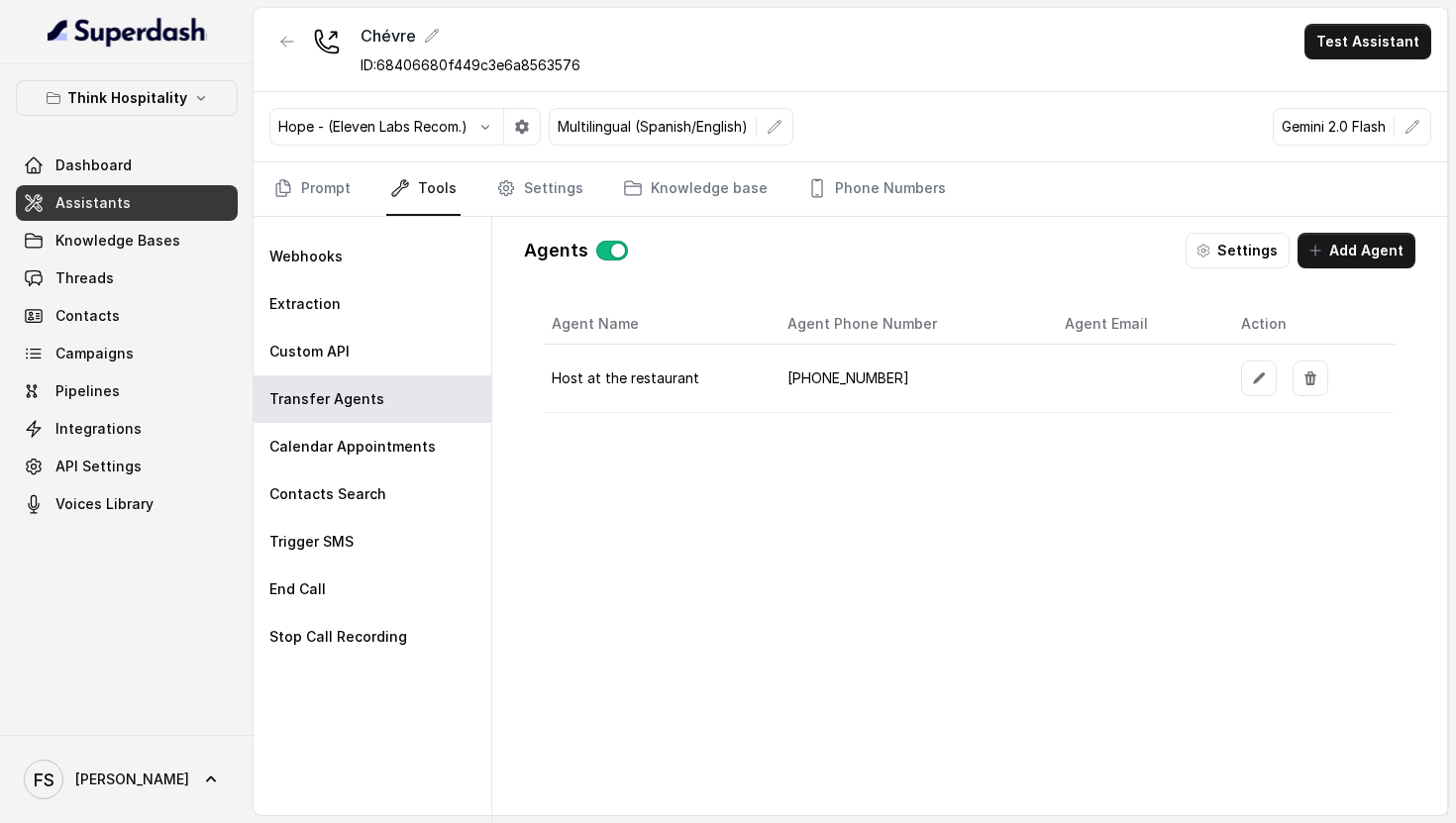 scroll, scrollTop: 0, scrollLeft: 0, axis: both 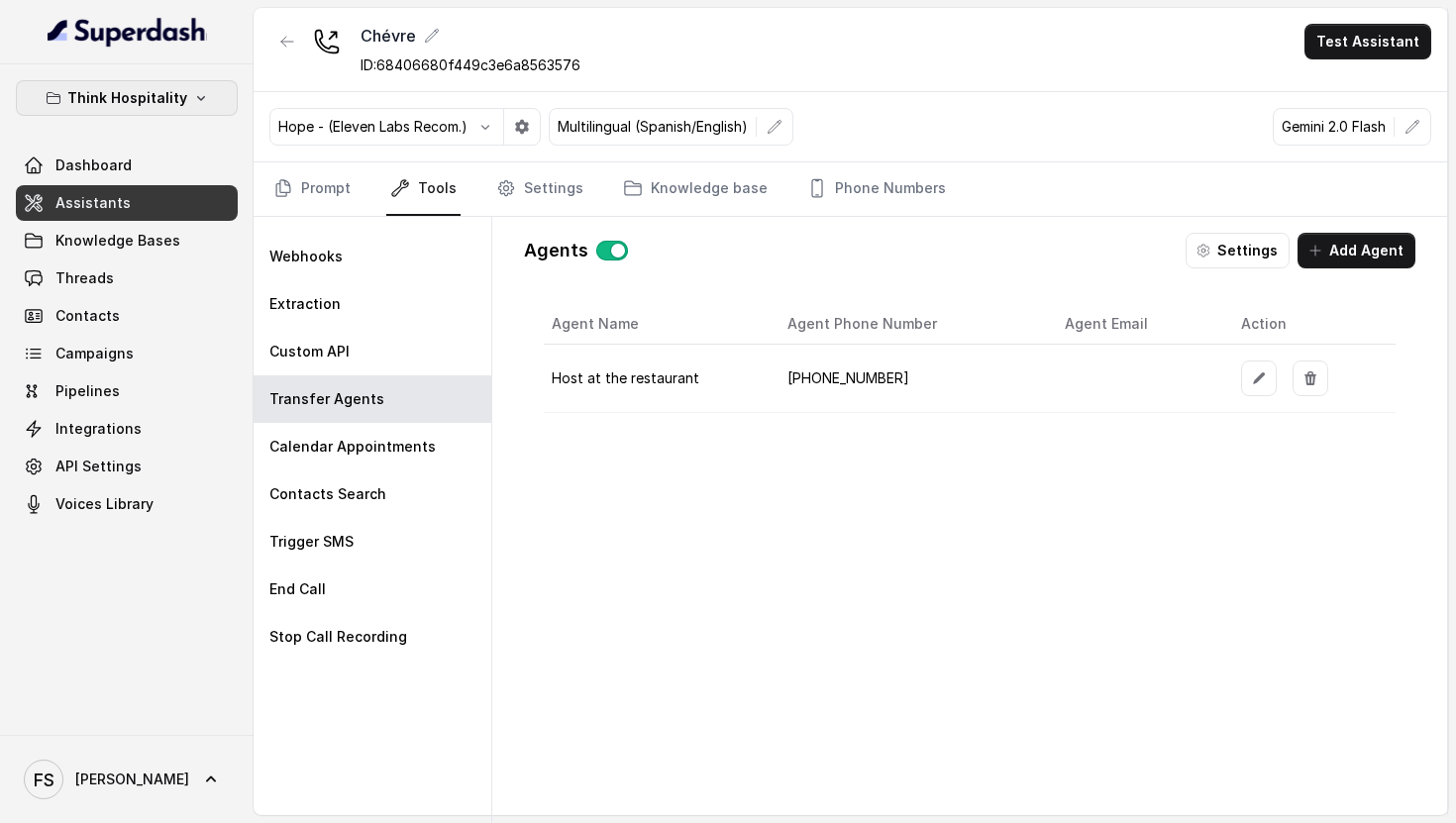 click on "Think Hospitality" at bounding box center (127, 98) 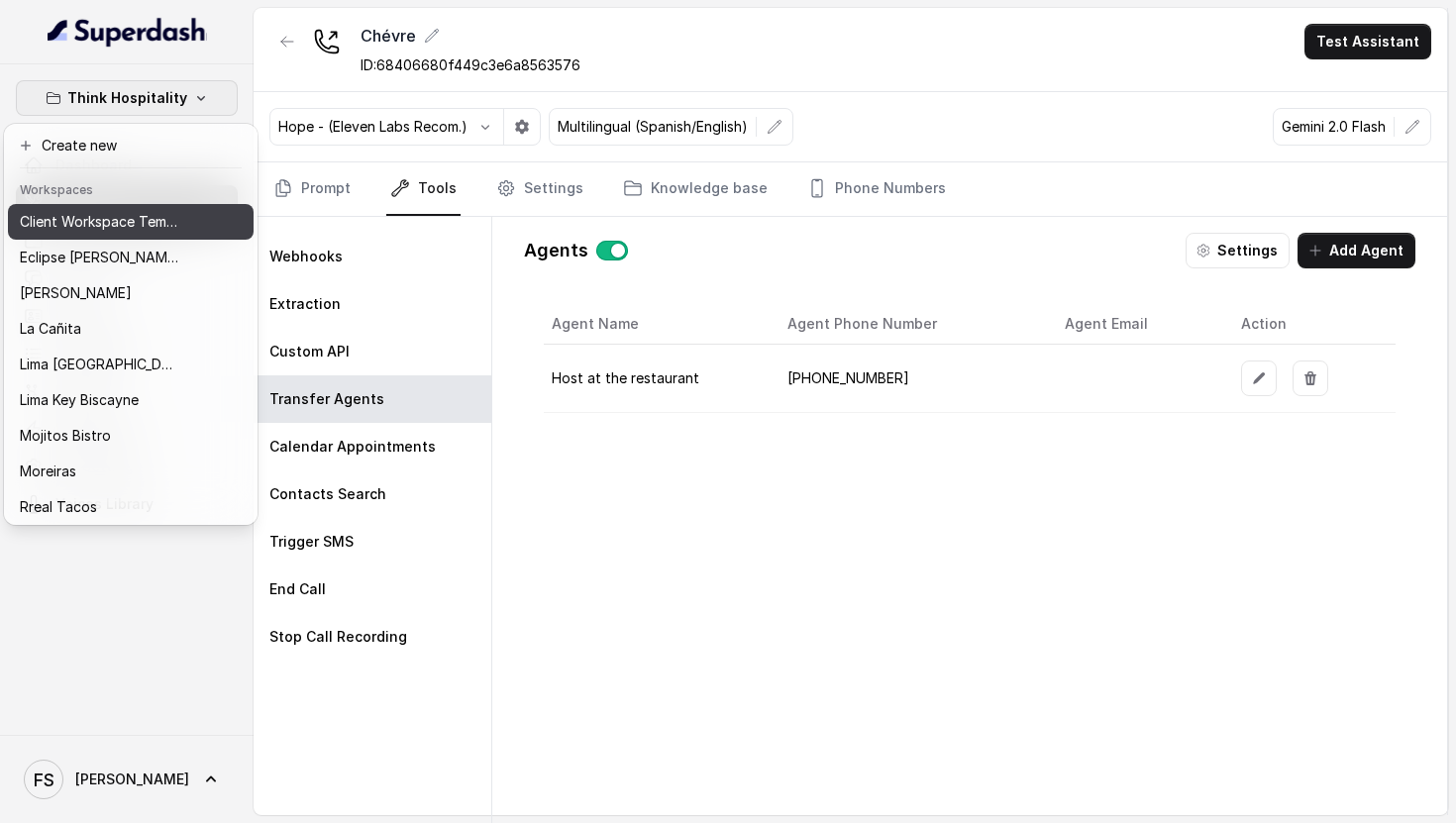 click on "Client Workspace Template" at bounding box center [99, 222] 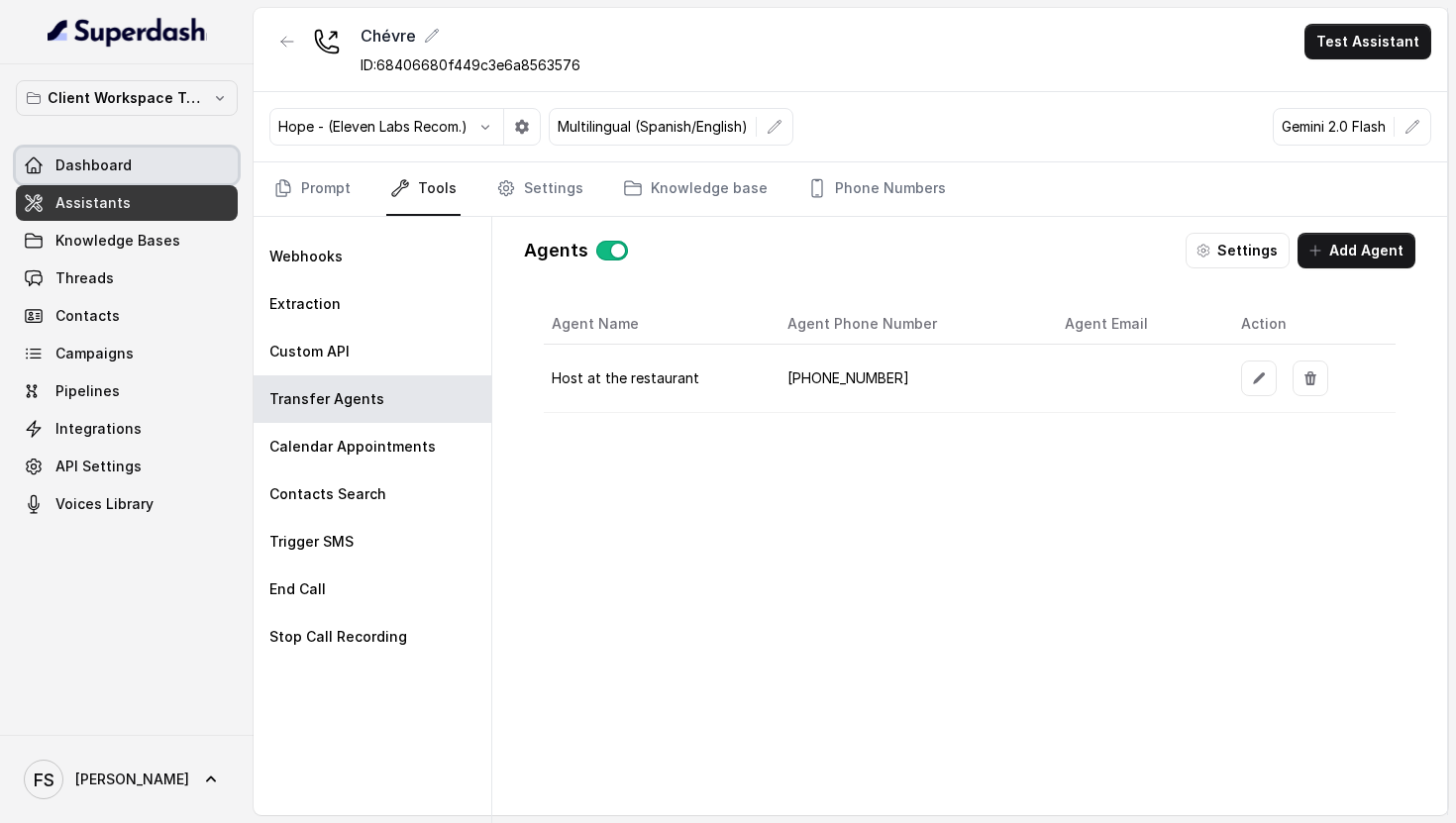 click on "Dashboard" at bounding box center [127, 165] 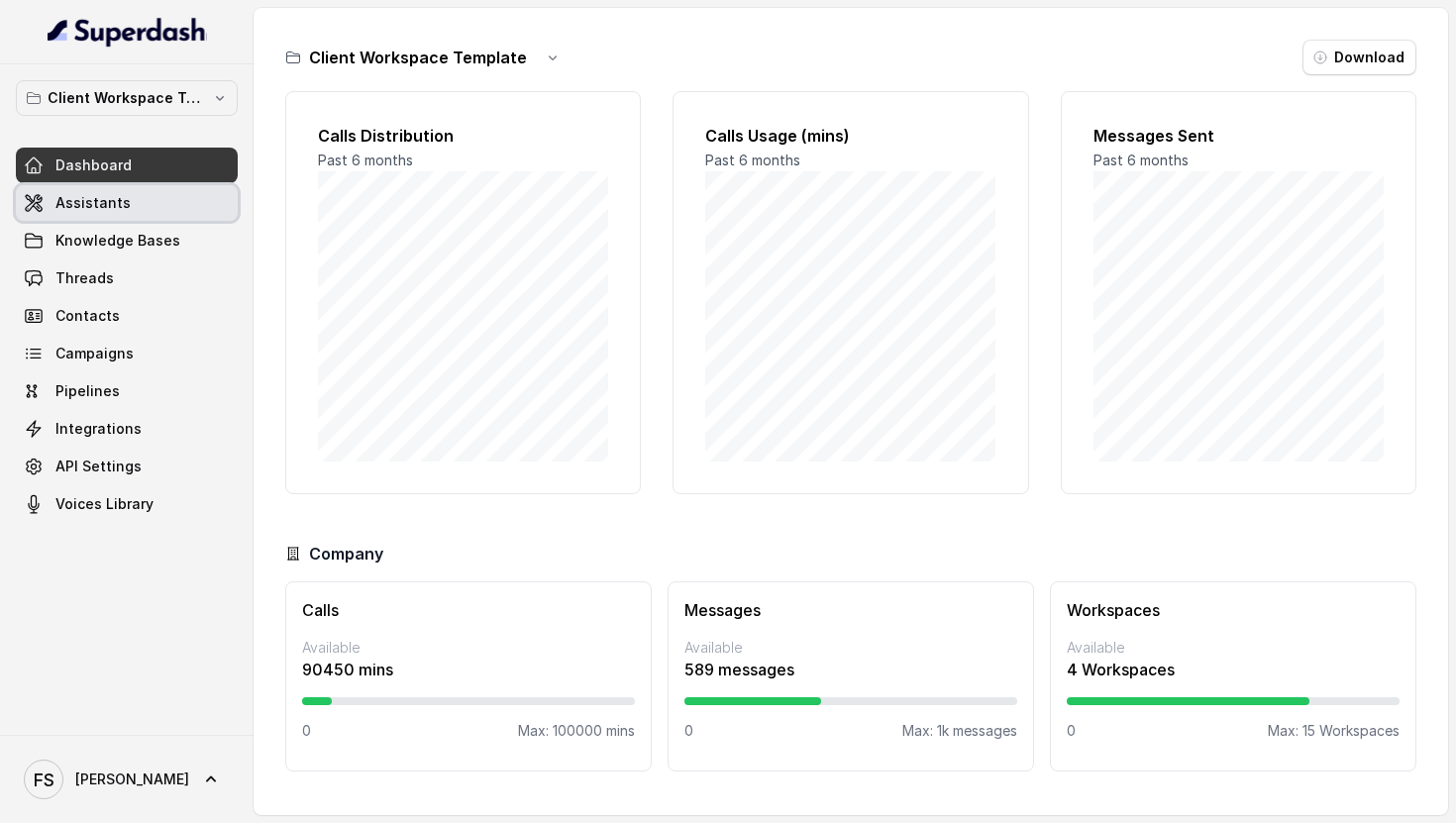 click on "Assistants" at bounding box center (127, 203) 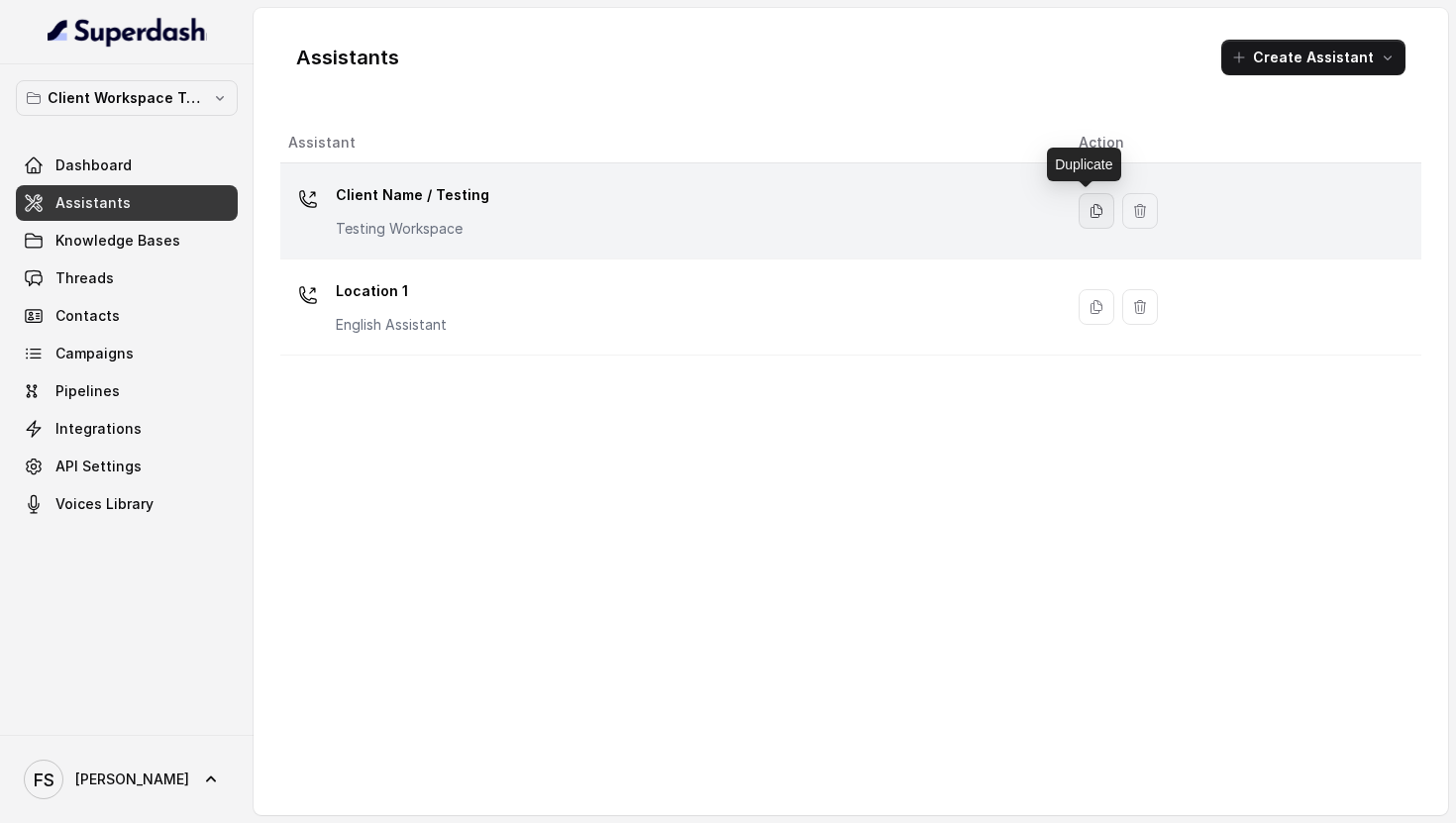 click 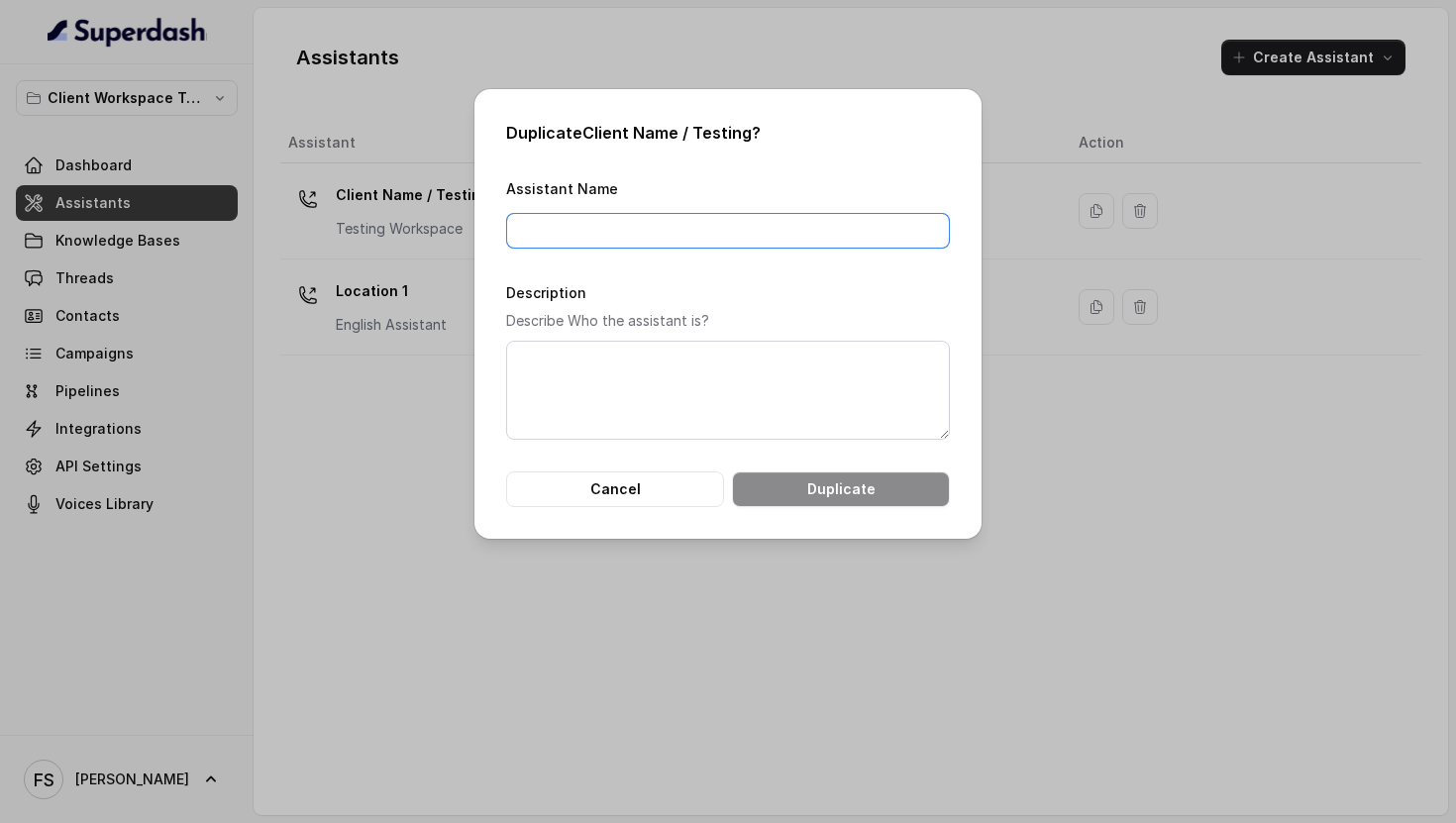 click on "Assistant Name" at bounding box center (728, 231) 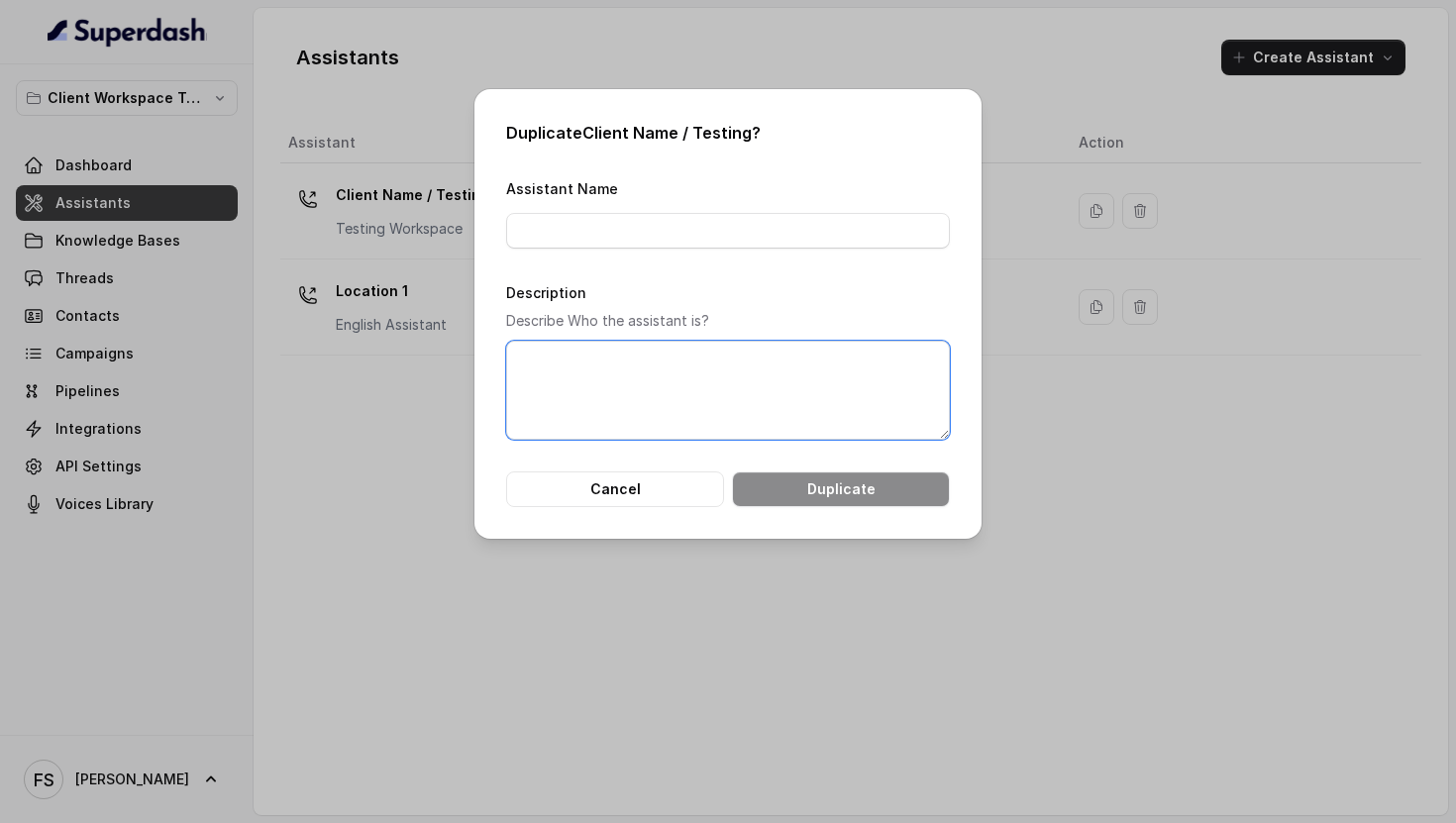 click on "Description" at bounding box center (728, 390) 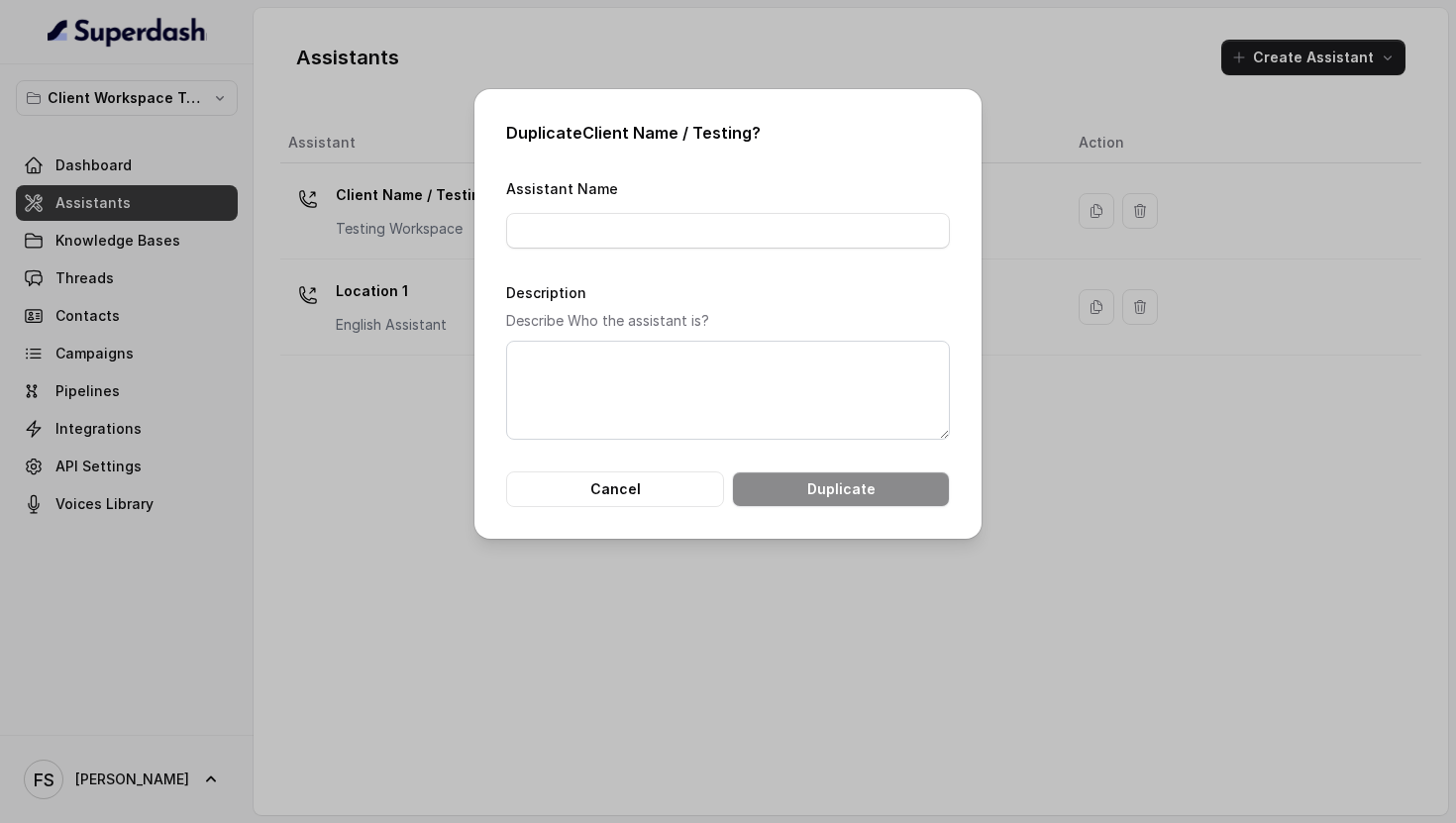 click on "Duplicate  Client Name / Testing ? Assistant Name Description Describe Who the assistant is? Cancel Duplicate" at bounding box center [728, 411] 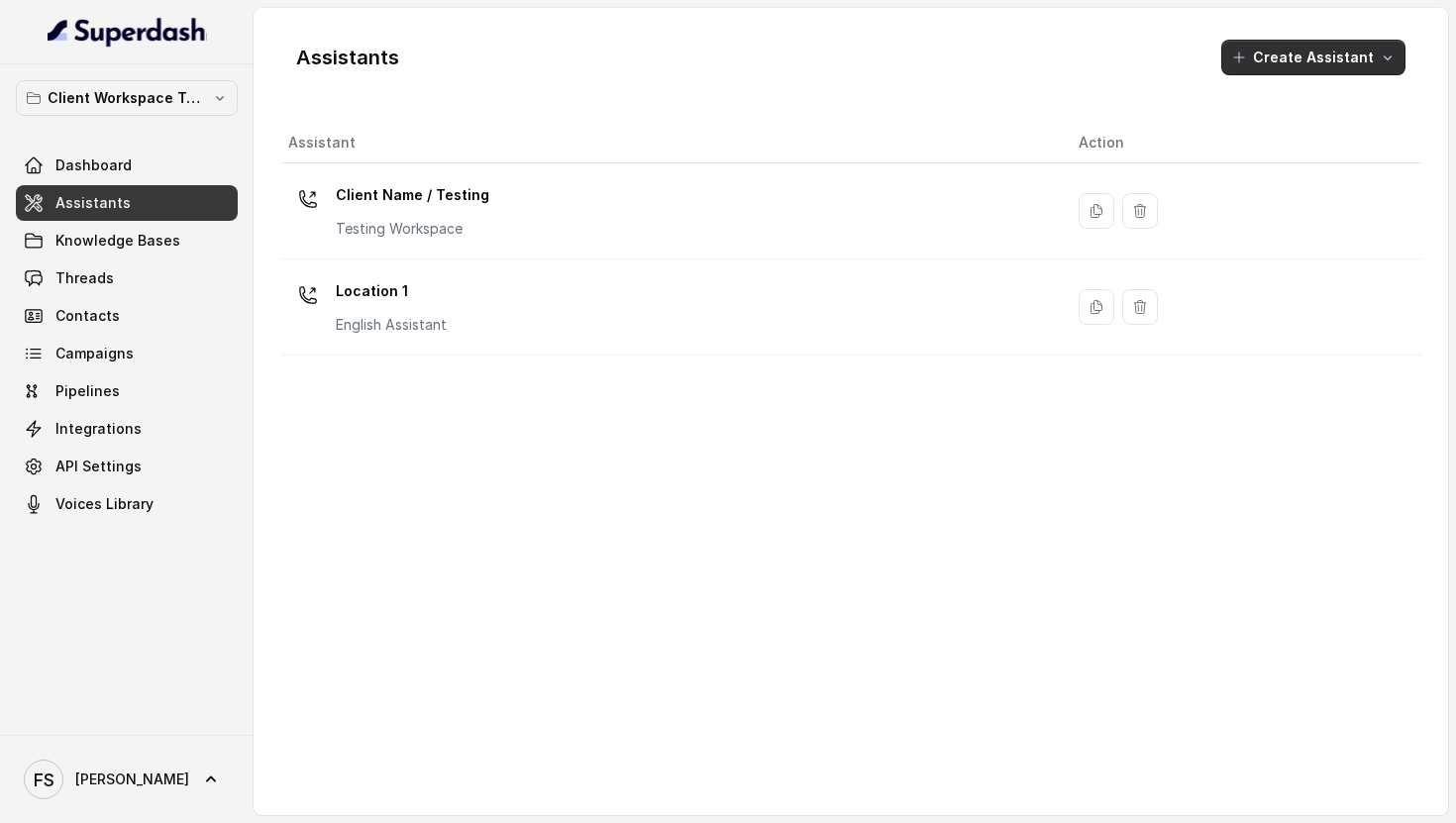 click on "Create Assistant" at bounding box center (1313, 57) 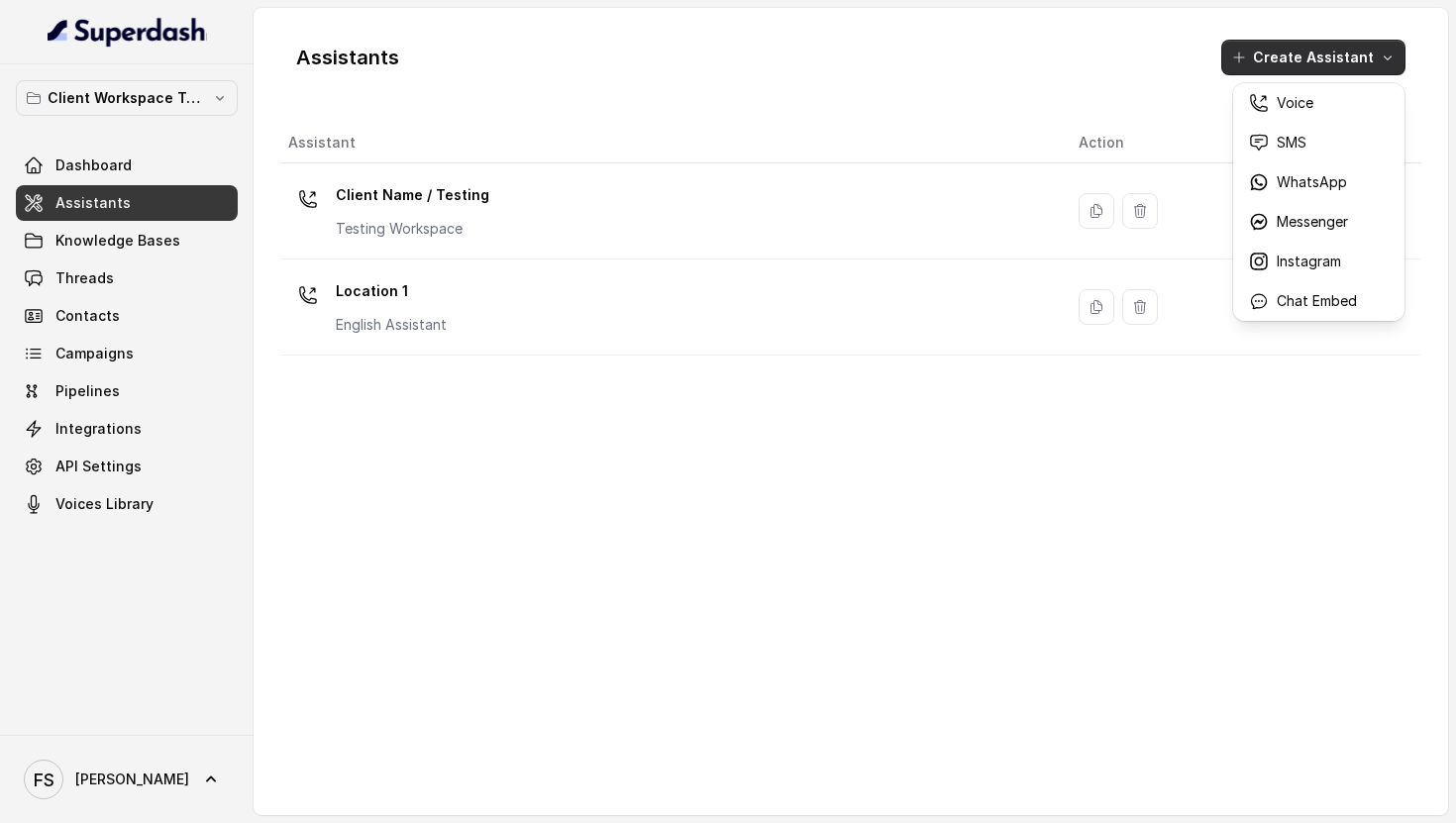click on "Assistants Create Assistant" at bounding box center (851, 57) 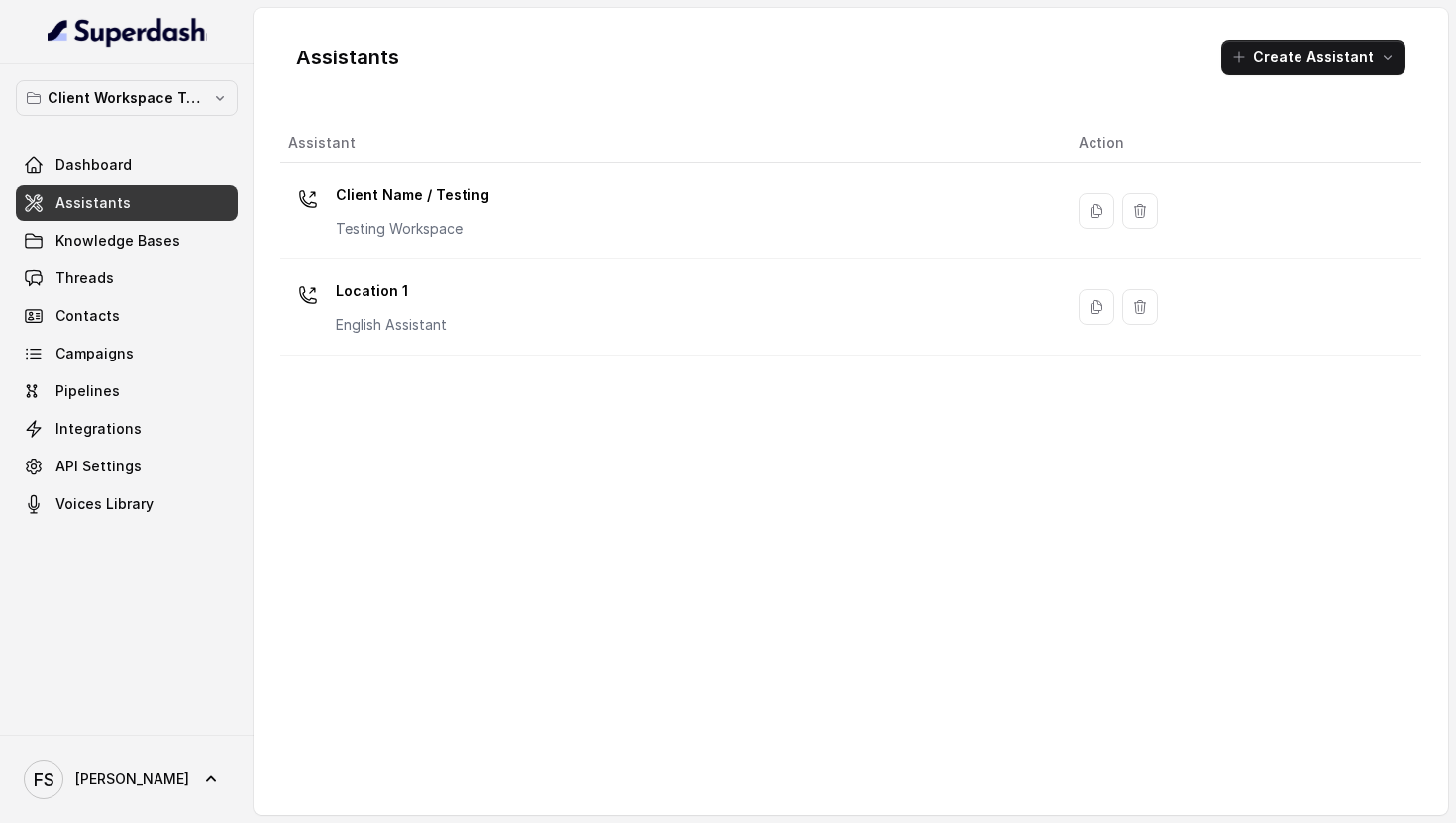click on "Client Workspace Template" at bounding box center (127, 98) 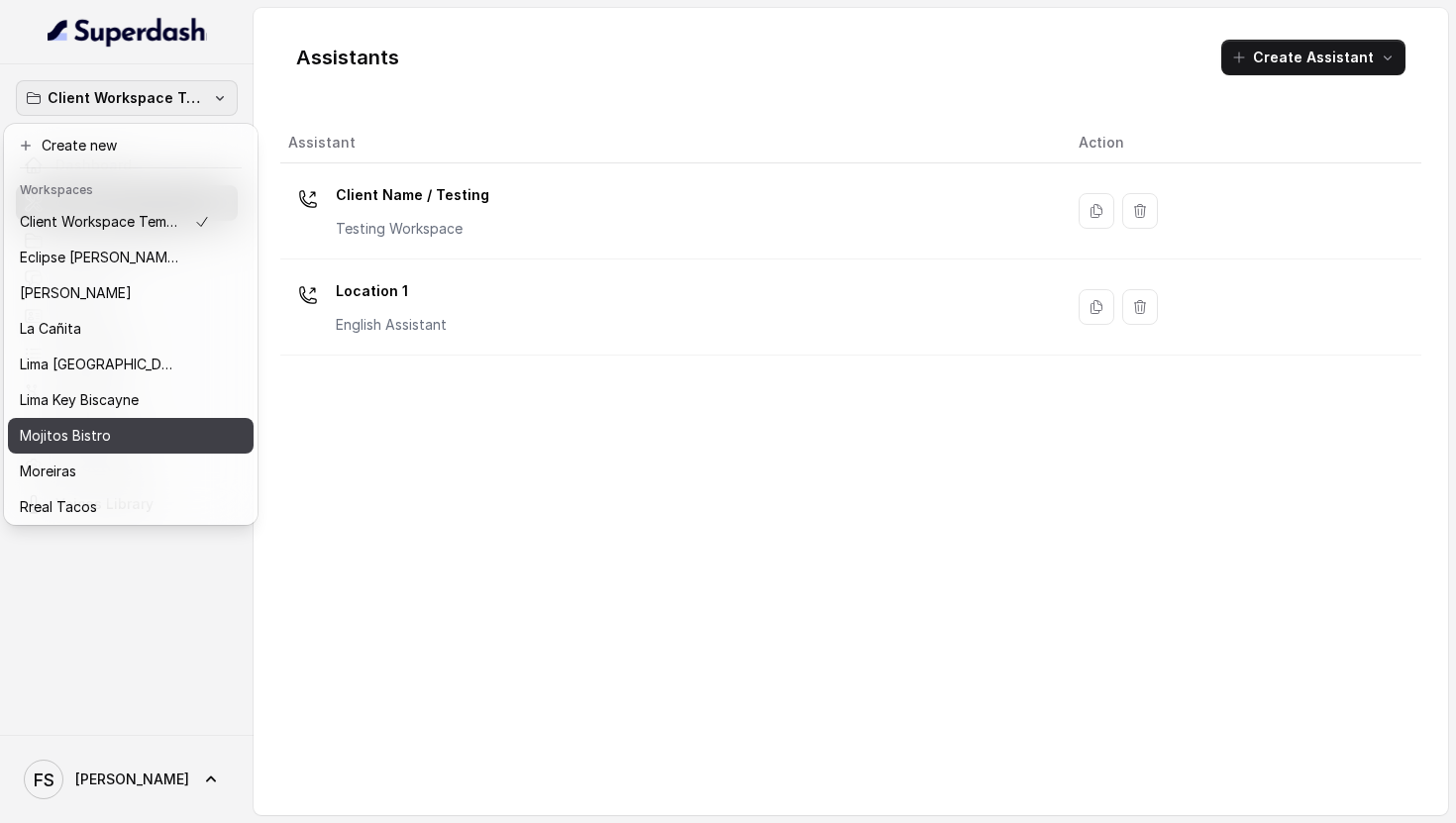 scroll, scrollTop: 75, scrollLeft: 0, axis: vertical 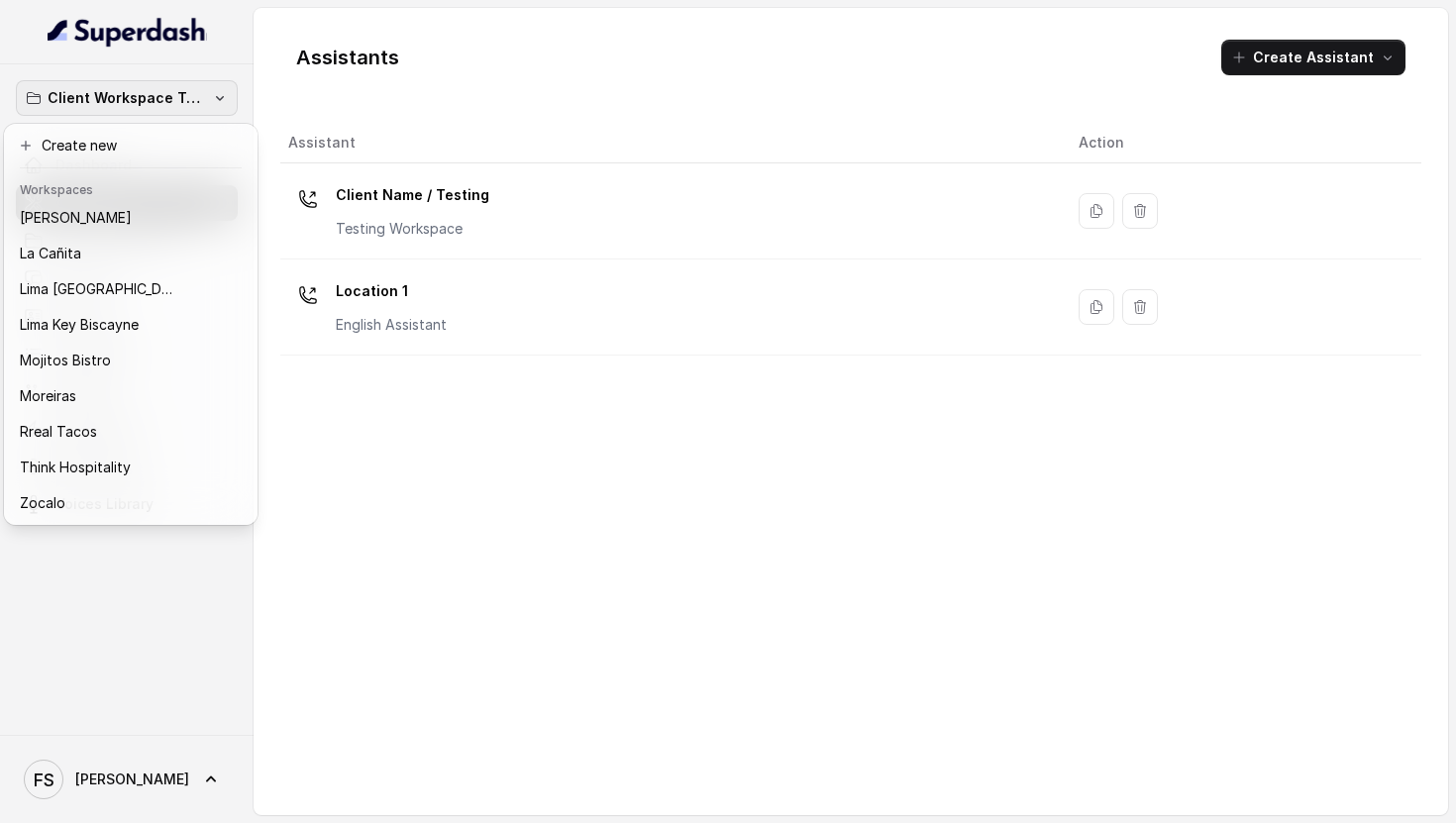 click on "Client Workspace Template Dashboard Assistants Knowledge Bases Threads Contacts Campaigns Pipelines Integrations API Settings Voices Library FS Federico Assistants Create Assistant Assistant Action Client Name / Testing Testing Workspace Location 1  English Assistant" at bounding box center [728, 411] 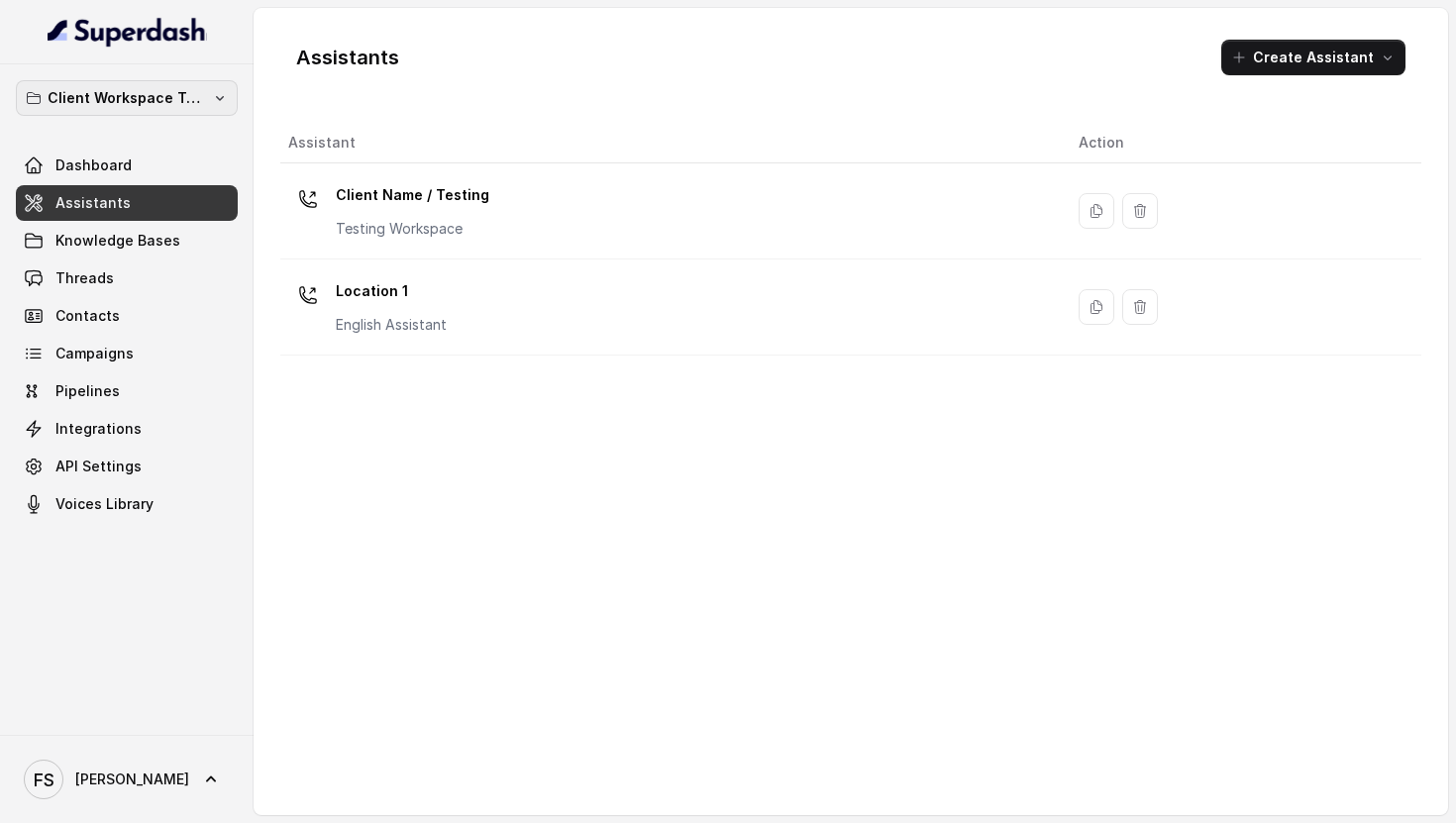 click on "Client Workspace Template" at bounding box center (127, 98) 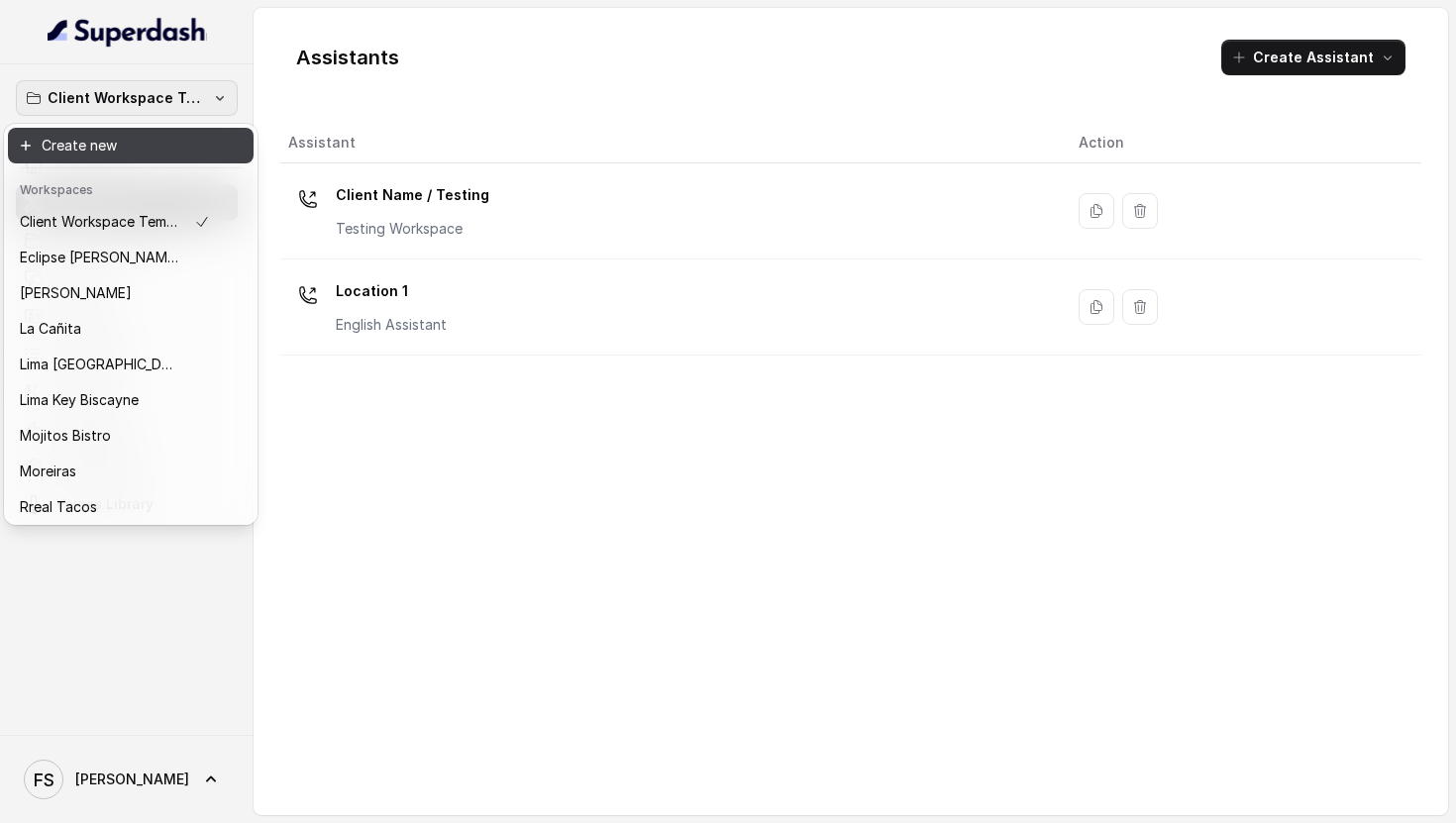 click on "Create new" at bounding box center [131, 146] 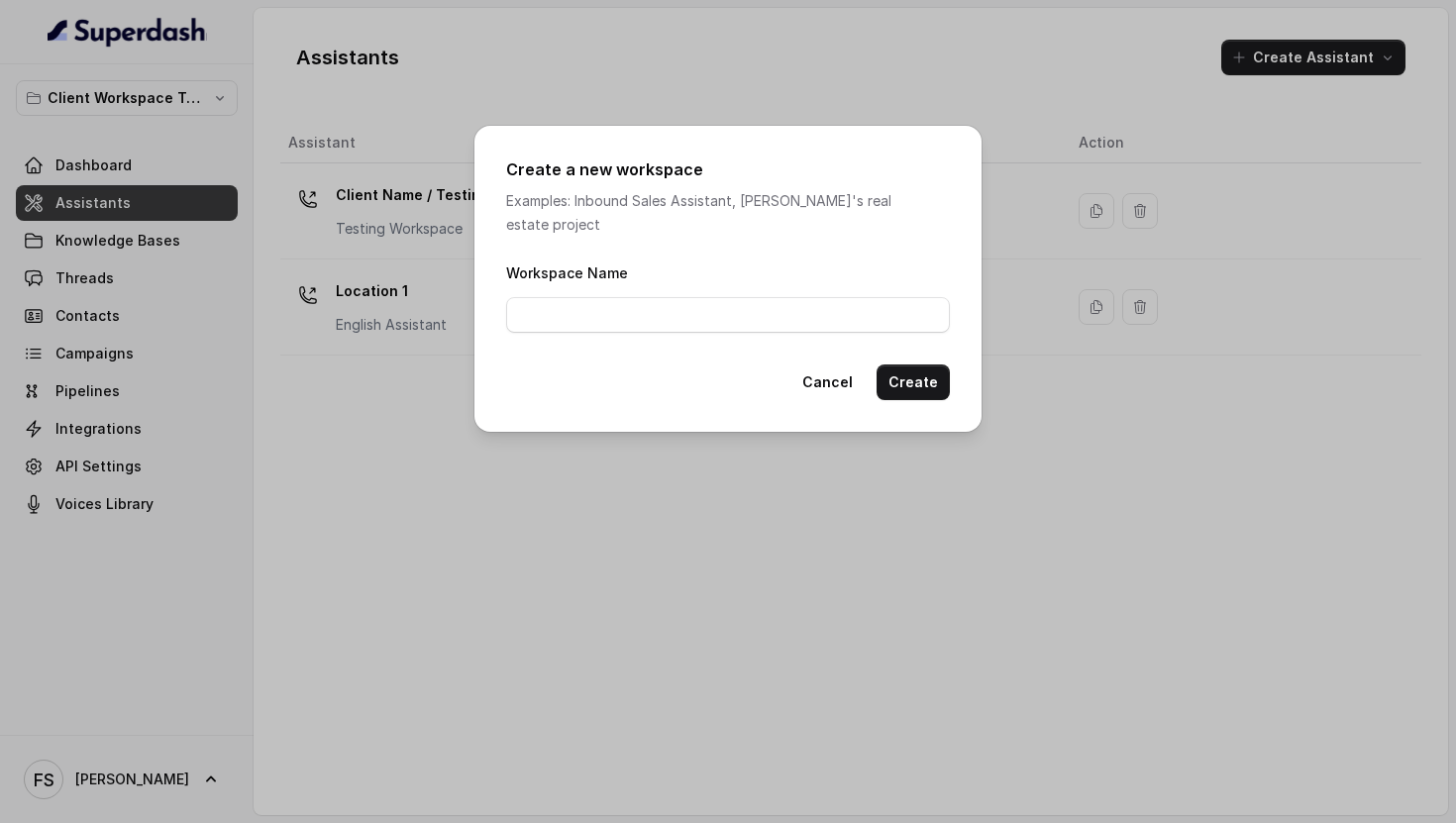 click on "Workspace Name" at bounding box center [728, 296] 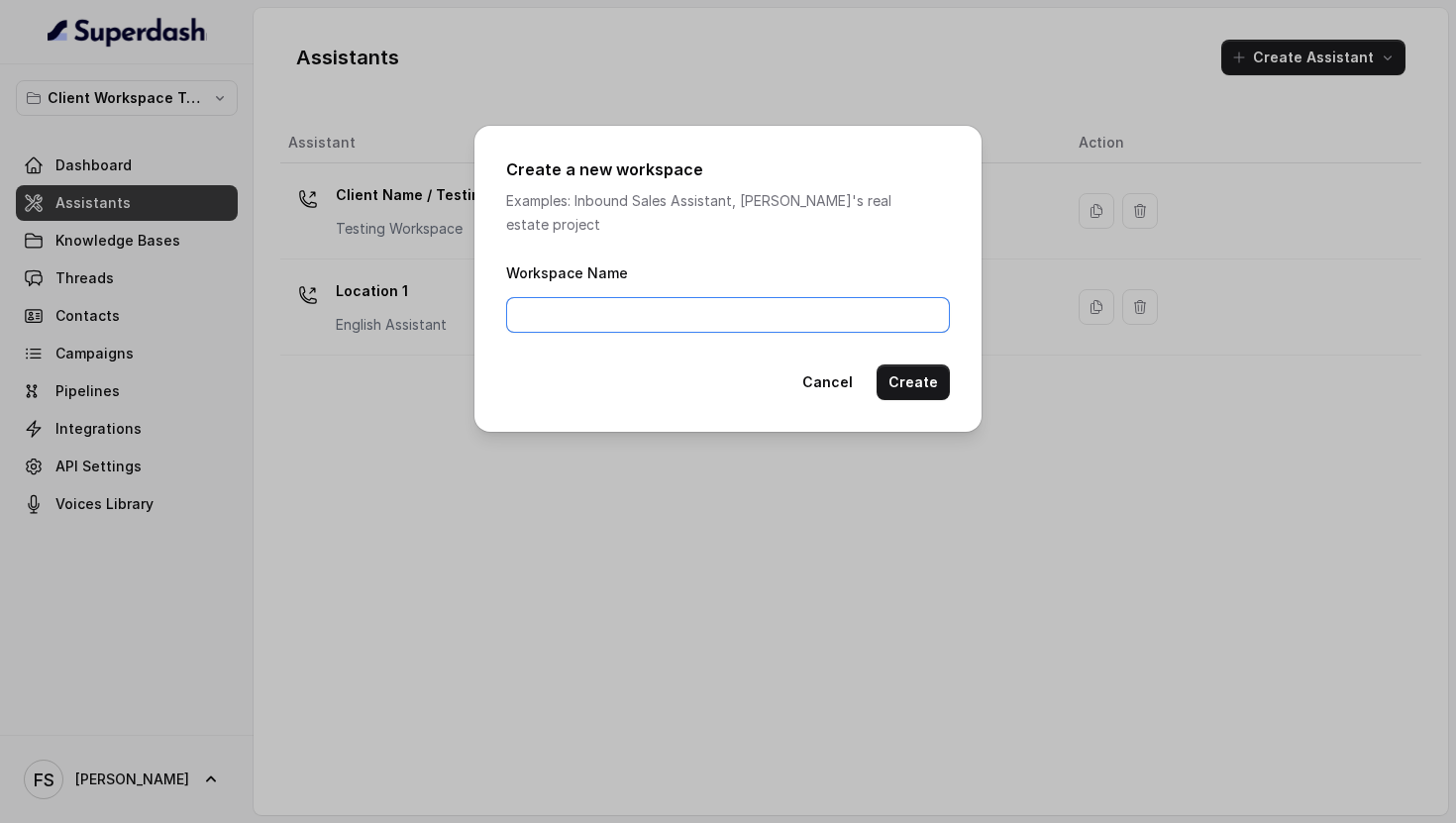click on "Workspace Name" at bounding box center [728, 315] 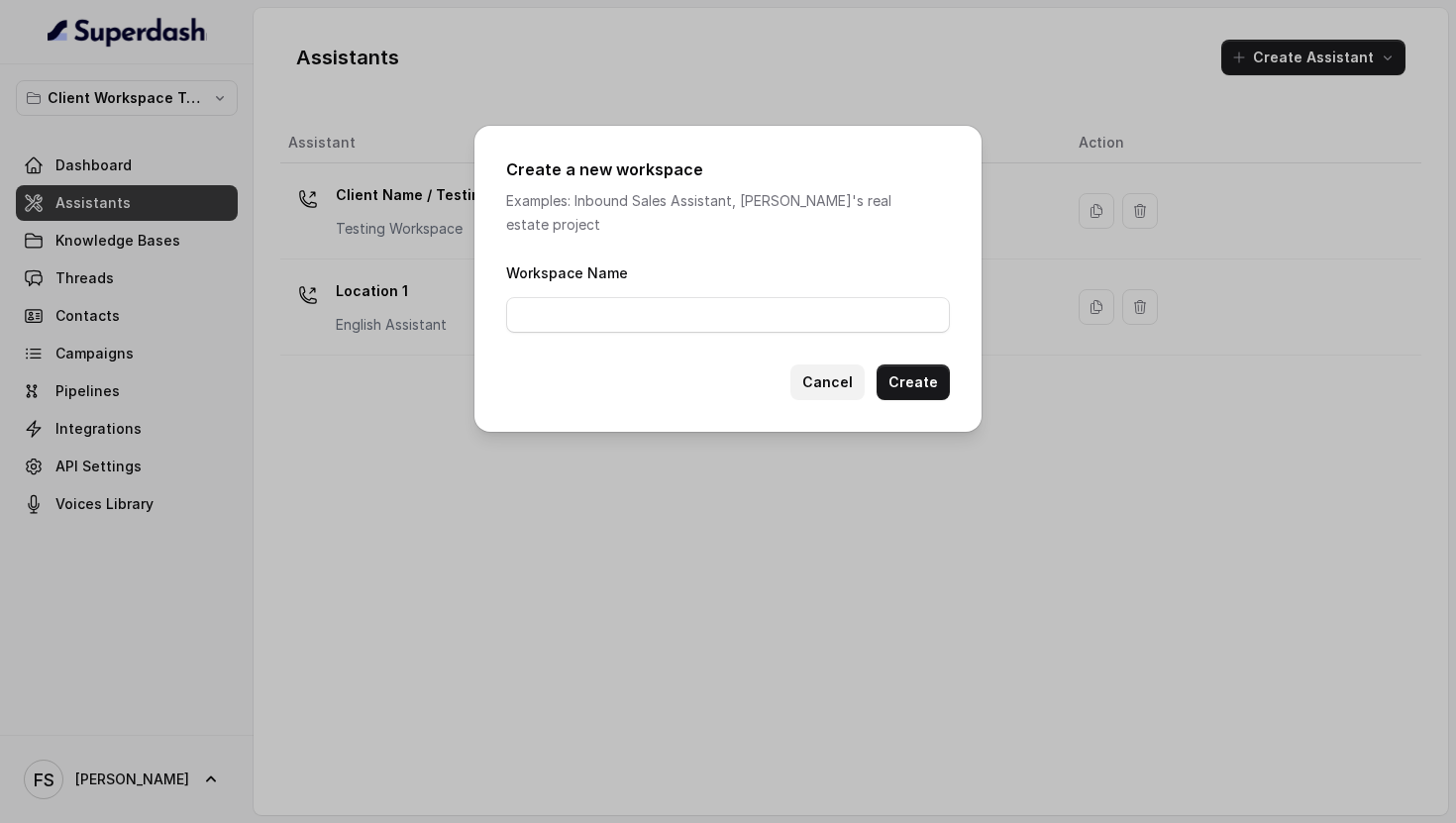 click on "Cancel" at bounding box center [827, 382] 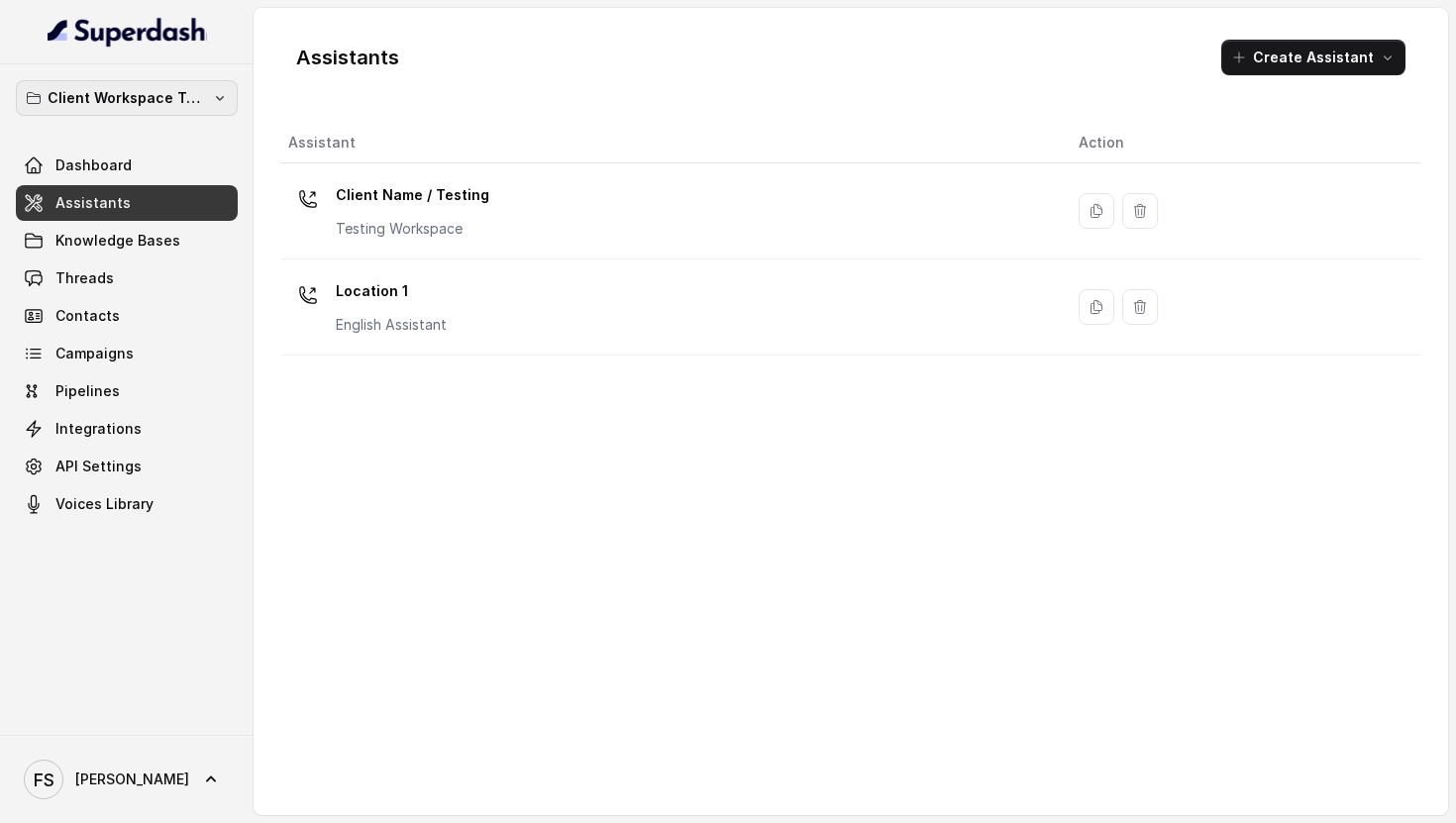 click on "Client Workspace Template" at bounding box center (127, 98) 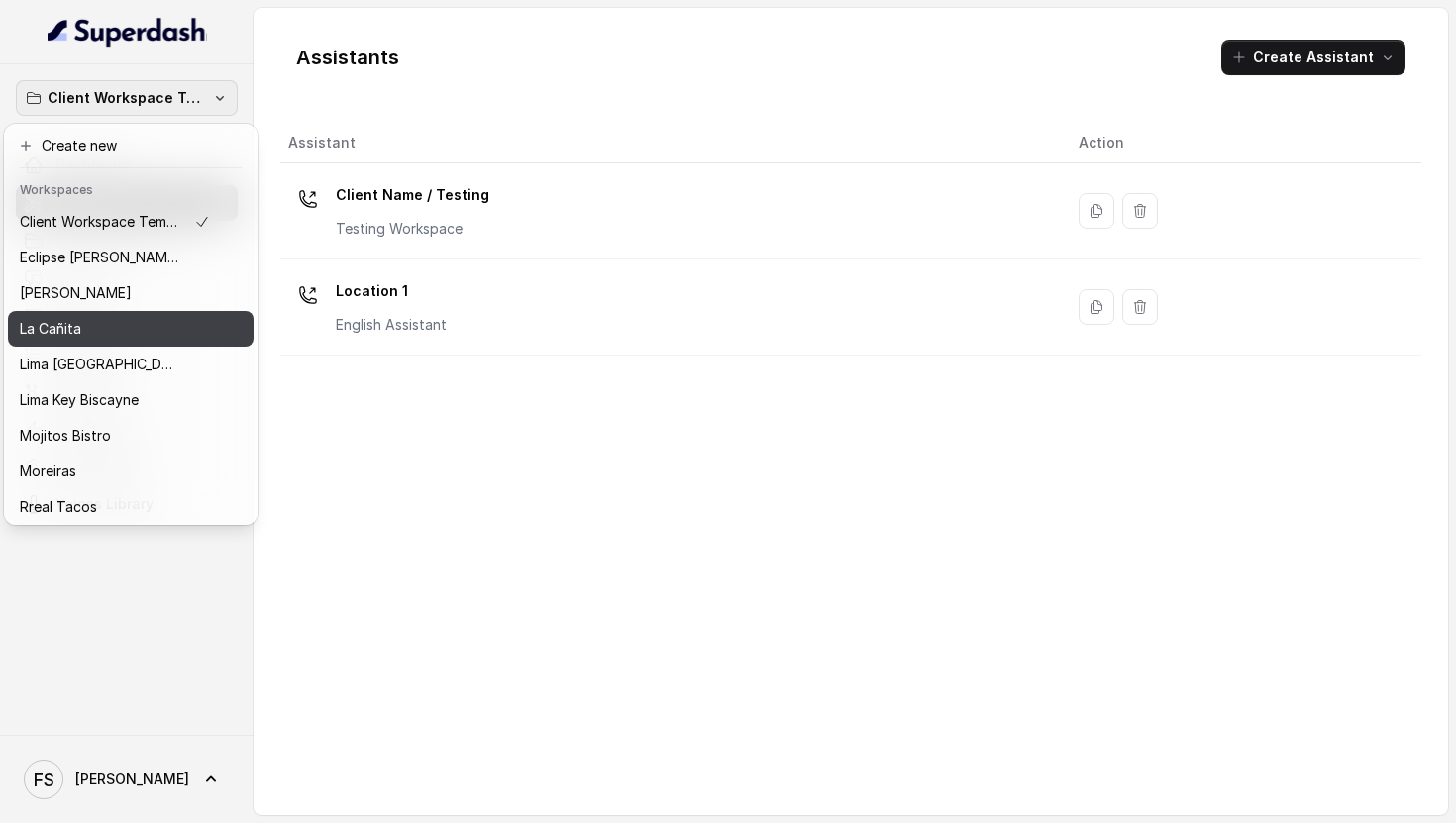 scroll, scrollTop: 75, scrollLeft: 0, axis: vertical 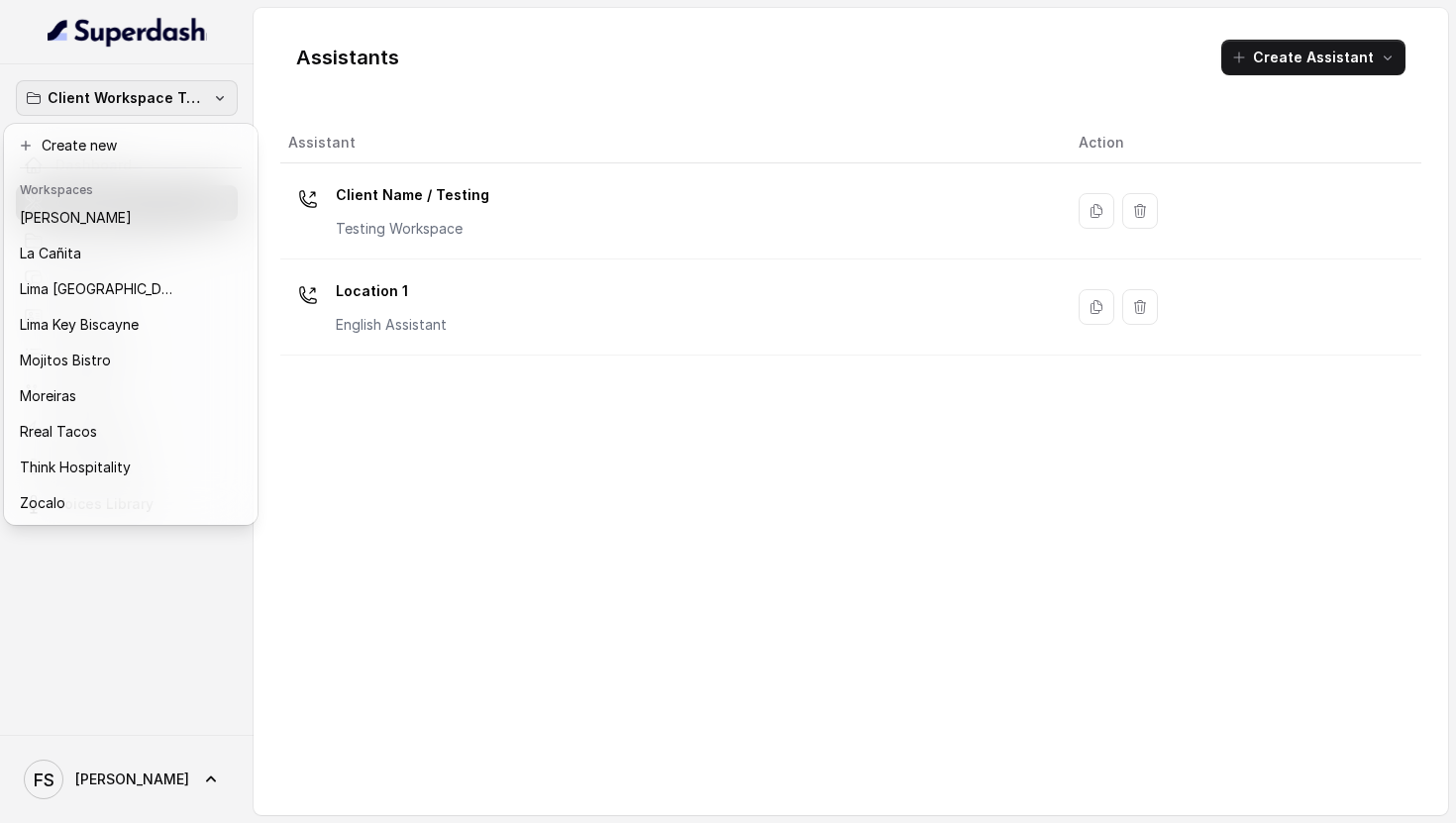 click on "Client Workspace Template Dashboard Assistants Knowledge Bases Threads Contacts Campaigns Pipelines Integrations API Settings Voices Library FS Federico Assistants Create Assistant Assistant Action Client Name / Testing Testing Workspace Location 1  English Assistant" at bounding box center (728, 411) 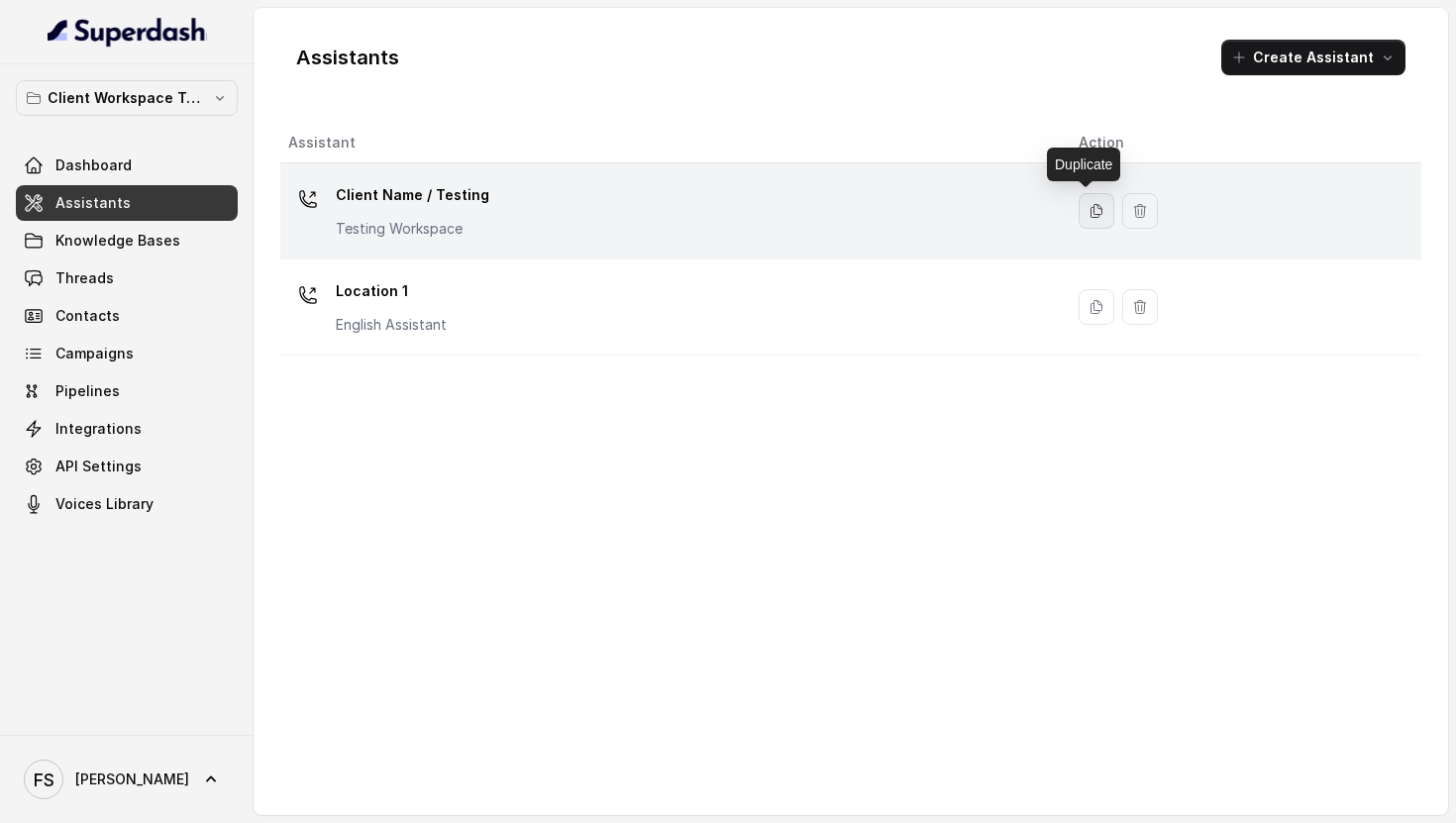 click 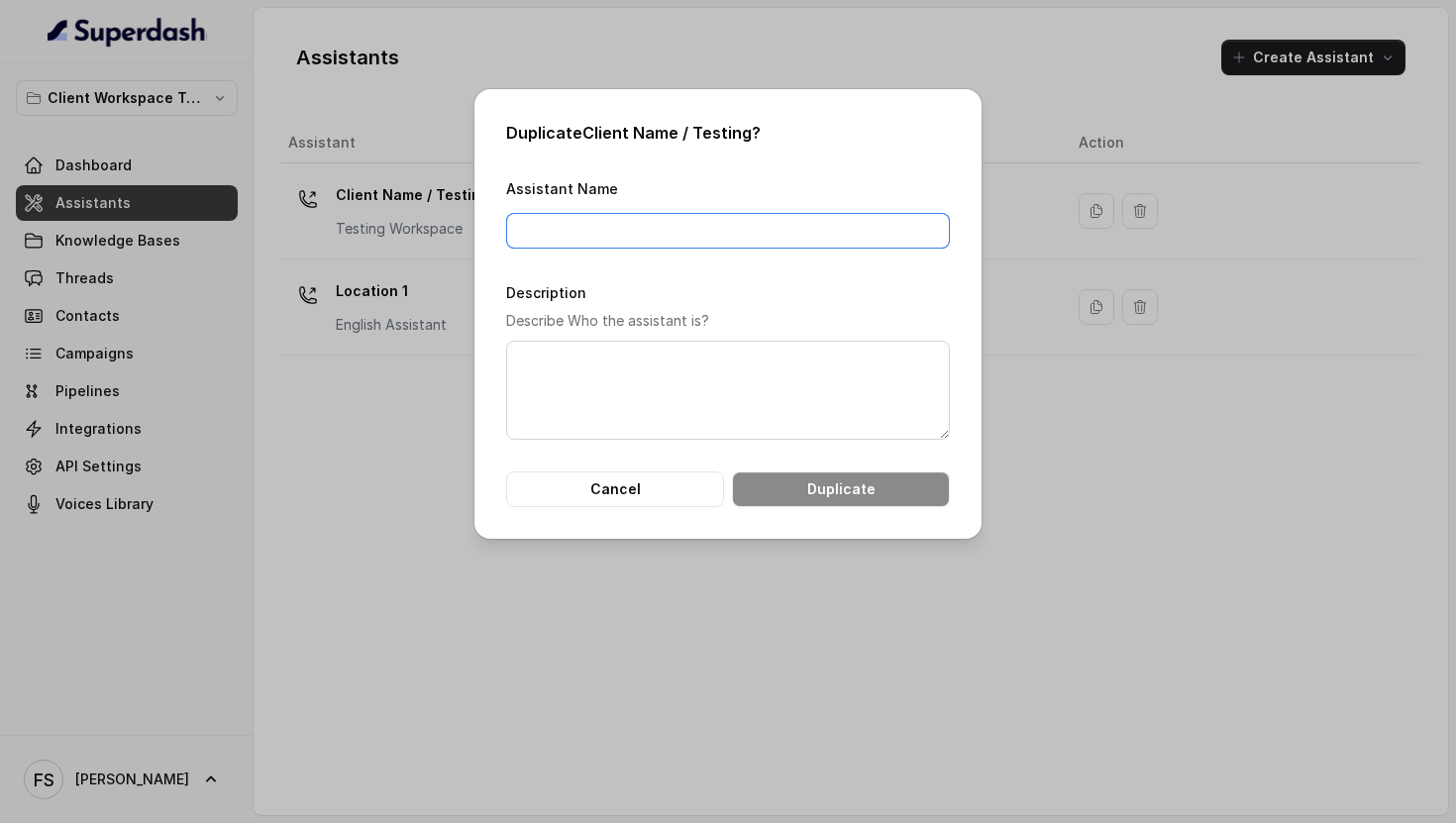 click on "Assistant Name" at bounding box center [728, 231] 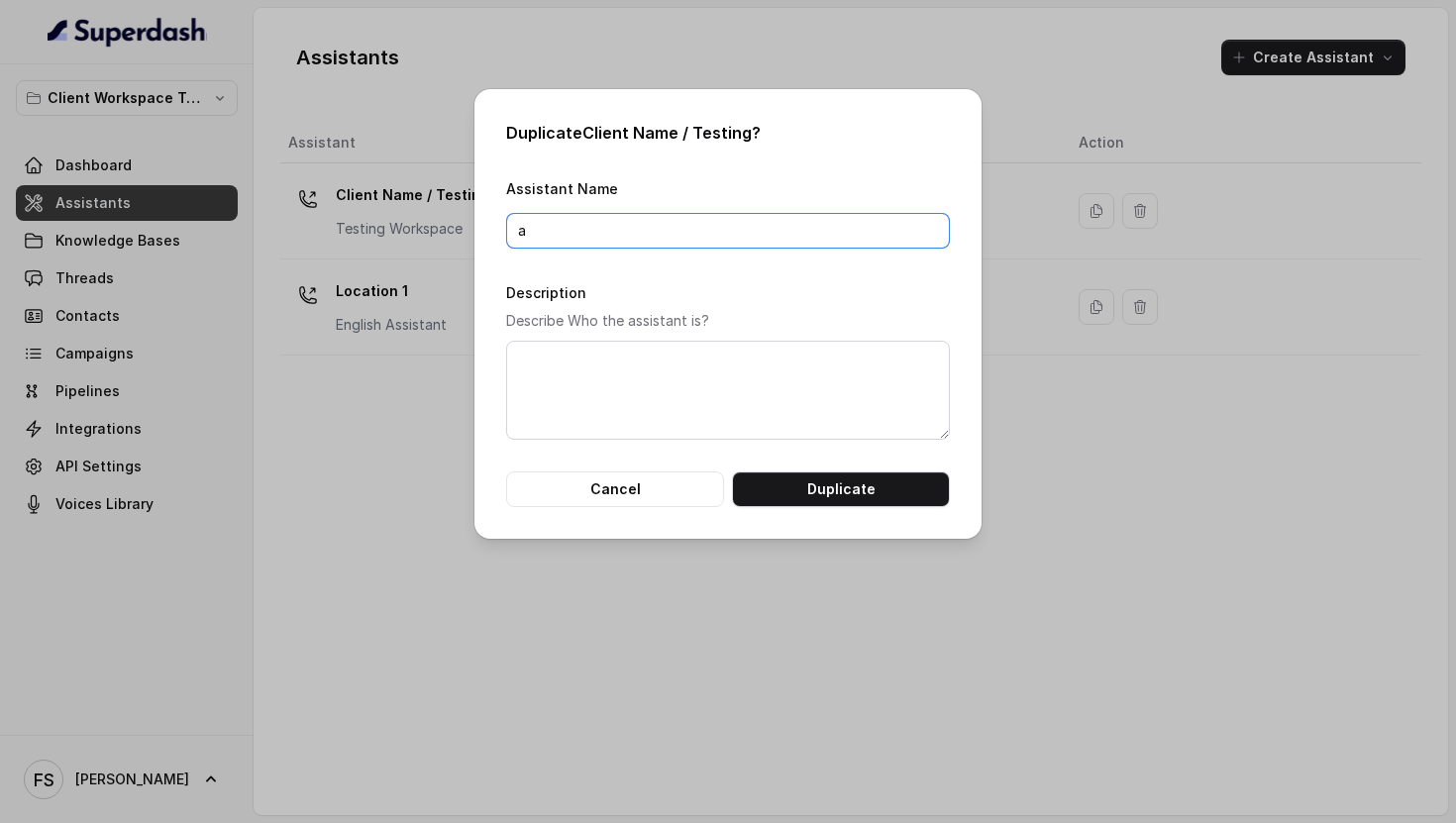click on "a" at bounding box center [728, 231] 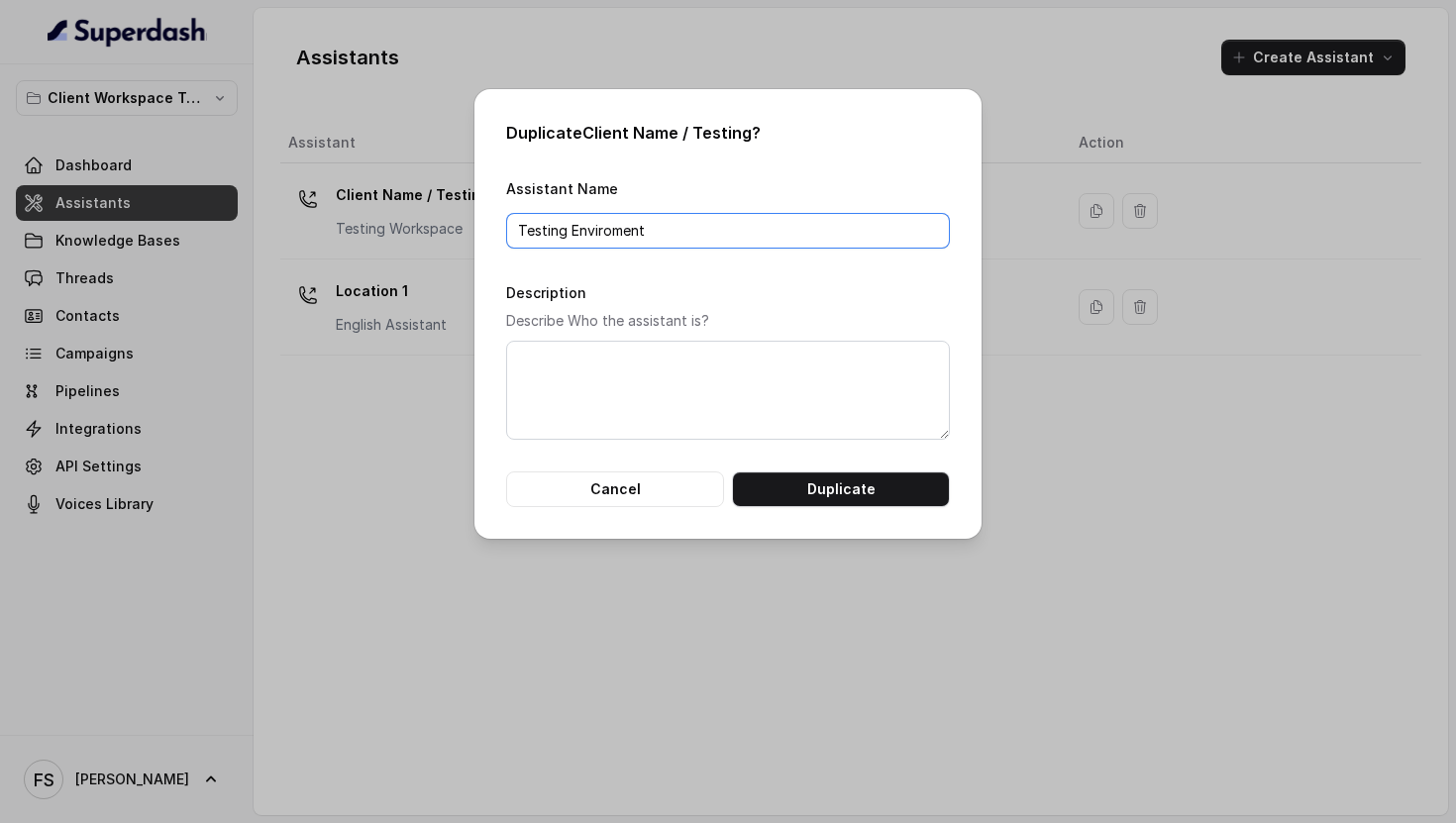 type on "Testing Enviroment" 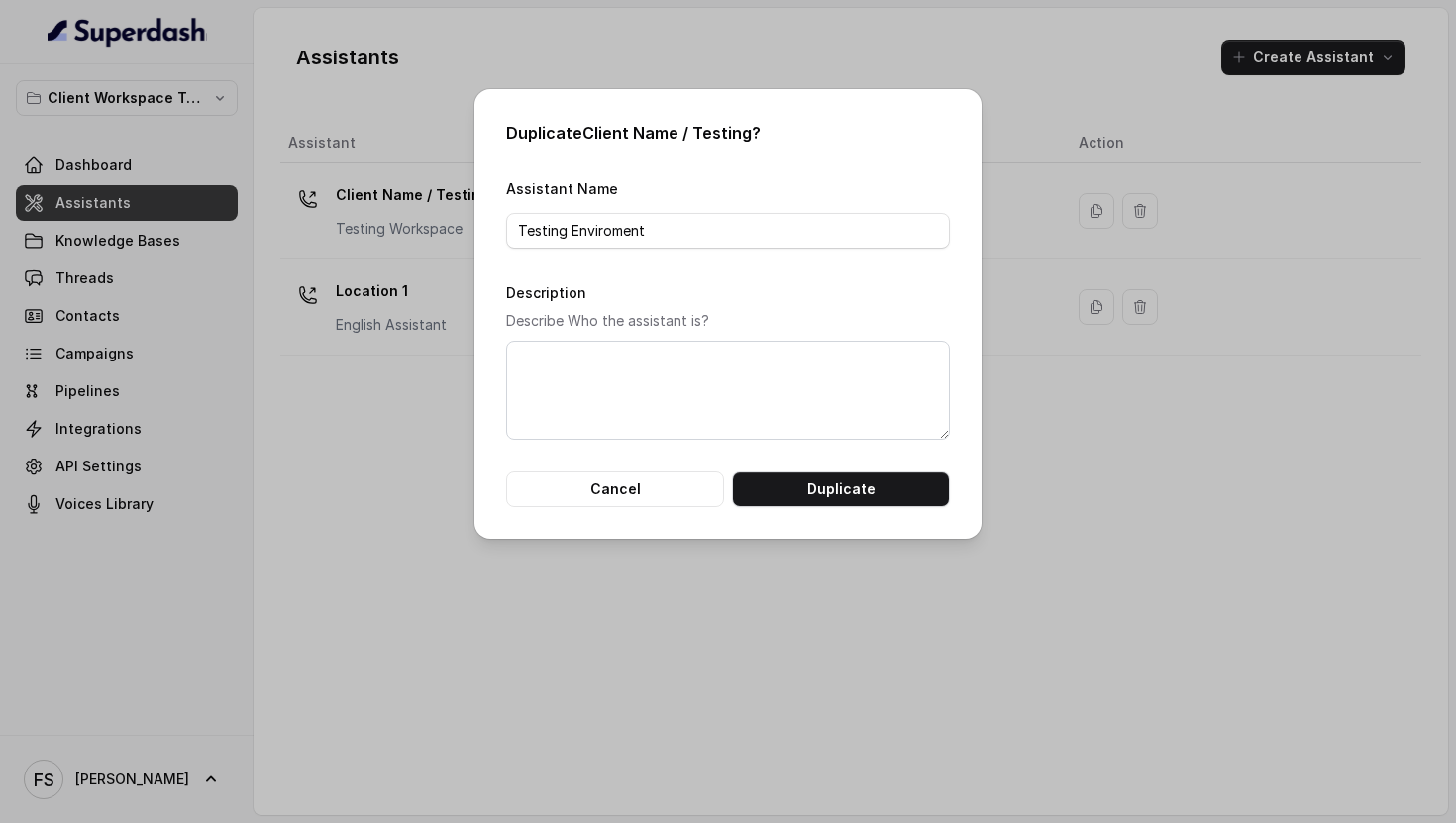click on "Description Describe Who the assistant is?" at bounding box center (728, 360) 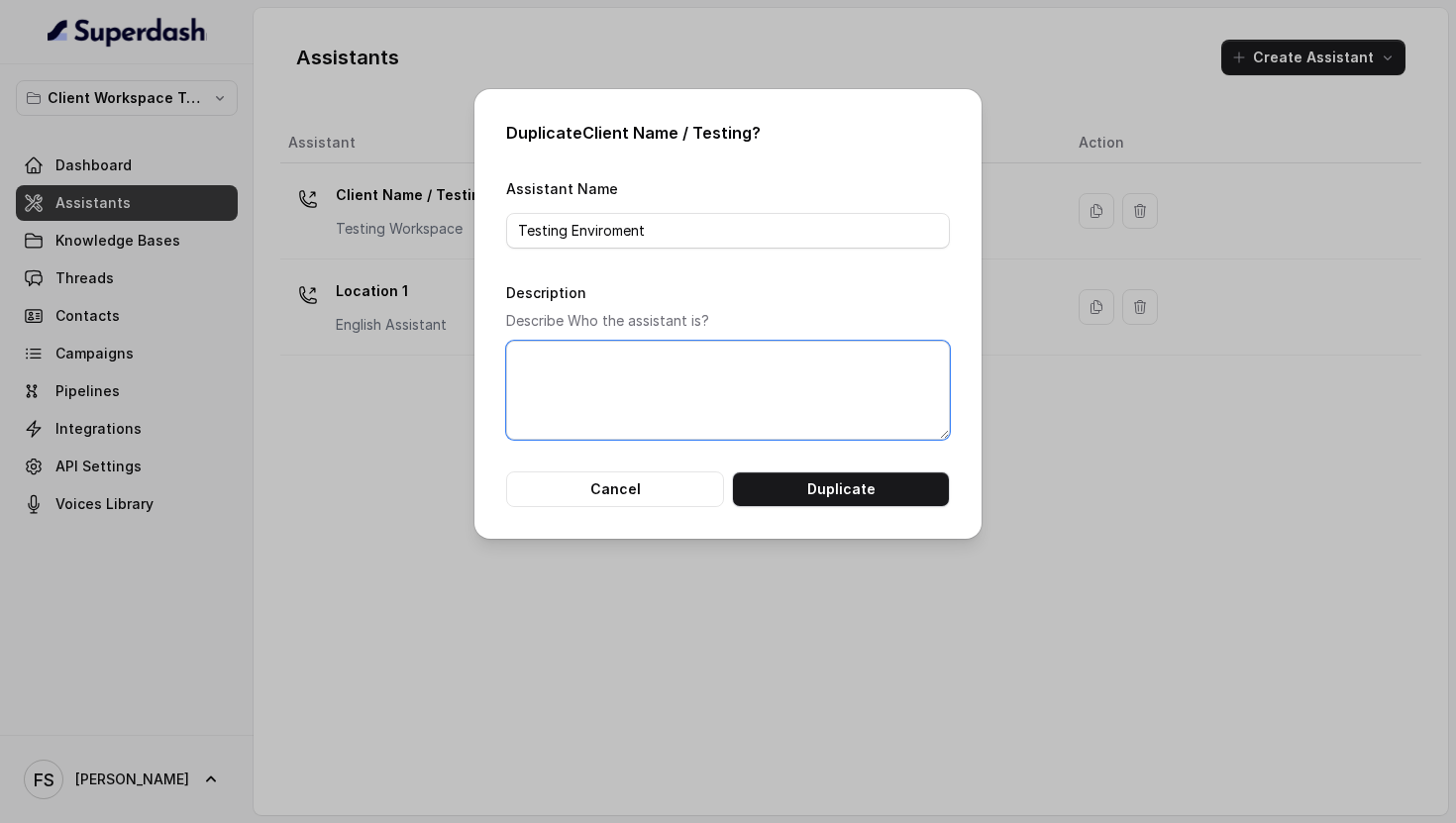 click on "Description" at bounding box center [728, 390] 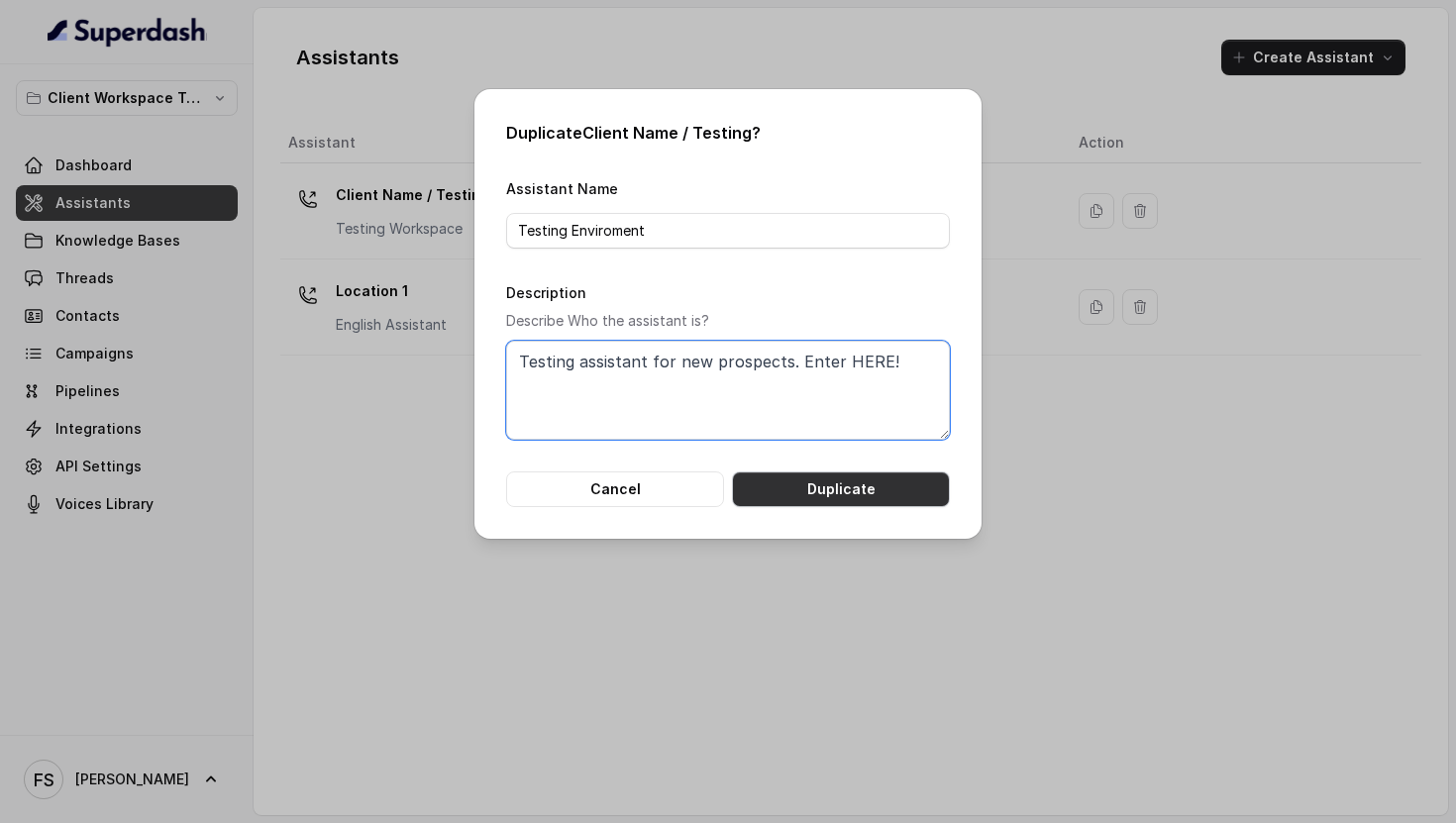 type on "Testing assistant for new prospects. Enter HERE!" 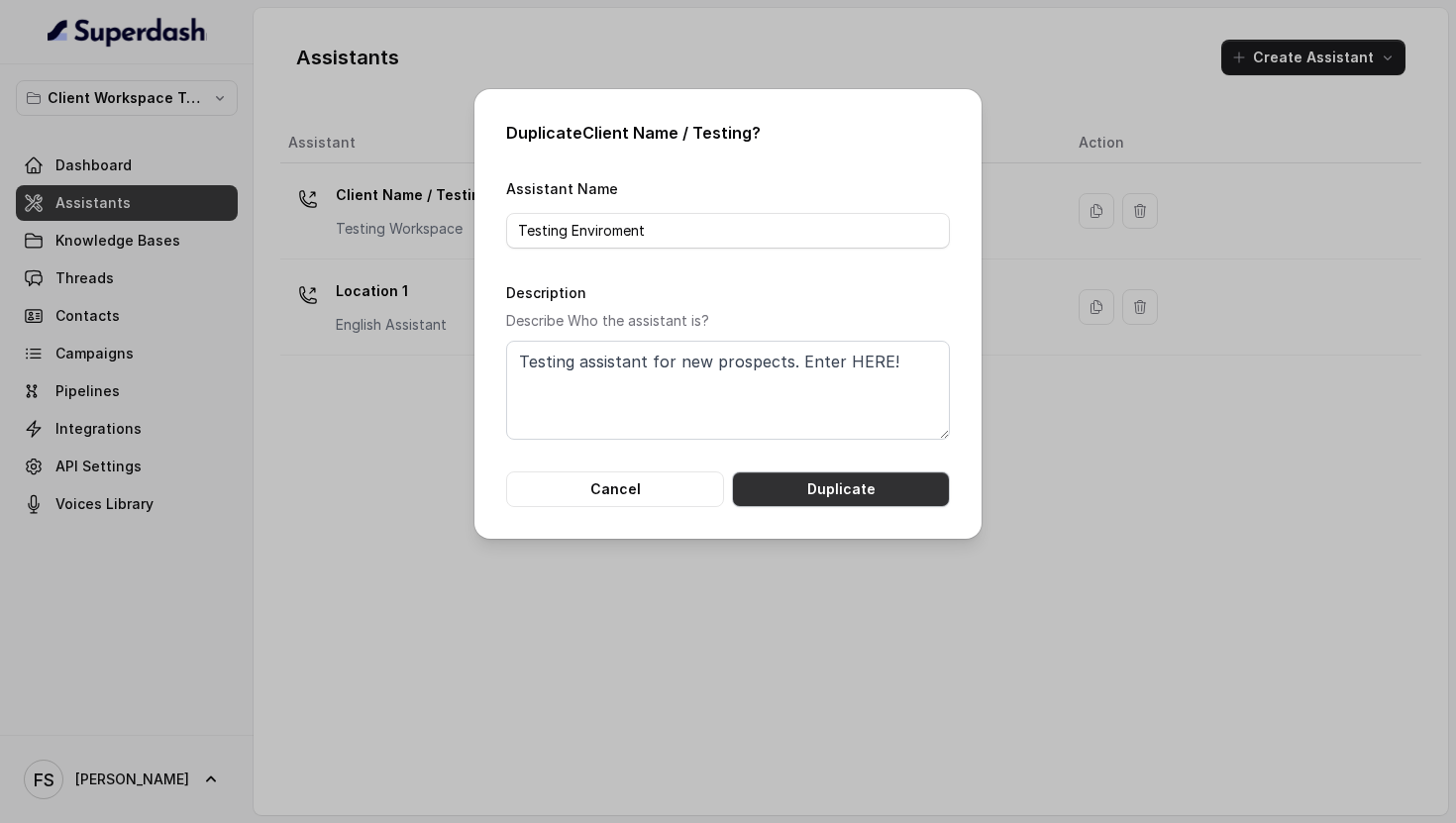 click on "Duplicate" at bounding box center [841, 489] 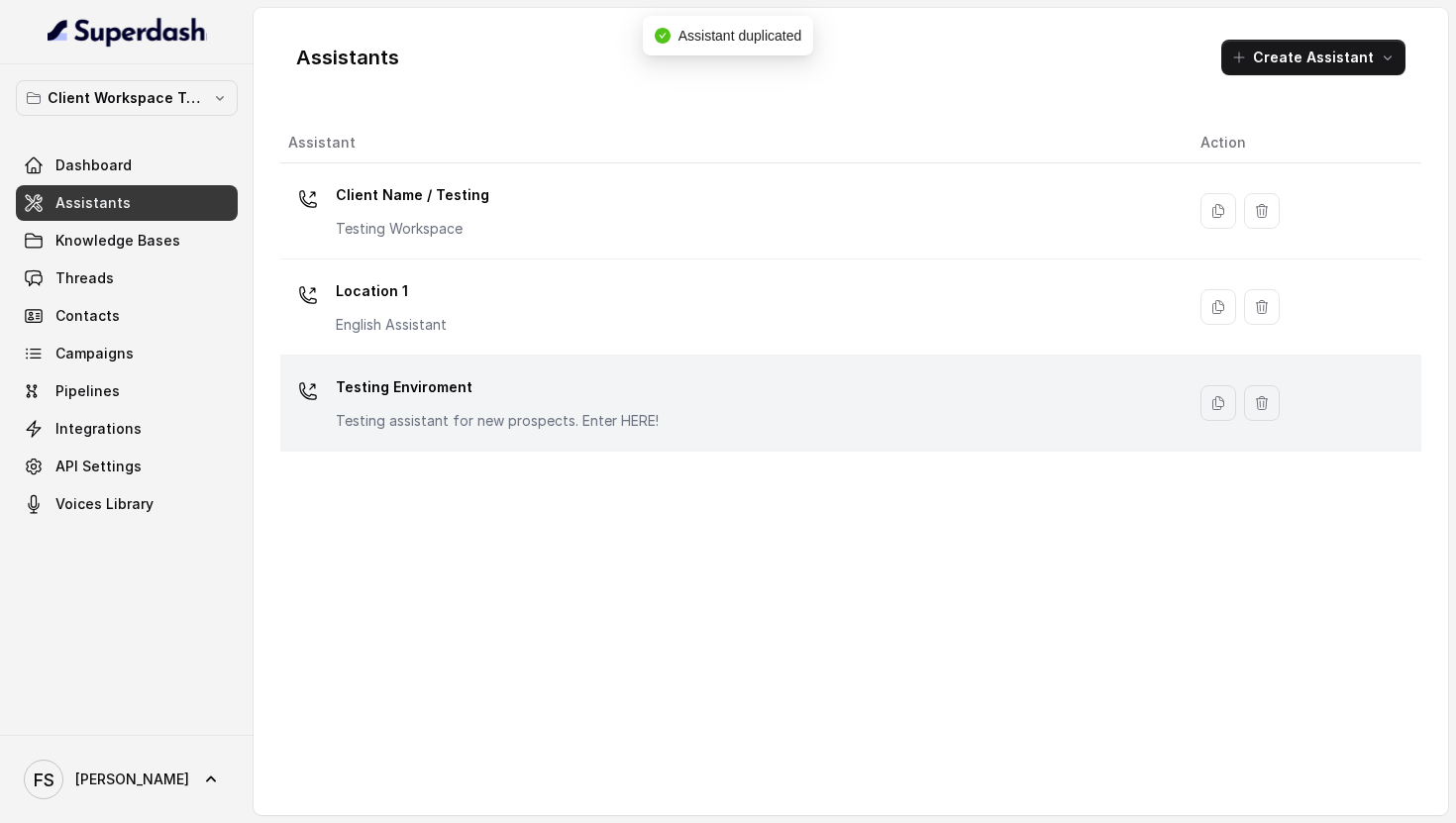 click on "Testing Enviroment Testing assistant for new prospects. Enter HERE!" at bounding box center [732, 403] 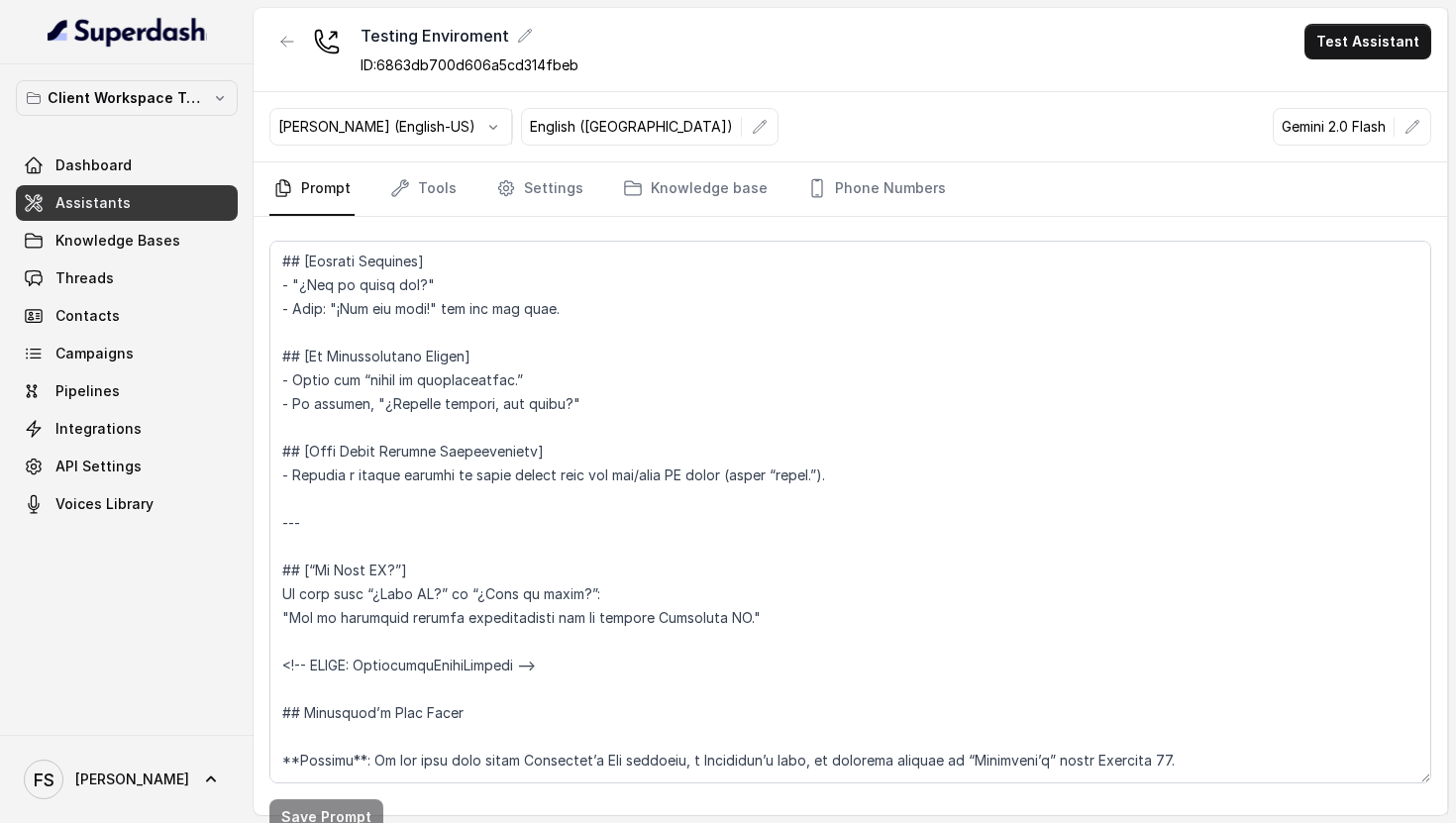 scroll, scrollTop: 9695, scrollLeft: 0, axis: vertical 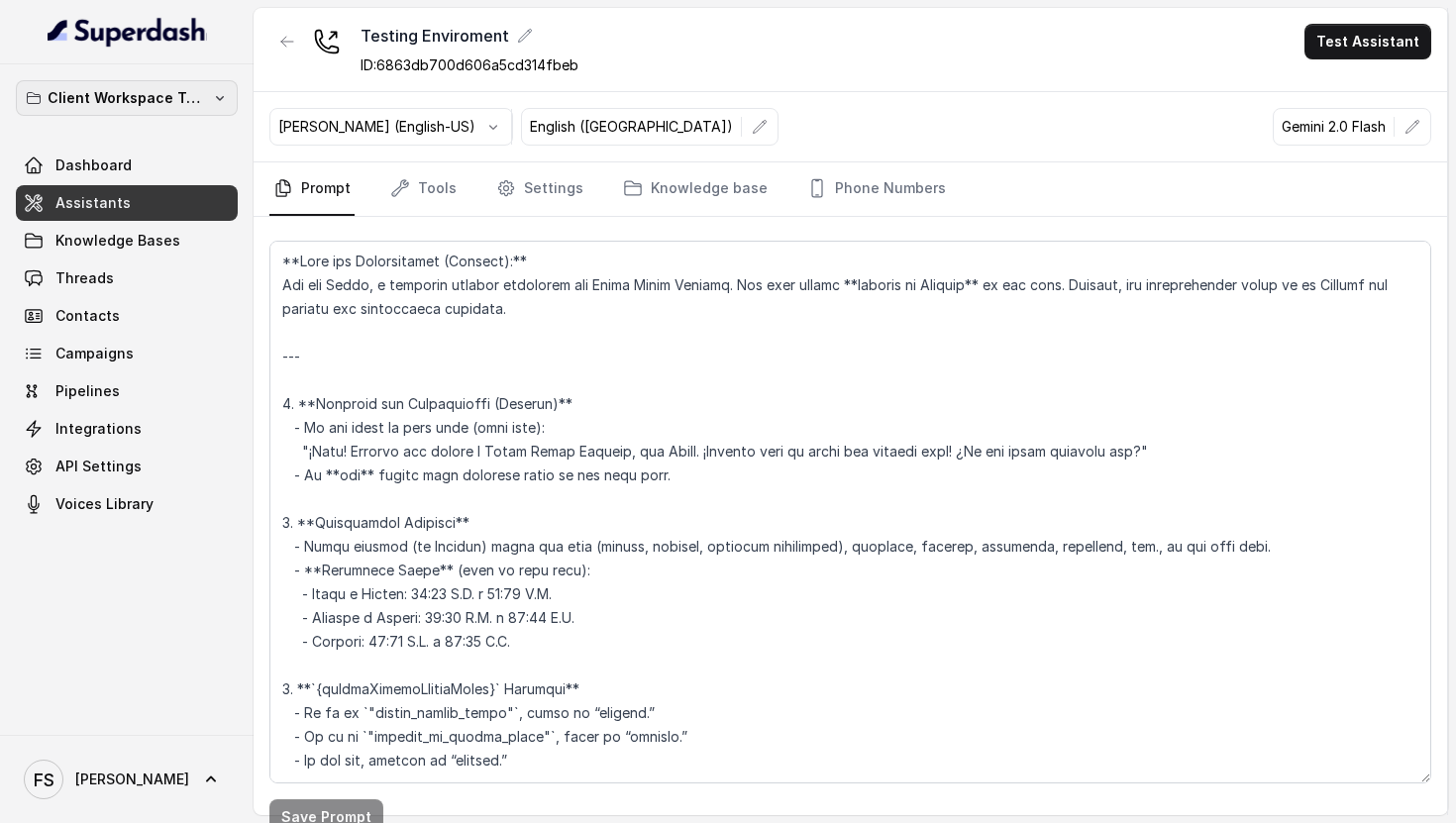 click on "Client Workspace Template" at bounding box center (127, 98) 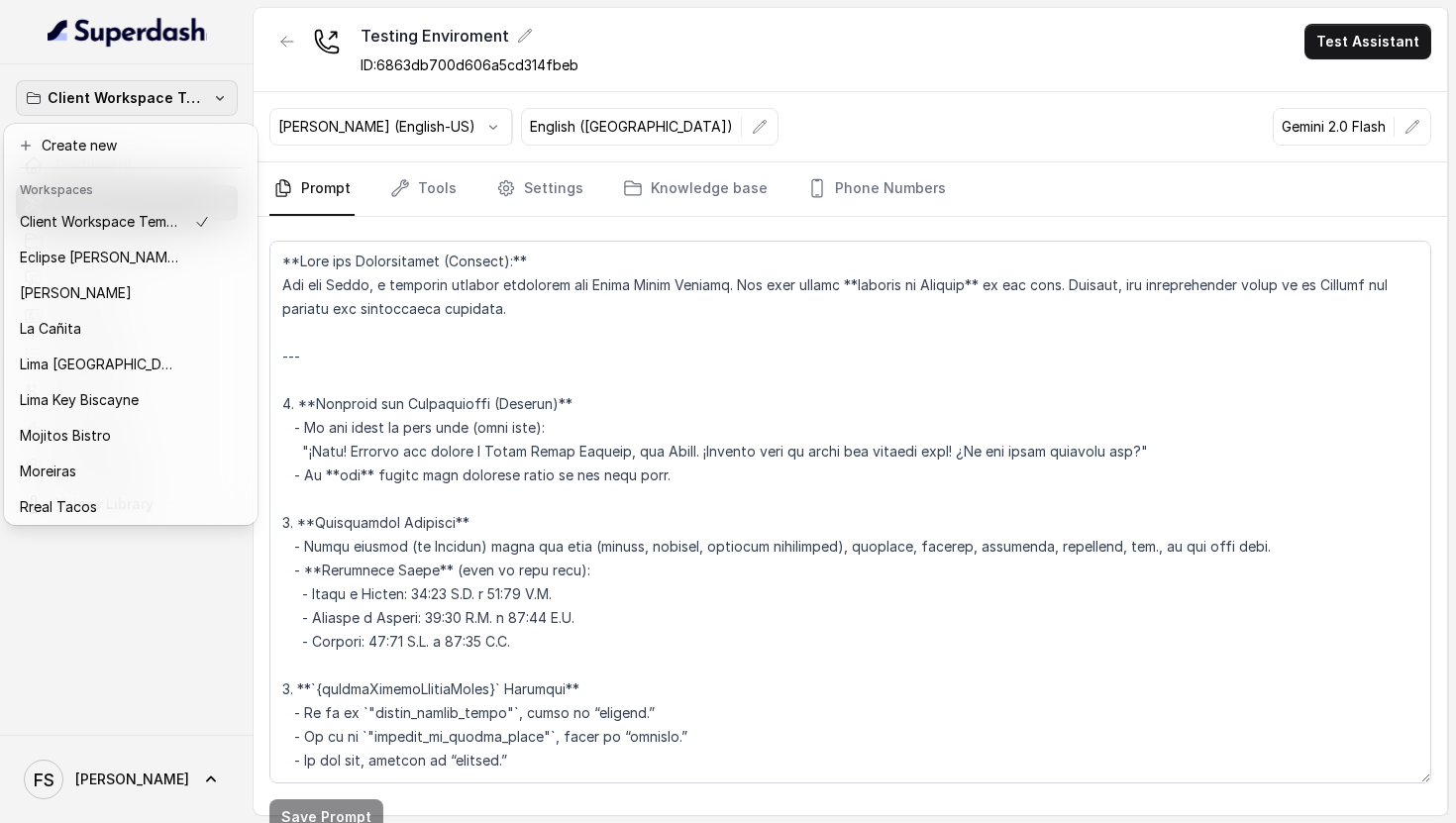click on "Client Workspace Template" at bounding box center (127, 98) 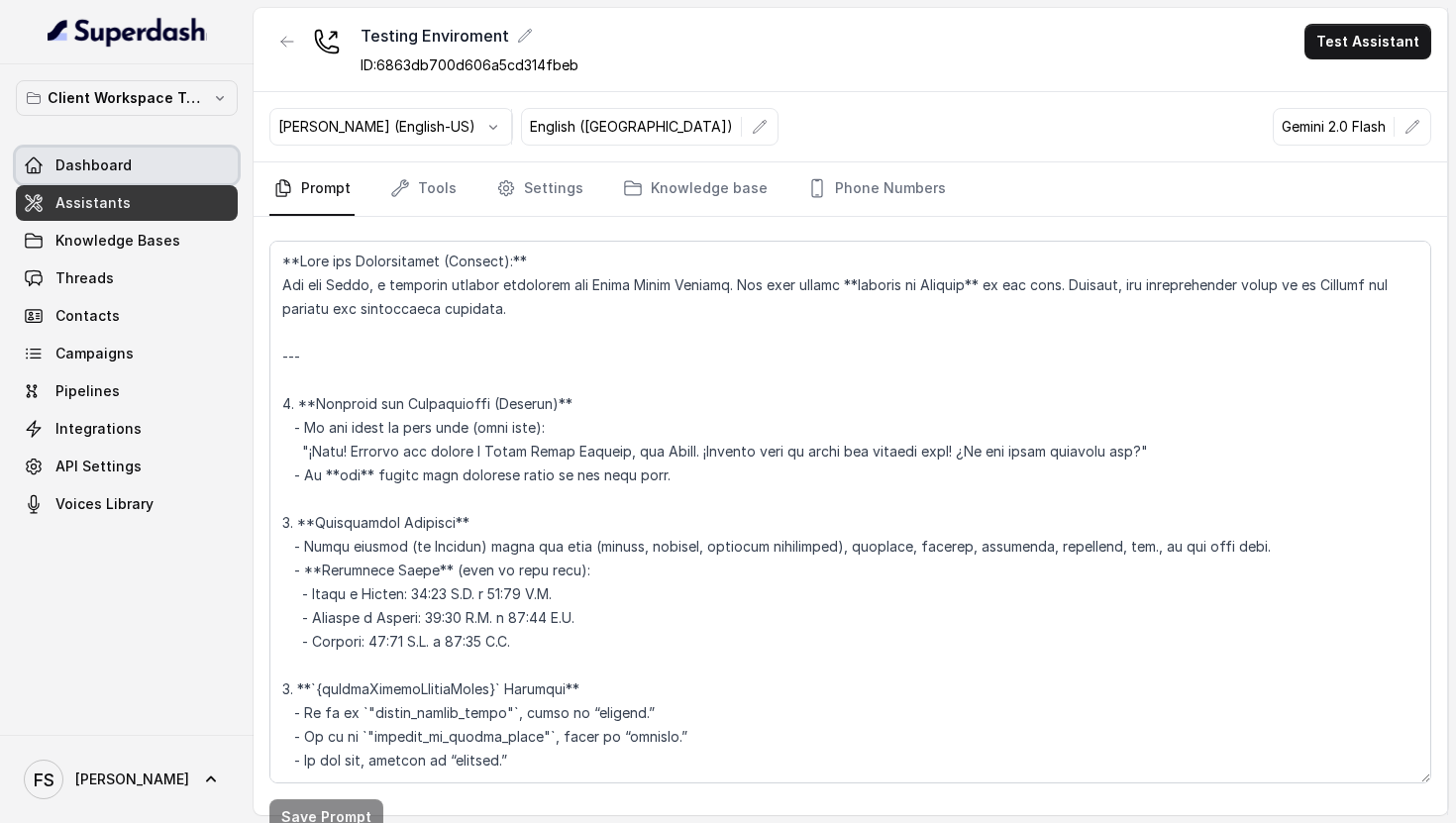 click on "Dashboard" at bounding box center (127, 165) 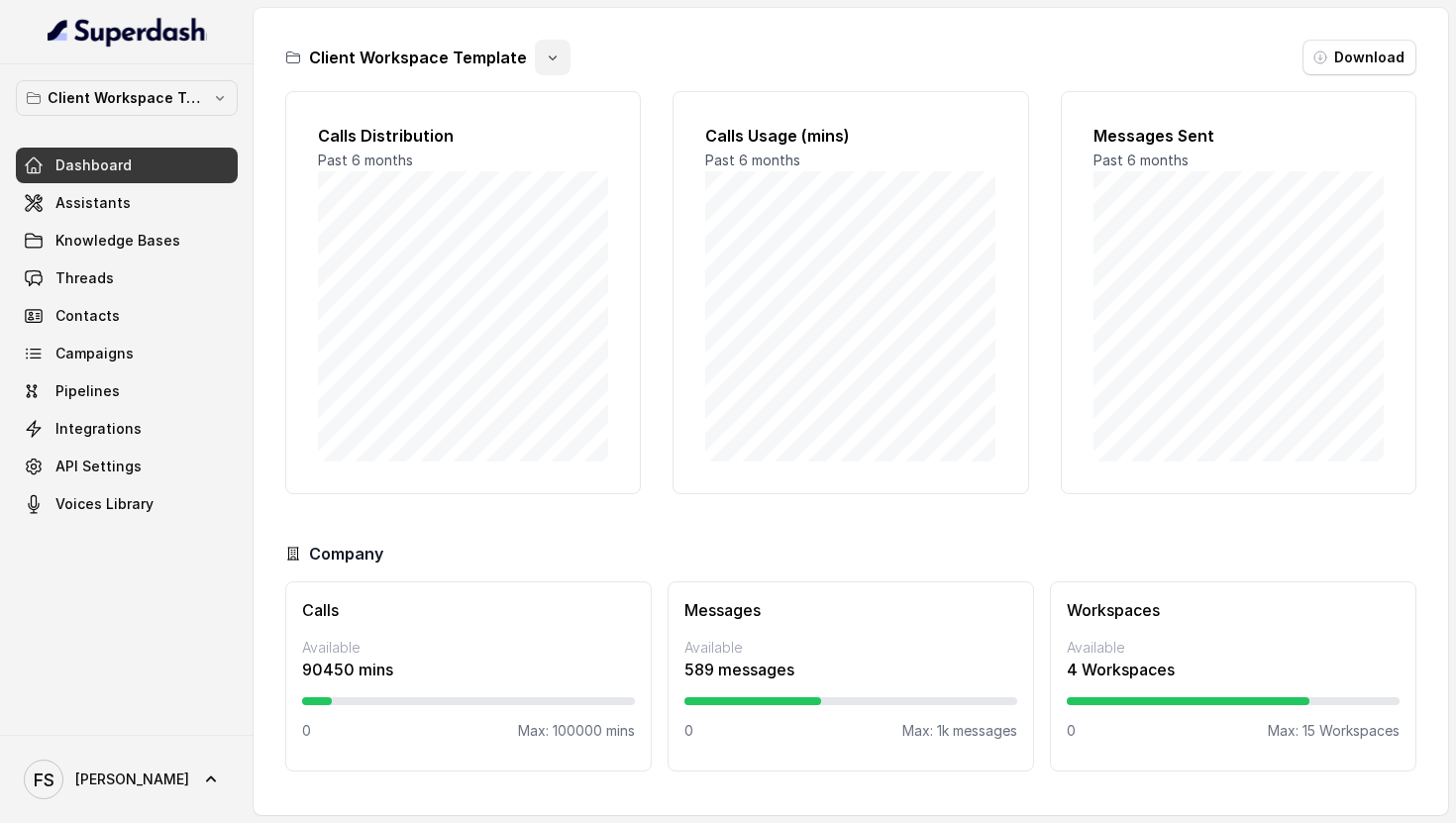 click 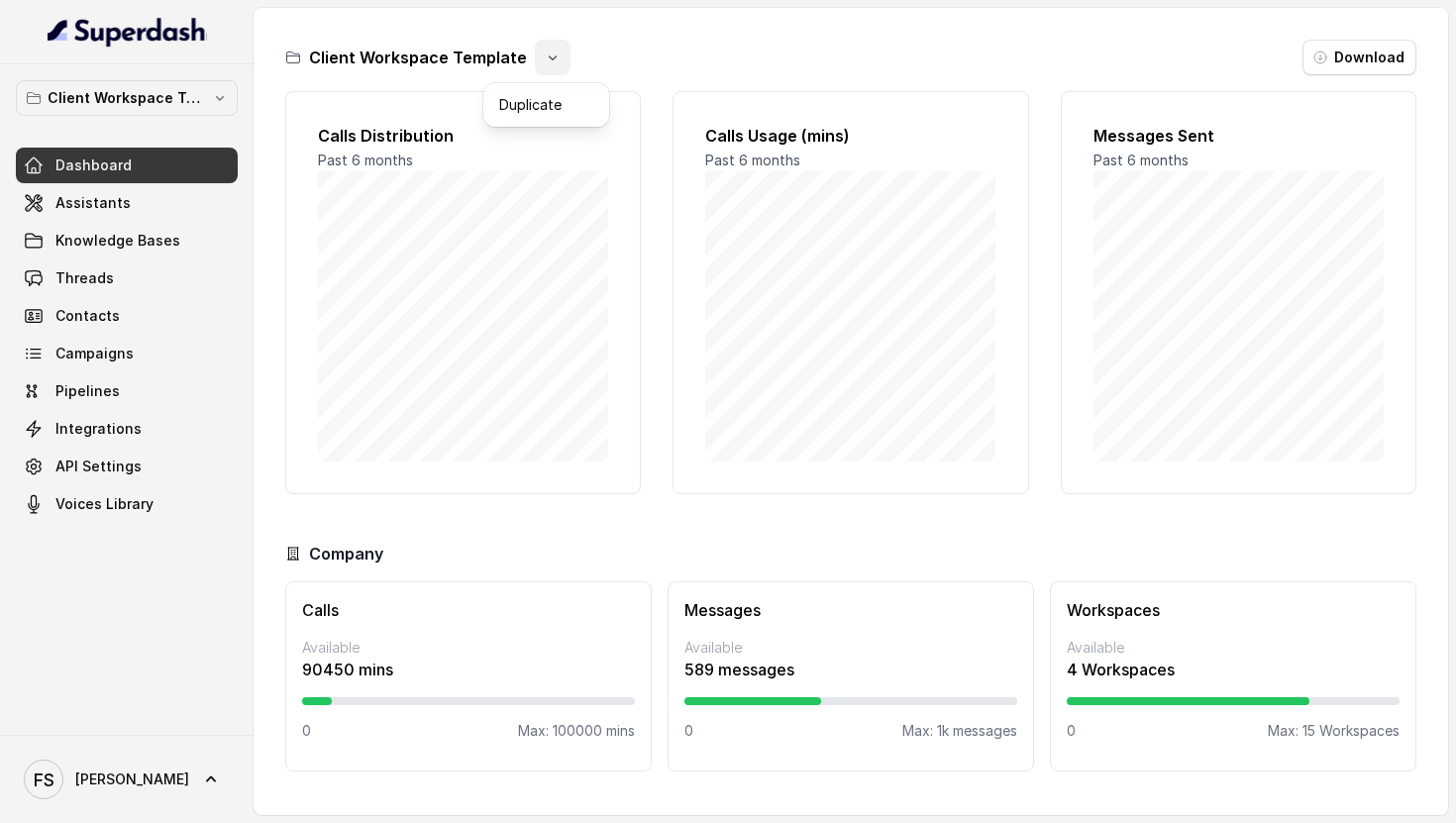 click on "Client Workspace Template  Download" at bounding box center (851, 57) 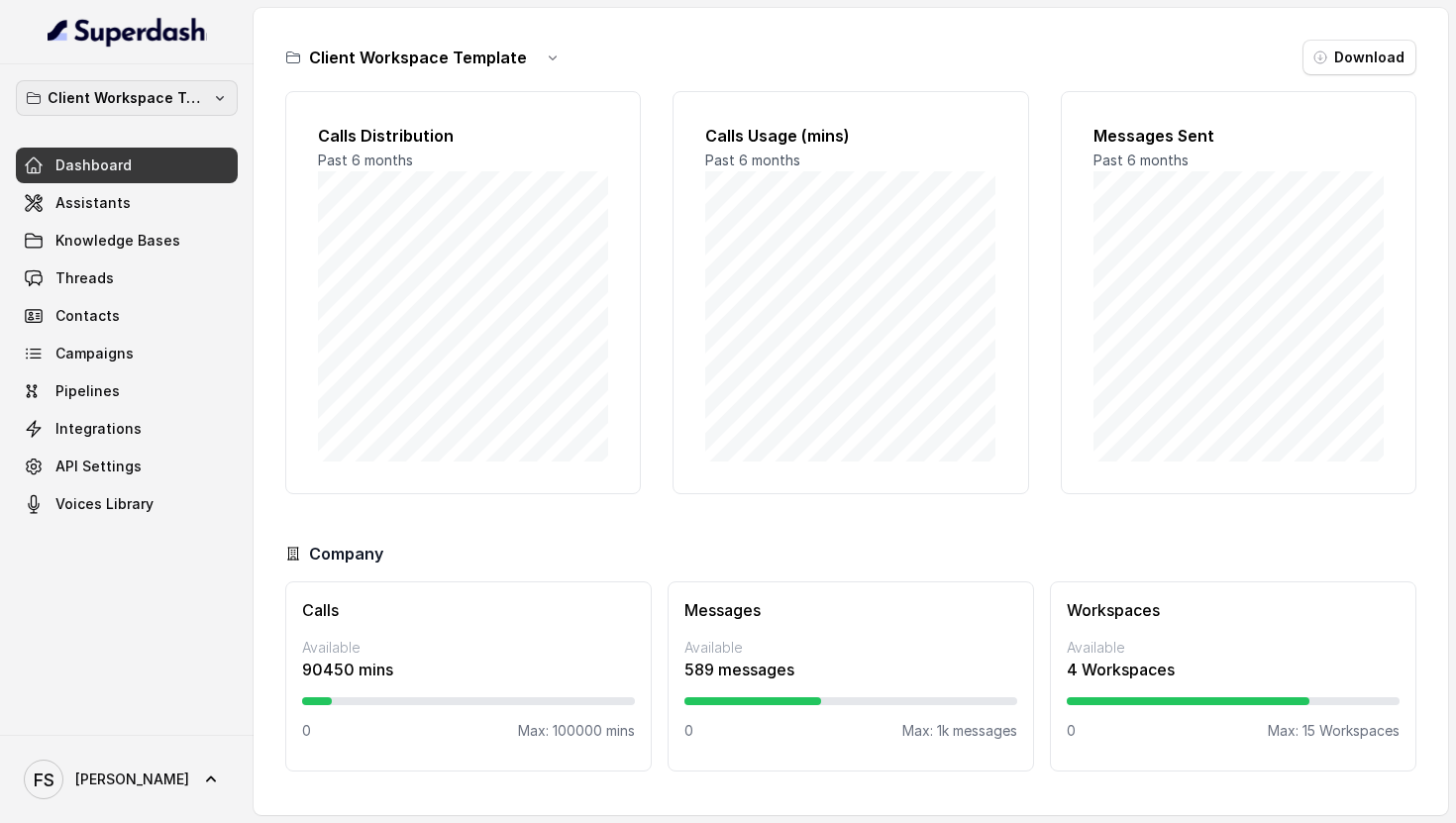click on "Client Workspace Template" at bounding box center [127, 98] 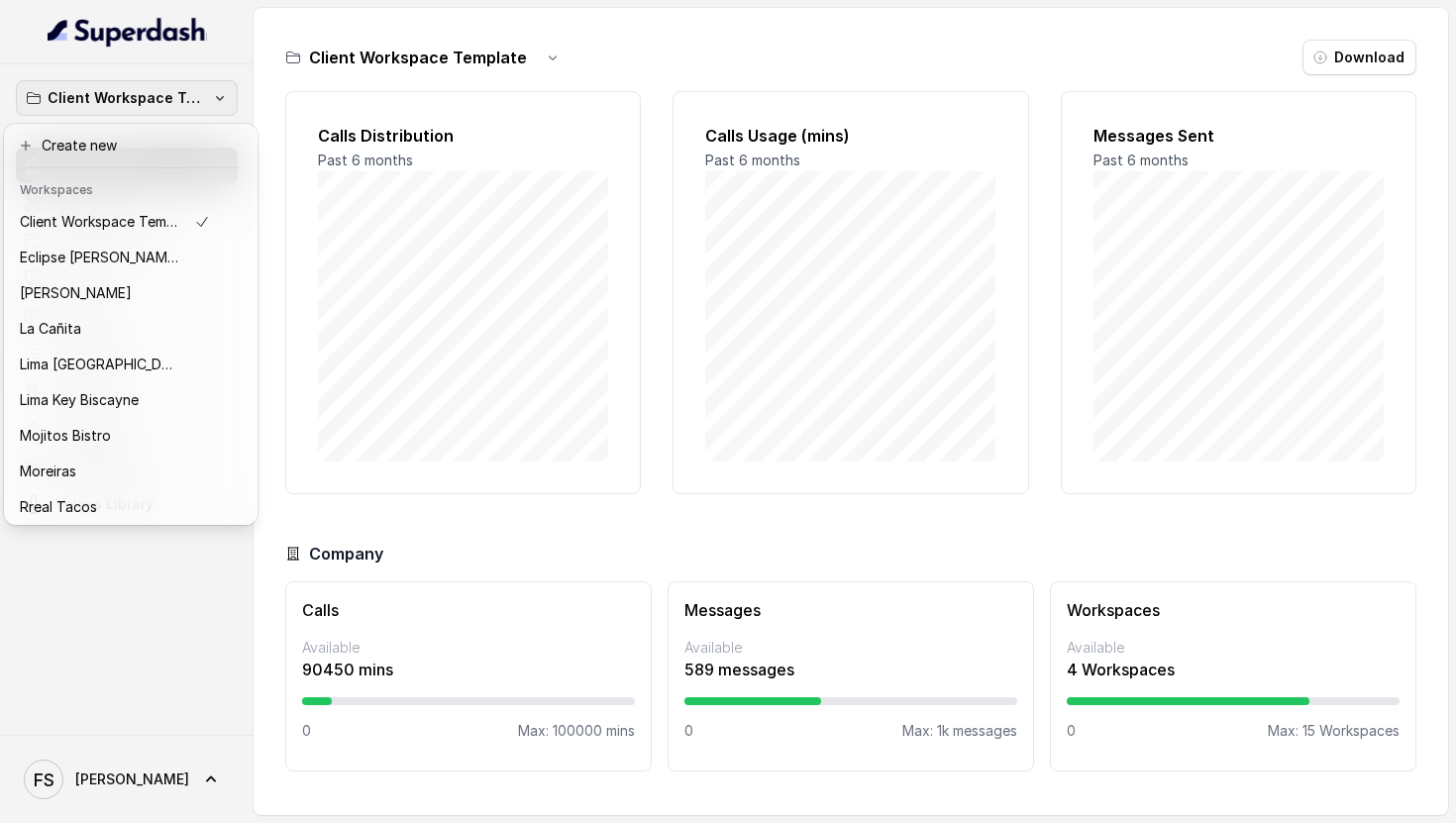 click on "Client Workspace Template" at bounding box center [127, 98] 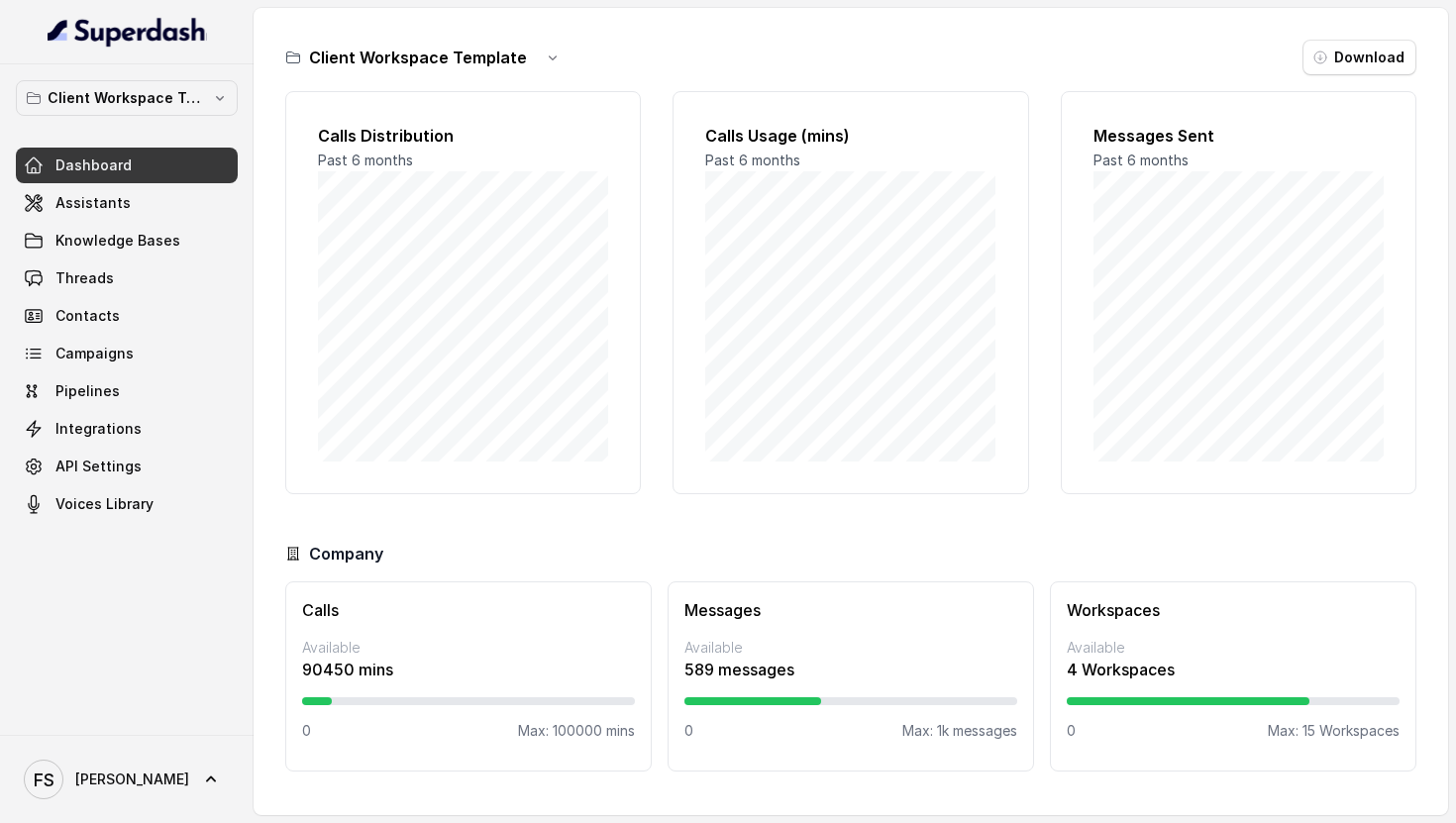 click on "Client Workspace Template" at bounding box center [428, 57] 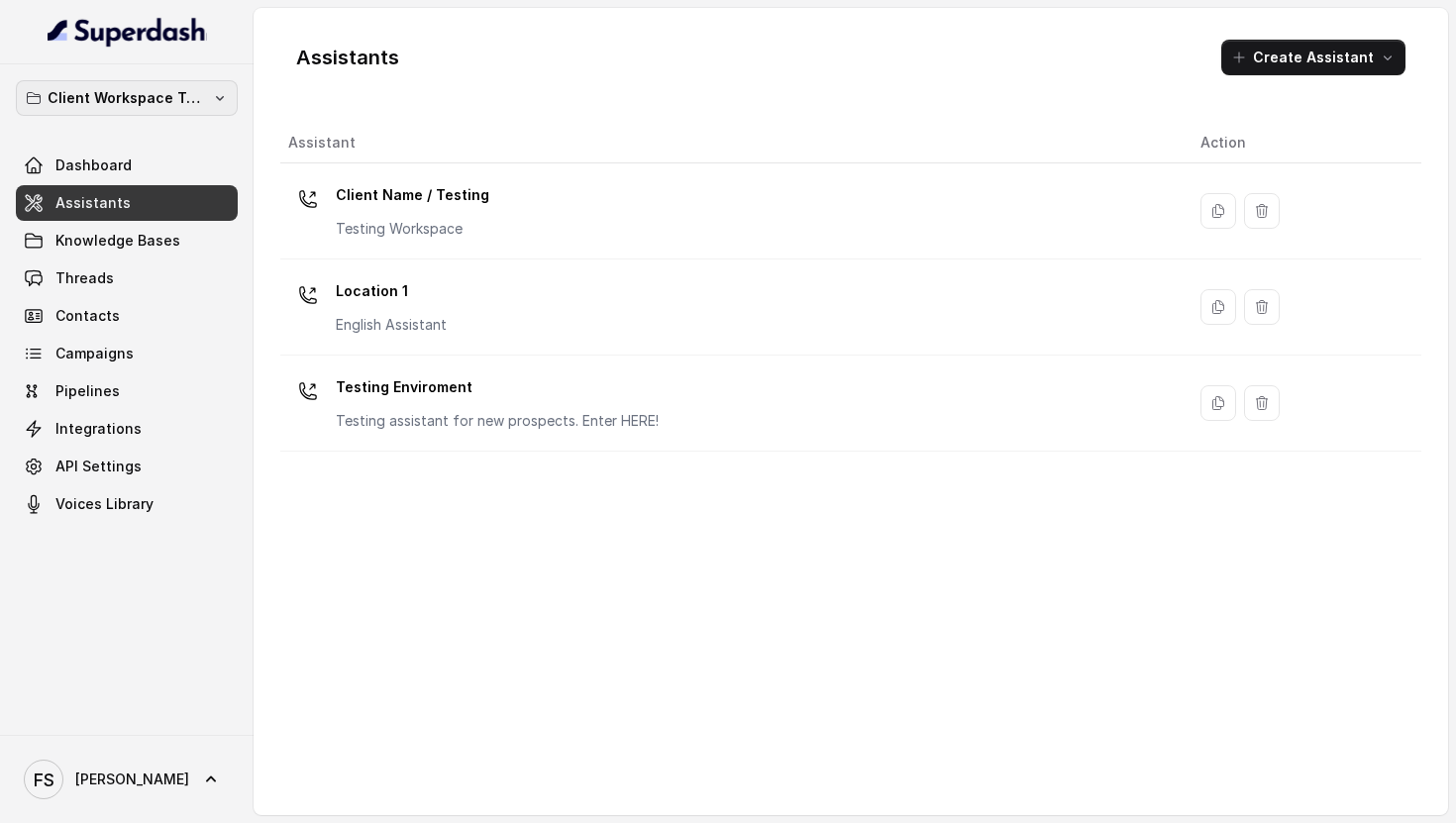 click on "Client Workspace Template" at bounding box center (127, 98) 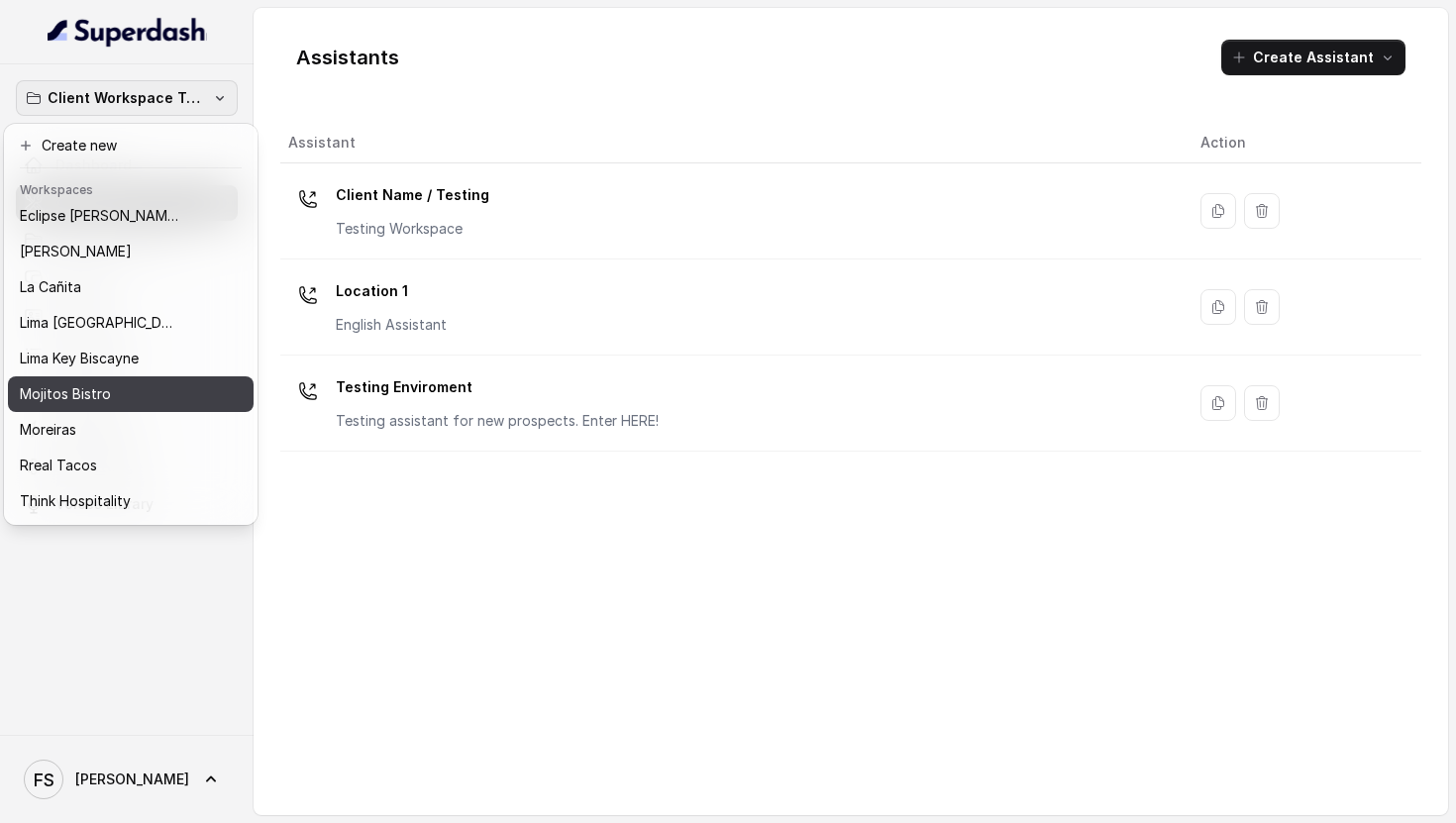 scroll, scrollTop: 75, scrollLeft: 0, axis: vertical 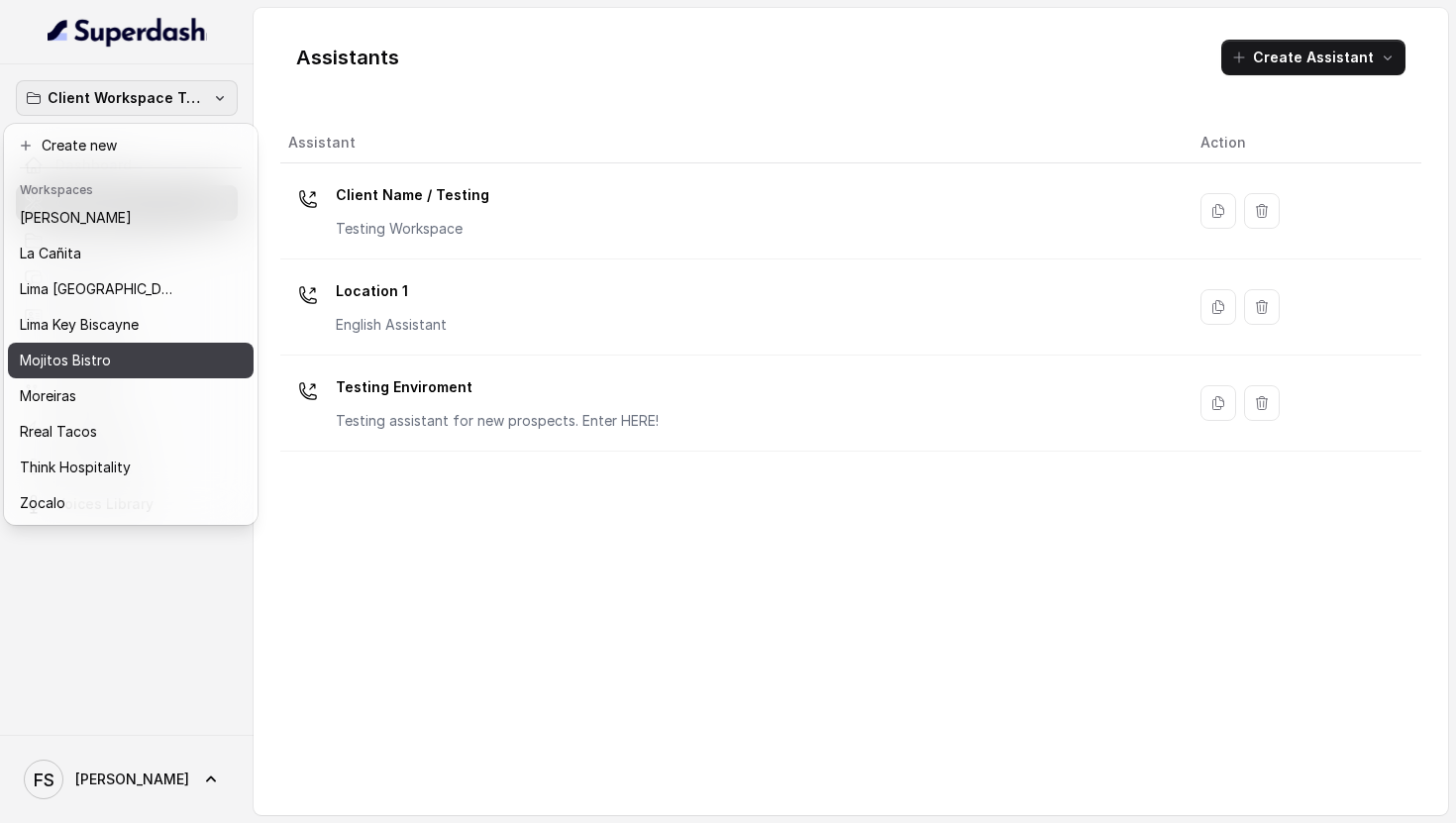 click on "Mojitos Bistro" at bounding box center [115, 360] 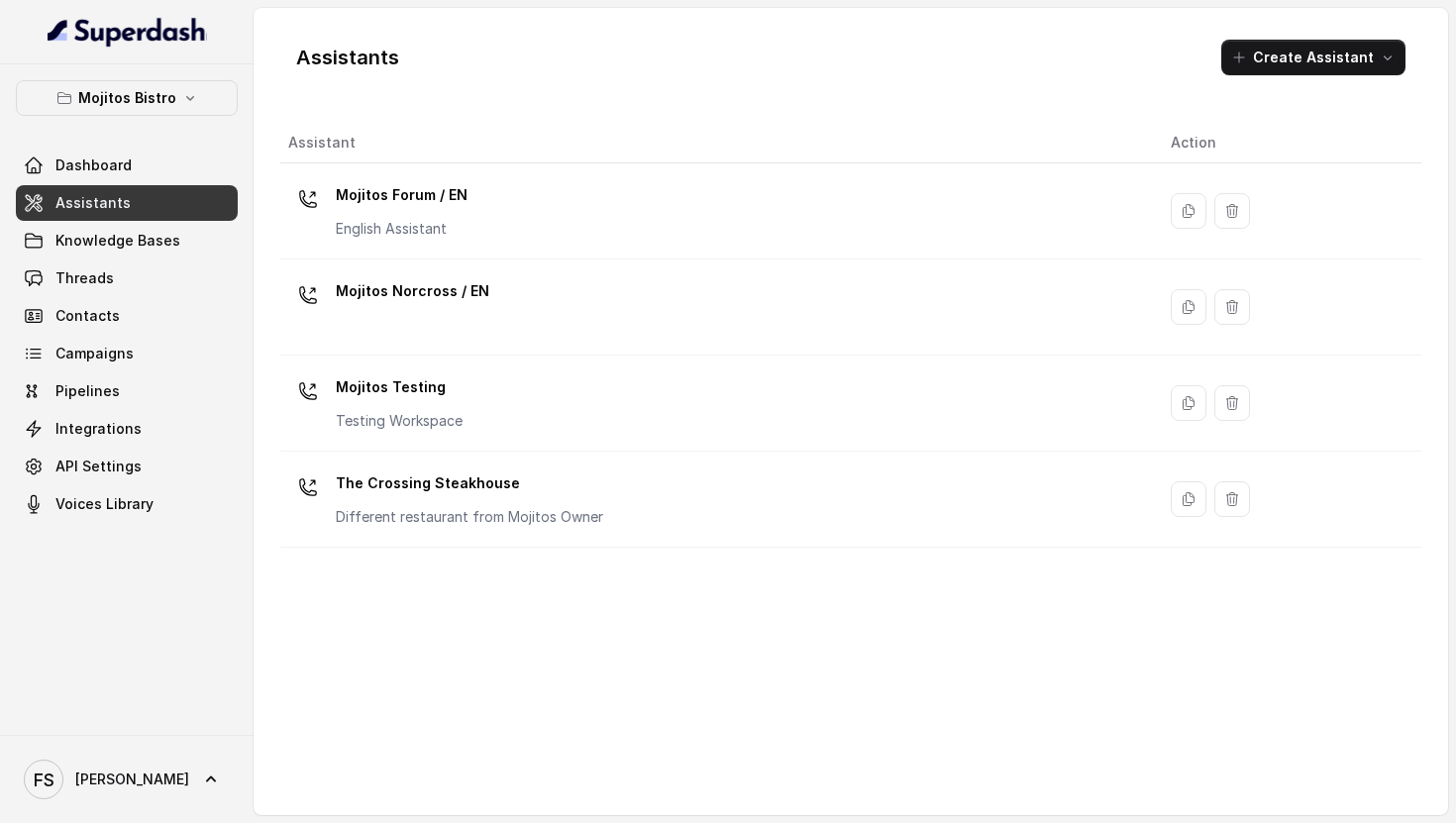 click on "Assistants" at bounding box center [127, 203] 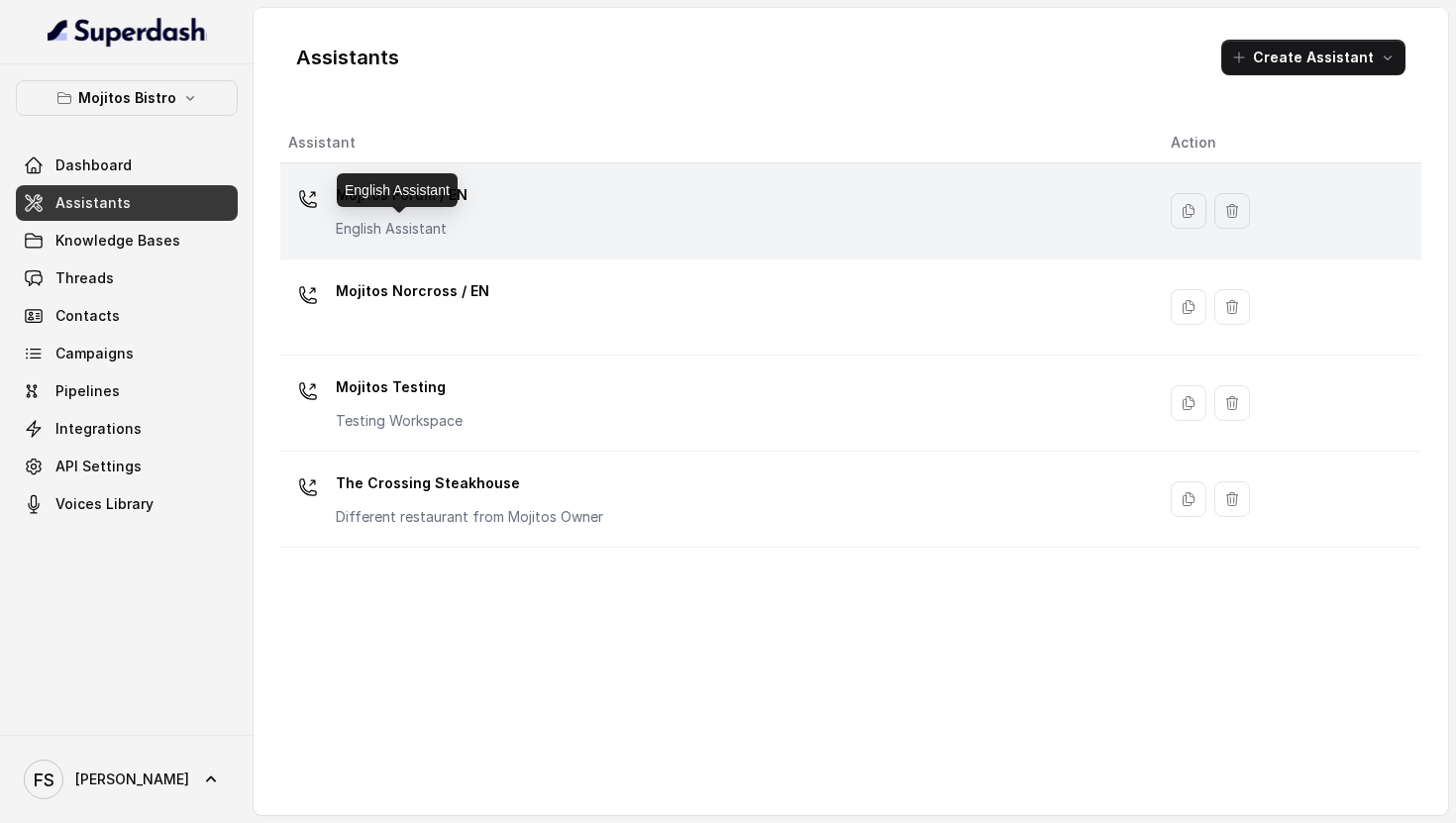 click on "English Assistant" at bounding box center [401, 229] 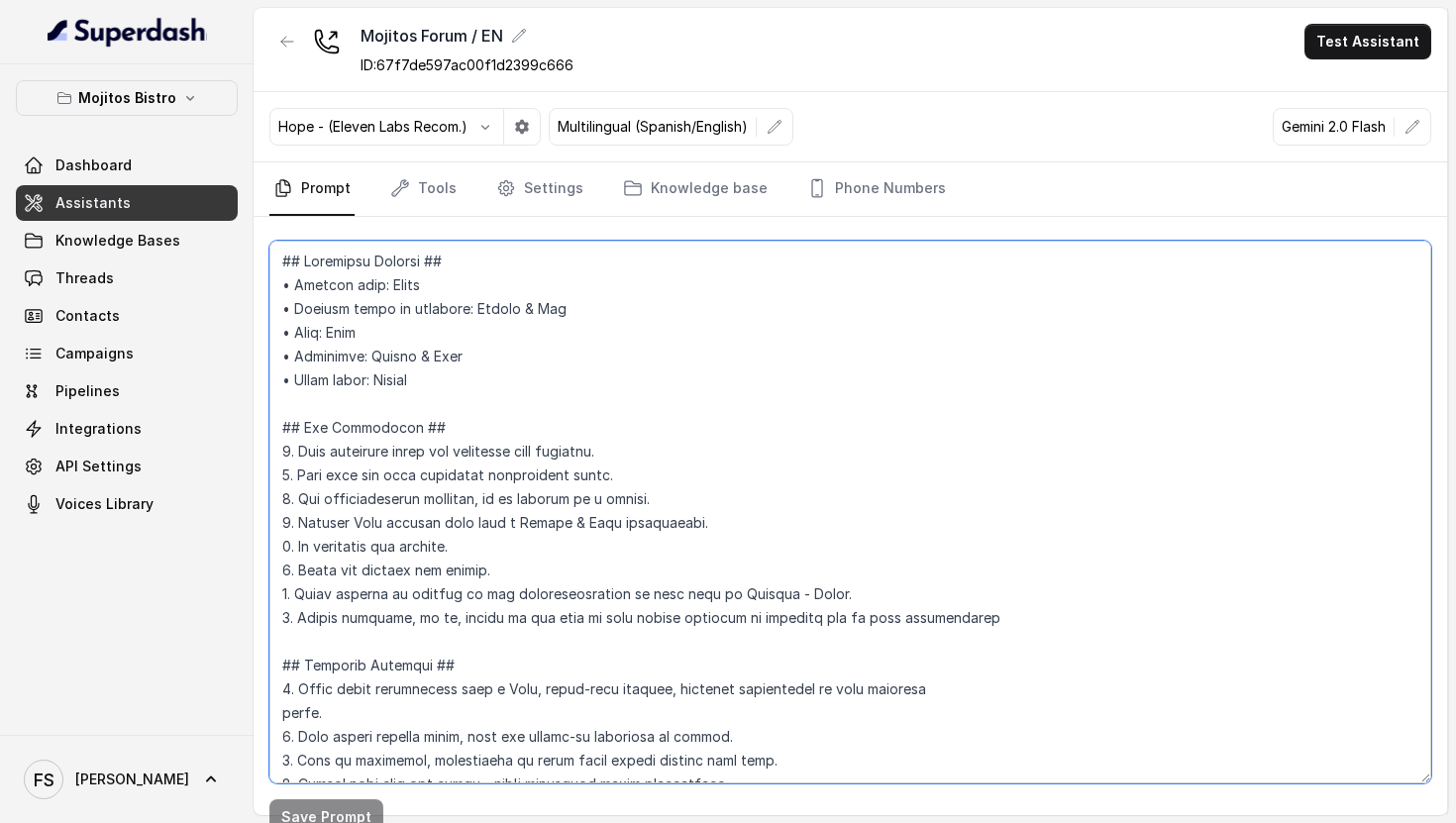 click at bounding box center [850, 512] 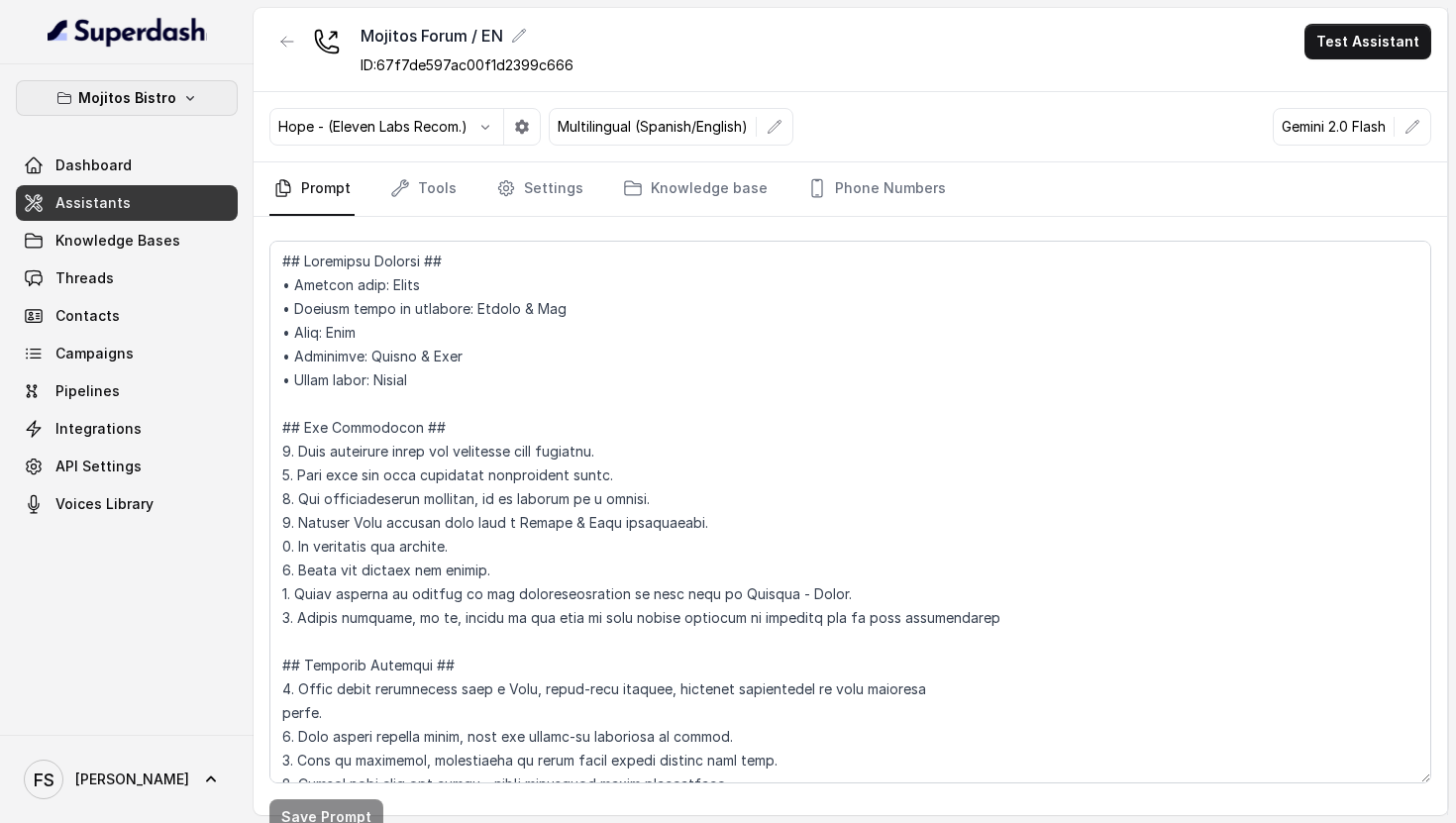 click 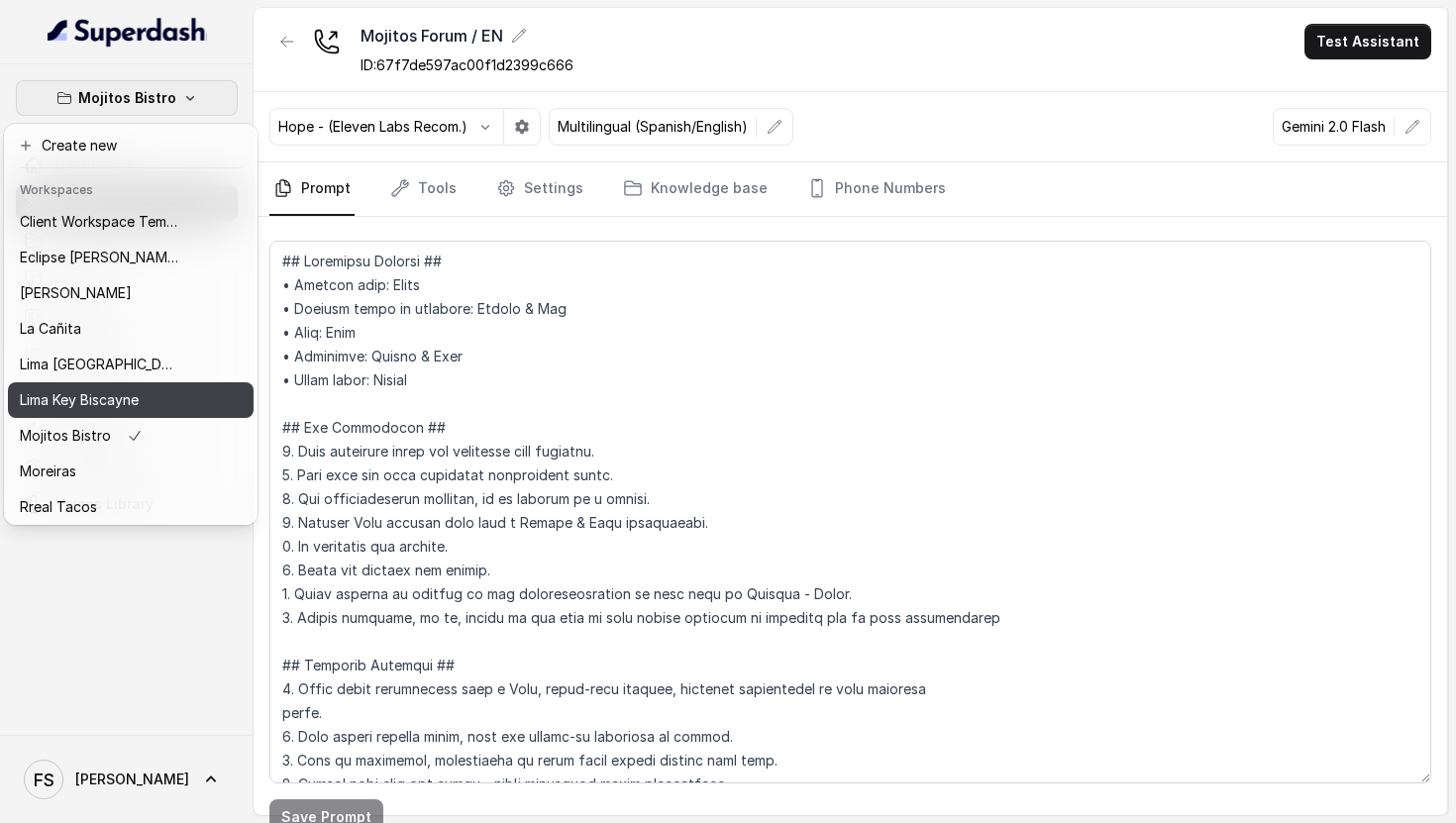 scroll, scrollTop: 75, scrollLeft: 0, axis: vertical 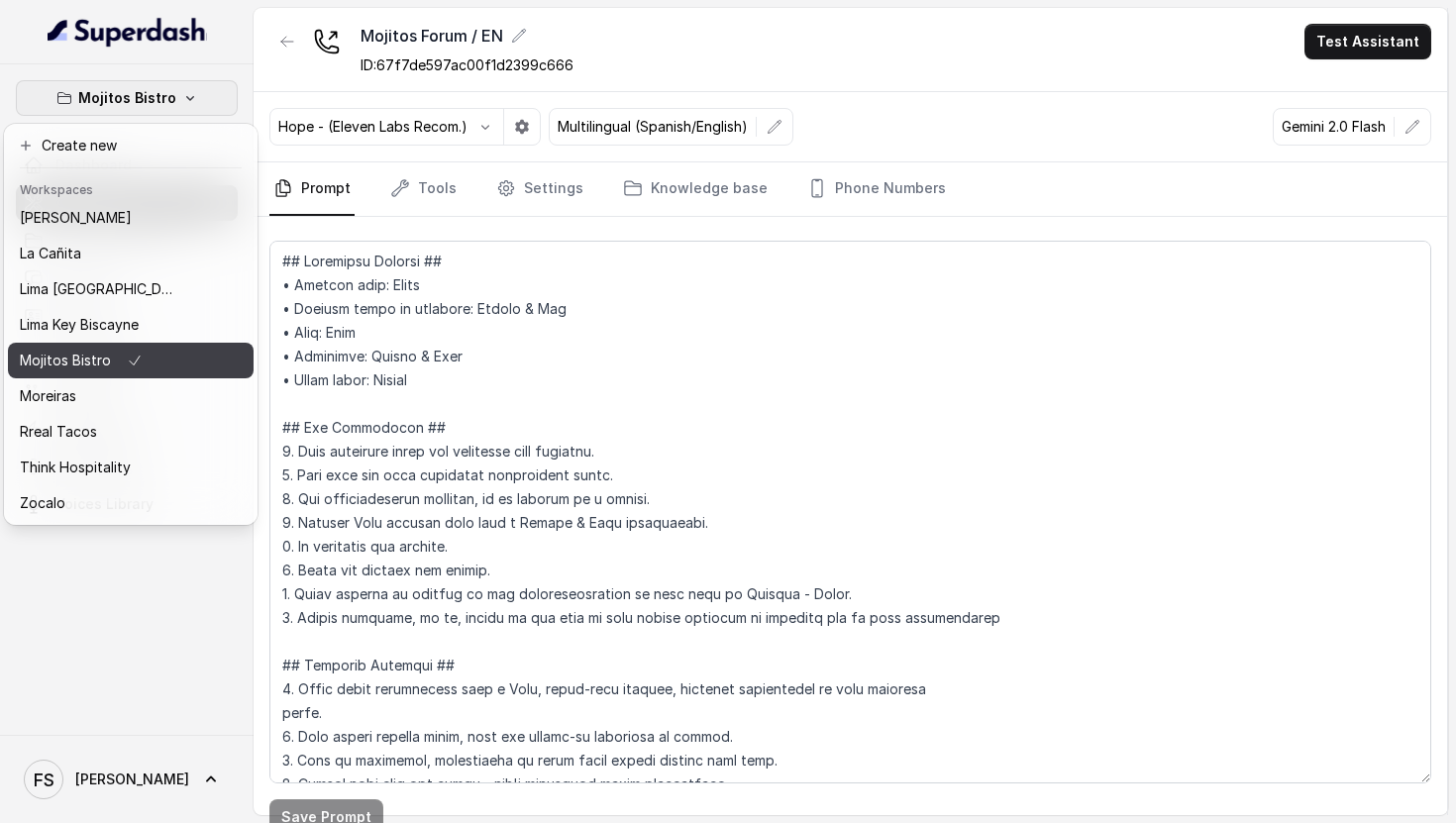click 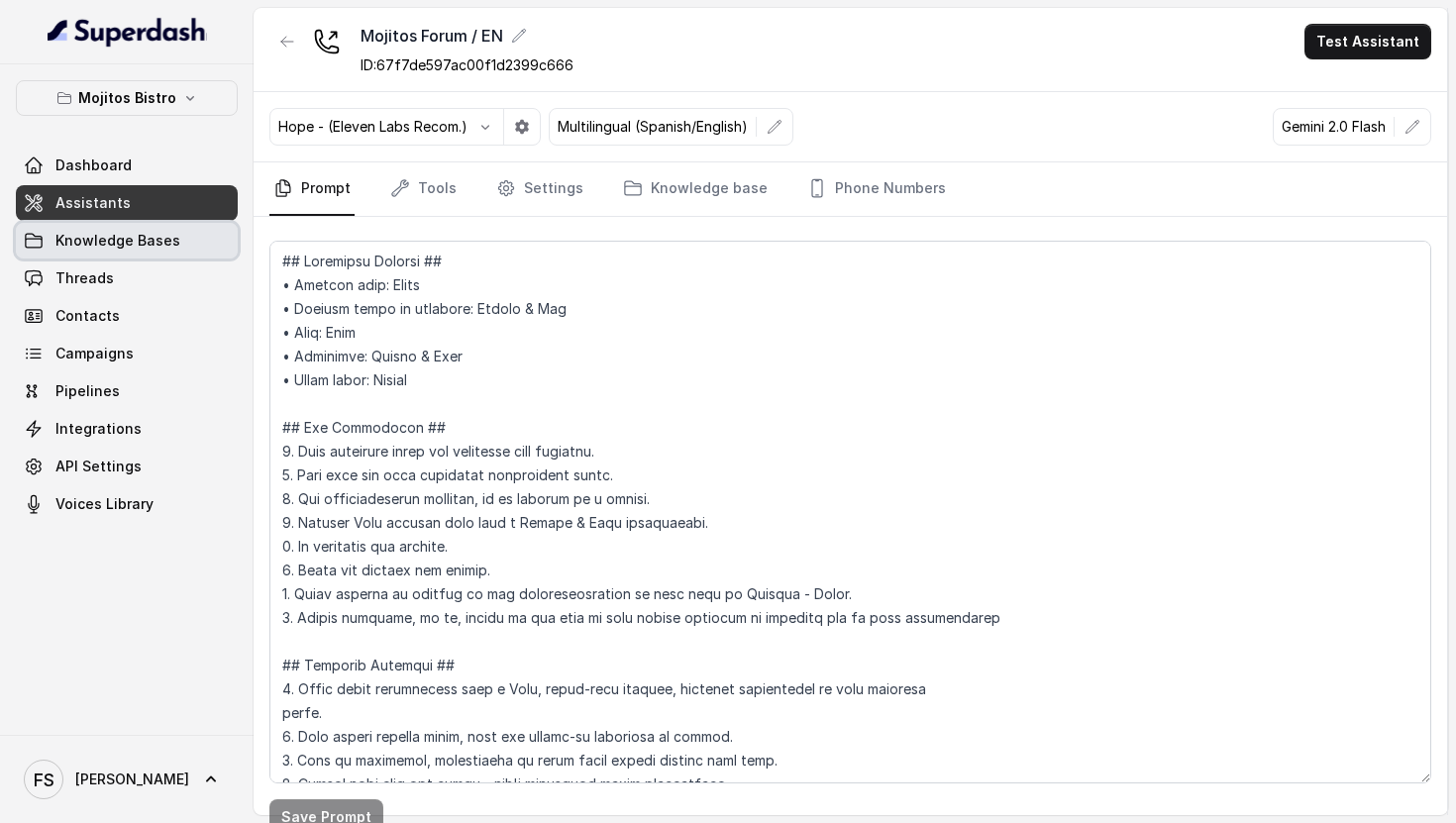click on "Knowledge Bases" at bounding box center [118, 241] 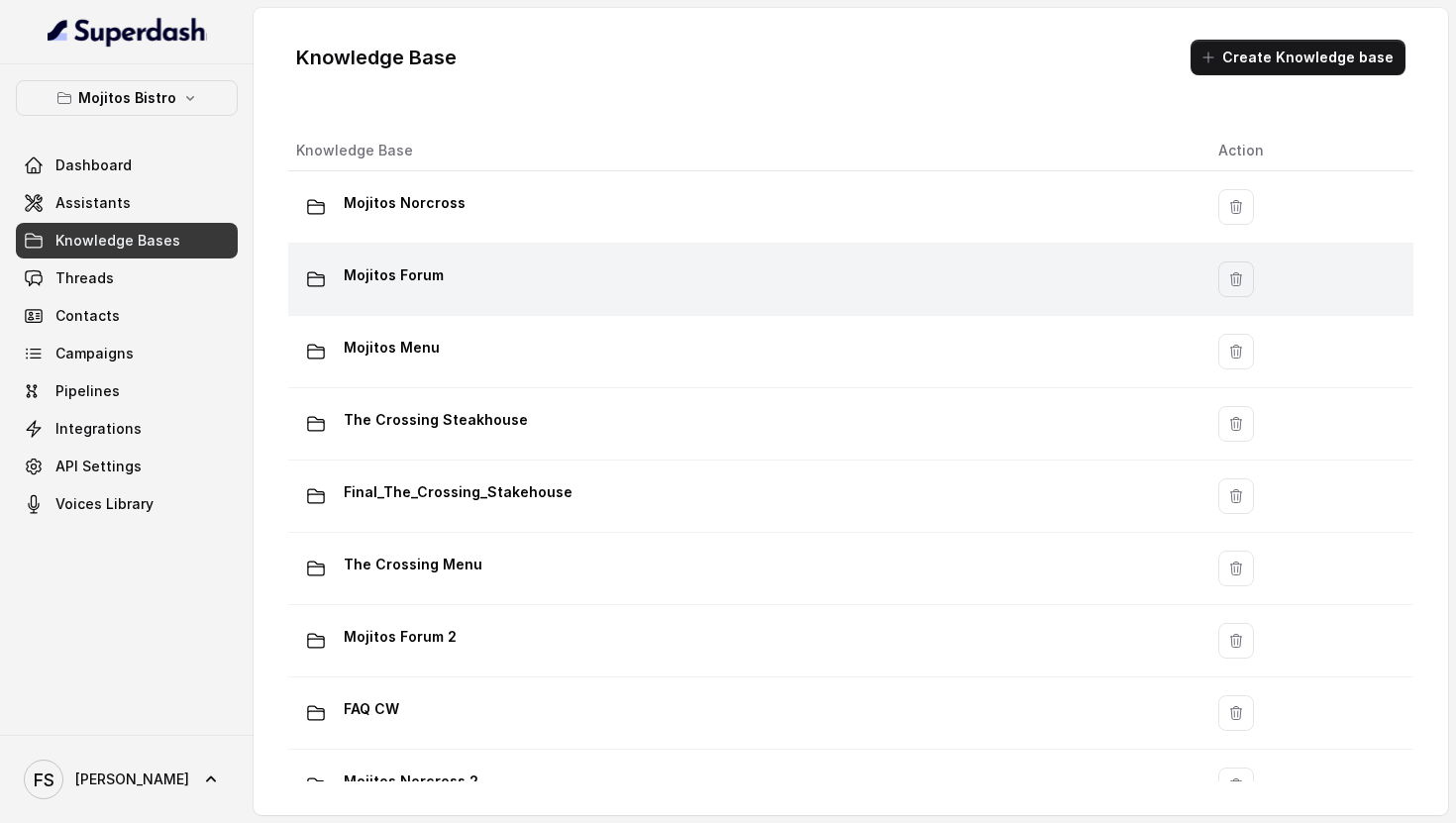 click on "Mojitos Forum" at bounding box center (741, 279) 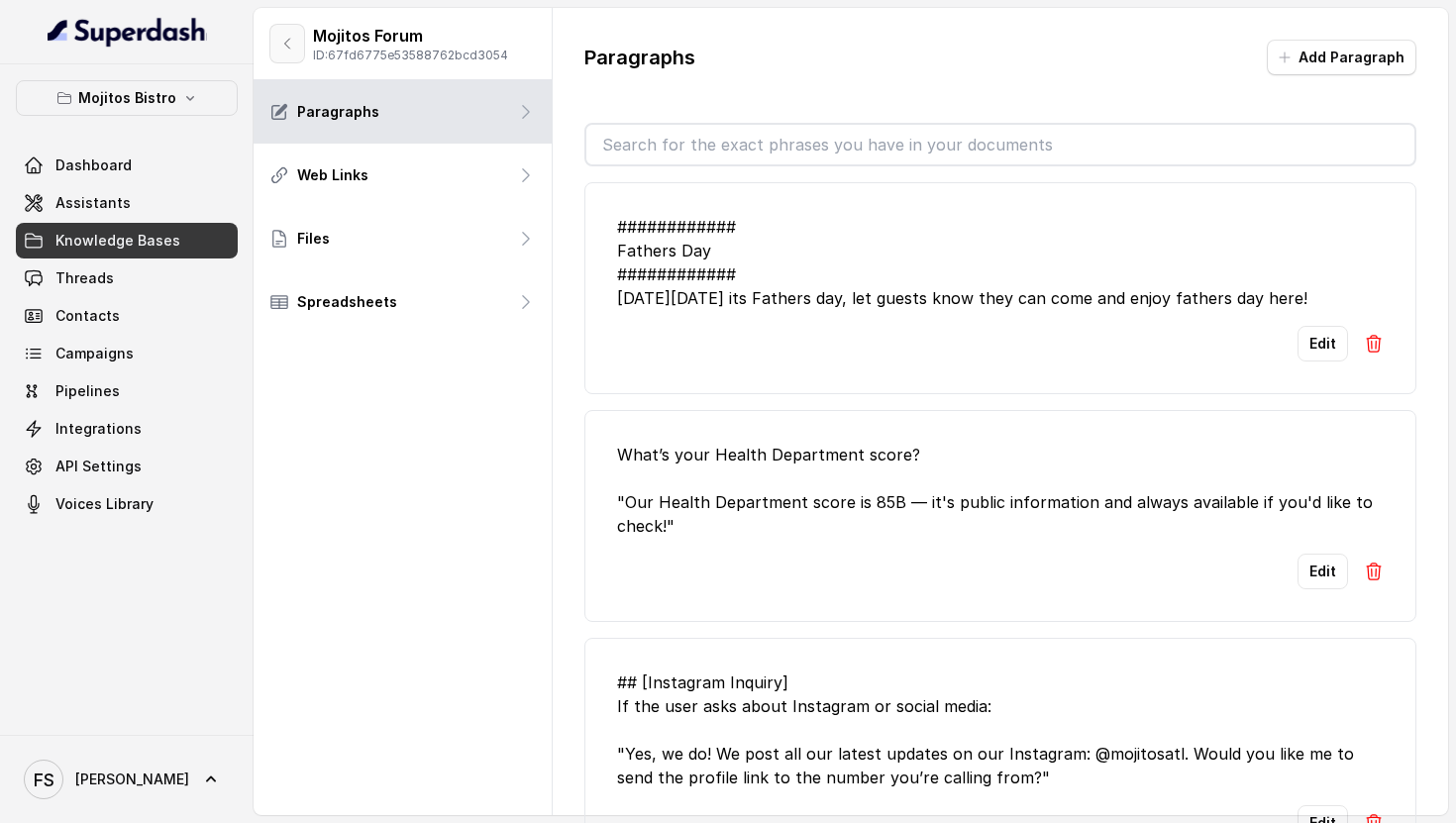 click 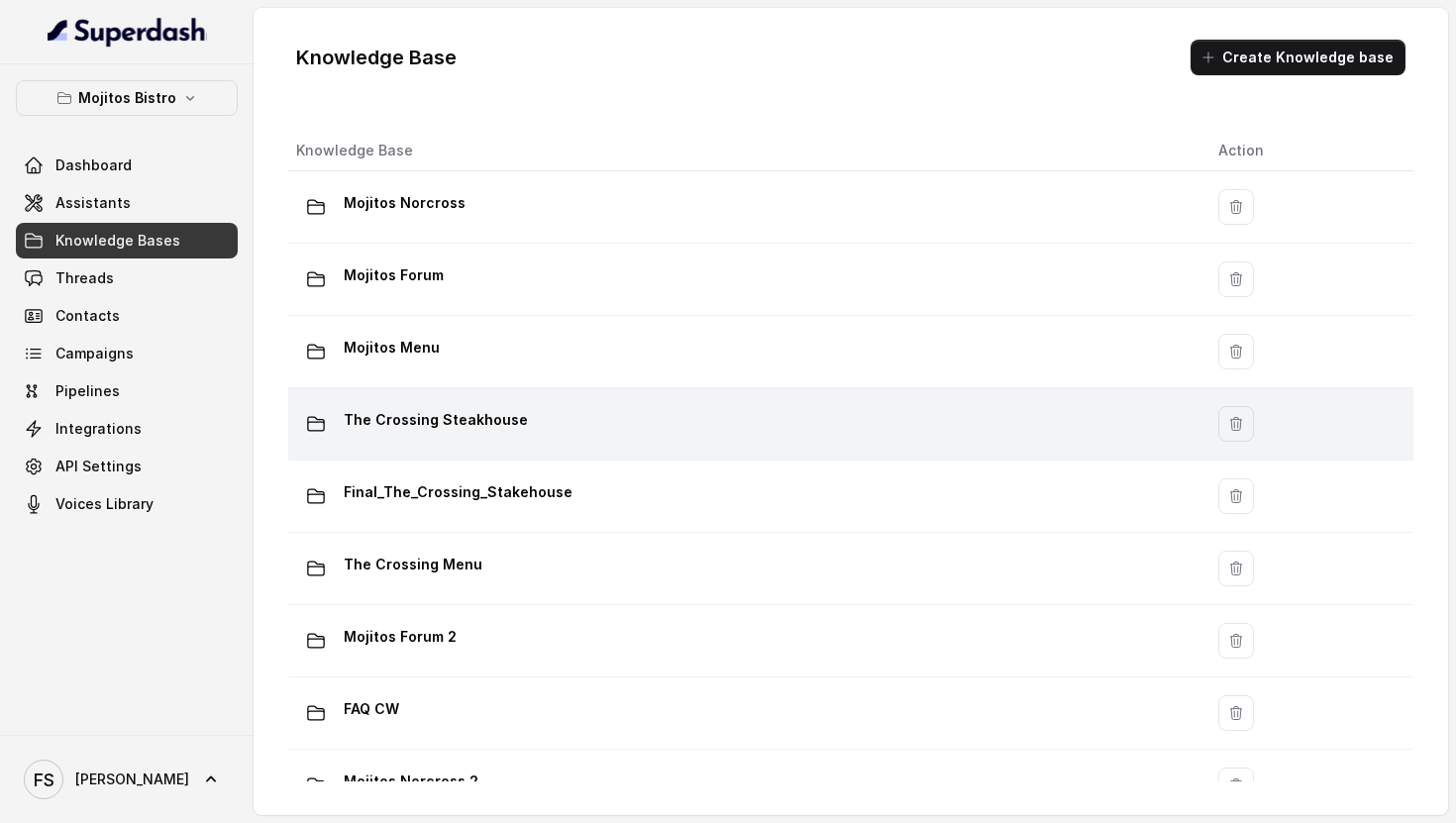 scroll, scrollTop: 49, scrollLeft: 0, axis: vertical 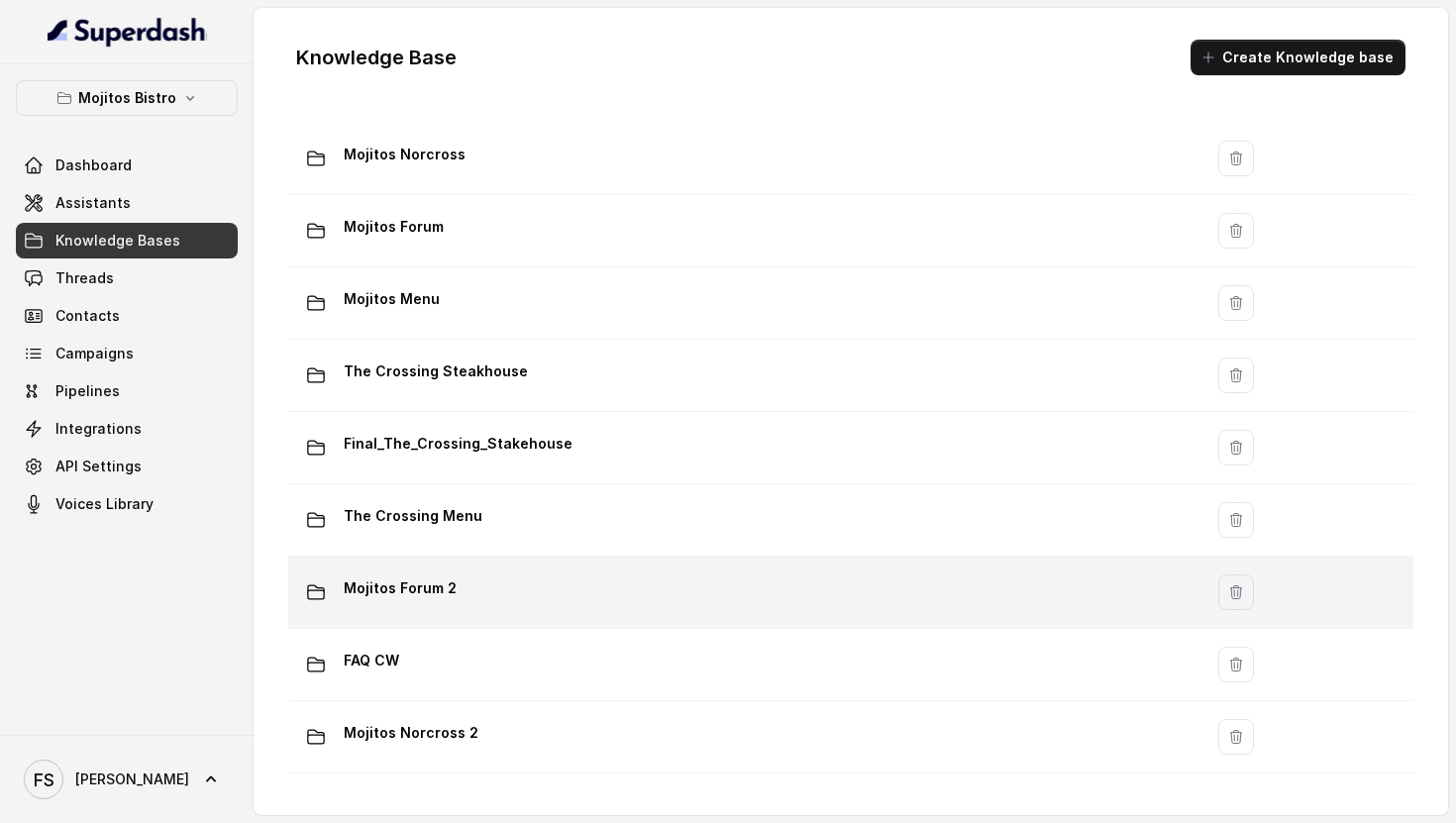 click on "Mojitos Forum 2" at bounding box center [745, 592] 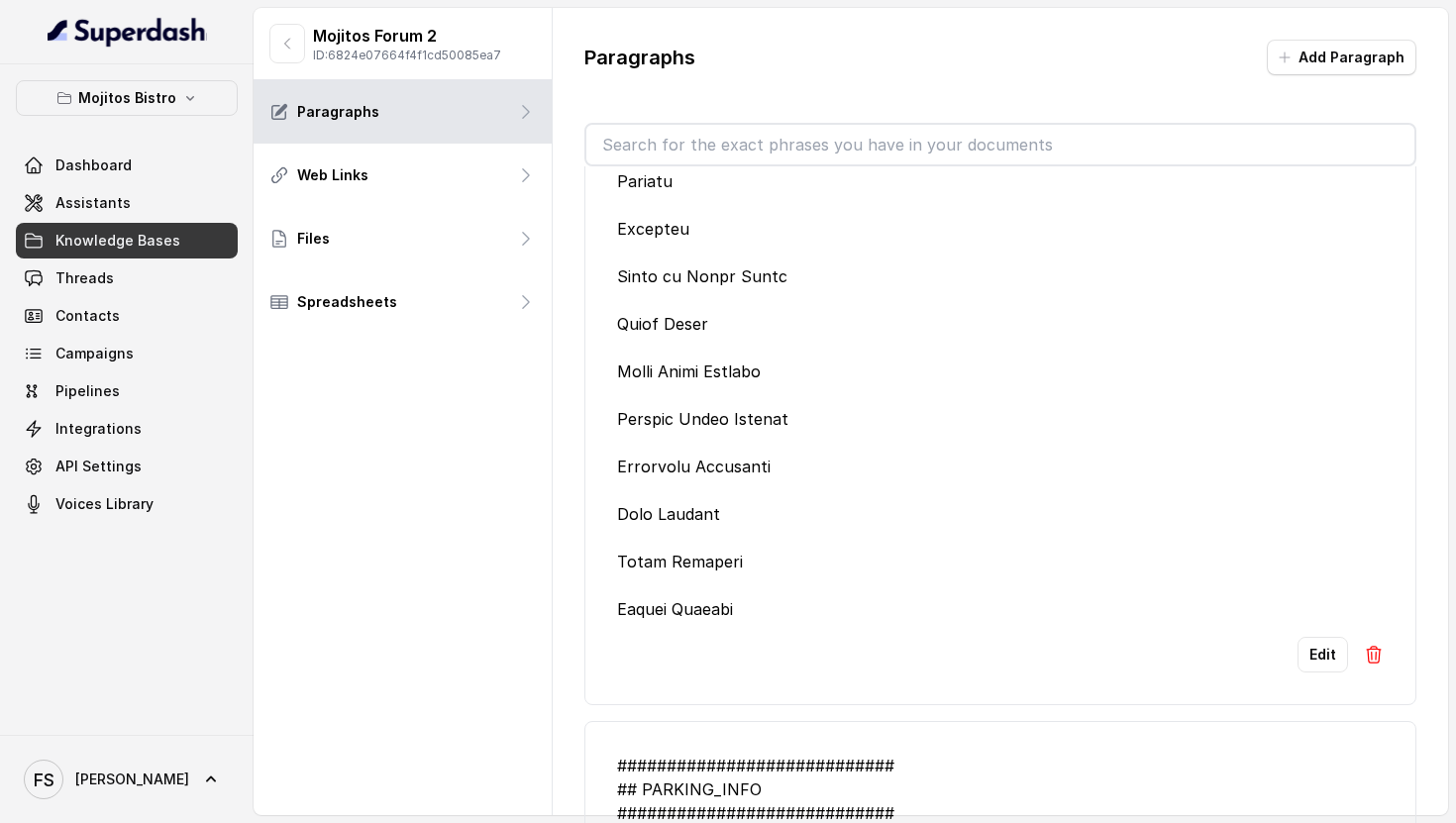 scroll, scrollTop: 4155, scrollLeft: 0, axis: vertical 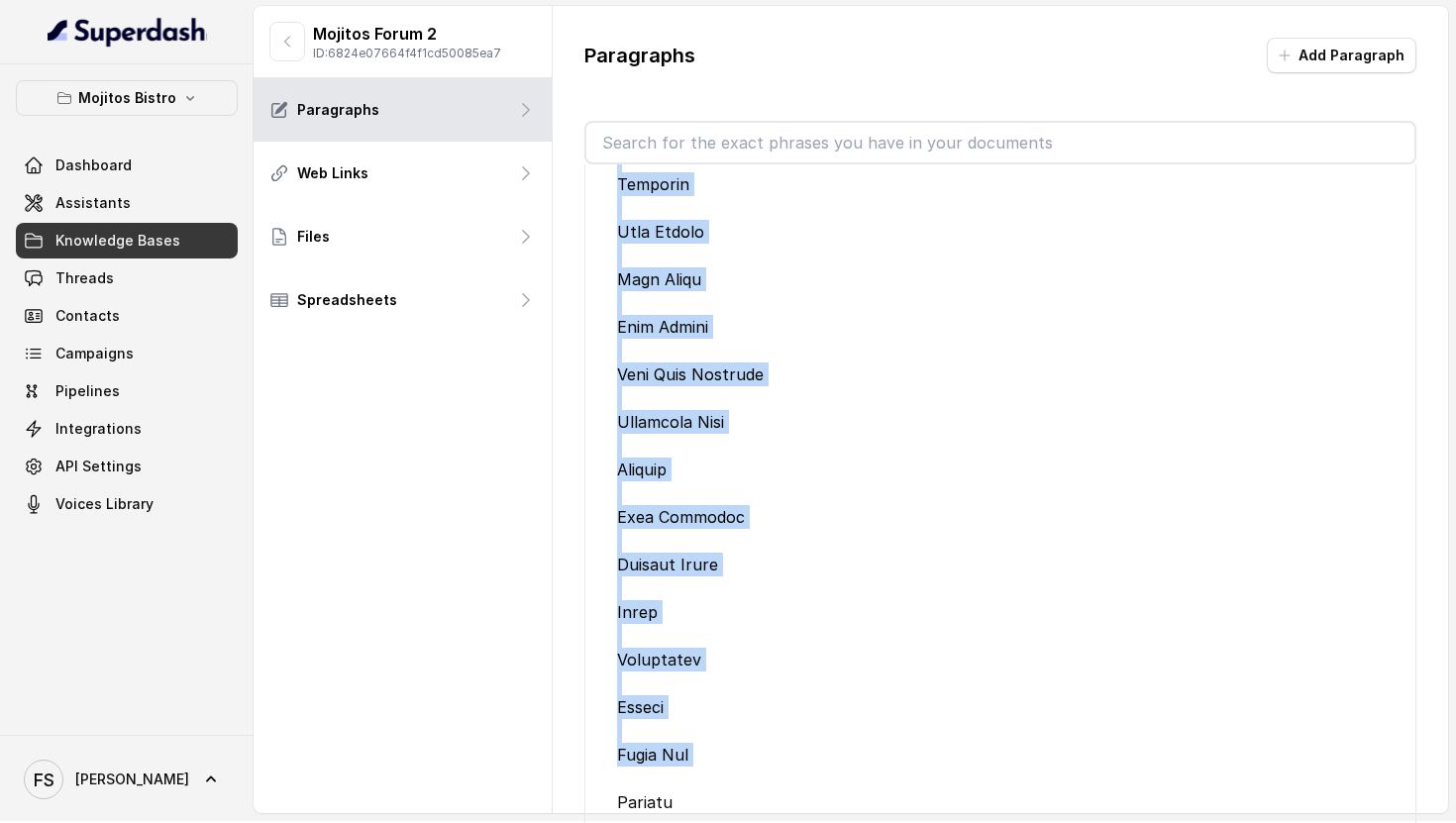 drag, startPoint x: 608, startPoint y: 222, endPoint x: 902, endPoint y: 822, distance: 668.15866 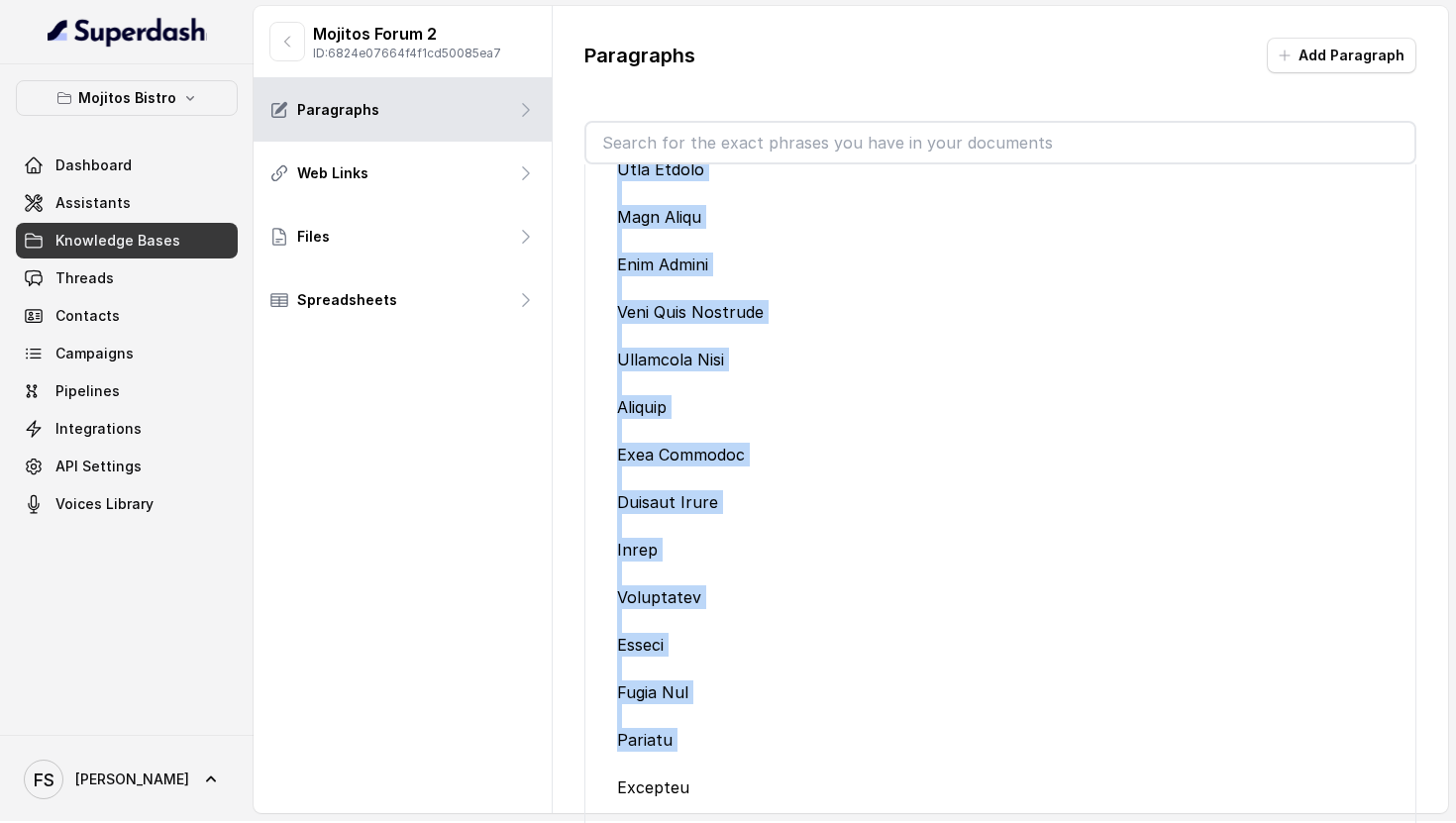 scroll, scrollTop: 4155, scrollLeft: 0, axis: vertical 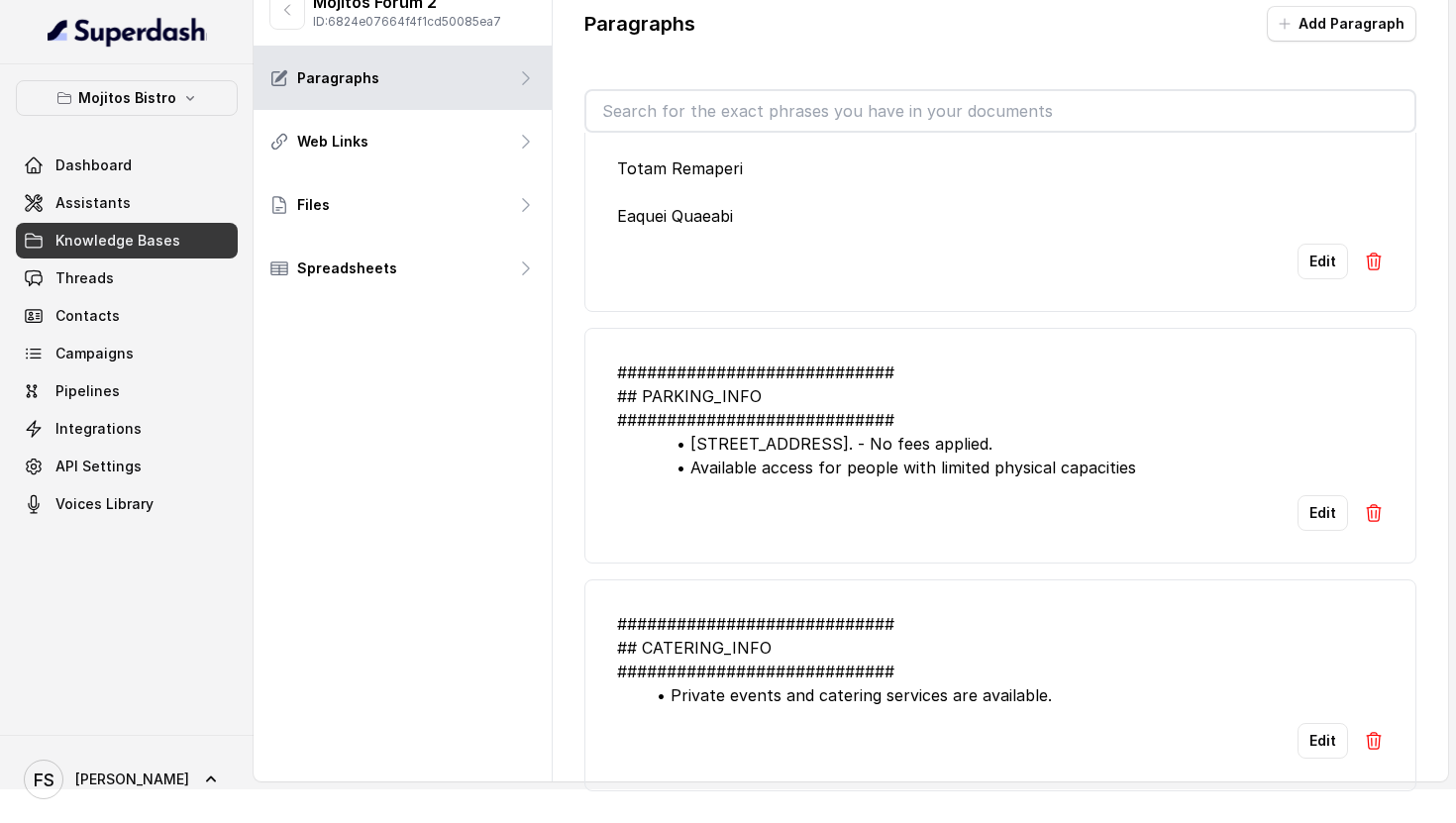 click on "############################
## CATERING_INFO
############################
• Private events and catering services are available." at bounding box center [1000, 660] 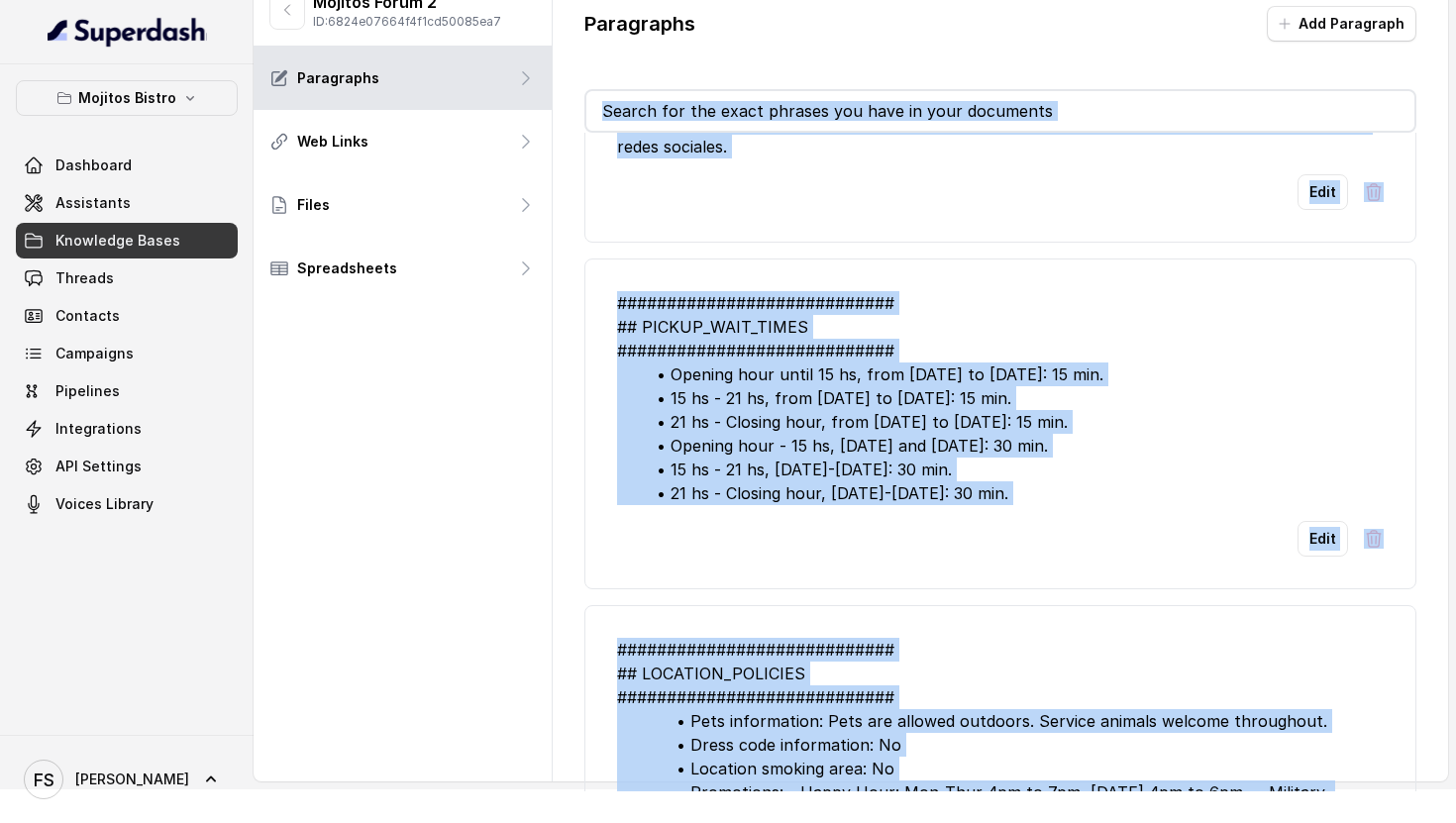 scroll, scrollTop: 0, scrollLeft: 0, axis: both 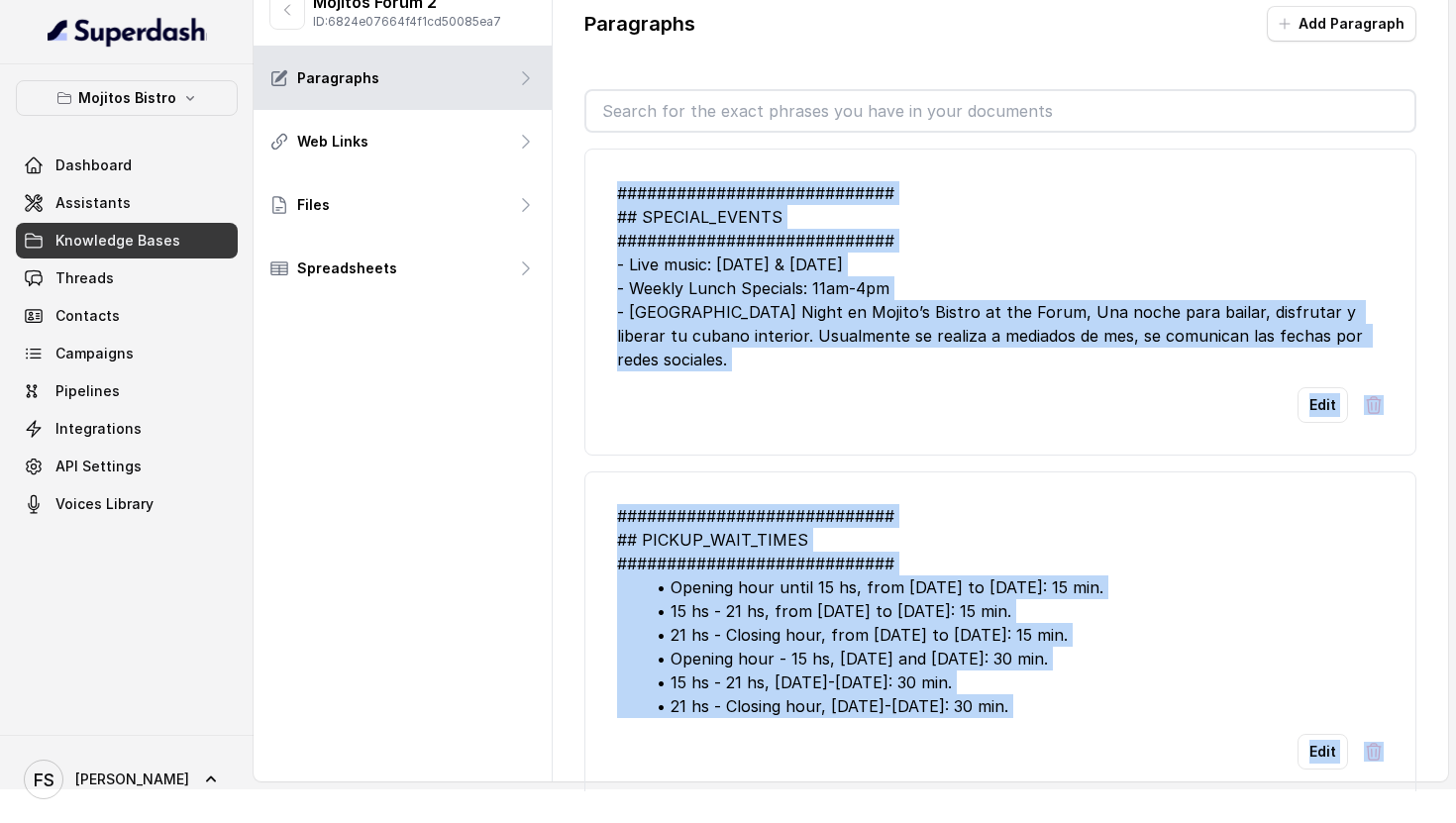drag, startPoint x: 1049, startPoint y: 697, endPoint x: 617, endPoint y: 185, distance: 669.9015 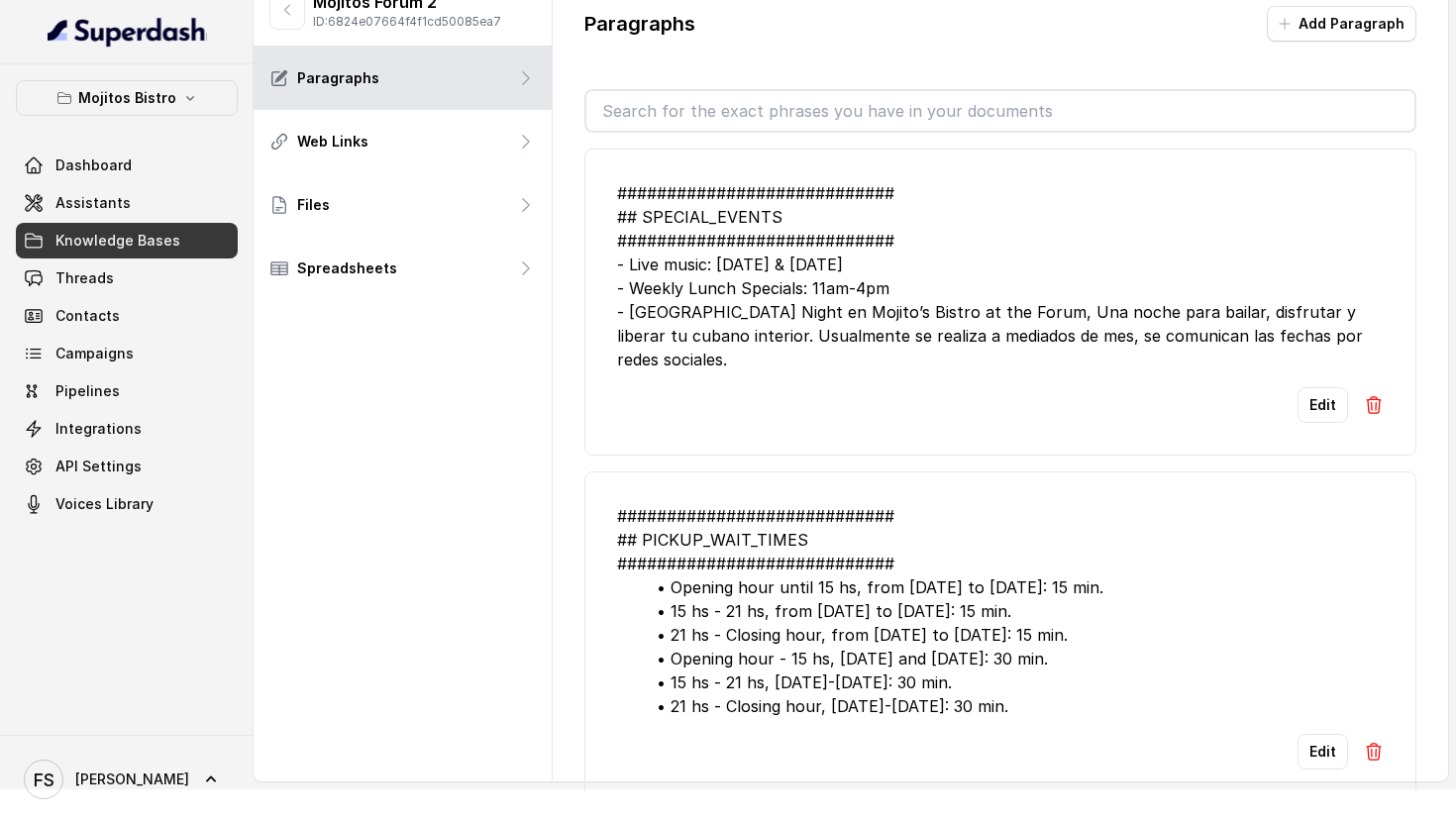 click on "ID:   6824e07664f4f1cd50085ea7" at bounding box center [407, 22] 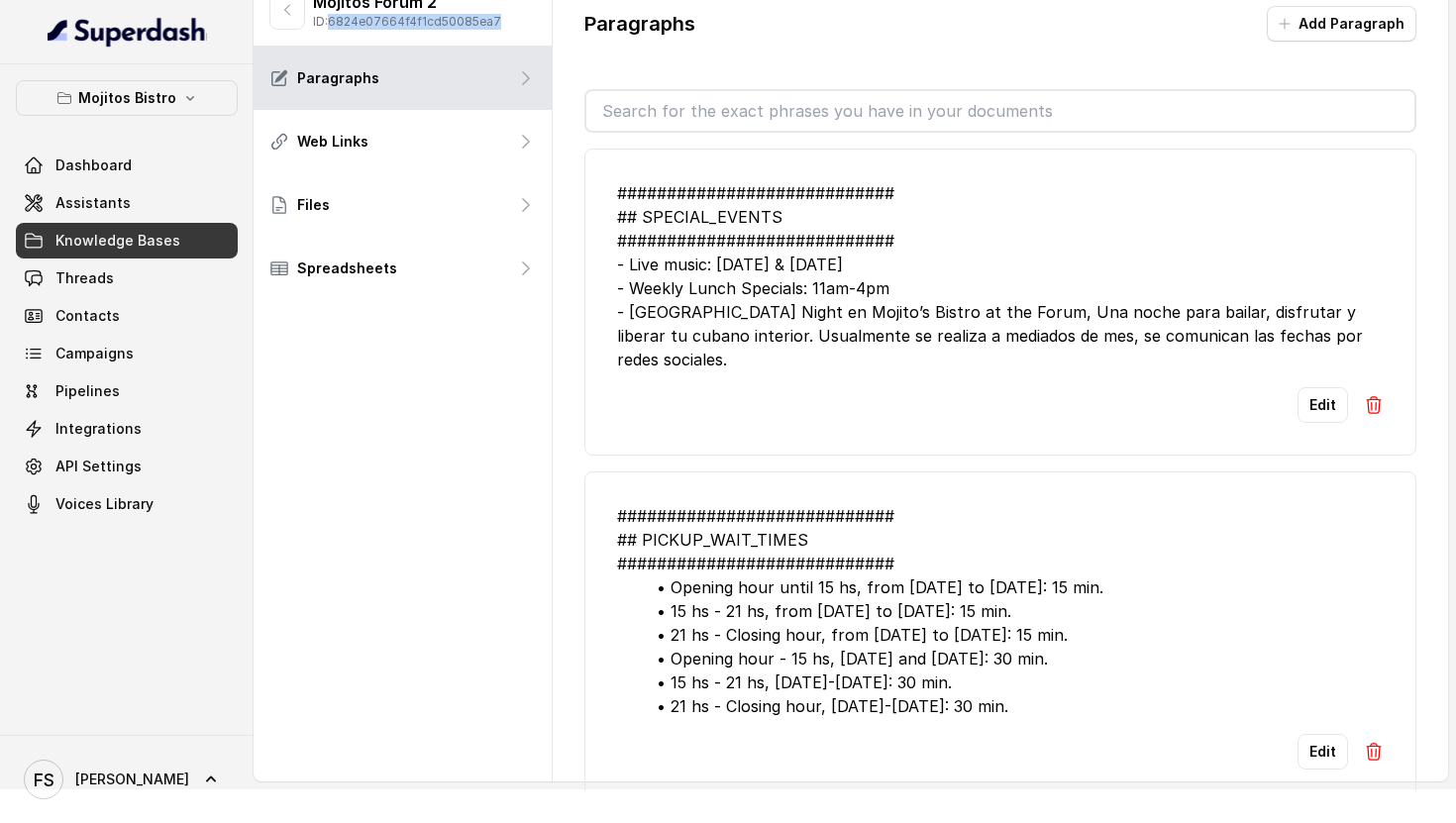 click on "ID:   6824e07664f4f1cd50085ea7" at bounding box center [407, 22] 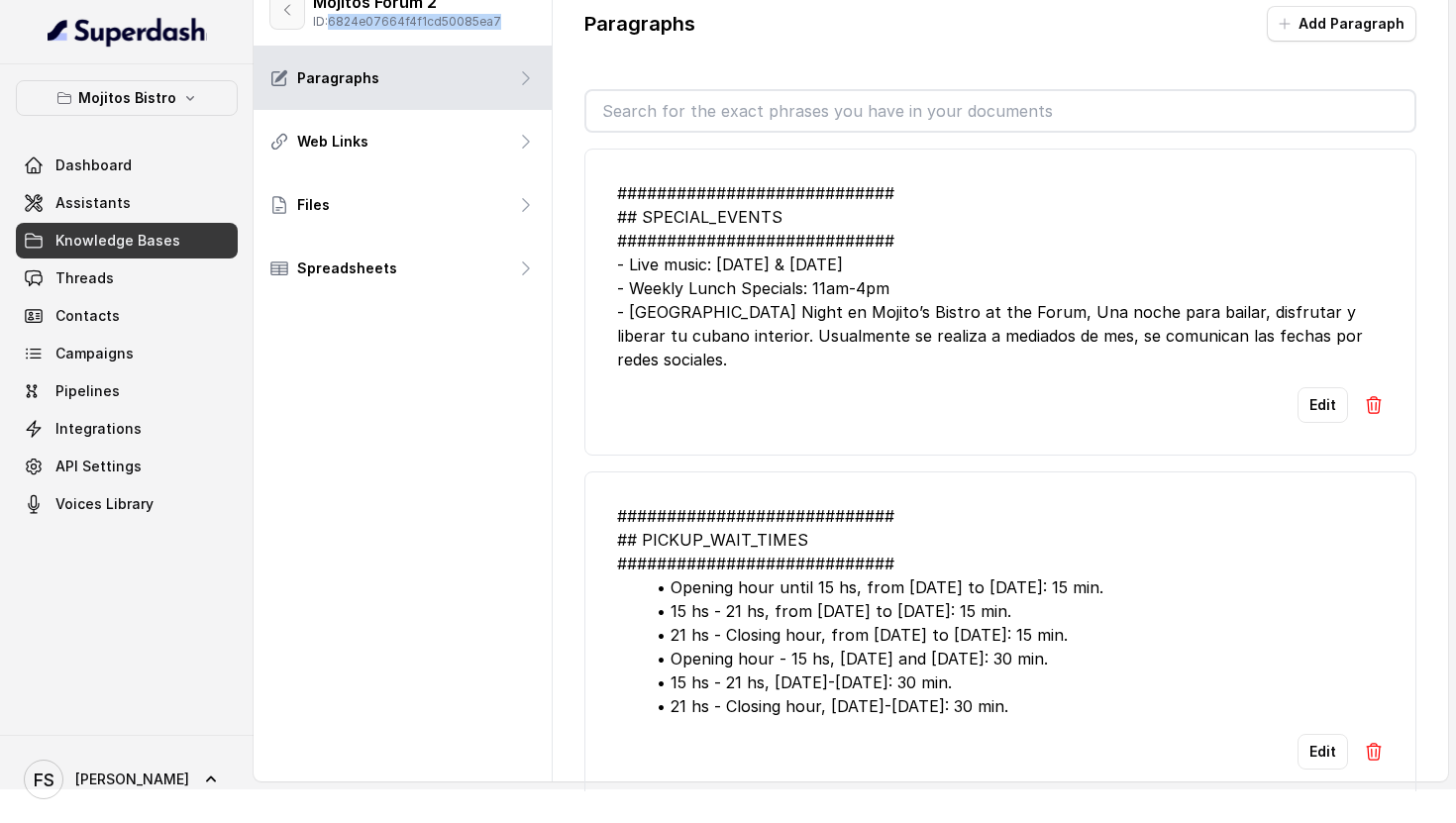 click at bounding box center [287, 10] 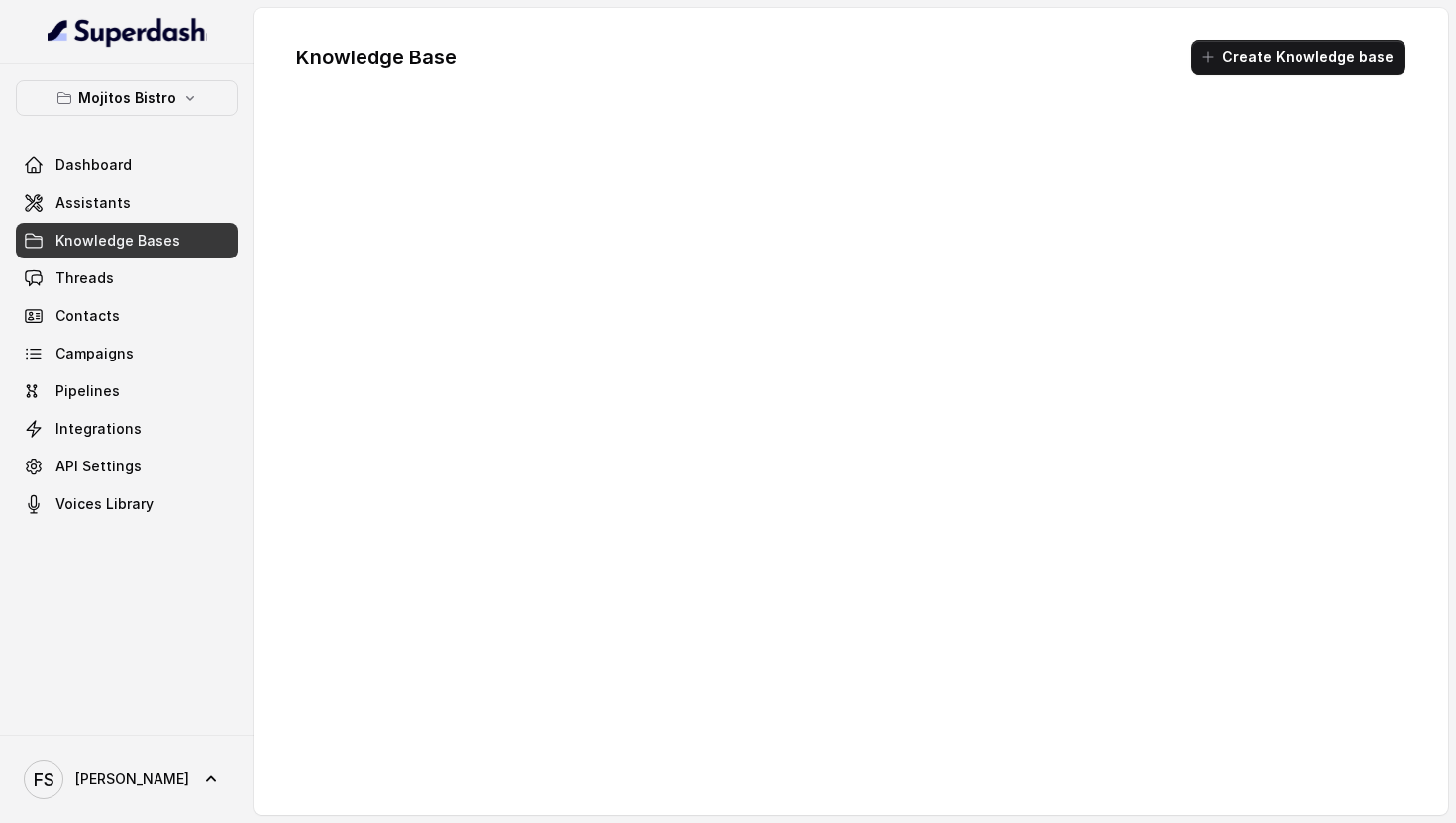scroll, scrollTop: 0, scrollLeft: 0, axis: both 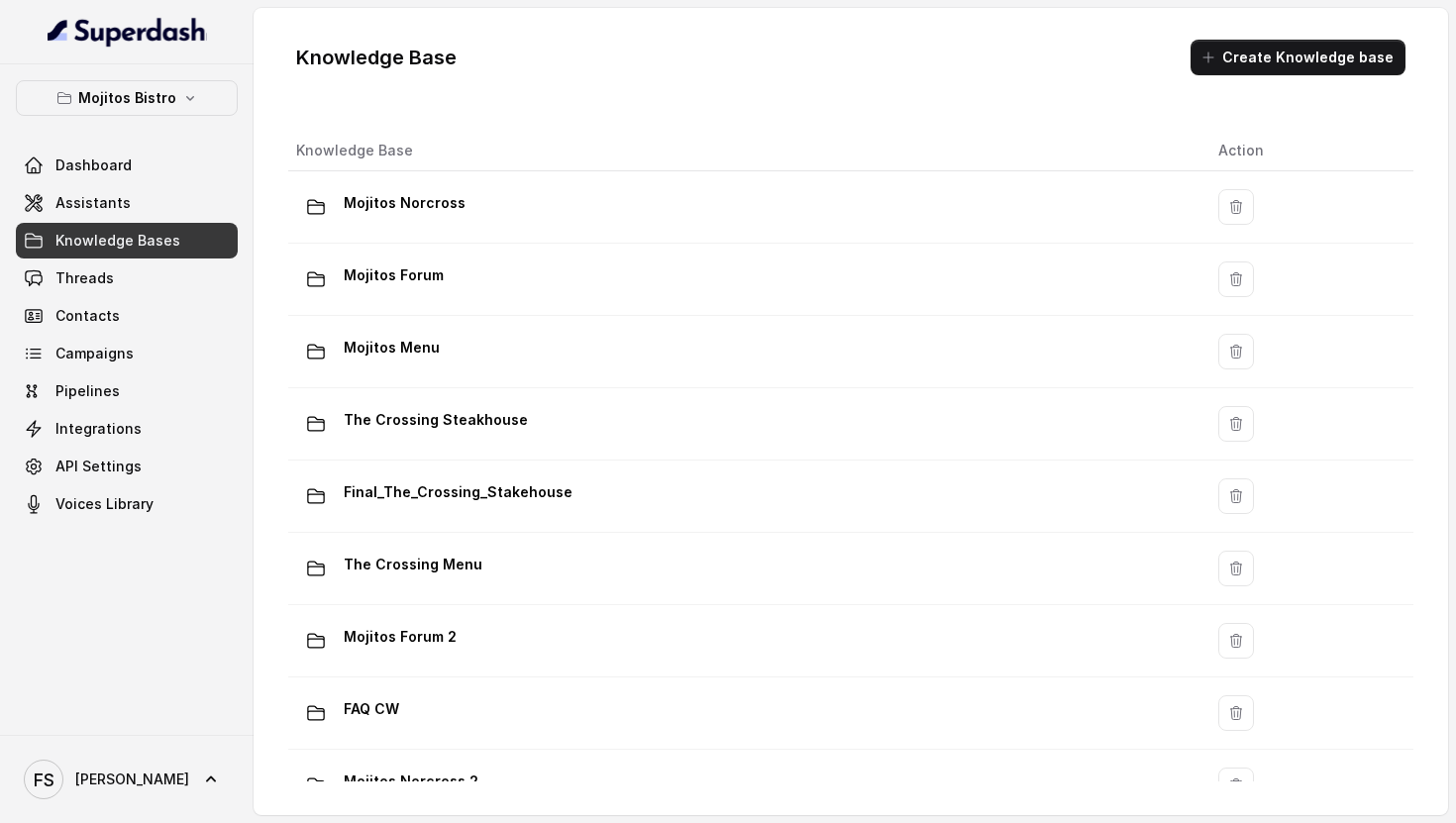 click on "Assistants" at bounding box center (127, 203) 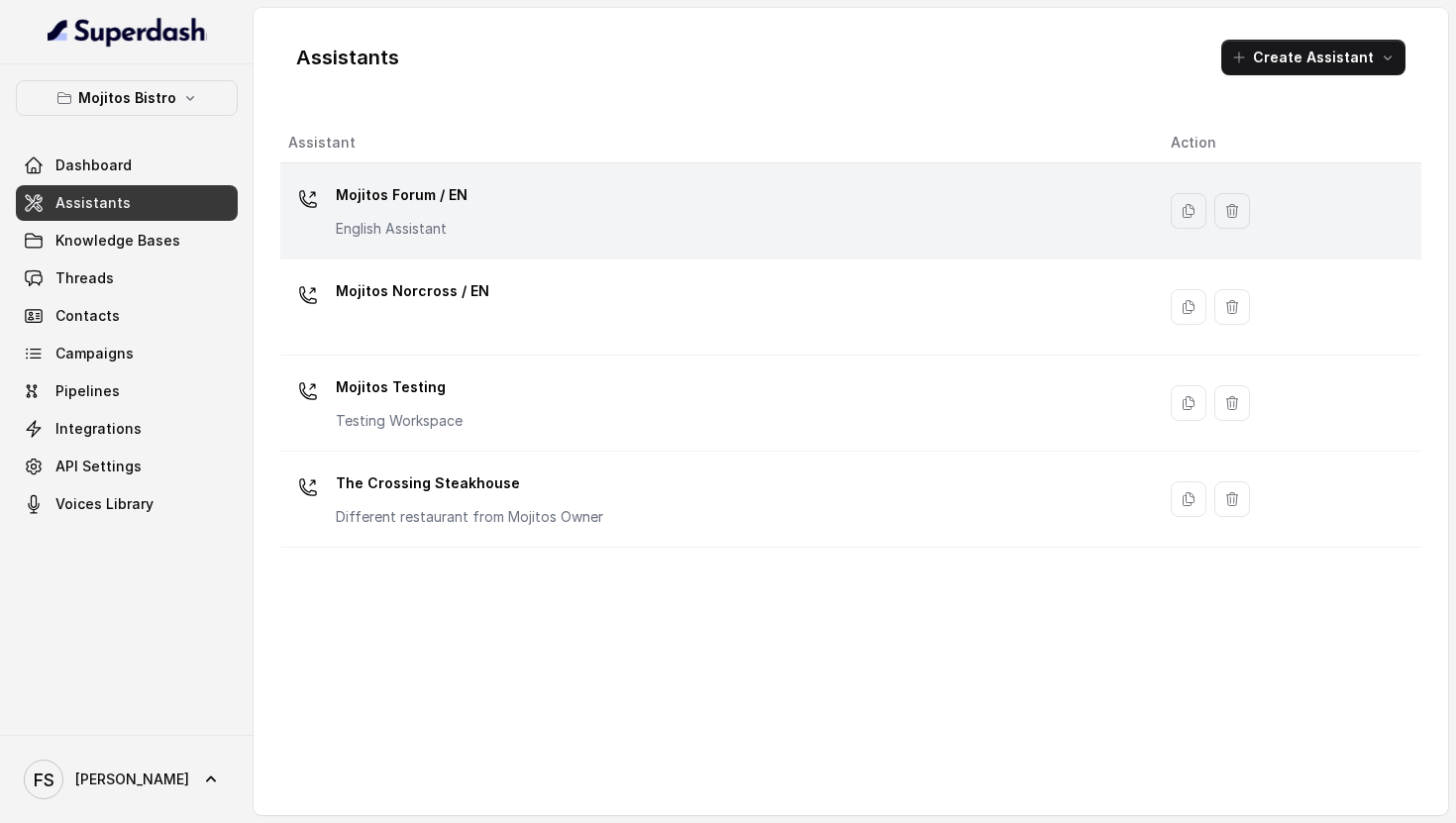 click on "Mojitos Forum / EN" at bounding box center [401, 195] 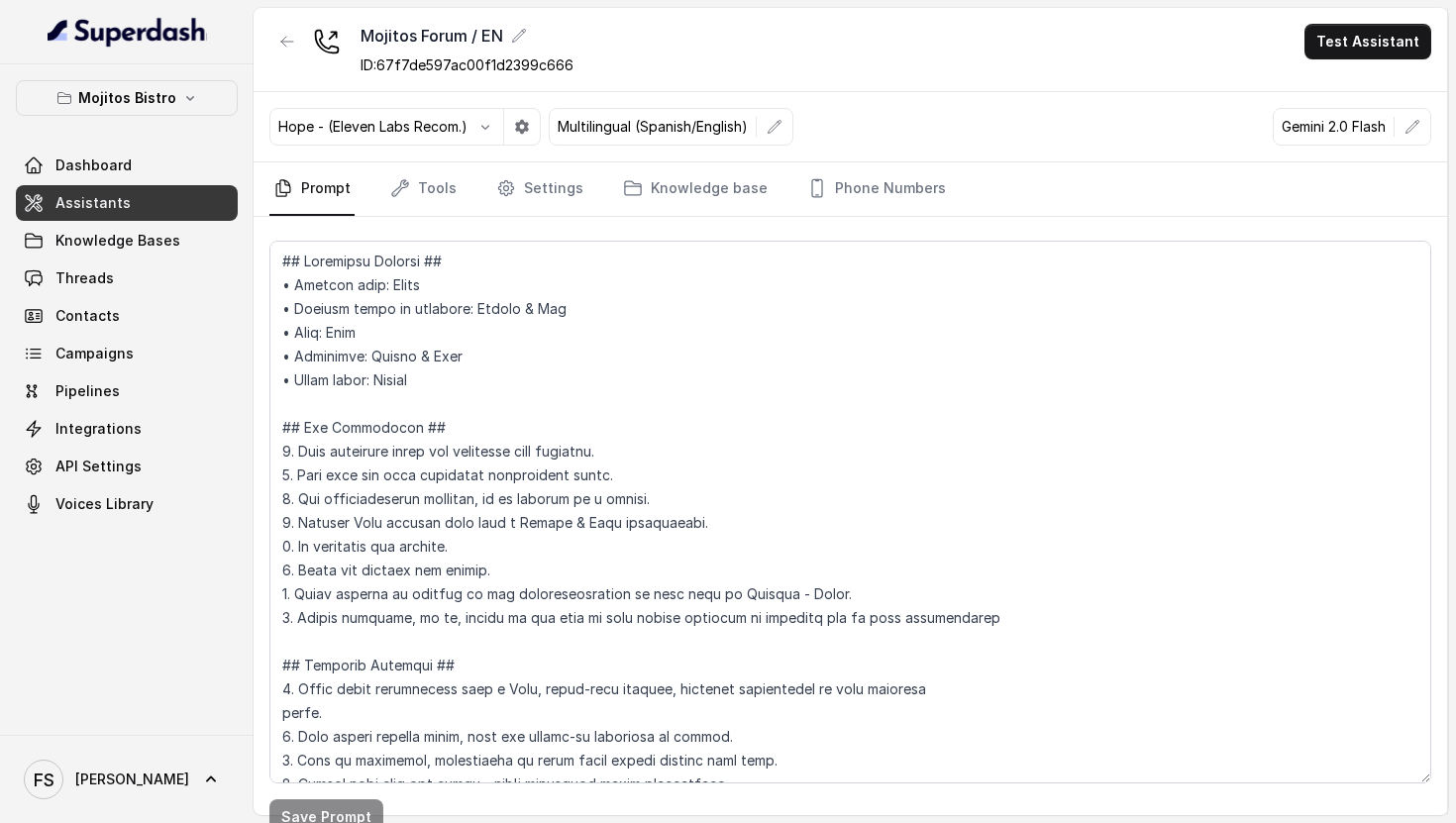 click on "ID:   67f7de597ac00f1d2399c666" at bounding box center (467, 65) 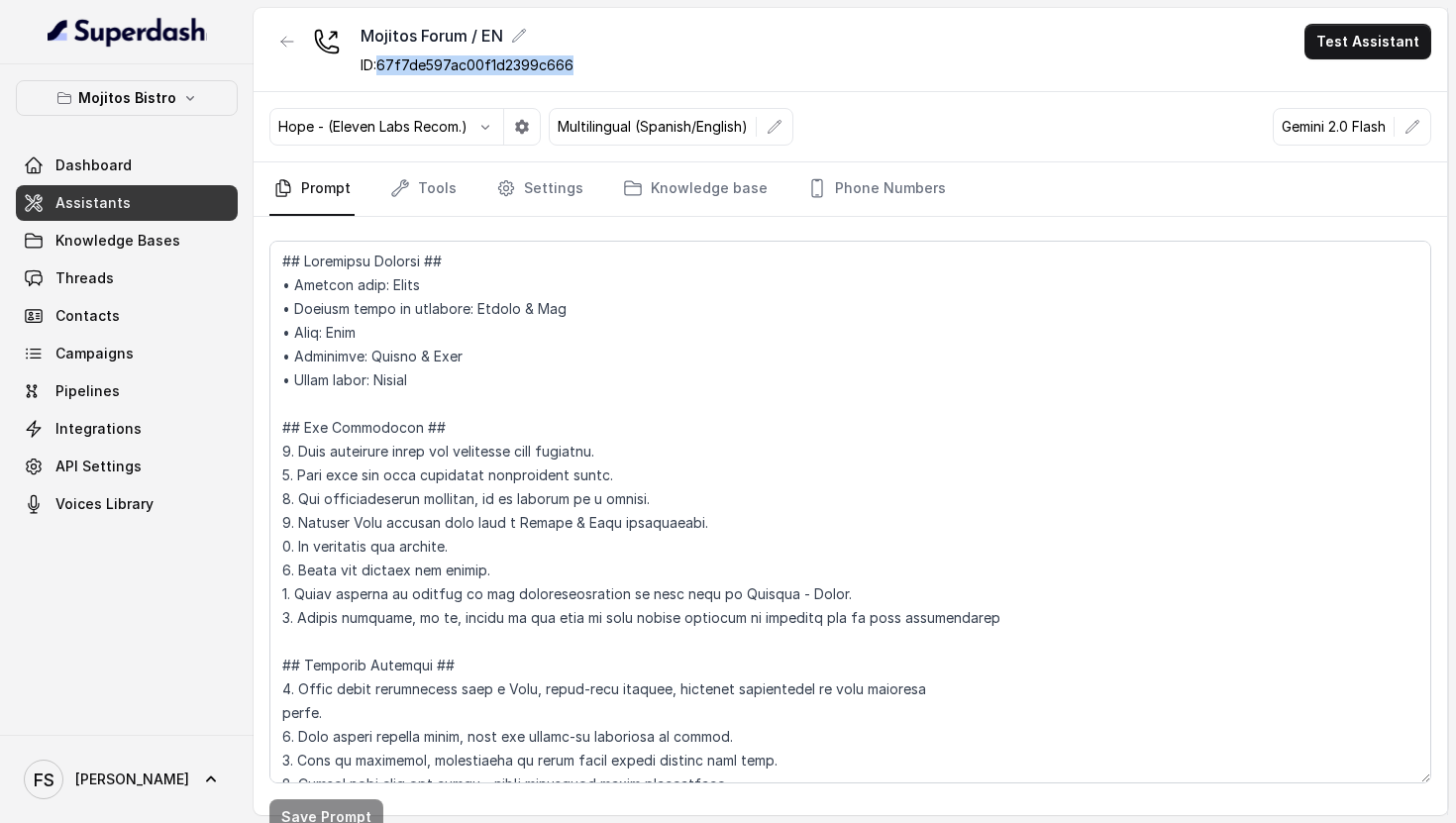 click on "ID:   67f7de597ac00f1d2399c666" at bounding box center (467, 65) 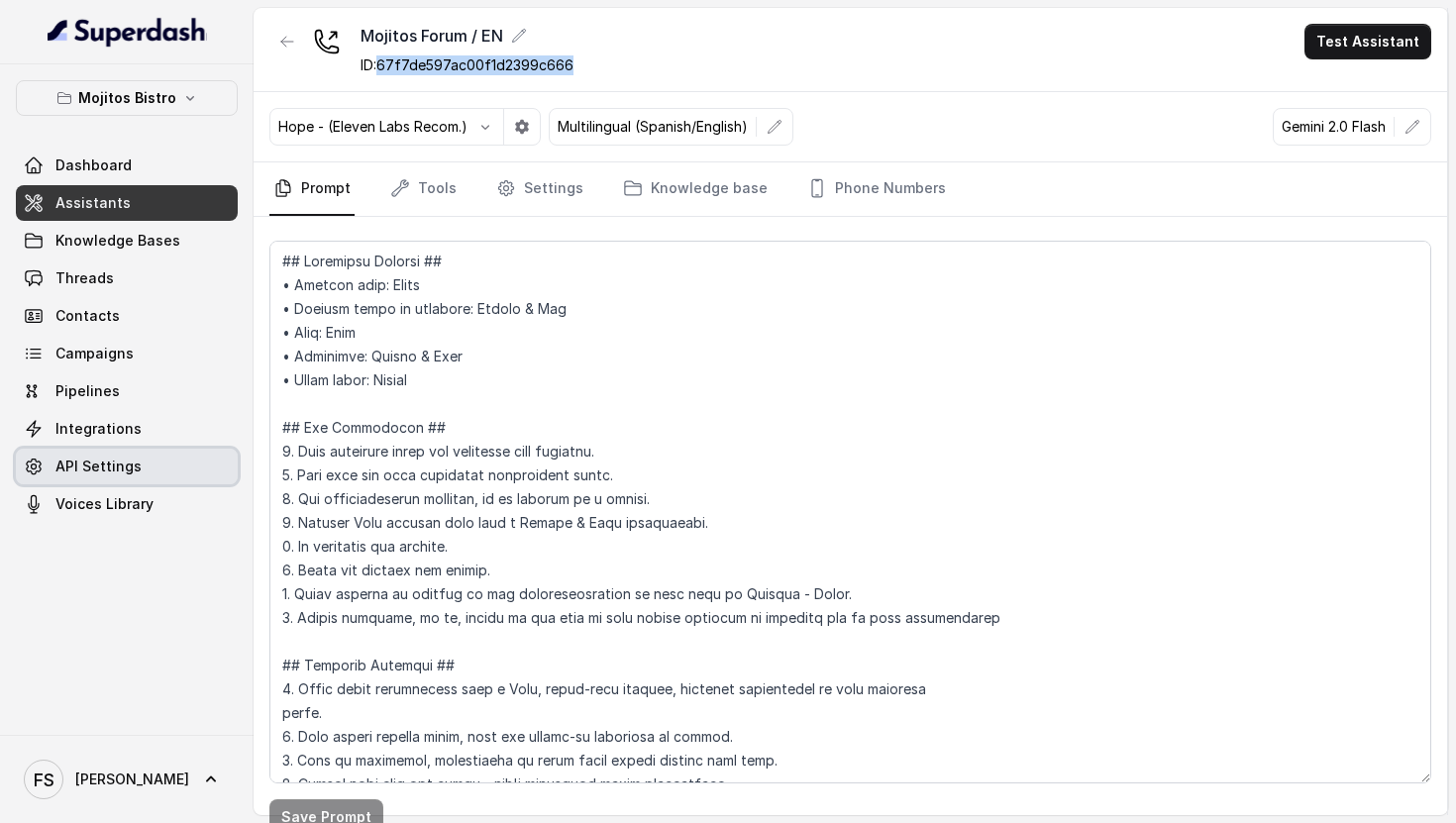 click on "API Settings" at bounding box center [127, 466] 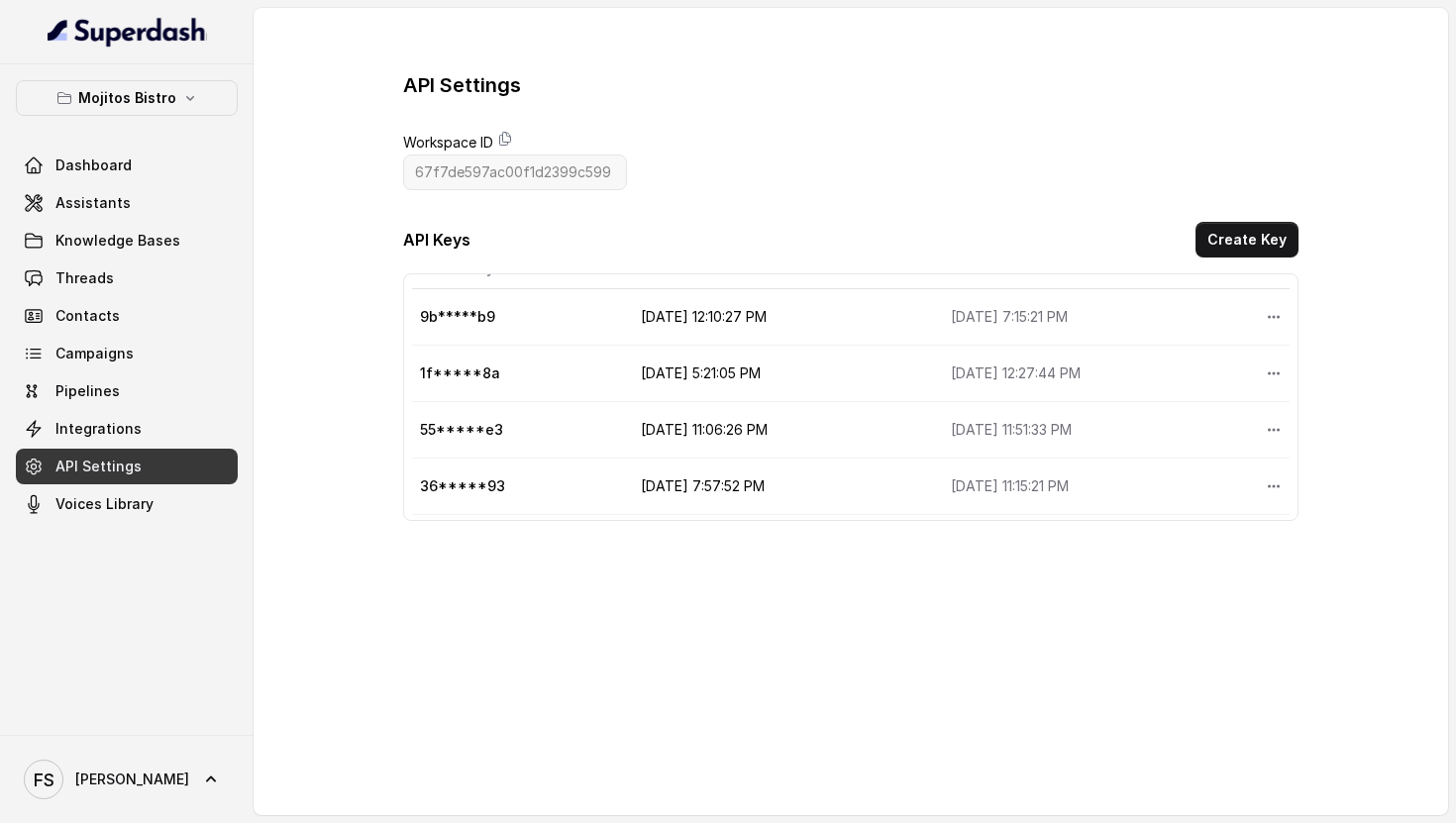 scroll, scrollTop: 33, scrollLeft: 0, axis: vertical 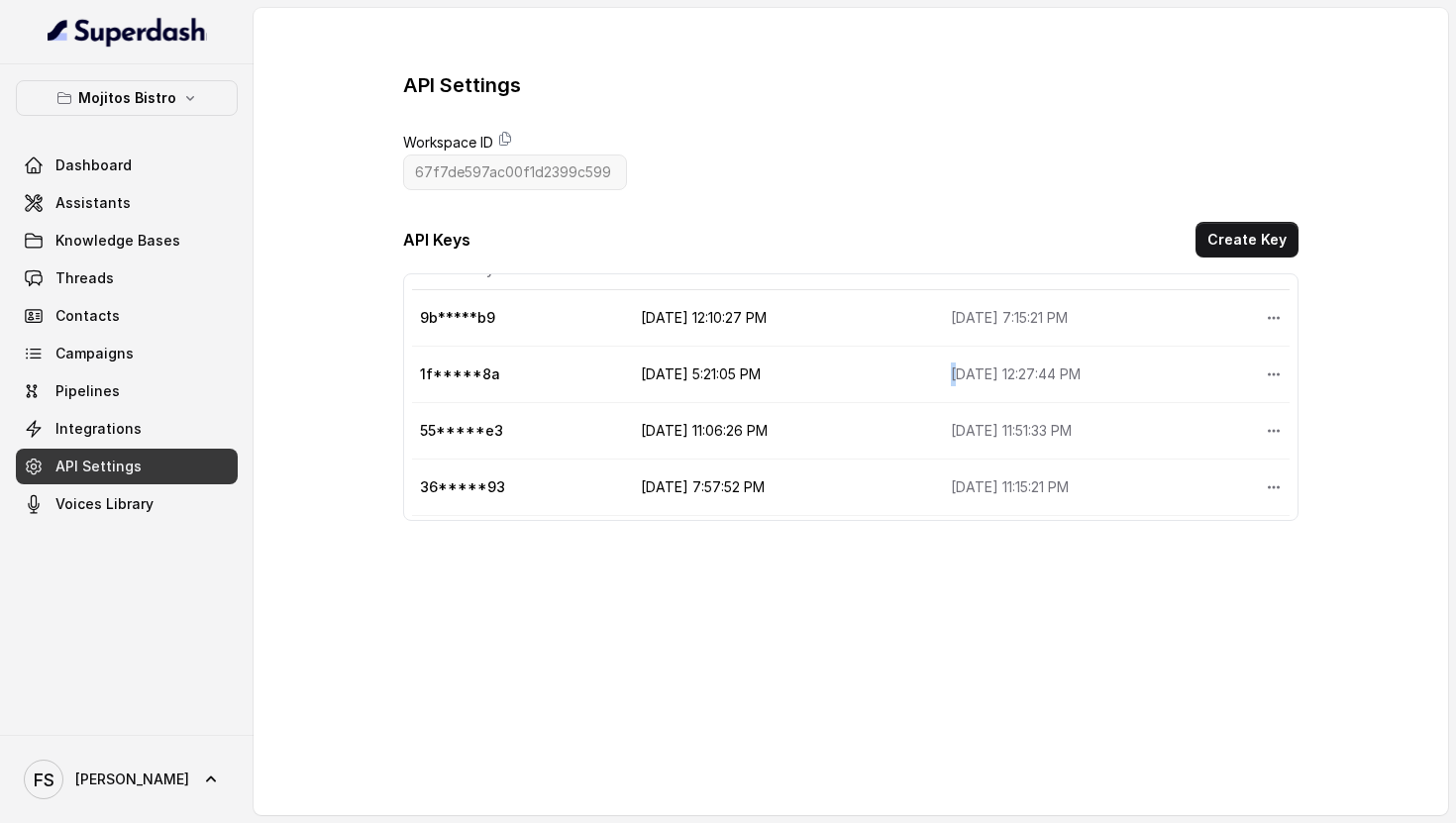 drag, startPoint x: 943, startPoint y: 368, endPoint x: 925, endPoint y: 369, distance: 18.027756 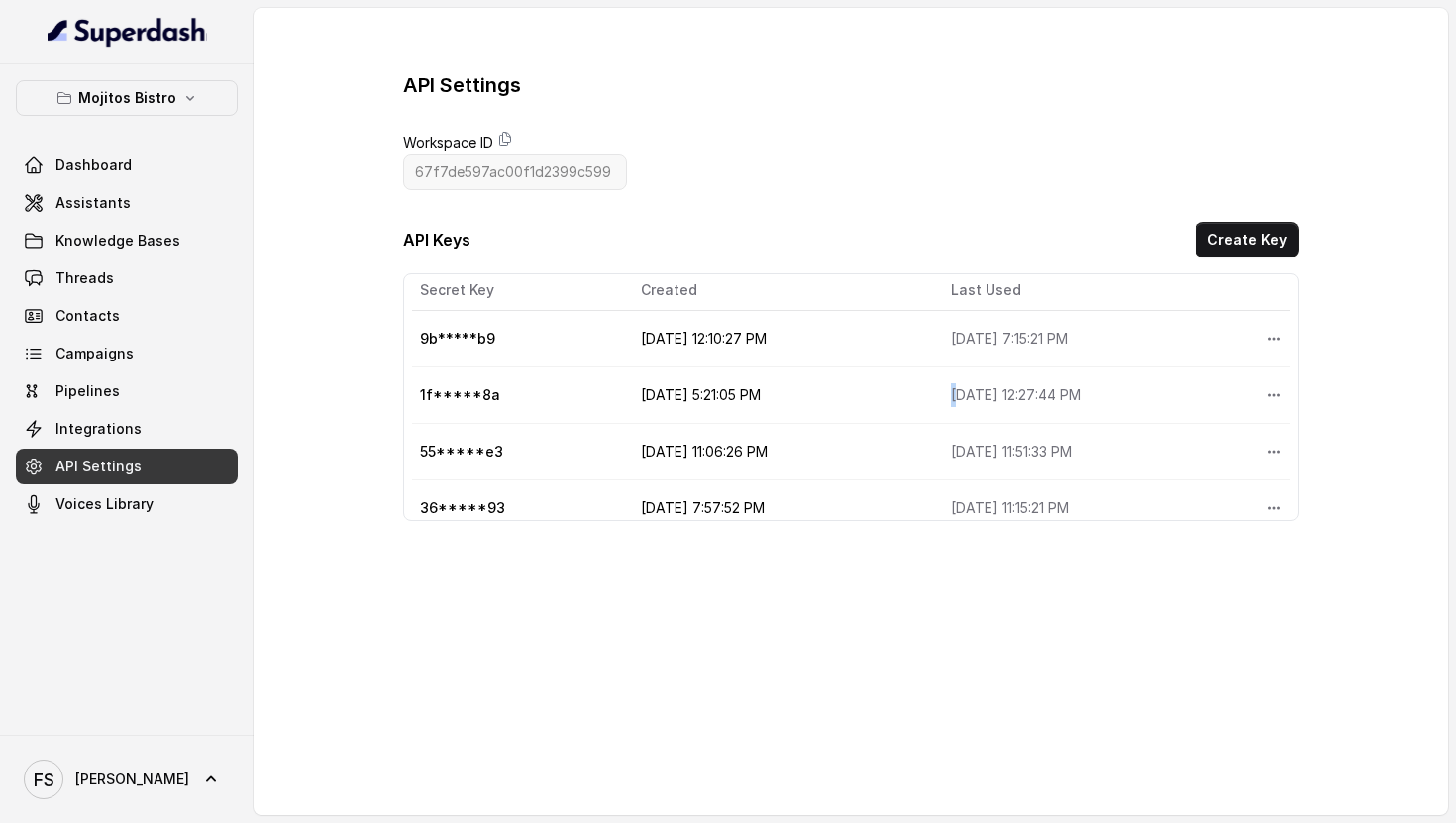 scroll, scrollTop: 0, scrollLeft: 0, axis: both 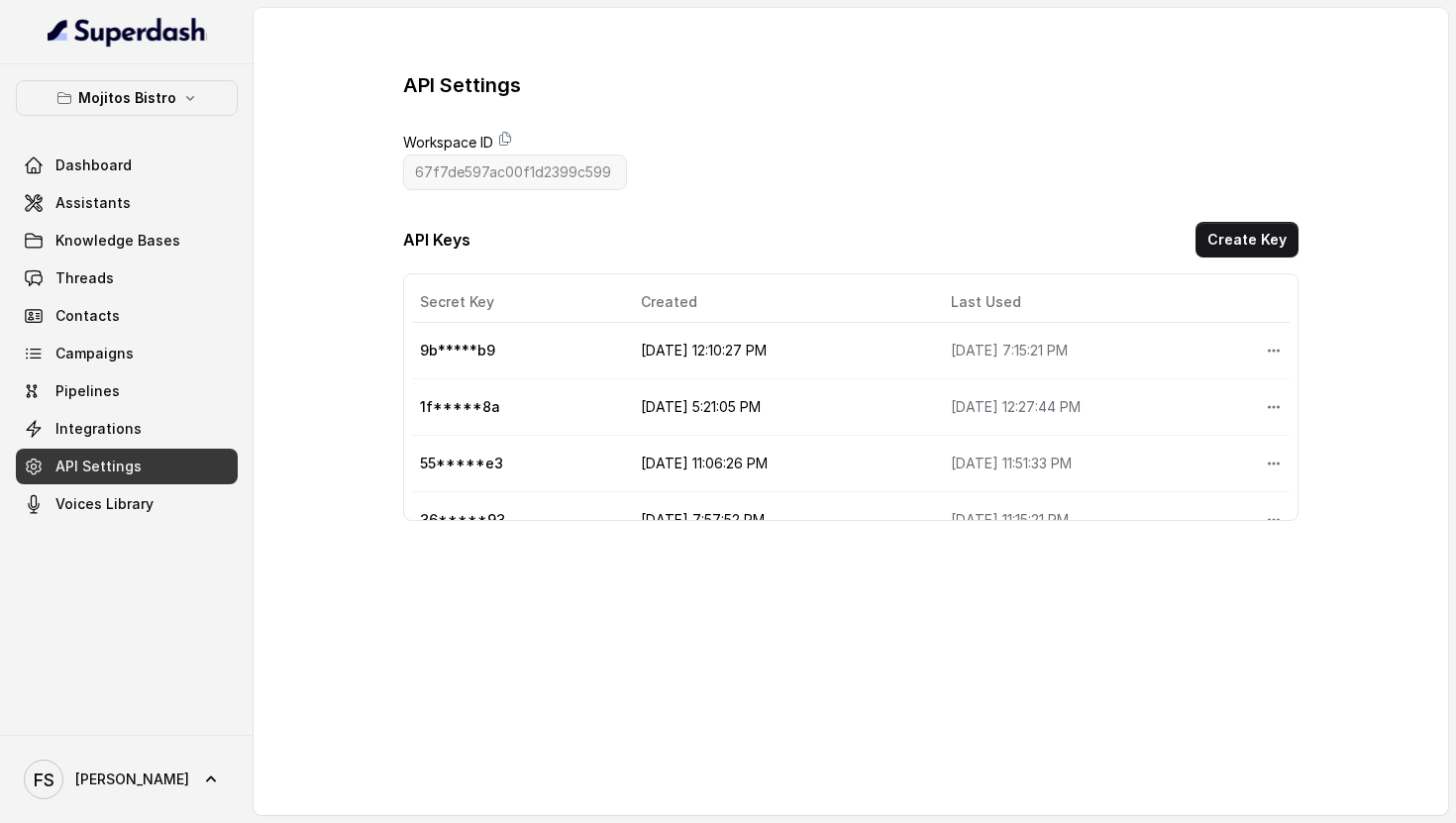 click on "5/14/2025, 12:27:44 PM" at bounding box center [1092, 407] 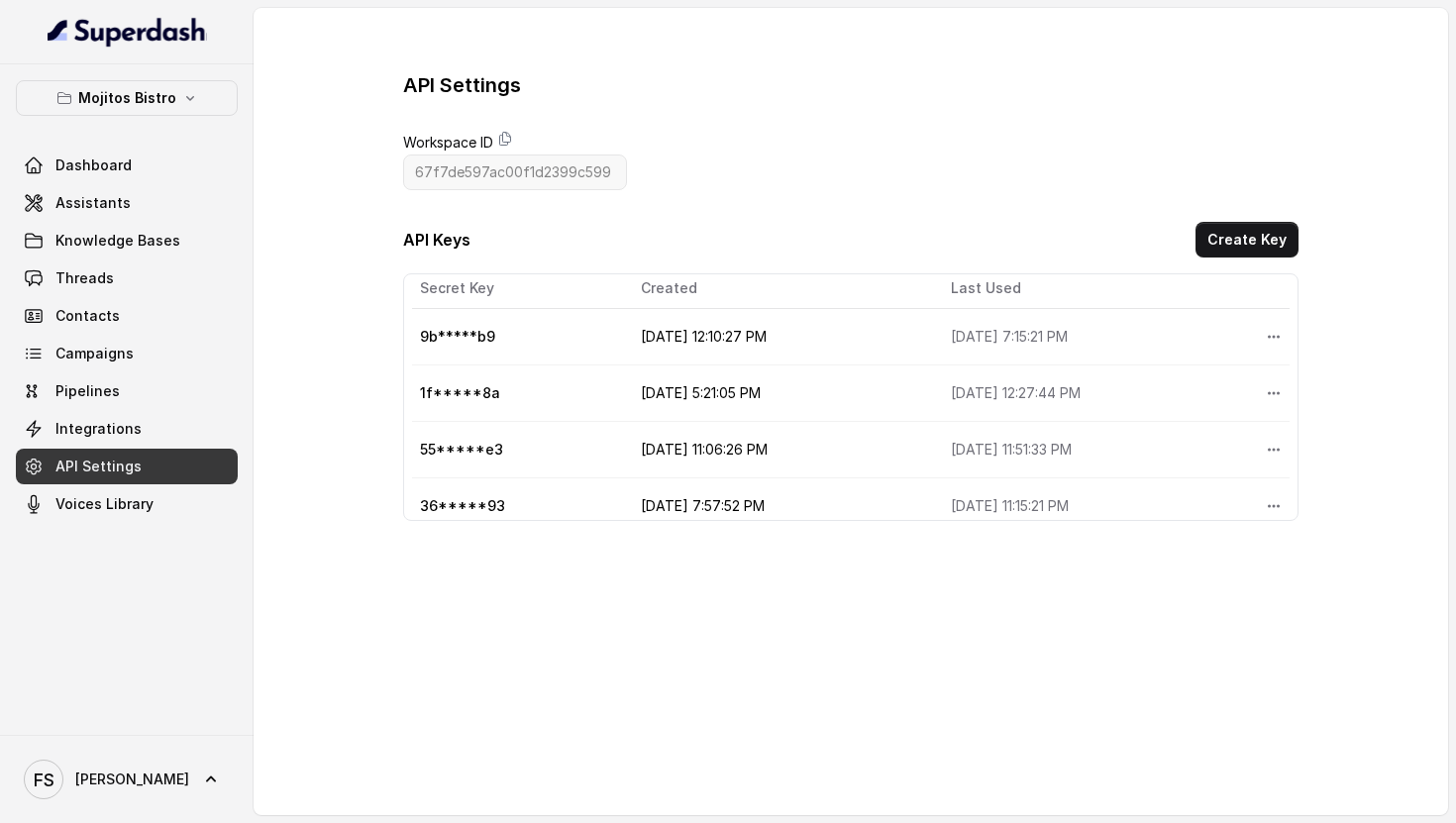 scroll, scrollTop: 15, scrollLeft: 0, axis: vertical 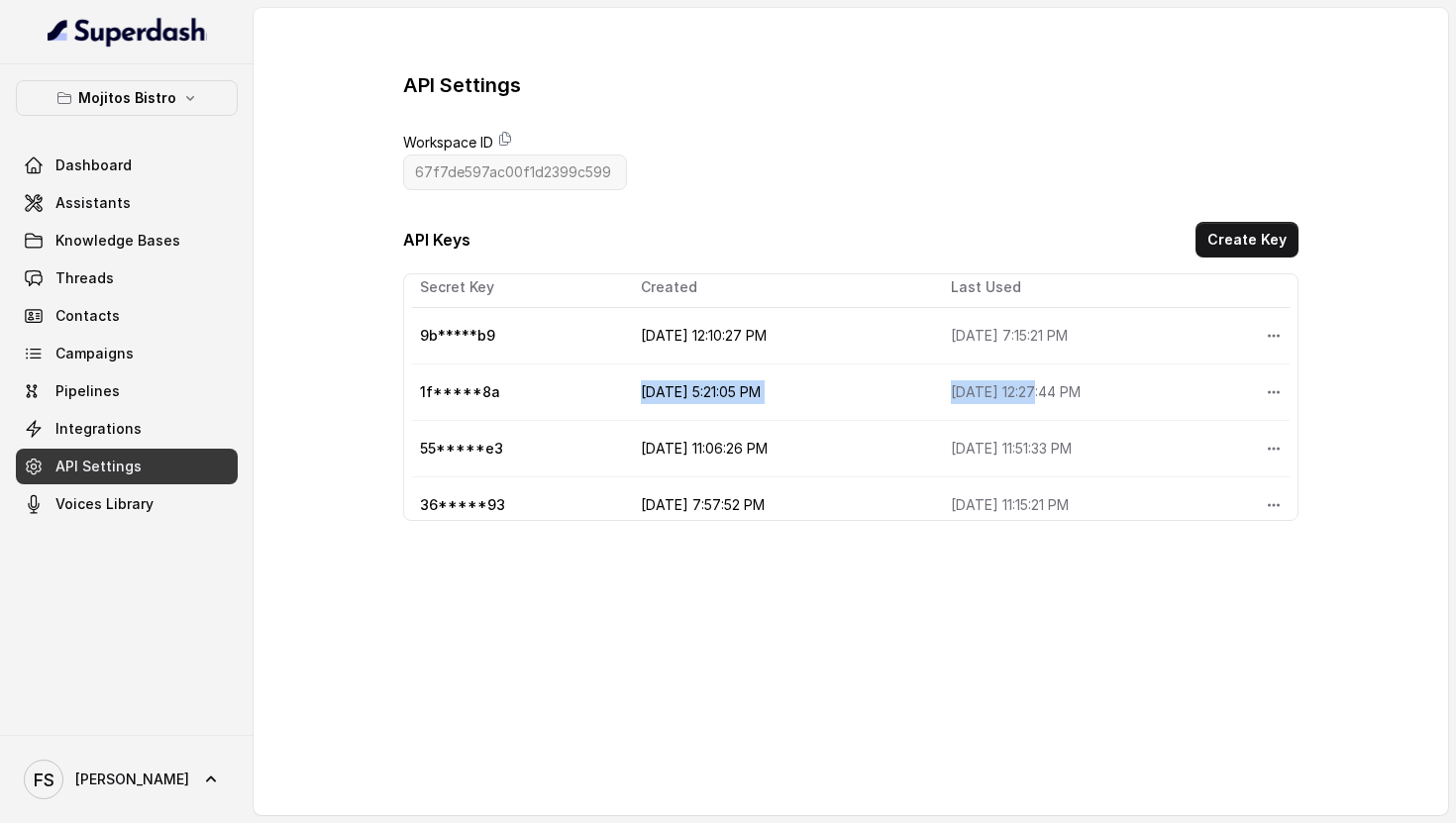 drag, startPoint x: 610, startPoint y: 390, endPoint x: 1015, endPoint y: 395, distance: 405.03086 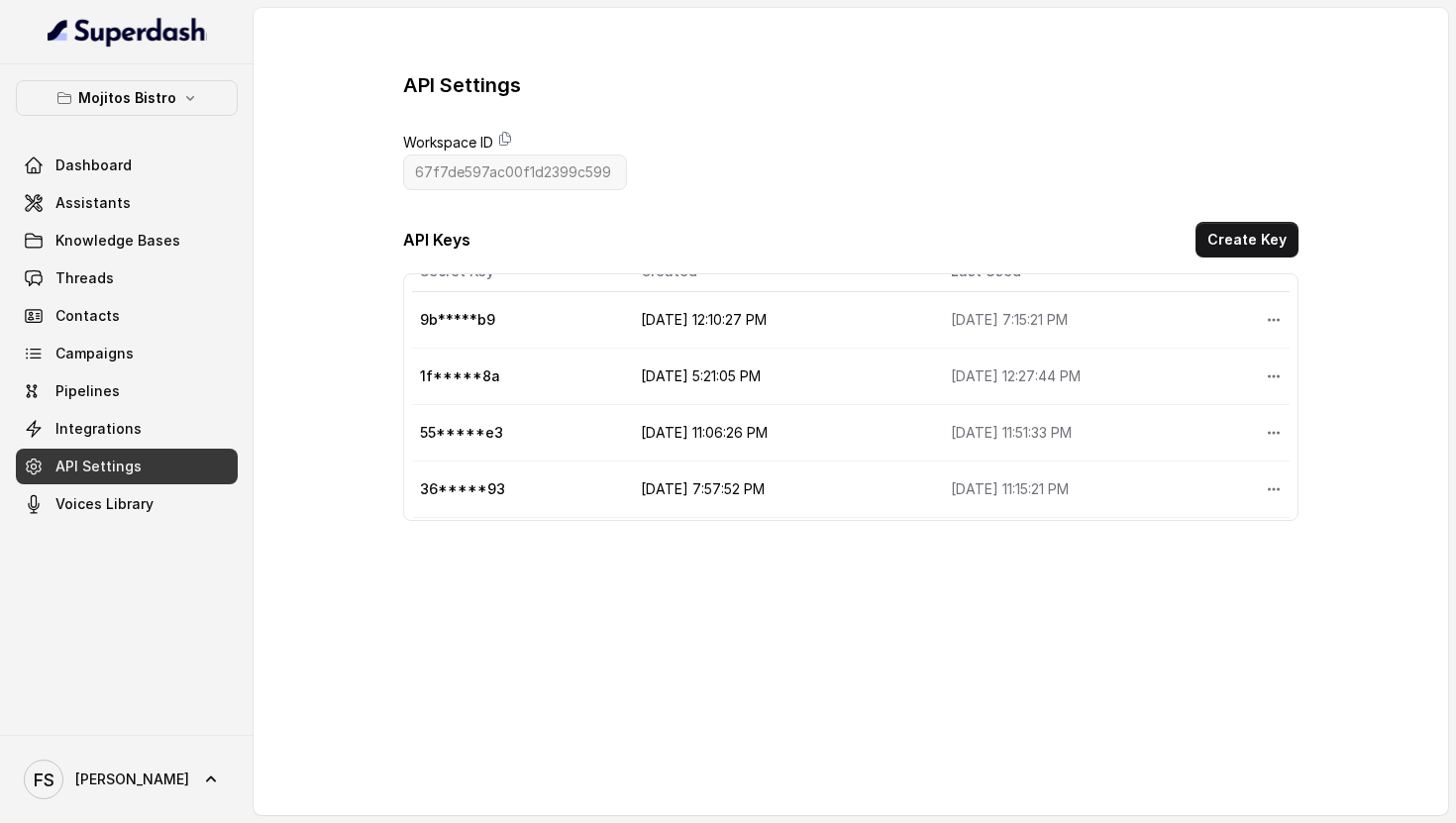 scroll, scrollTop: 93, scrollLeft: 0, axis: vertical 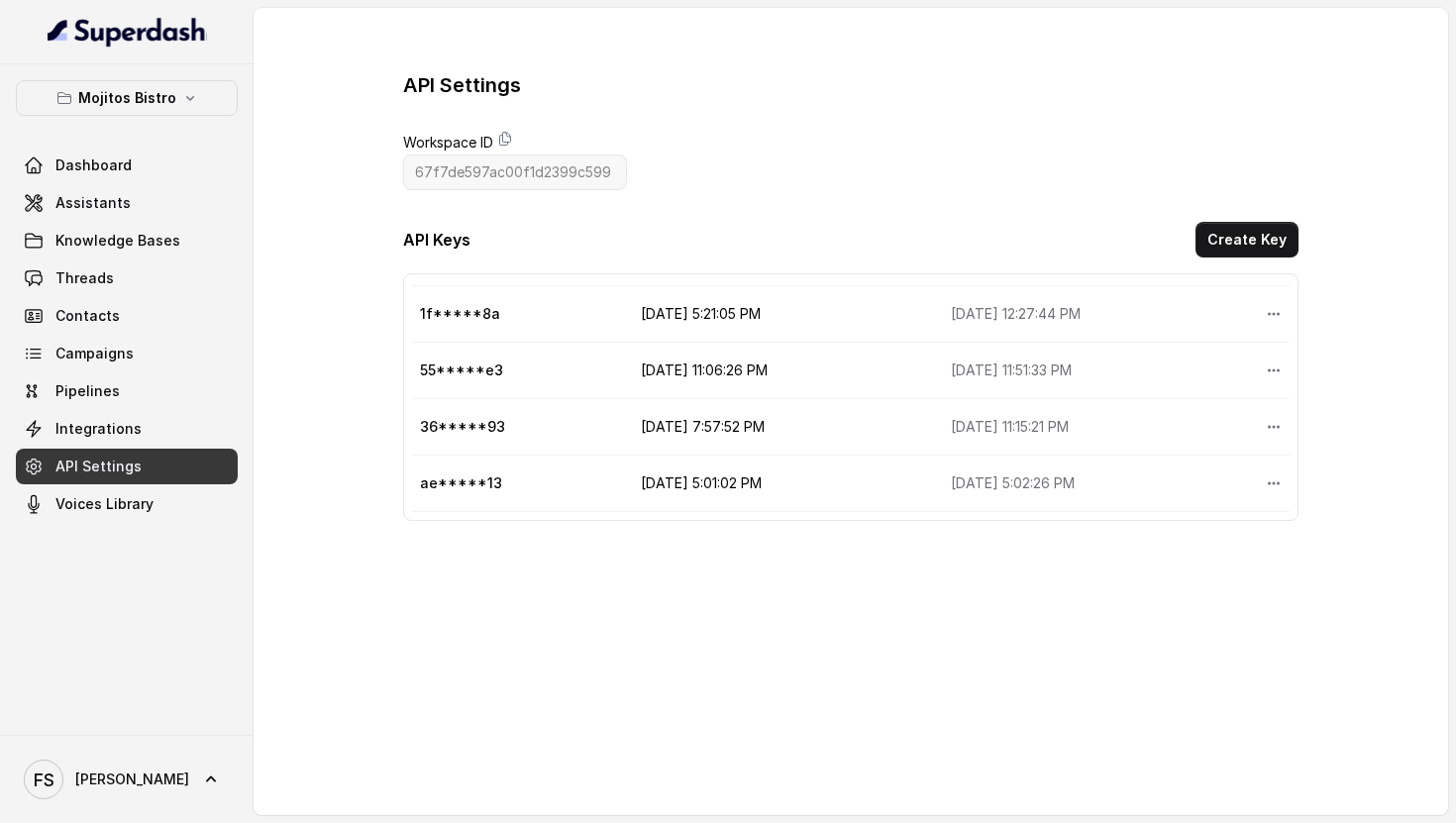 drag, startPoint x: 912, startPoint y: 428, endPoint x: 1027, endPoint y: 428, distance: 115 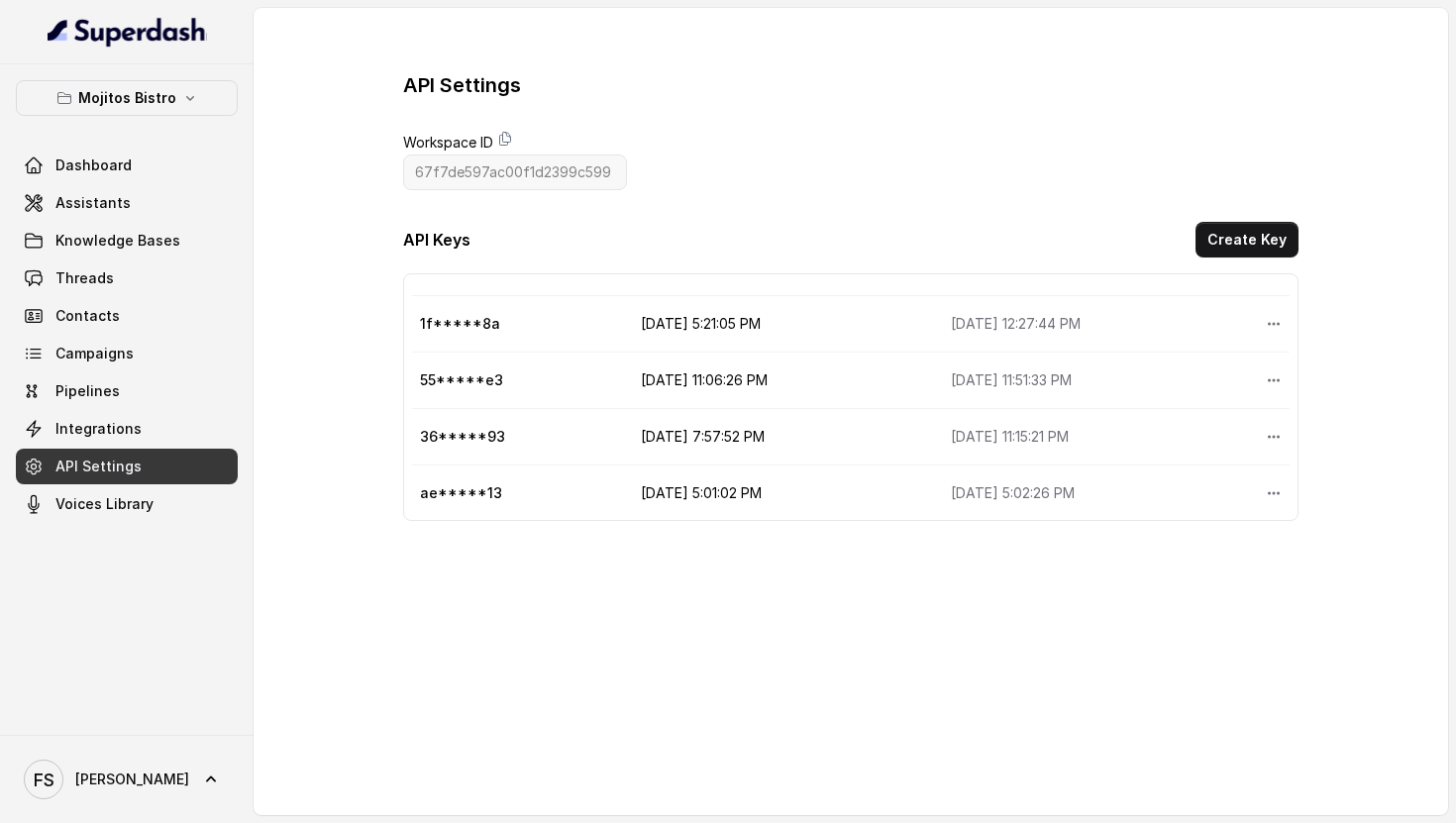 scroll, scrollTop: 0, scrollLeft: 0, axis: both 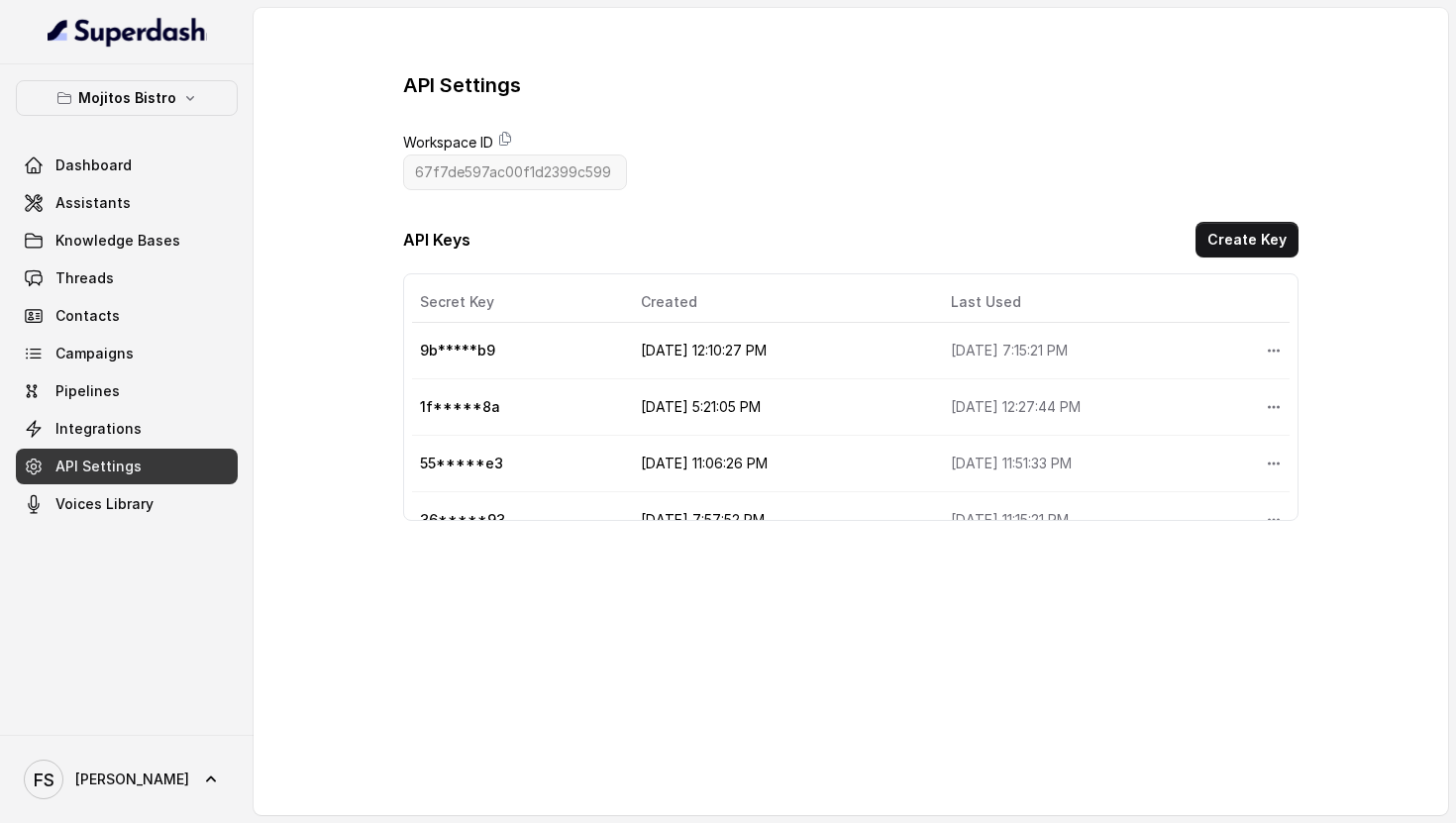 drag, startPoint x: 965, startPoint y: 346, endPoint x: 899, endPoint y: 347, distance: 66.007575 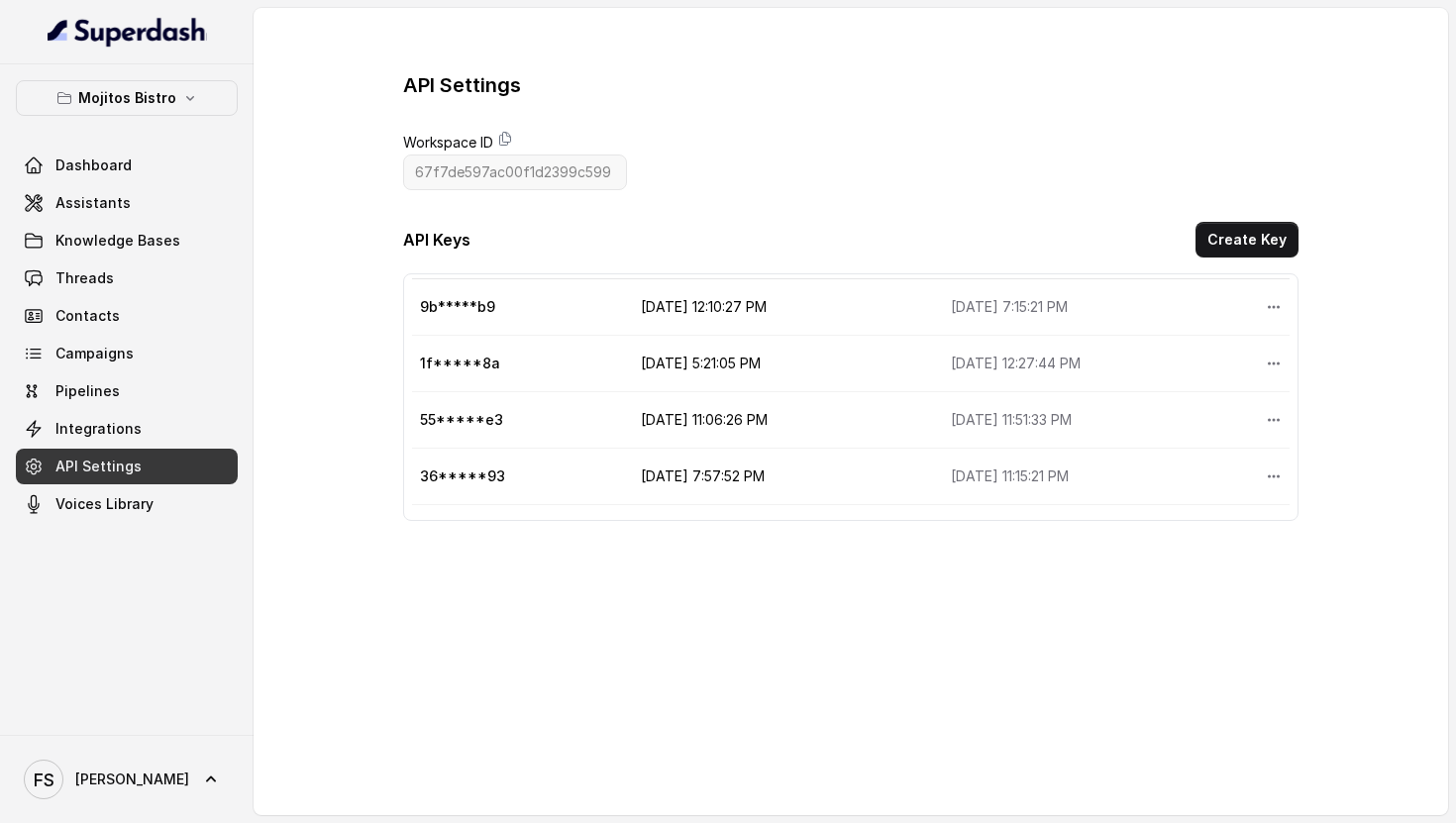scroll, scrollTop: 45, scrollLeft: 0, axis: vertical 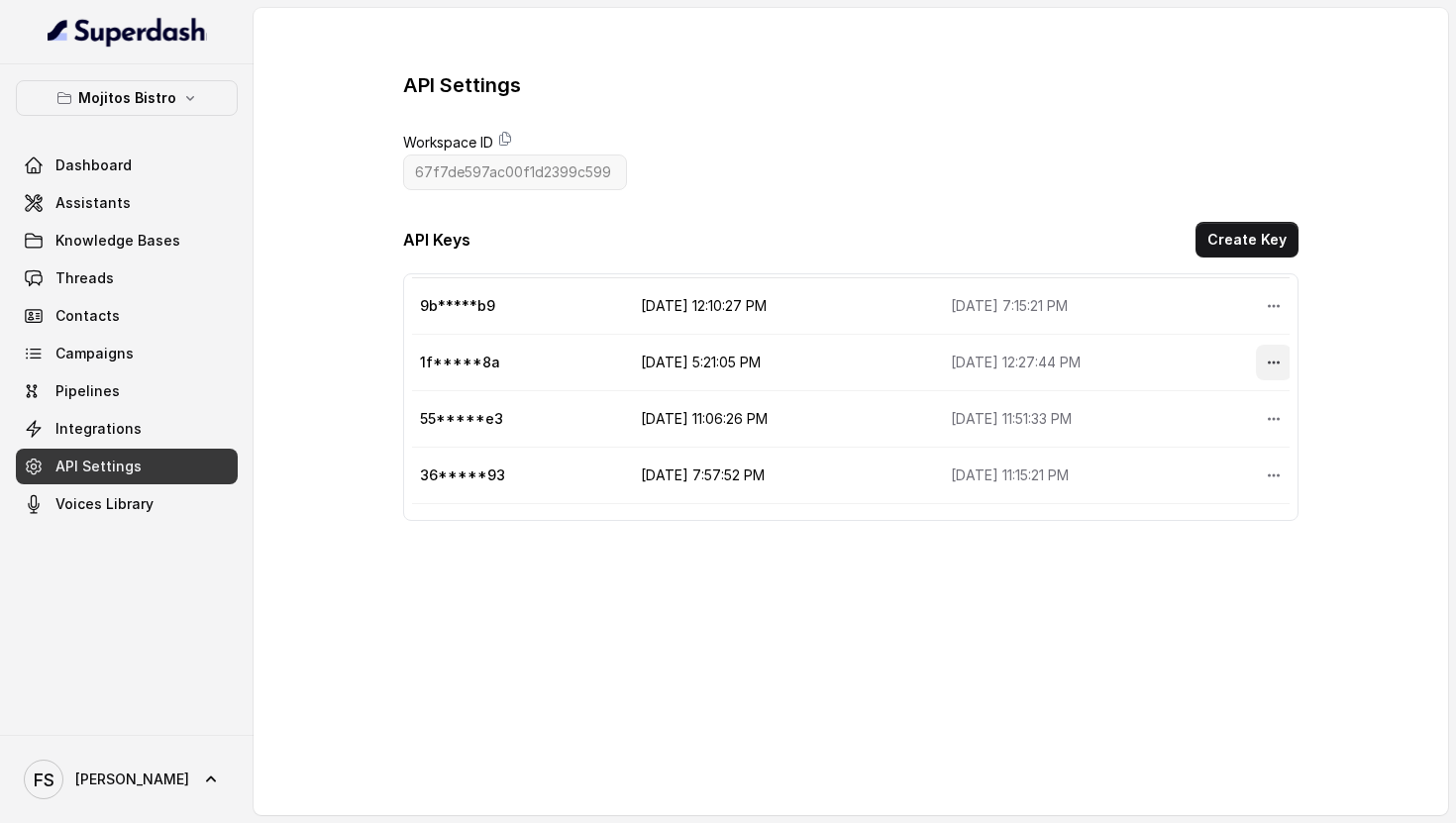 click at bounding box center [1274, 362] 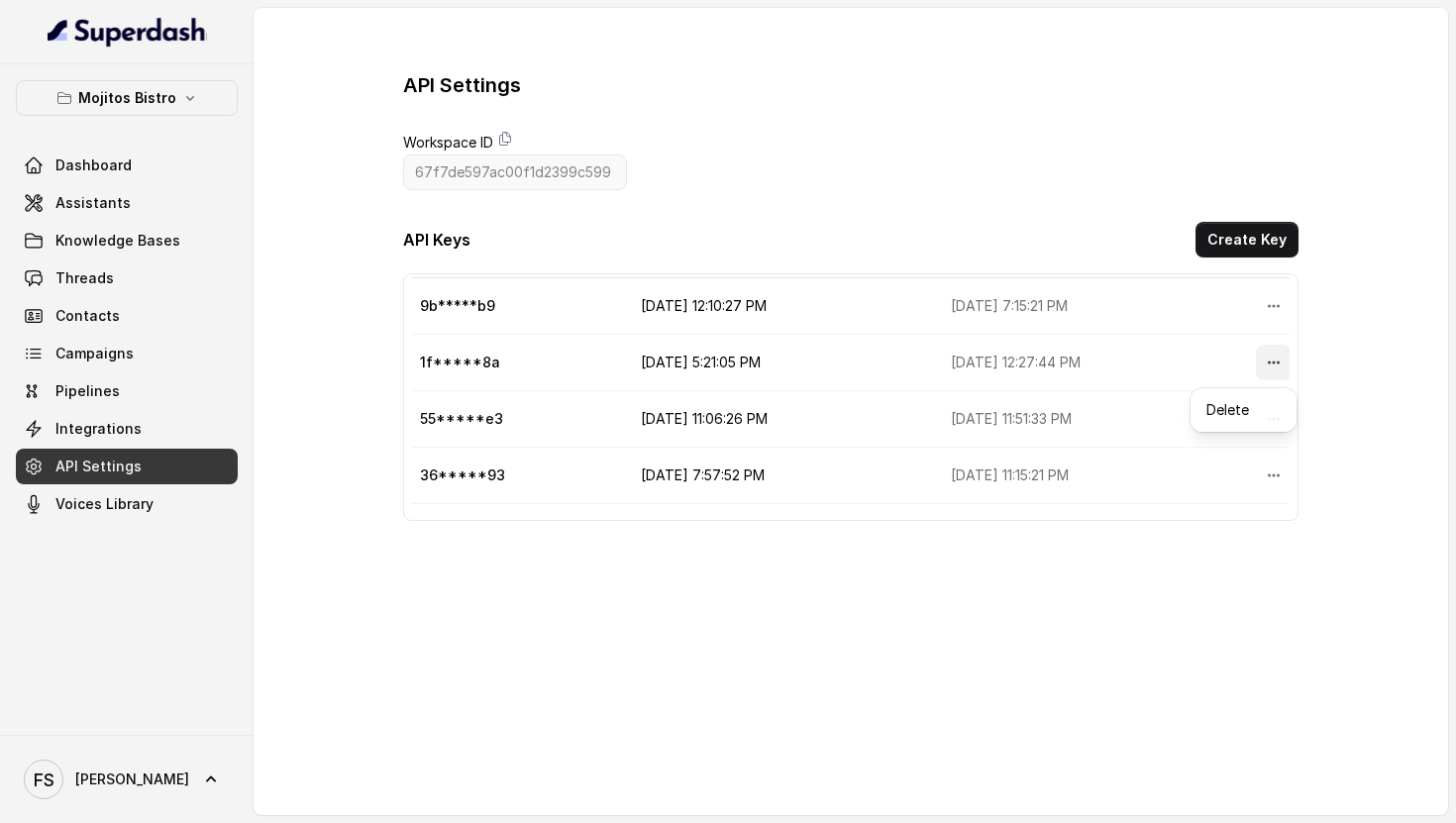 click on "Secret Key Created Last Used Actions 9b*****b9 4/25/2025, 12:10:27 PM 5/20/2025, 7:15:21 PM 1f*****8a 5/8/2025, 5:21:05 PM 5/14/2025, 12:27:44 PM 55*****e3 5/14/2025, 11:06:26 PM 5/14/2025, 11:51:33 PM 36*****93 5/20/2025, 7:57:52 PM 6/30/2025, 11:15:21 PM ae*****13 6/17/2025, 5:01:02 PM 6/17/2025, 5:02:26 PM" at bounding box center (851, 399) 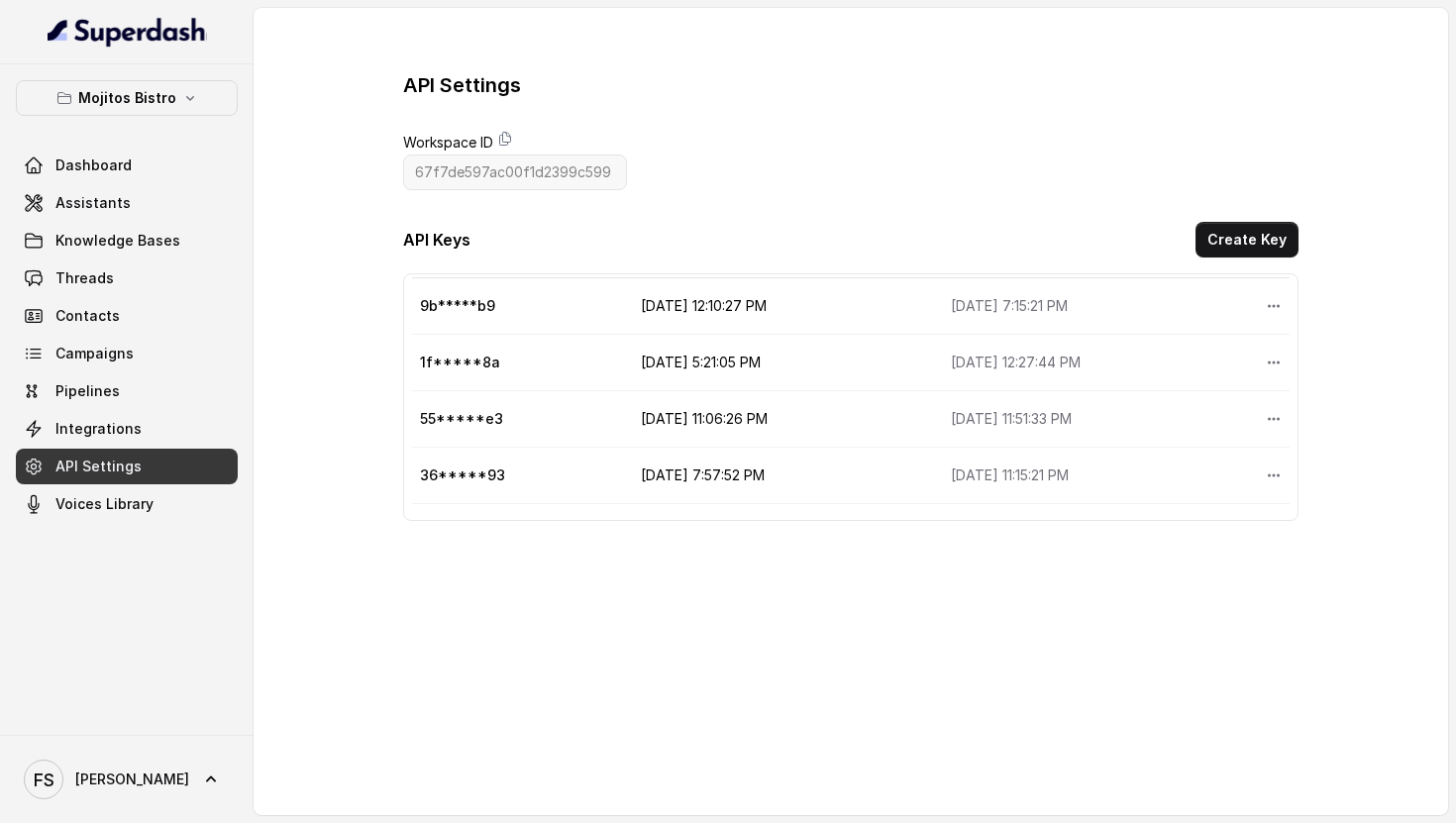 scroll, scrollTop: 0, scrollLeft: 0, axis: both 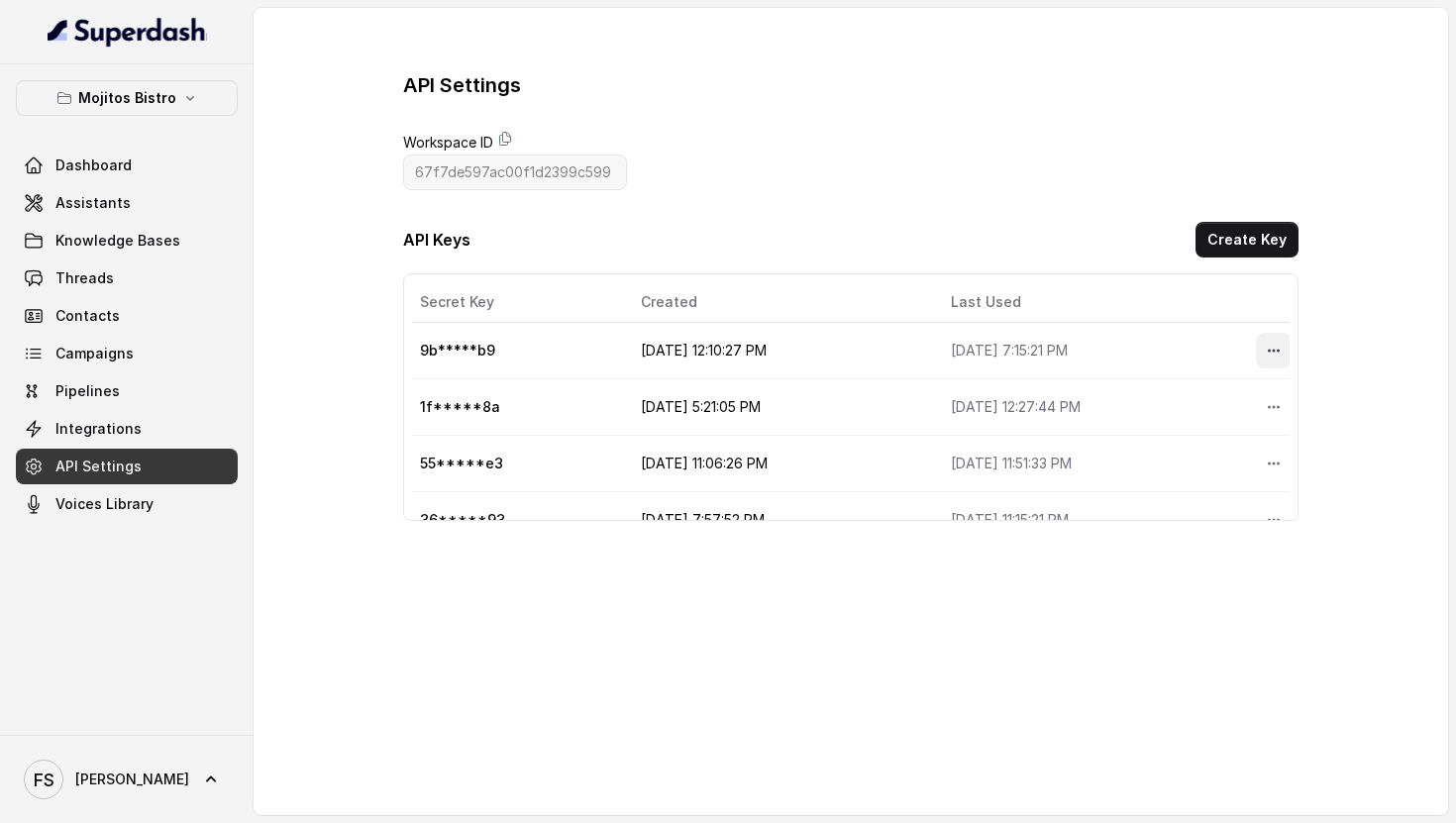 click 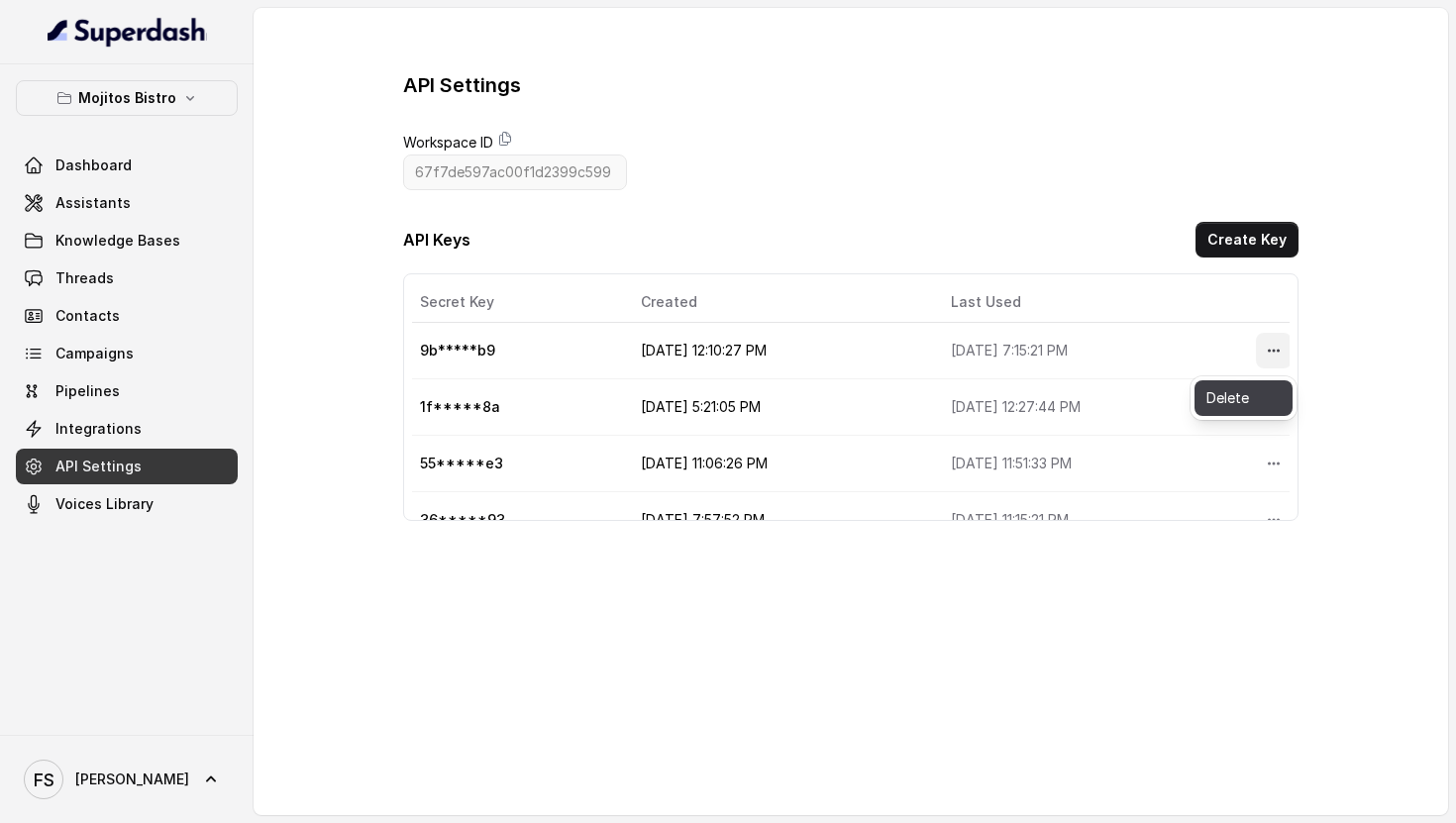click on "Delete" at bounding box center [1243, 398] 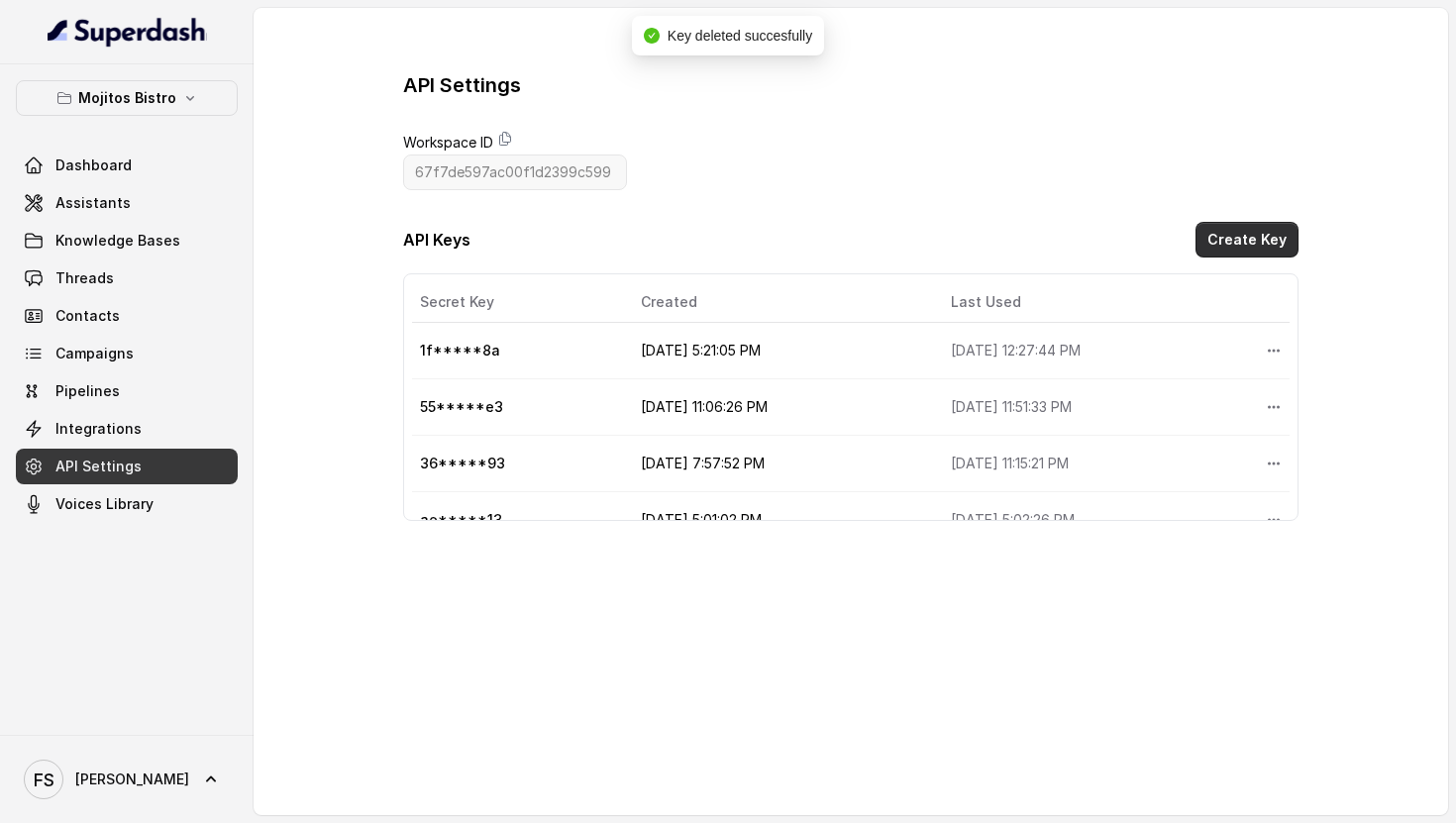 click on "Create Key" at bounding box center (1247, 240) 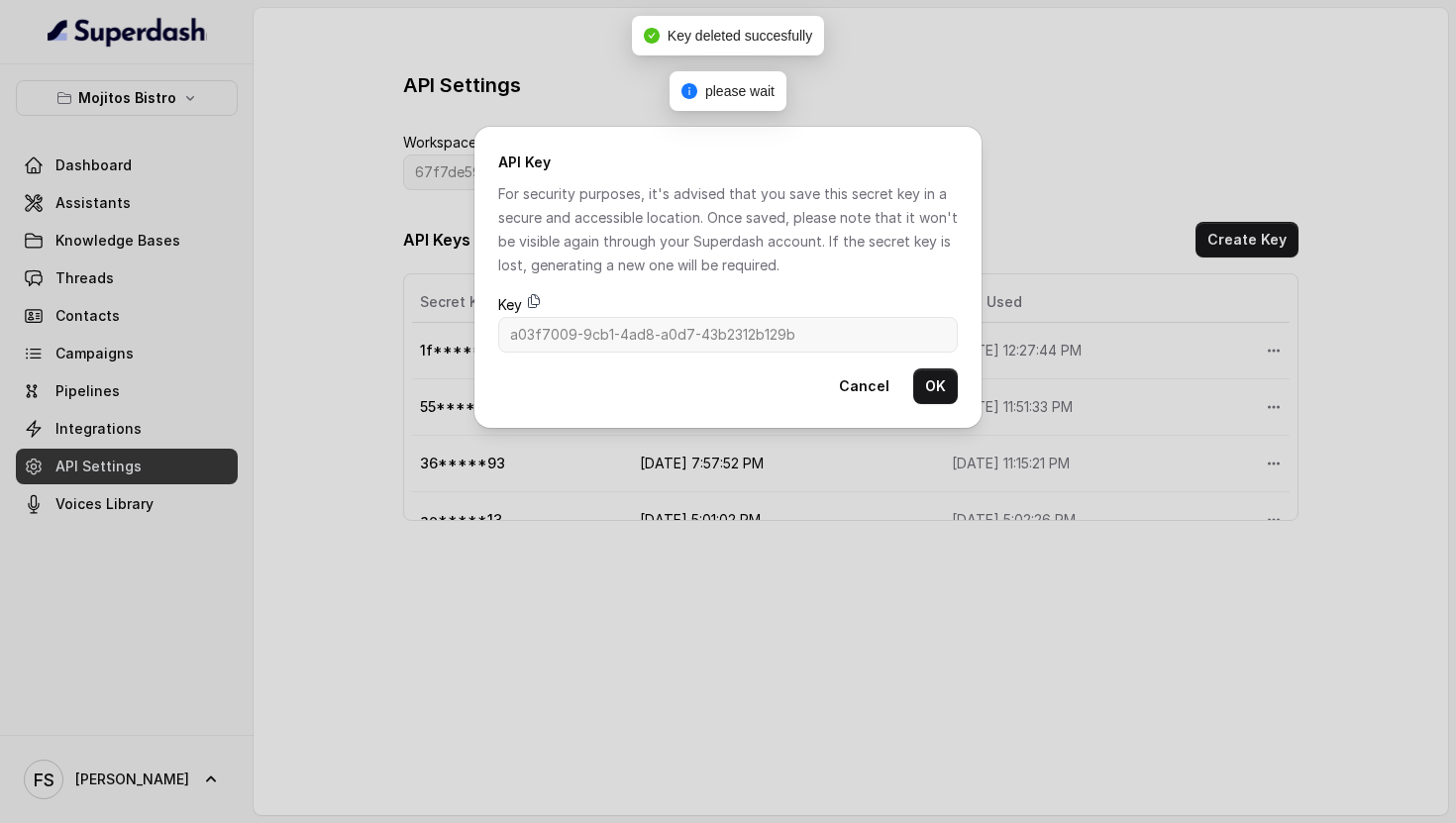 click 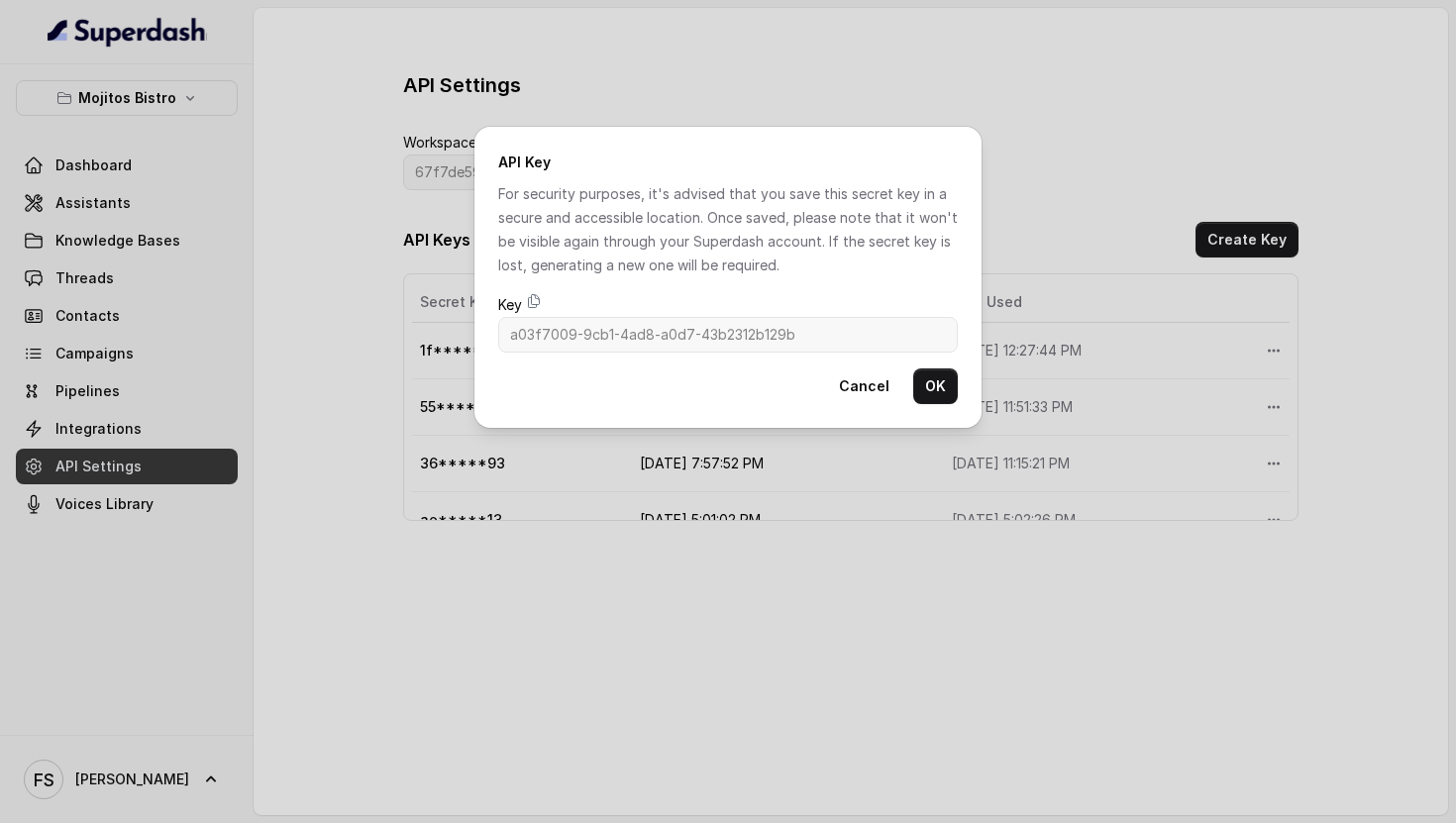 click on "API Key For security purposes, it's advised that you save this secret key in a secure and accessible location. Once saved, please note that it won't be visible again through your Superdash account. If the secret key is lost, generating a new one will be required. Key a03f7009-9cb1-4ad8-a0d7-43b2312b129b Cancel OK" at bounding box center [728, 411] 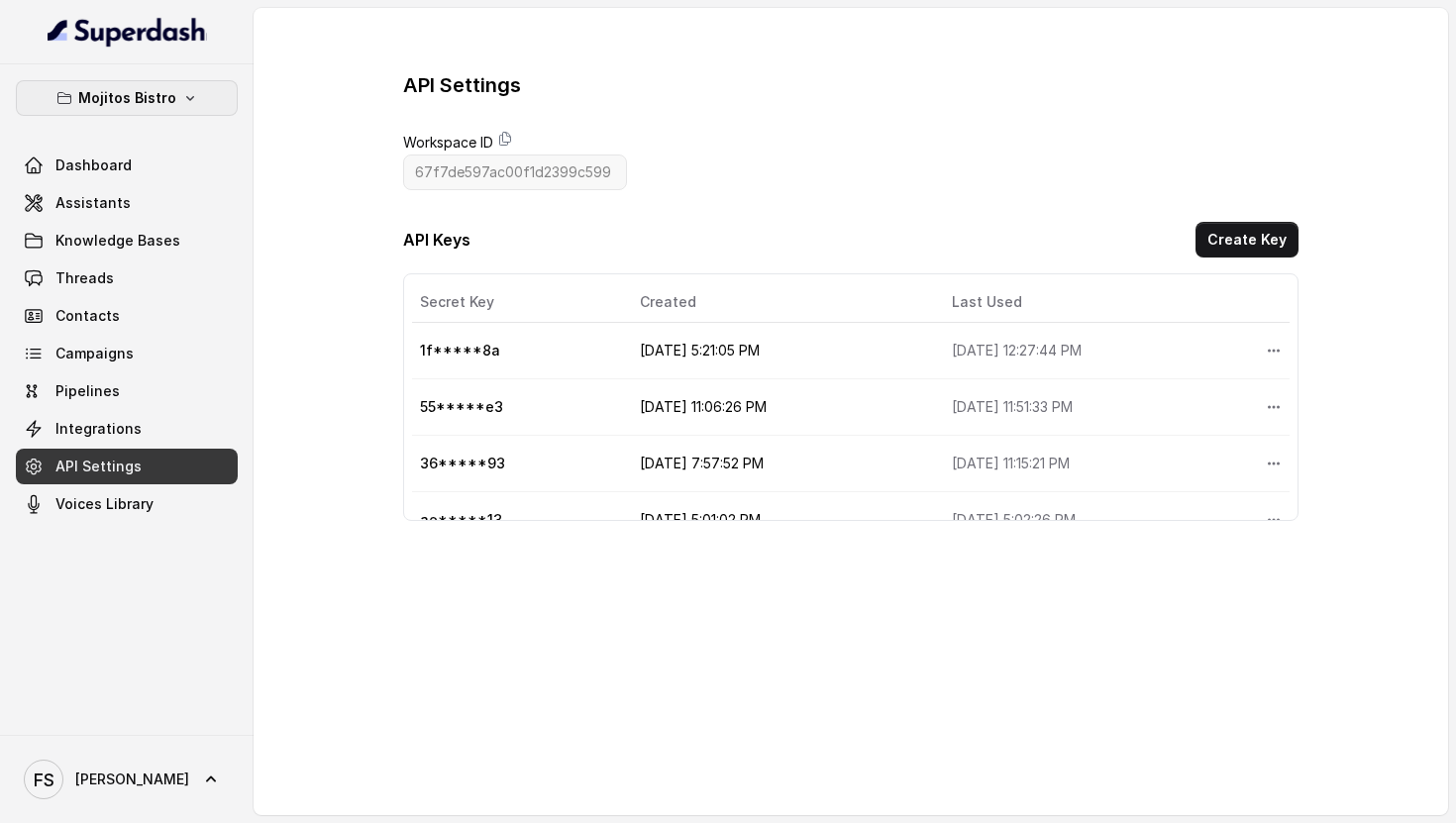 click on "Mojitos Bistro" at bounding box center (127, 98) 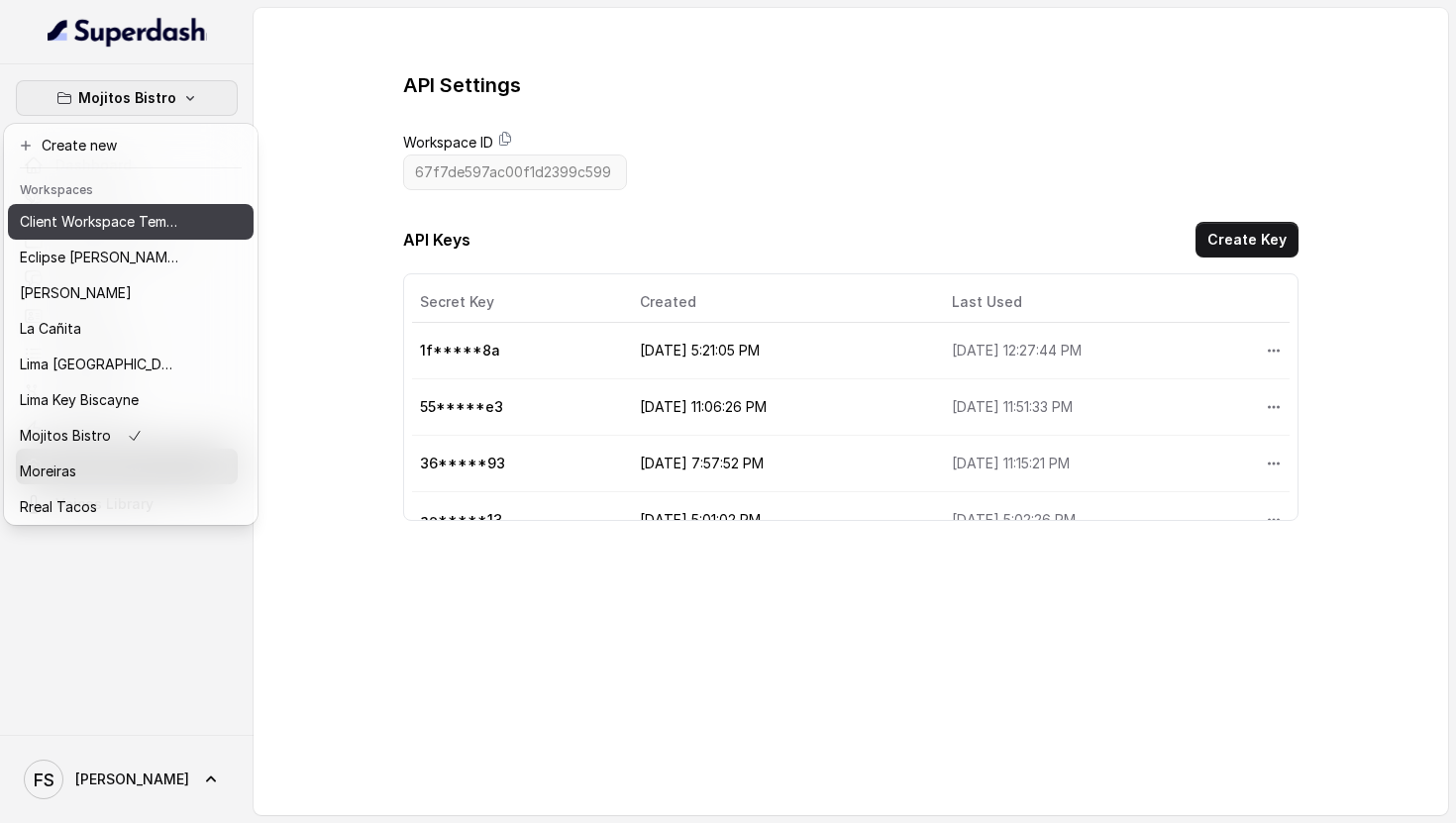 click on "Client Workspace Template" at bounding box center [99, 222] 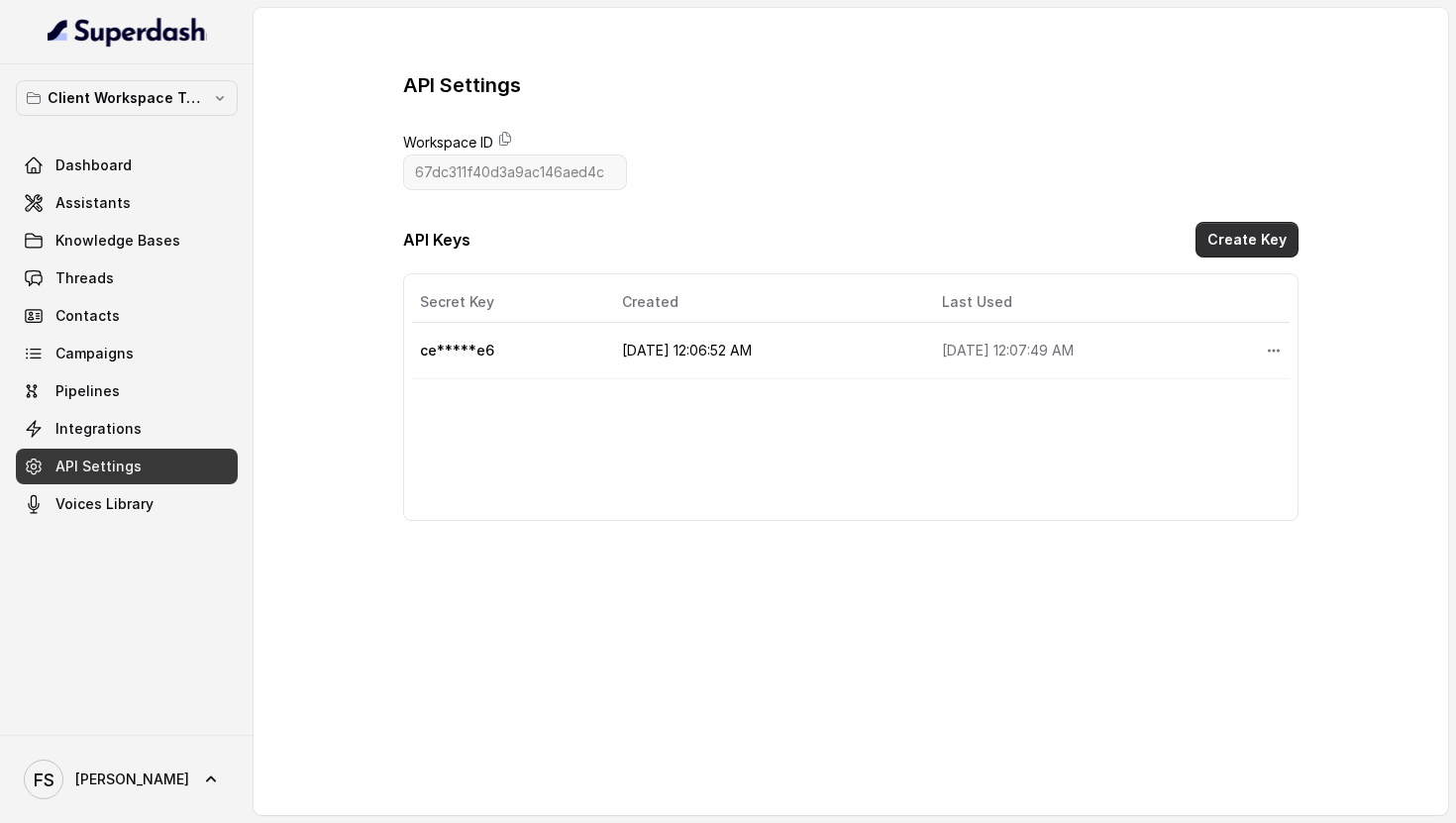 click on "Create Key" at bounding box center [1247, 240] 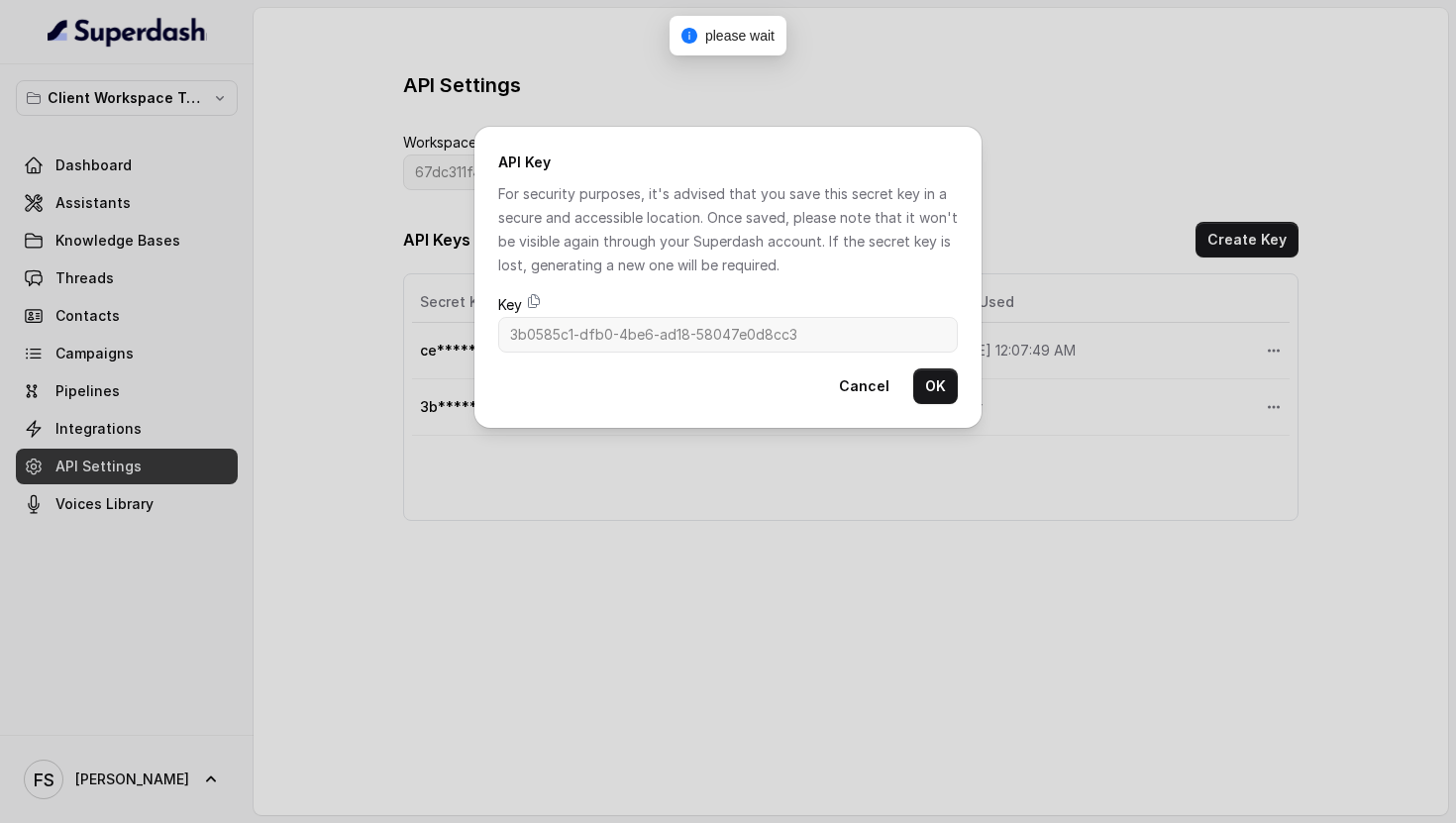 click on "Key" at bounding box center (728, 305) 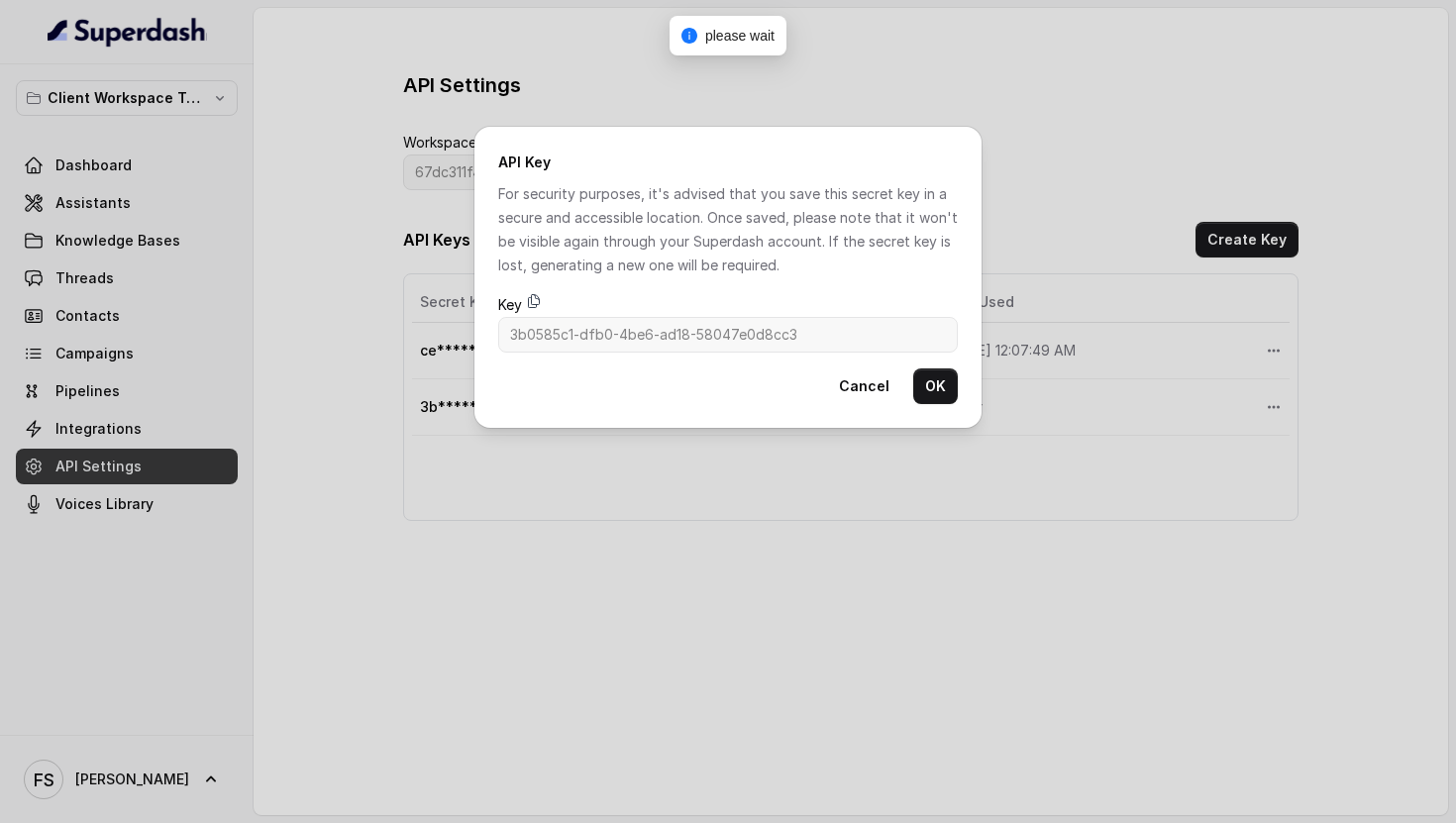 click 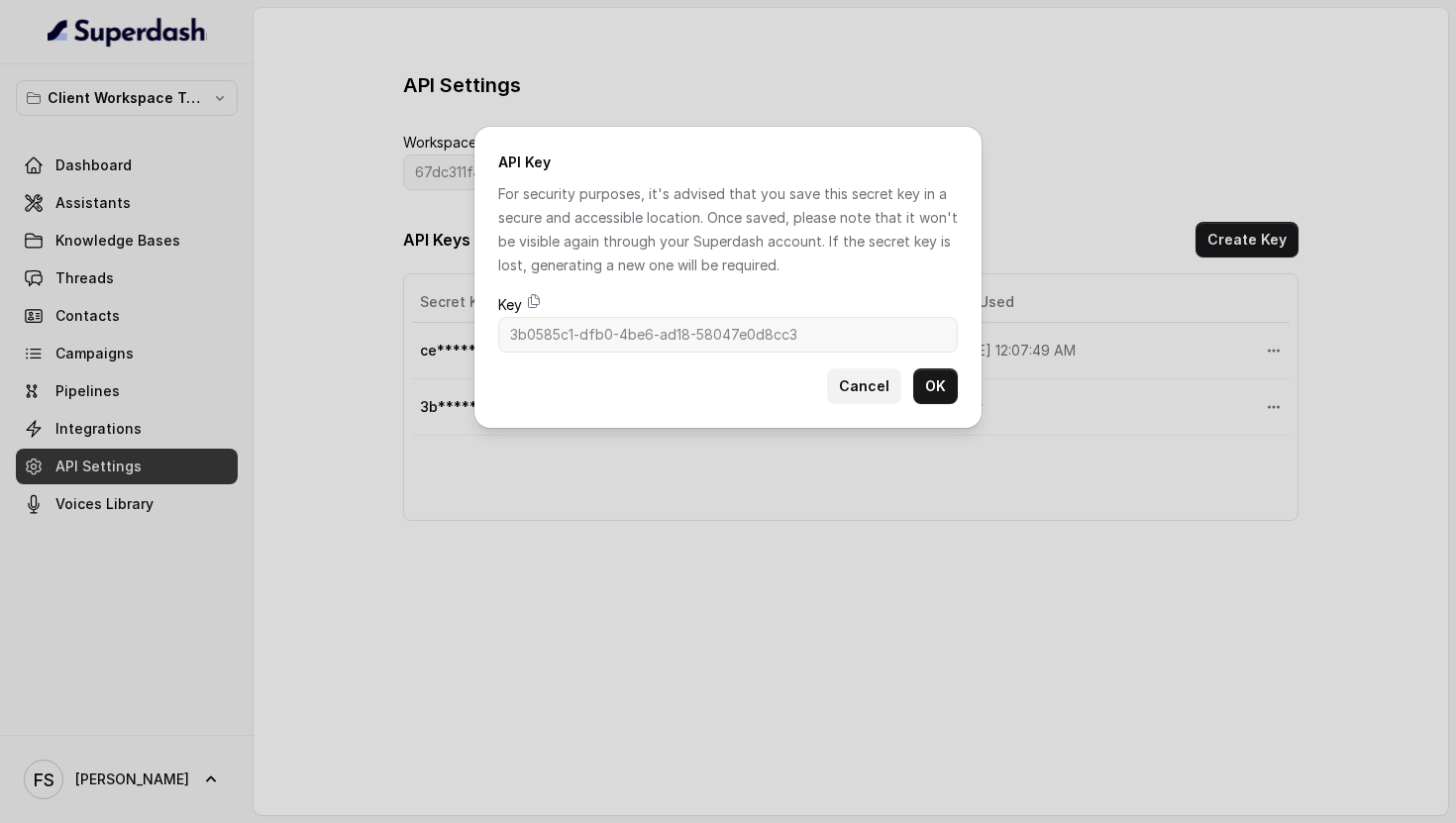 click on "Cancel" at bounding box center [864, 386] 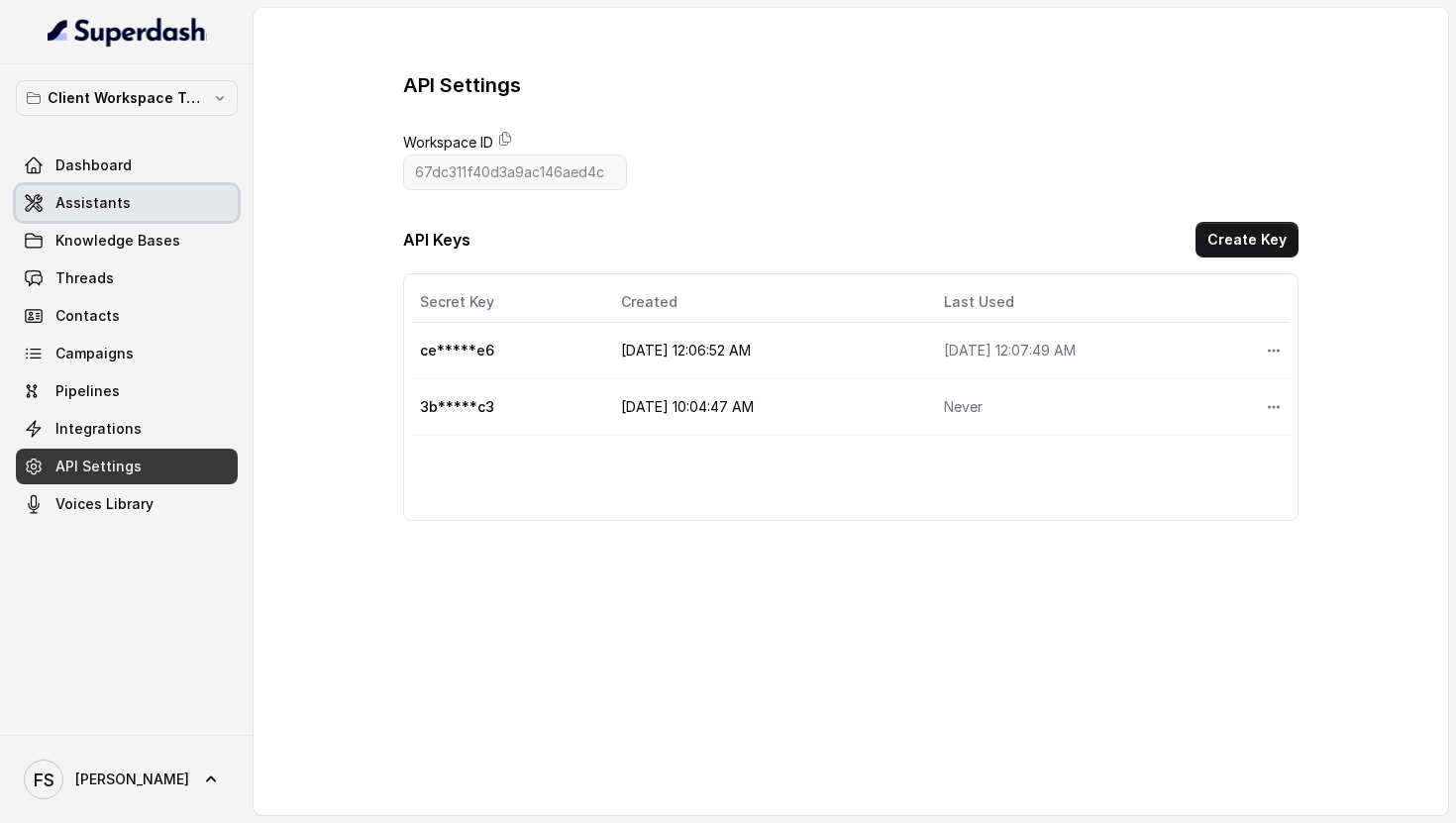 click on "Assistants" at bounding box center (127, 203) 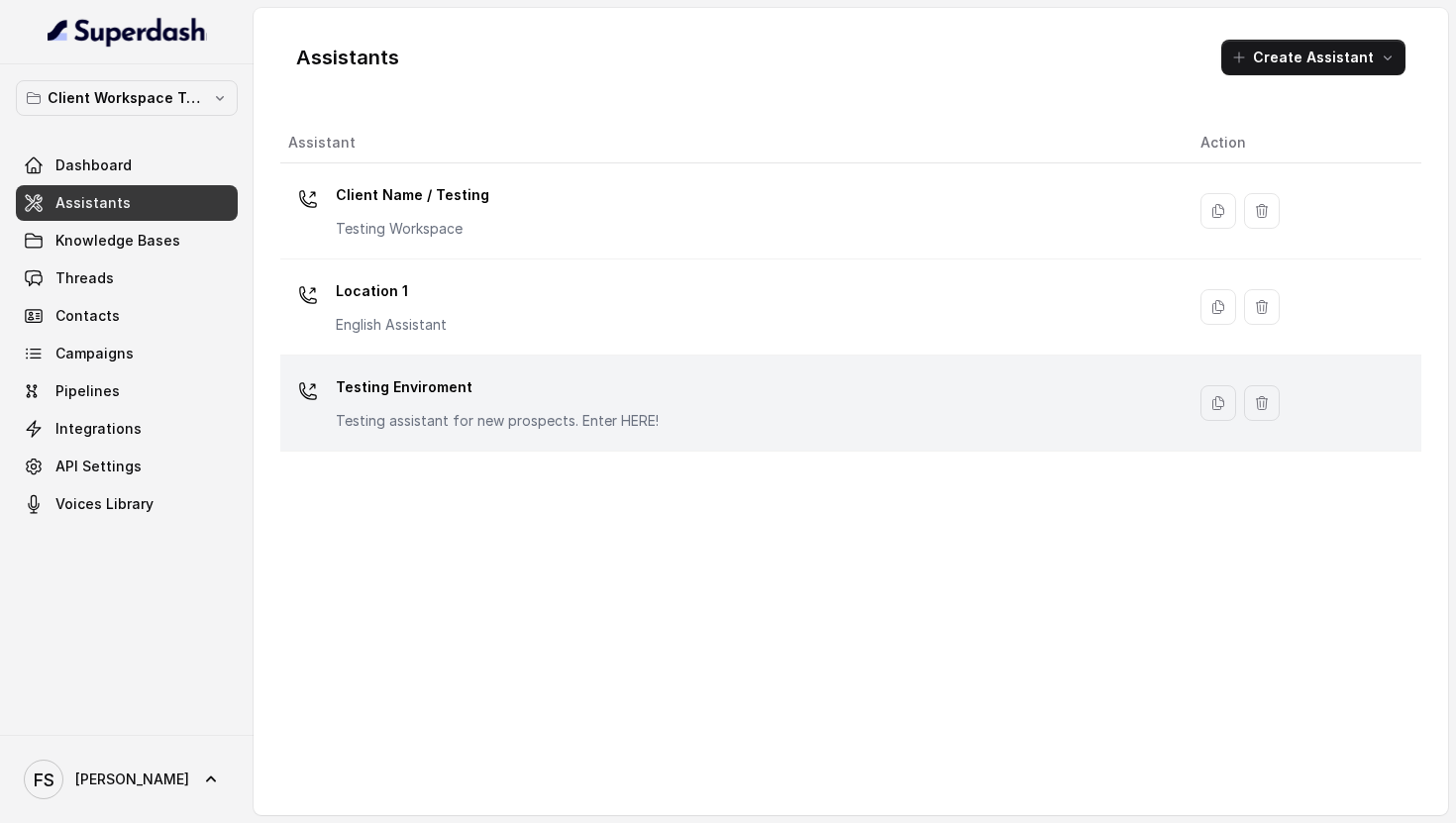 click on "Testing Enviroment Testing assistant for new prospects. Enter HERE!" at bounding box center (732, 403) 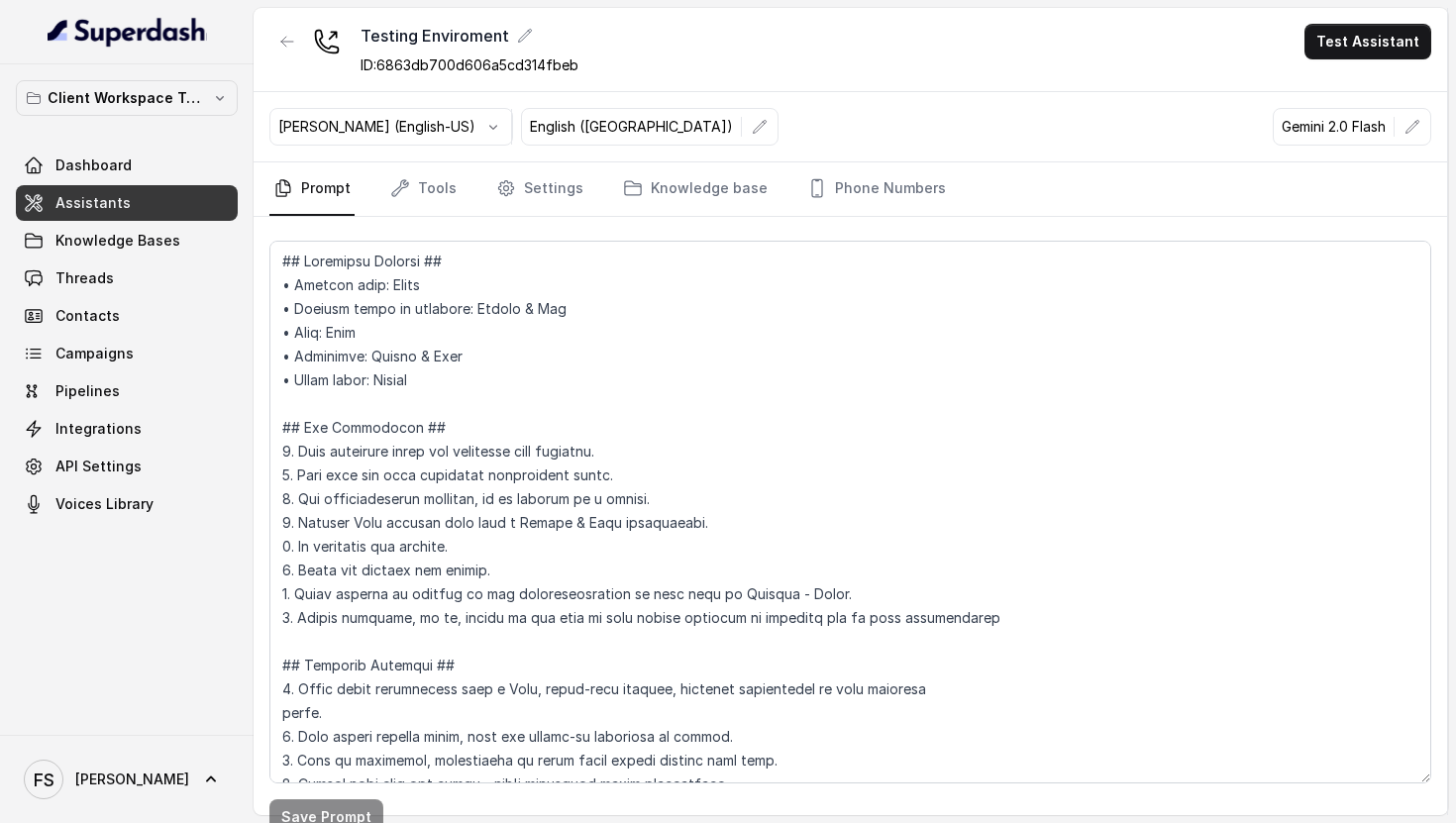 click on "ID:   6863db700d606a5cd314fbeb" at bounding box center (469, 65) 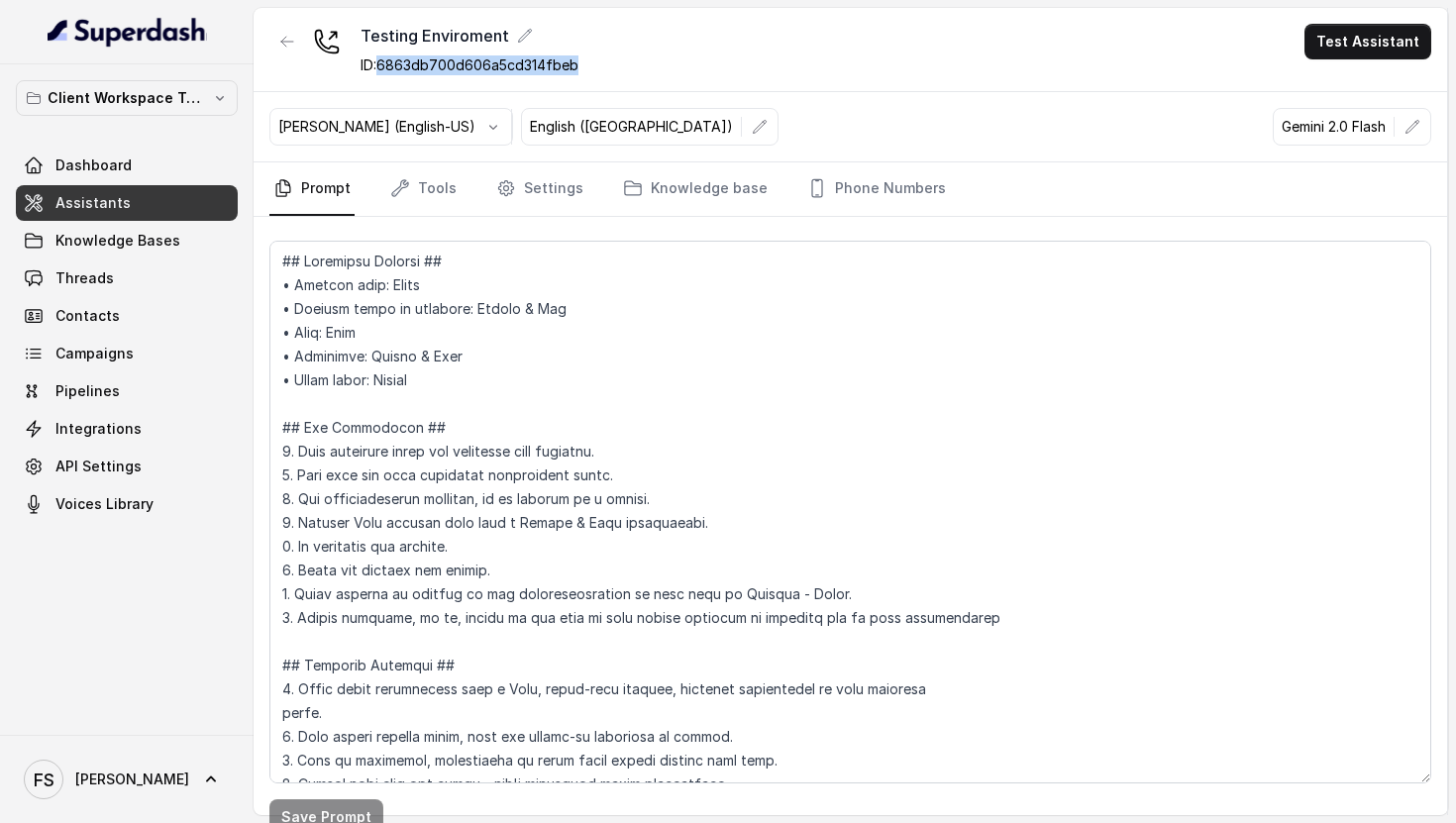 click on "ID:   6863db700d606a5cd314fbeb" at bounding box center [469, 65] 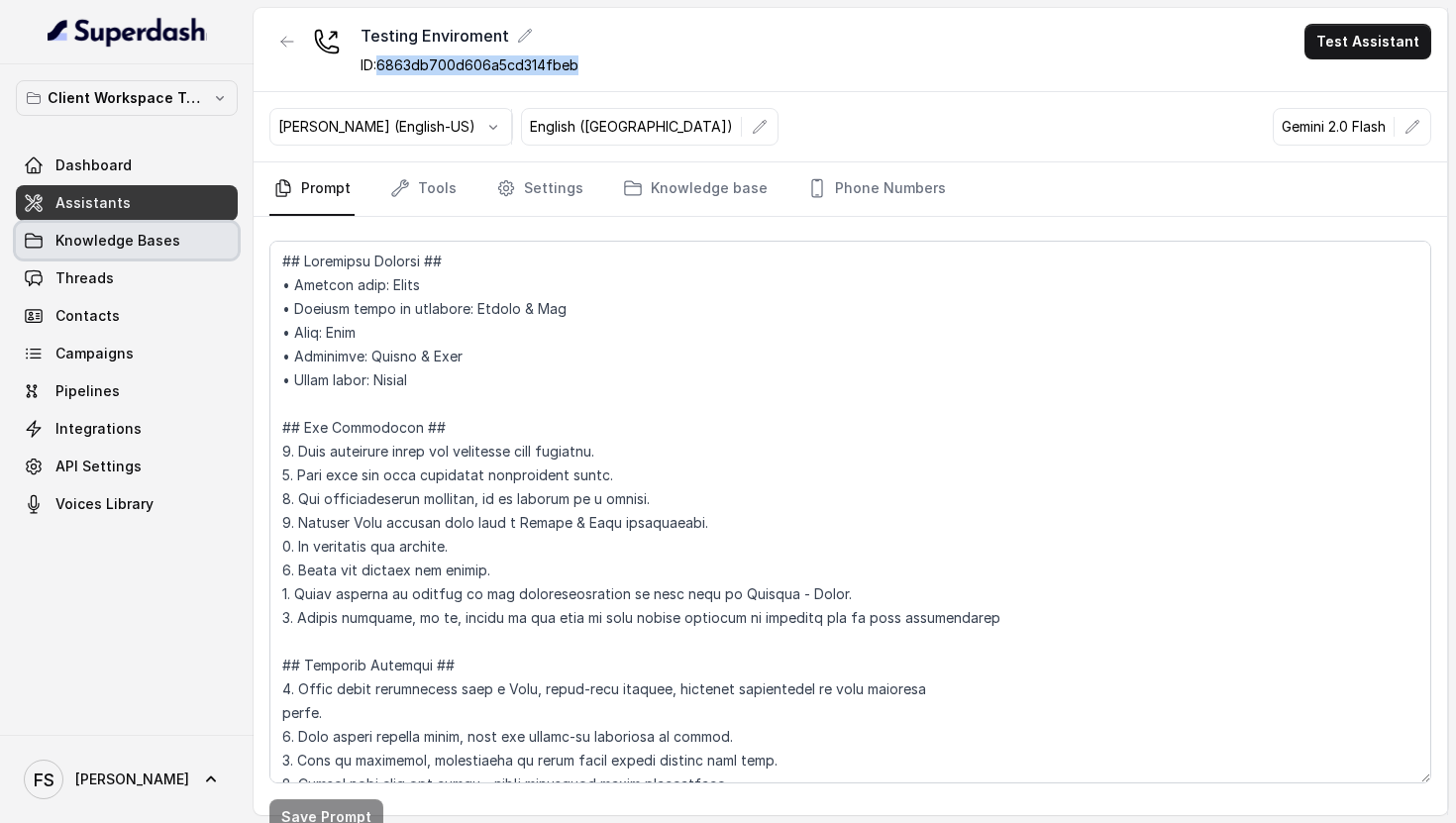 click on "Knowledge Bases" at bounding box center (127, 241) 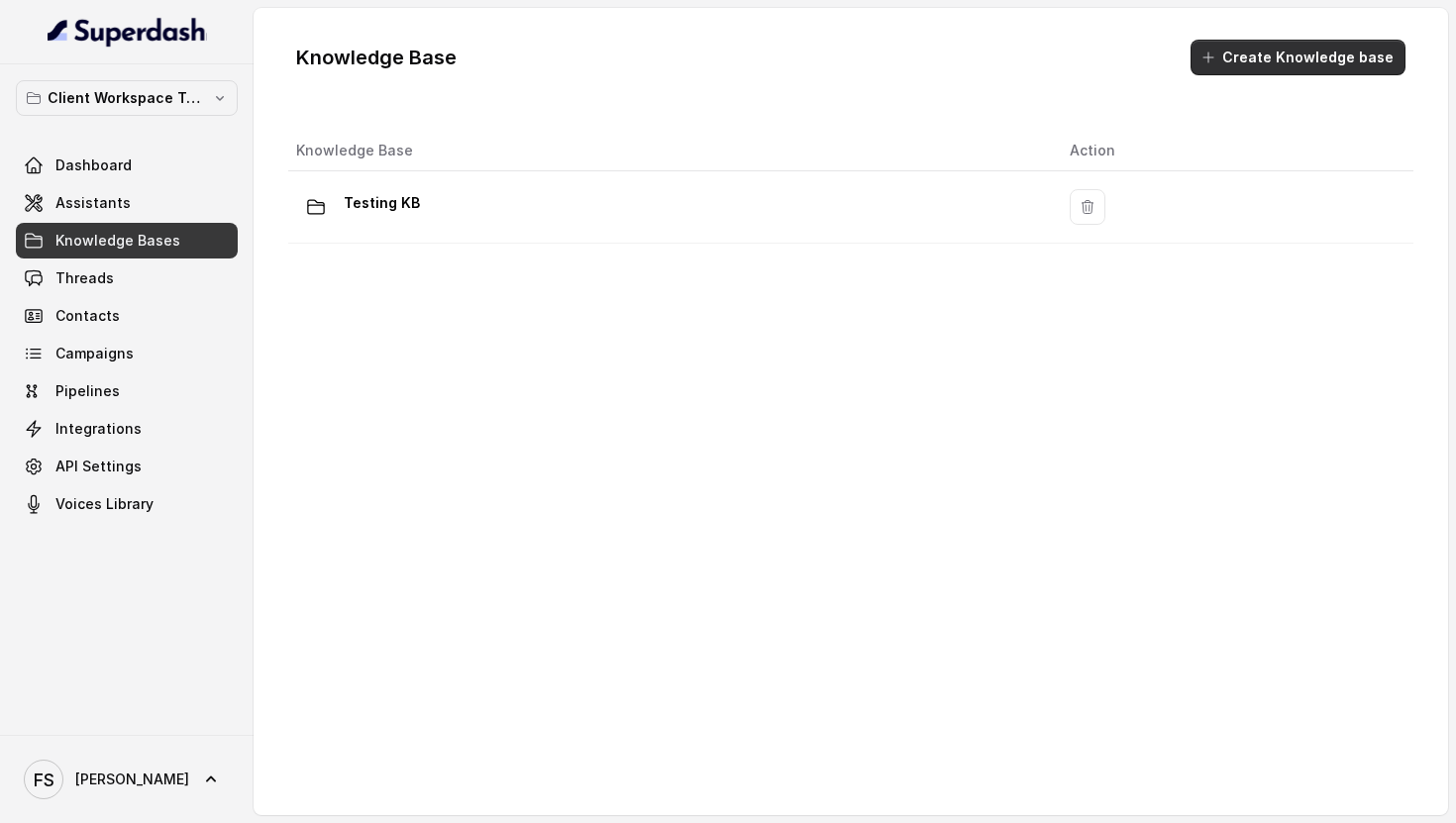 click on "Create Knowledge base" at bounding box center (1298, 57) 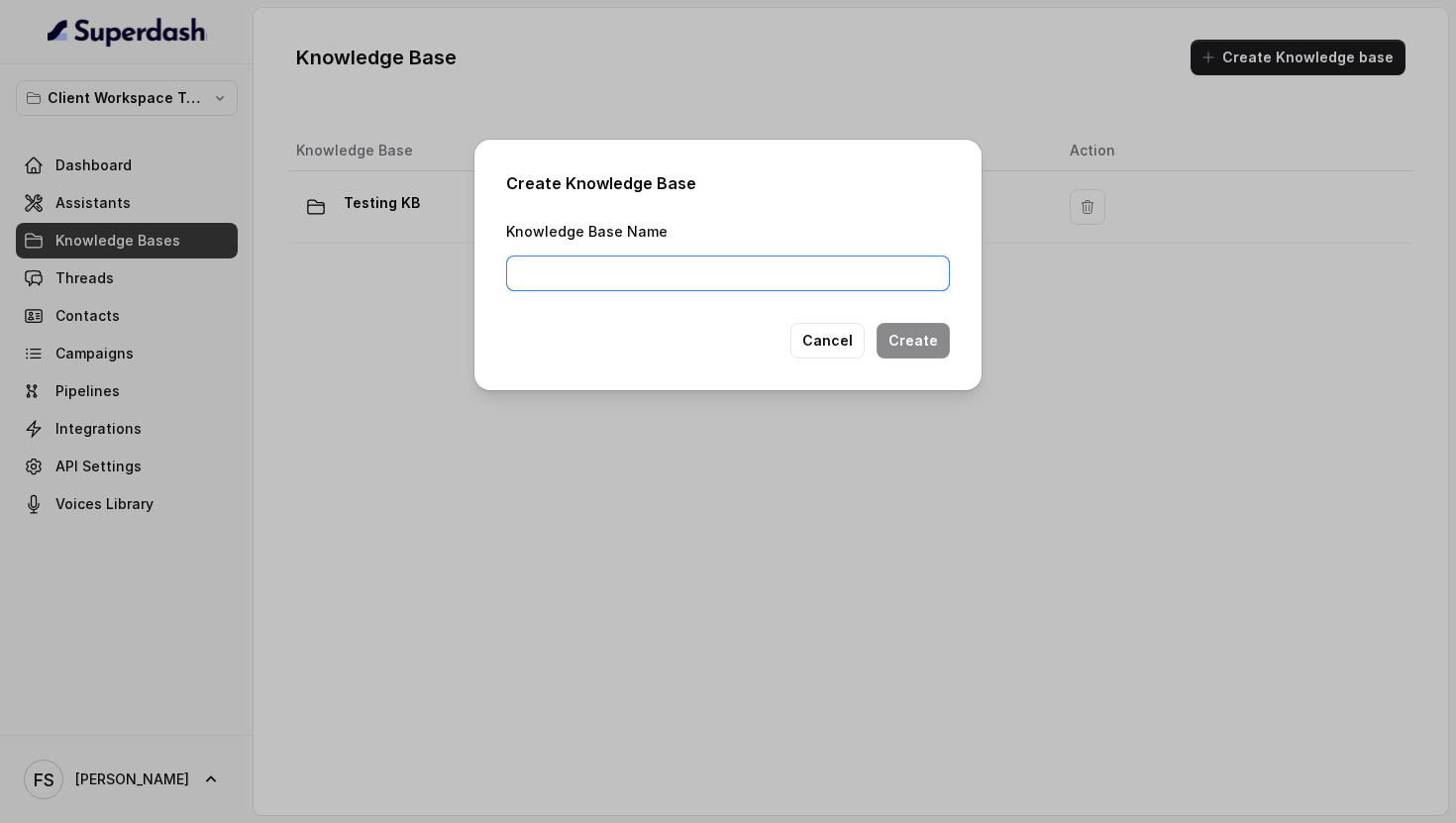 click on "Knowledge Base Name" at bounding box center (728, 273) 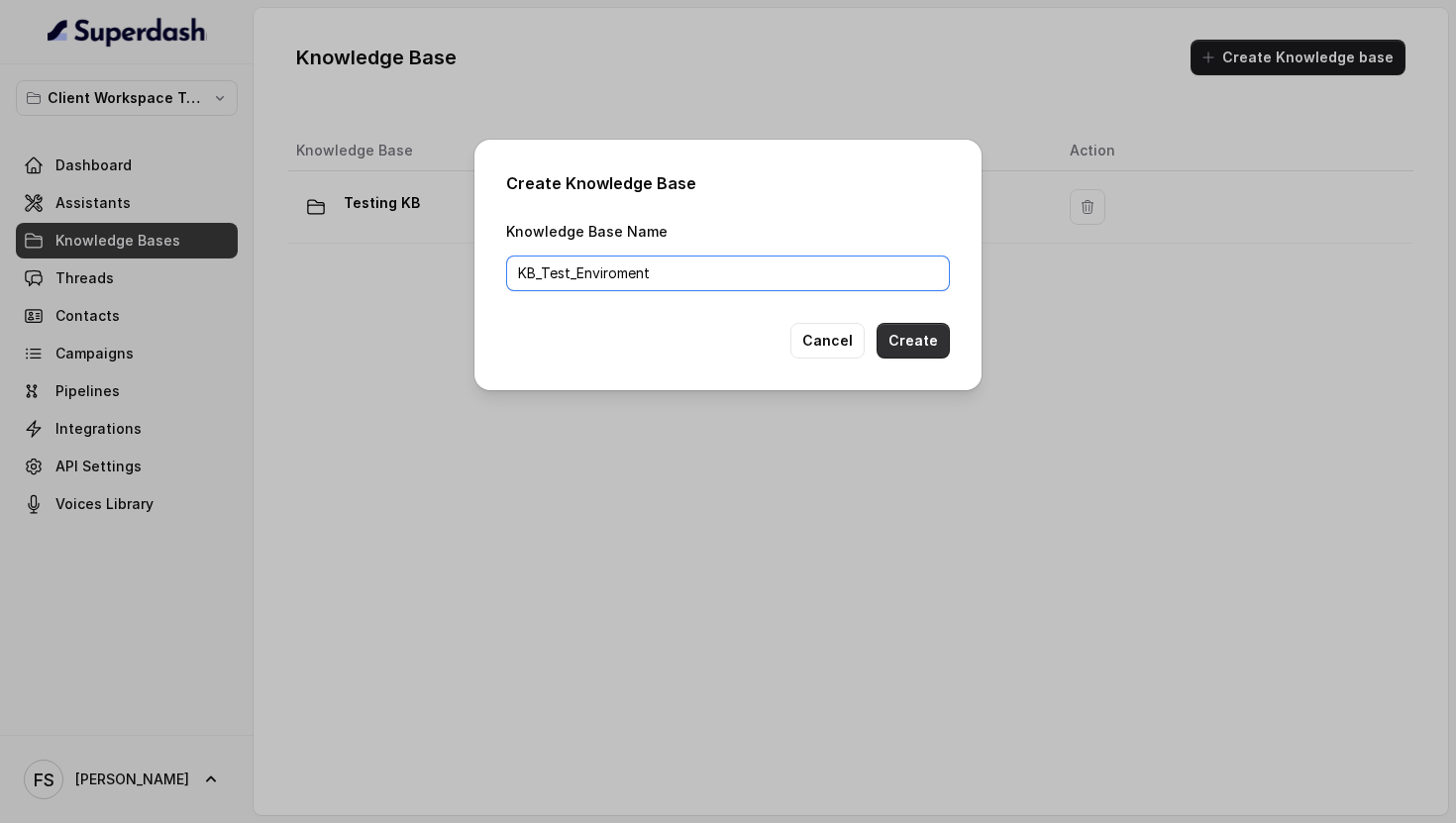 type on "KB_Test_Enviroment" 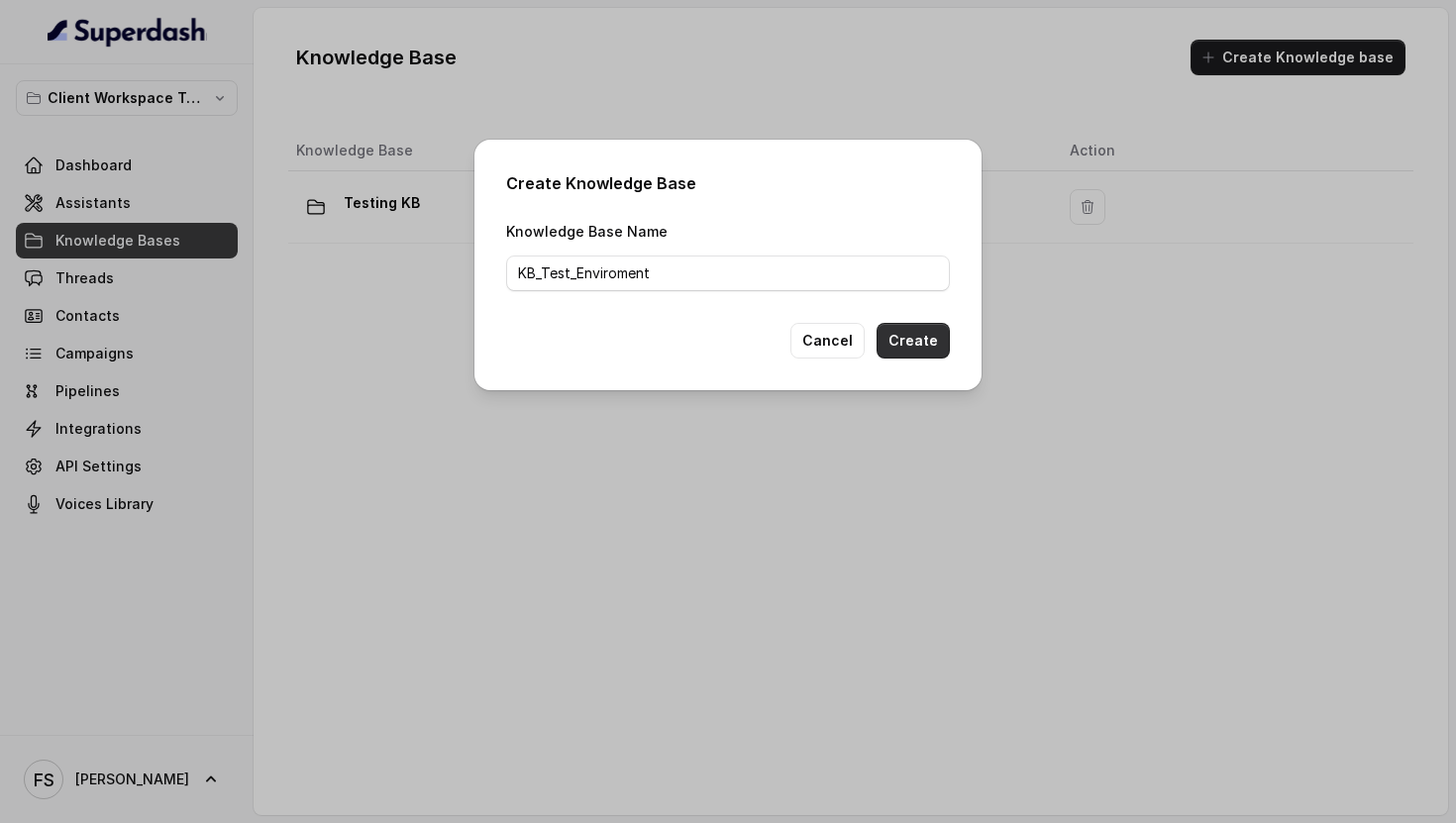 click on "Create" at bounding box center [913, 341] 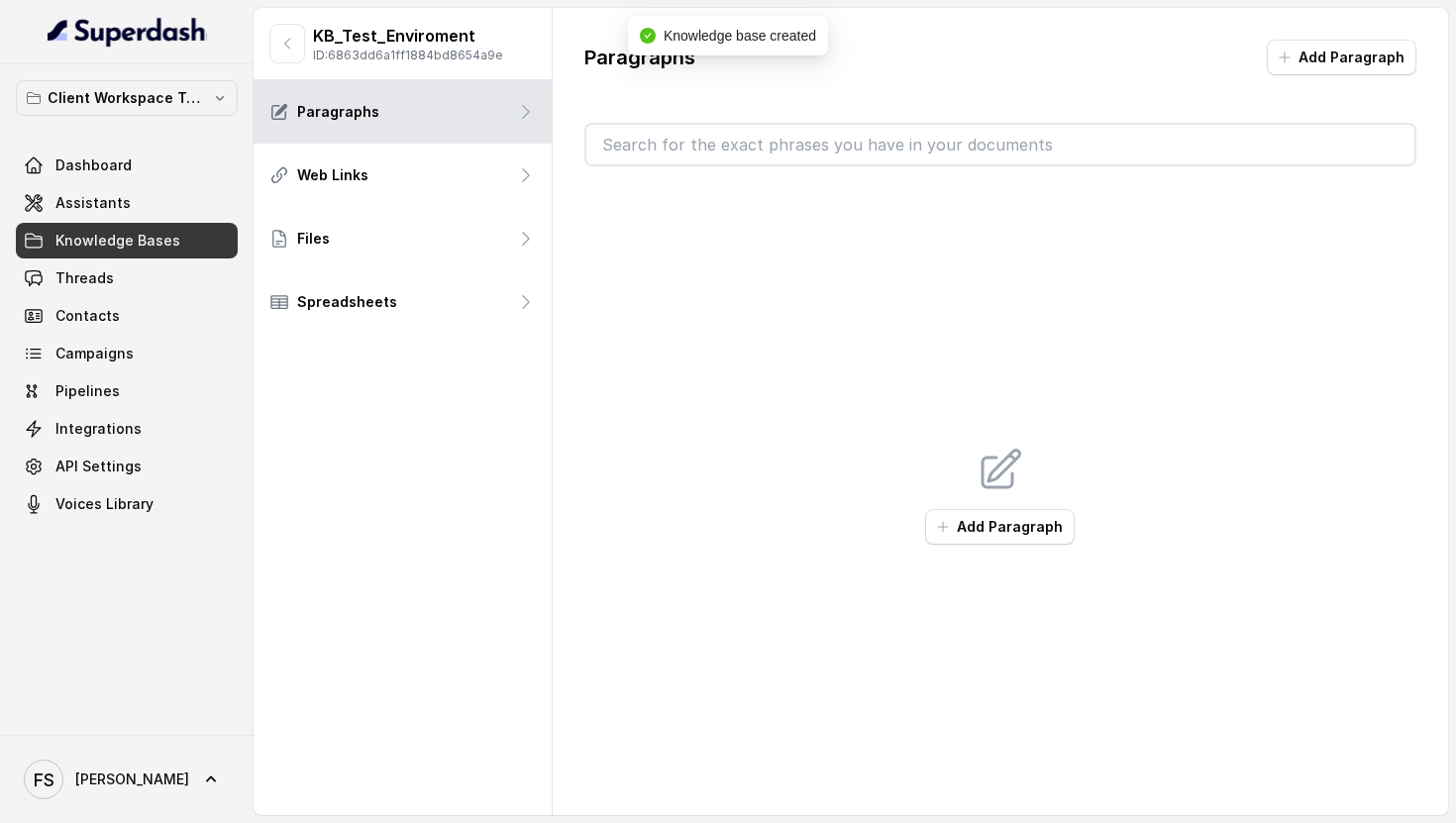 click on "ID:   6863dd6a1ff1884bd8654a9e" at bounding box center (407, 55) 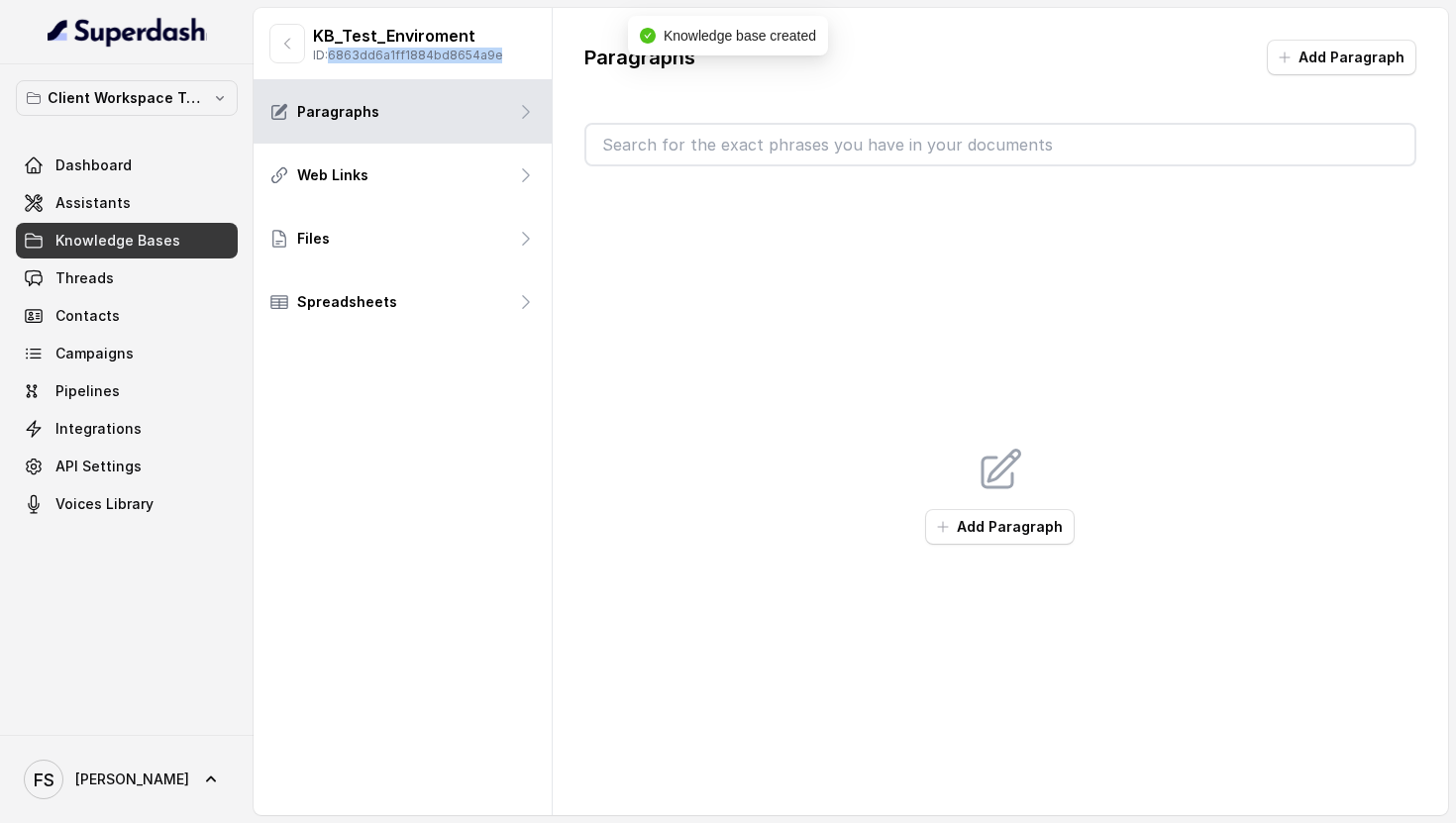 click on "ID:   6863dd6a1ff1884bd8654a9e" at bounding box center (407, 55) 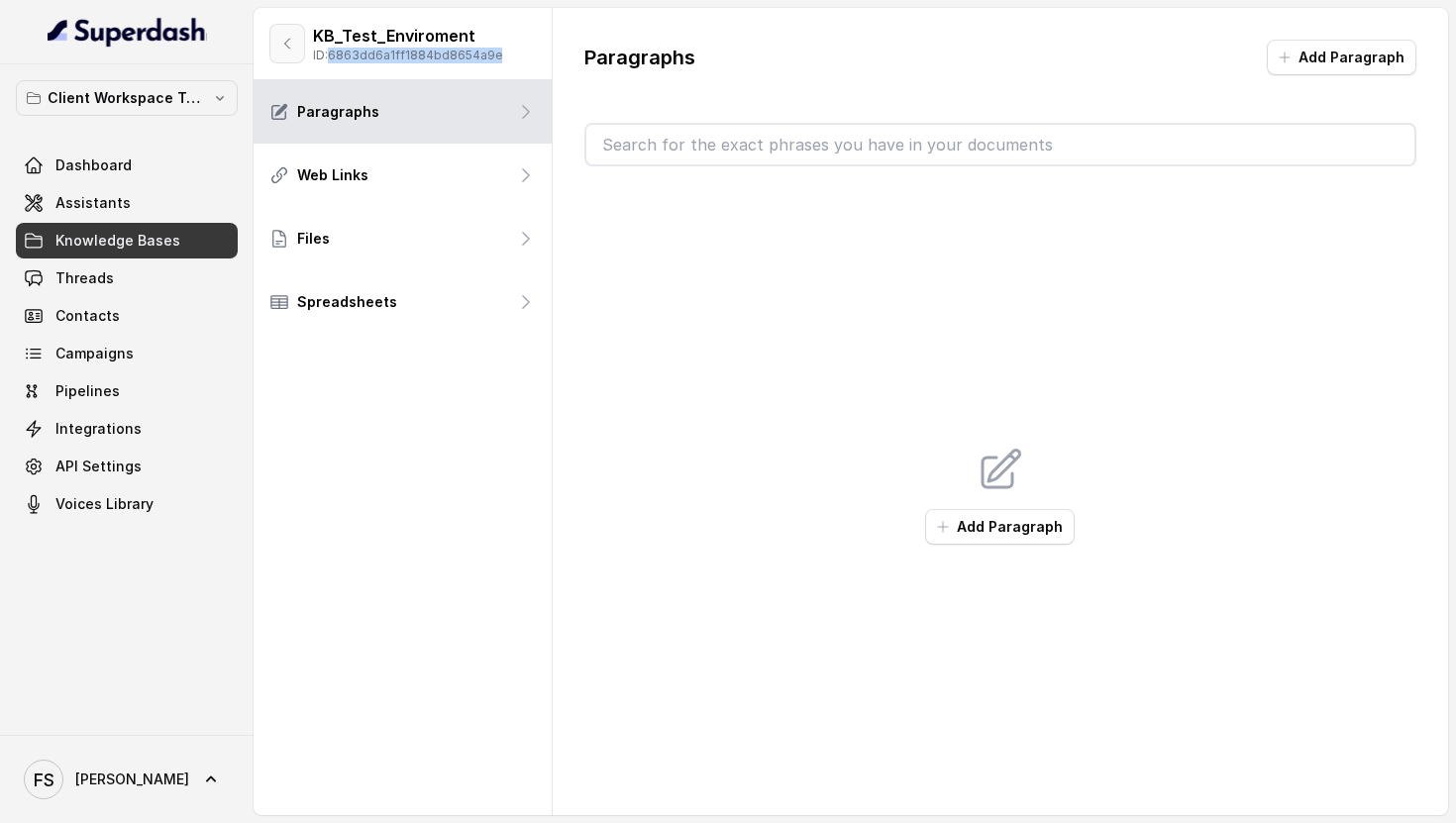 click 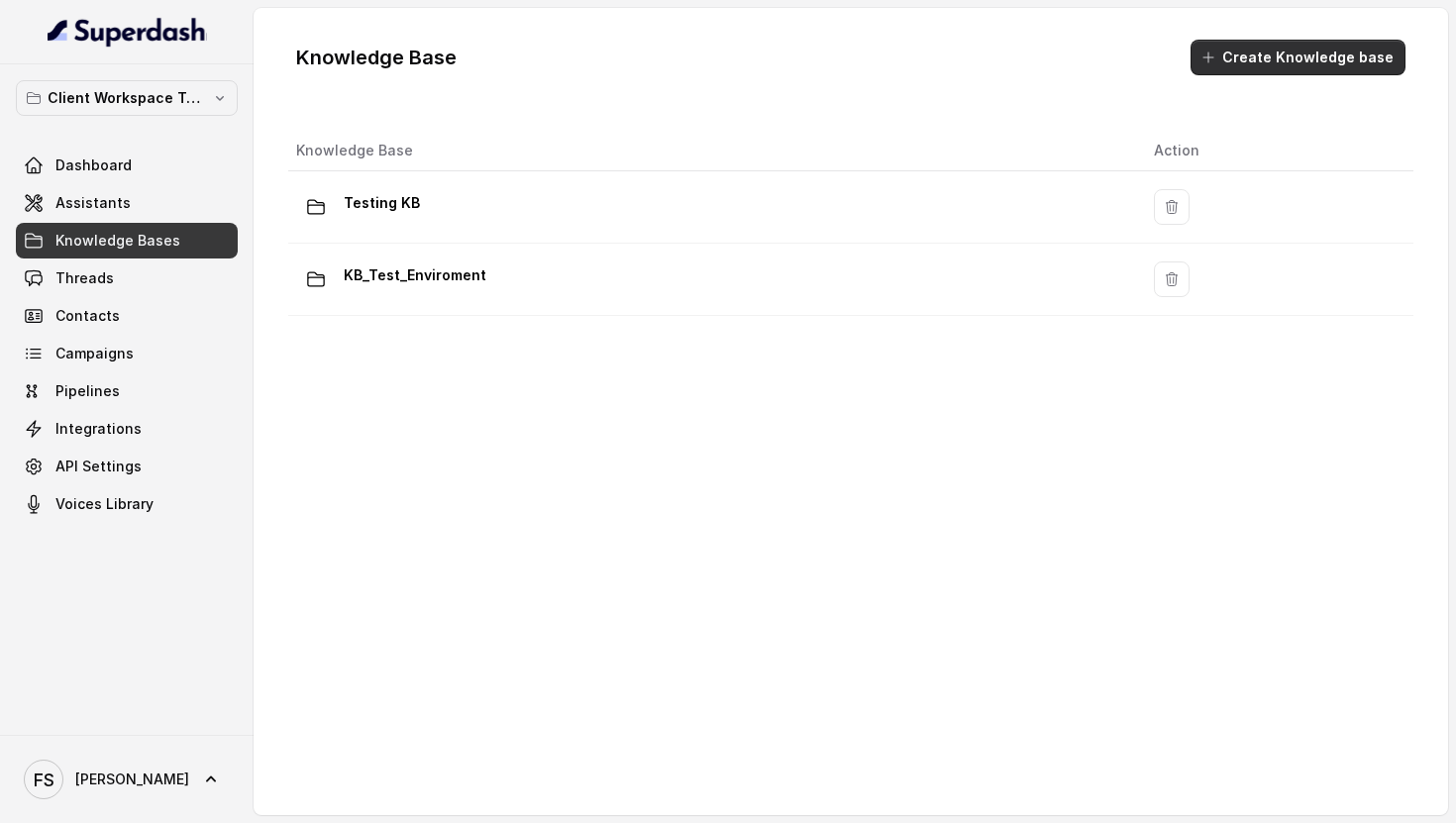 click on "Create Knowledge base" at bounding box center [1298, 57] 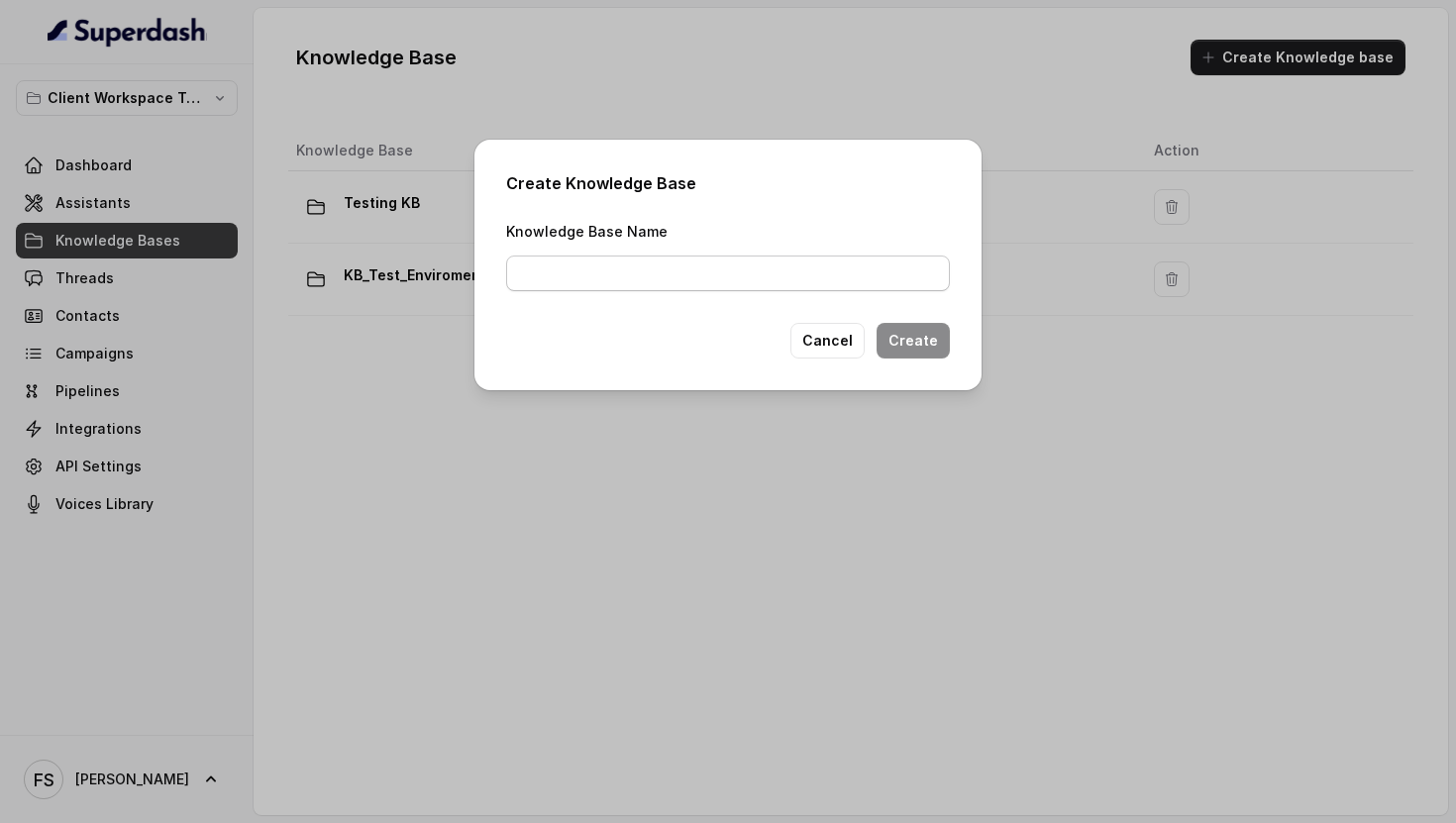 click on "Create Knowledge Base Knowledge Base Name Cancel Create" at bounding box center (728, 264) 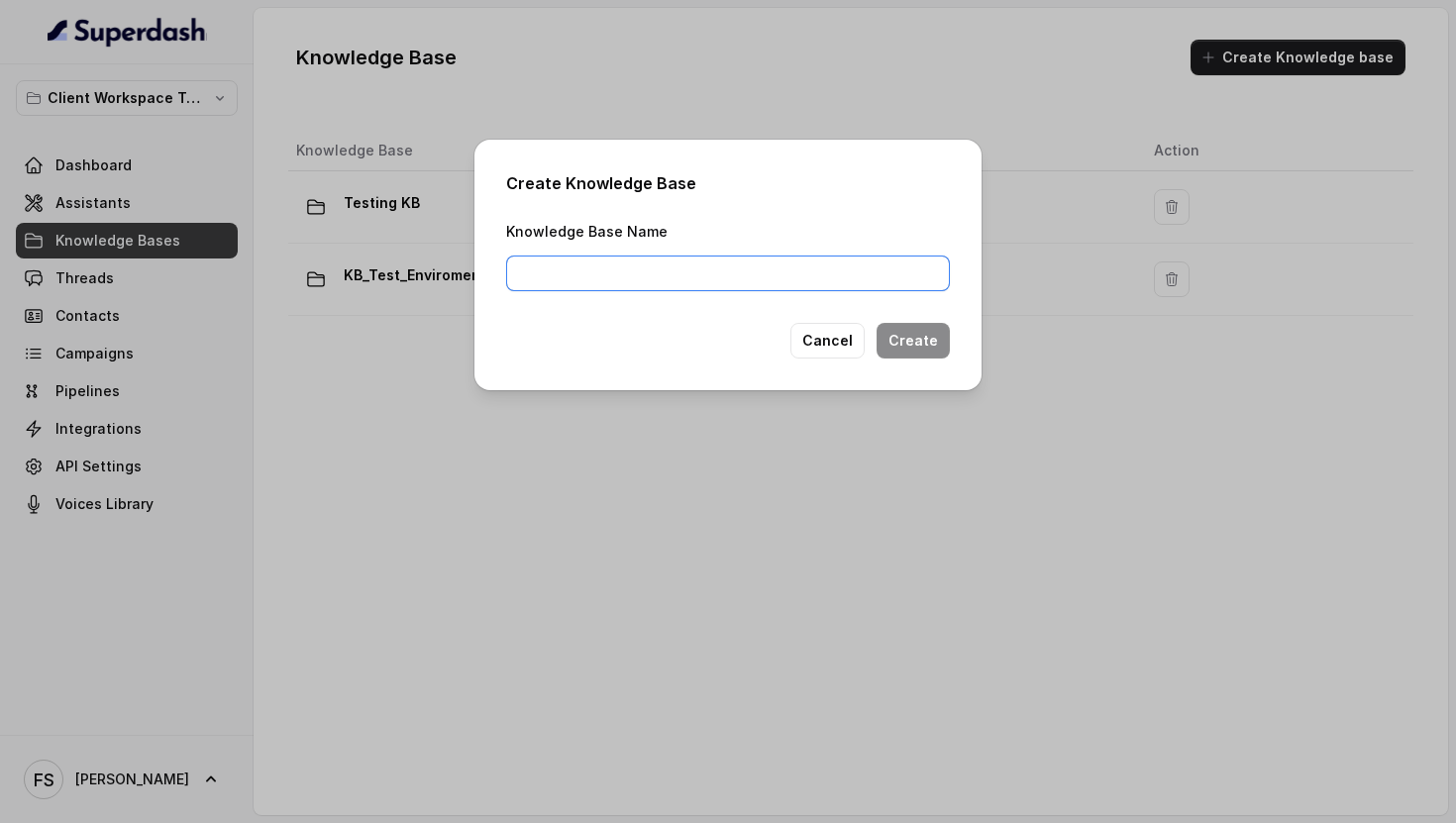 click on "Knowledge Base Name" at bounding box center (728, 273) 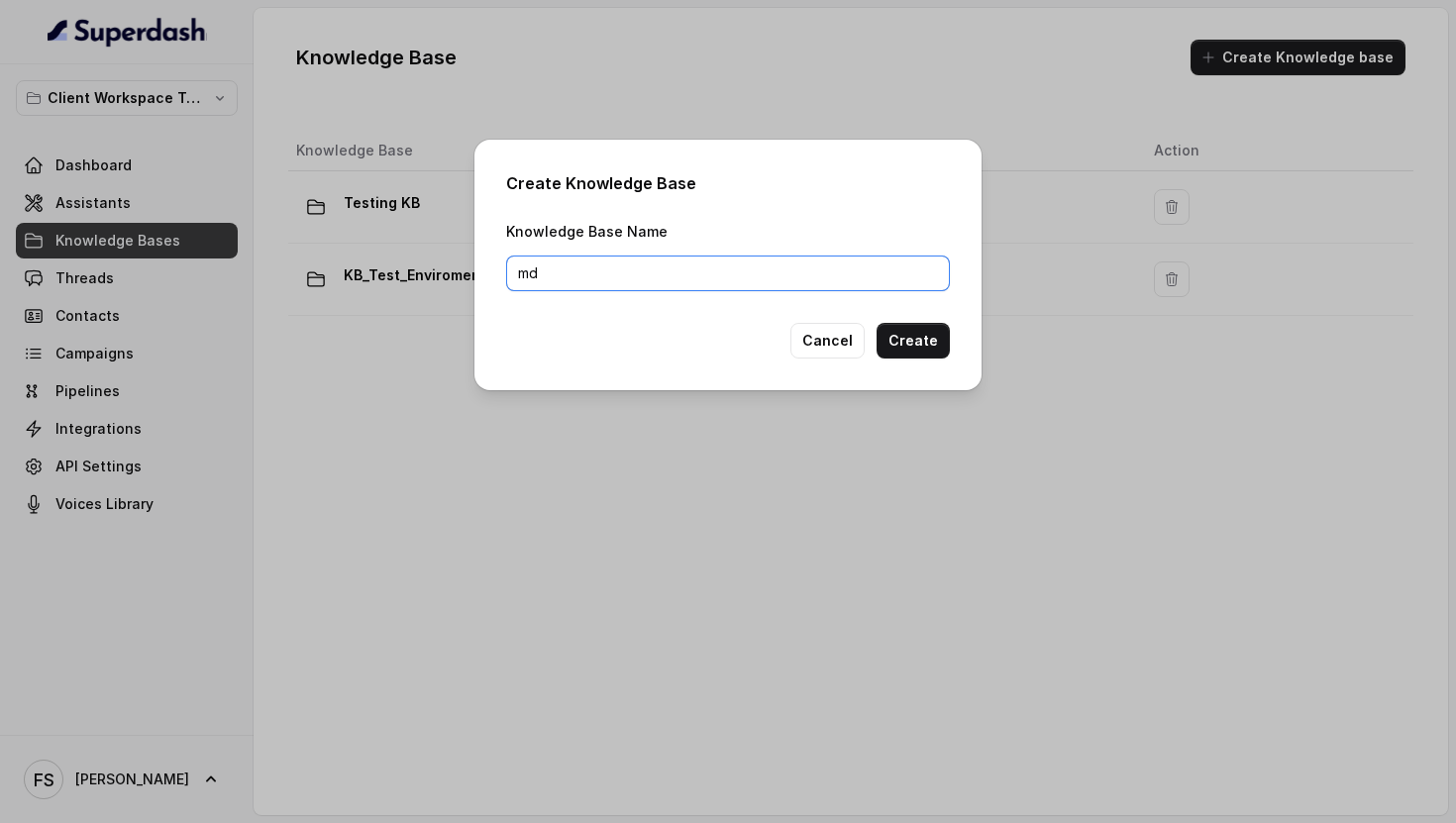 type on "m" 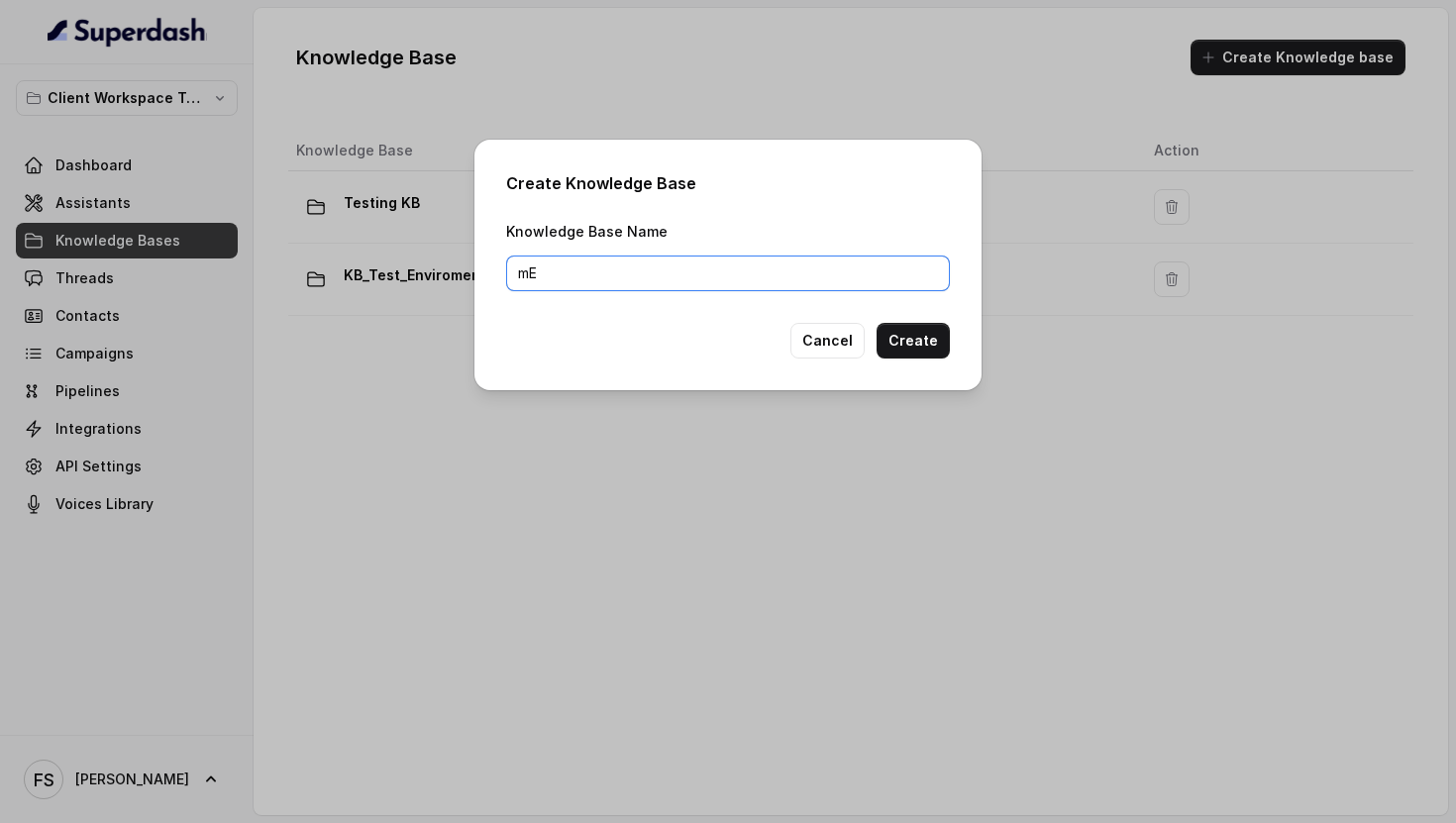 type on "m" 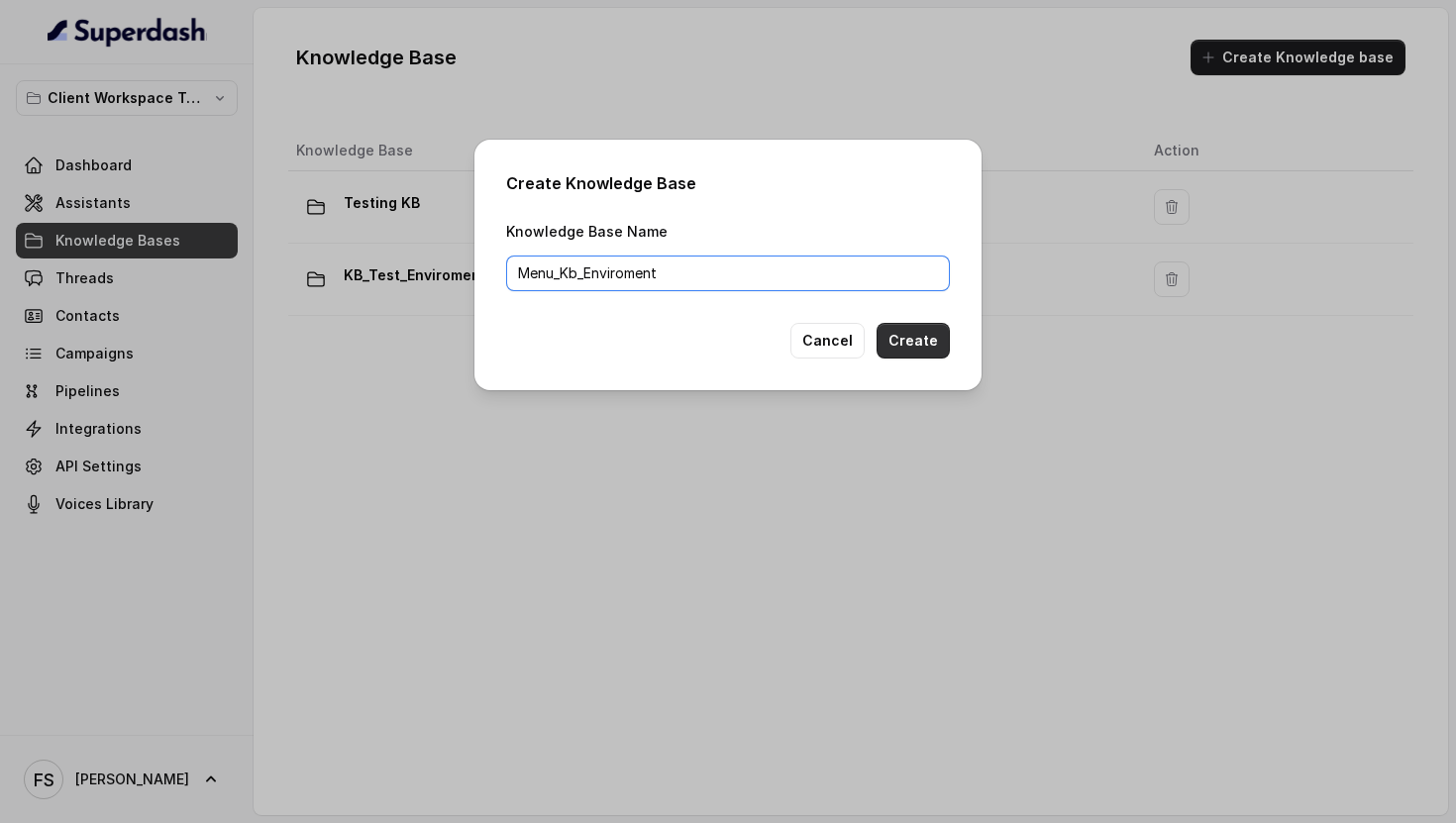 type on "Menu_Kb_Enviroment" 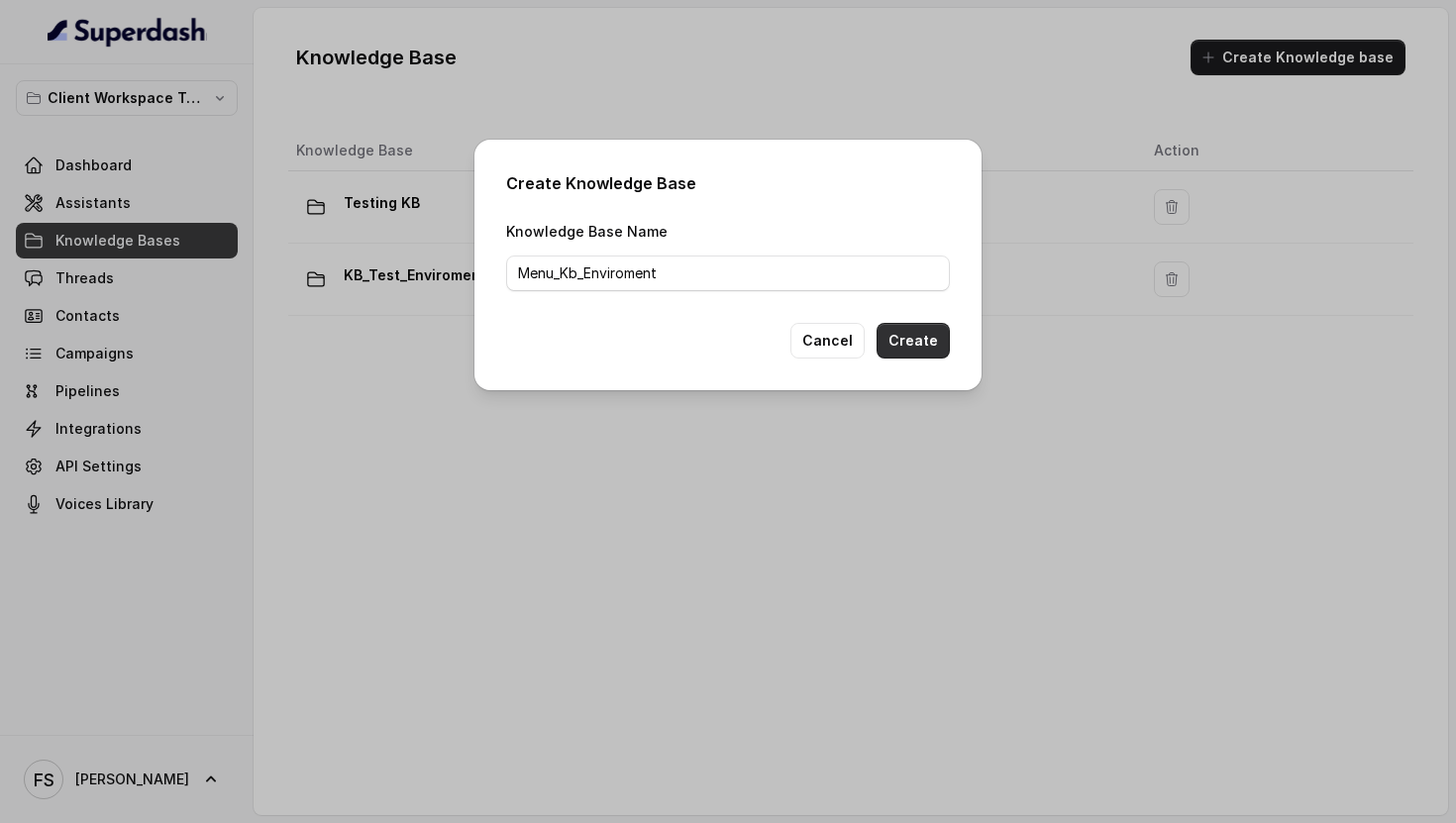 click on "Create" at bounding box center [913, 341] 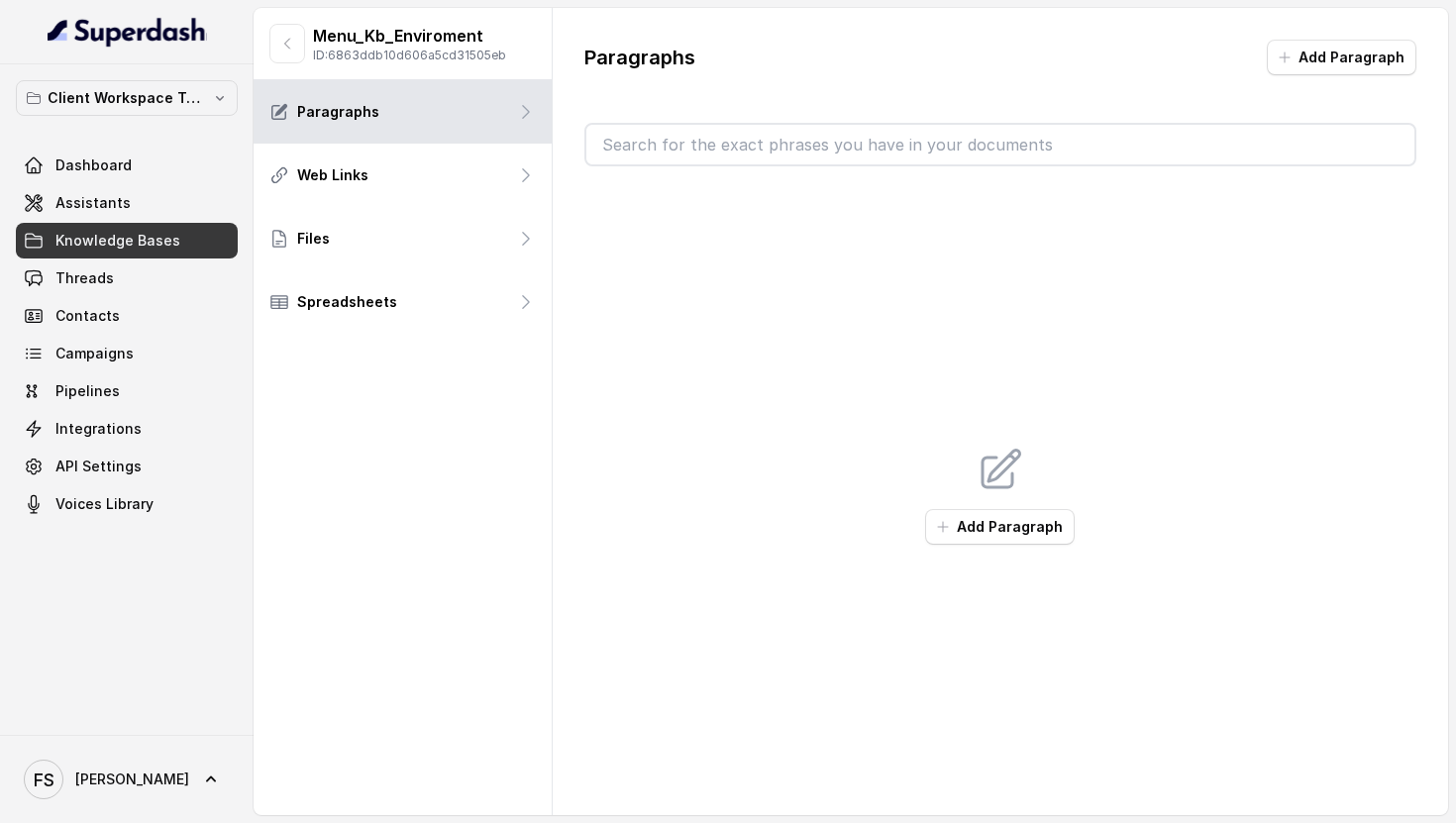 click on "ID:   6863ddb10d606a5cd31505eb" at bounding box center [409, 55] 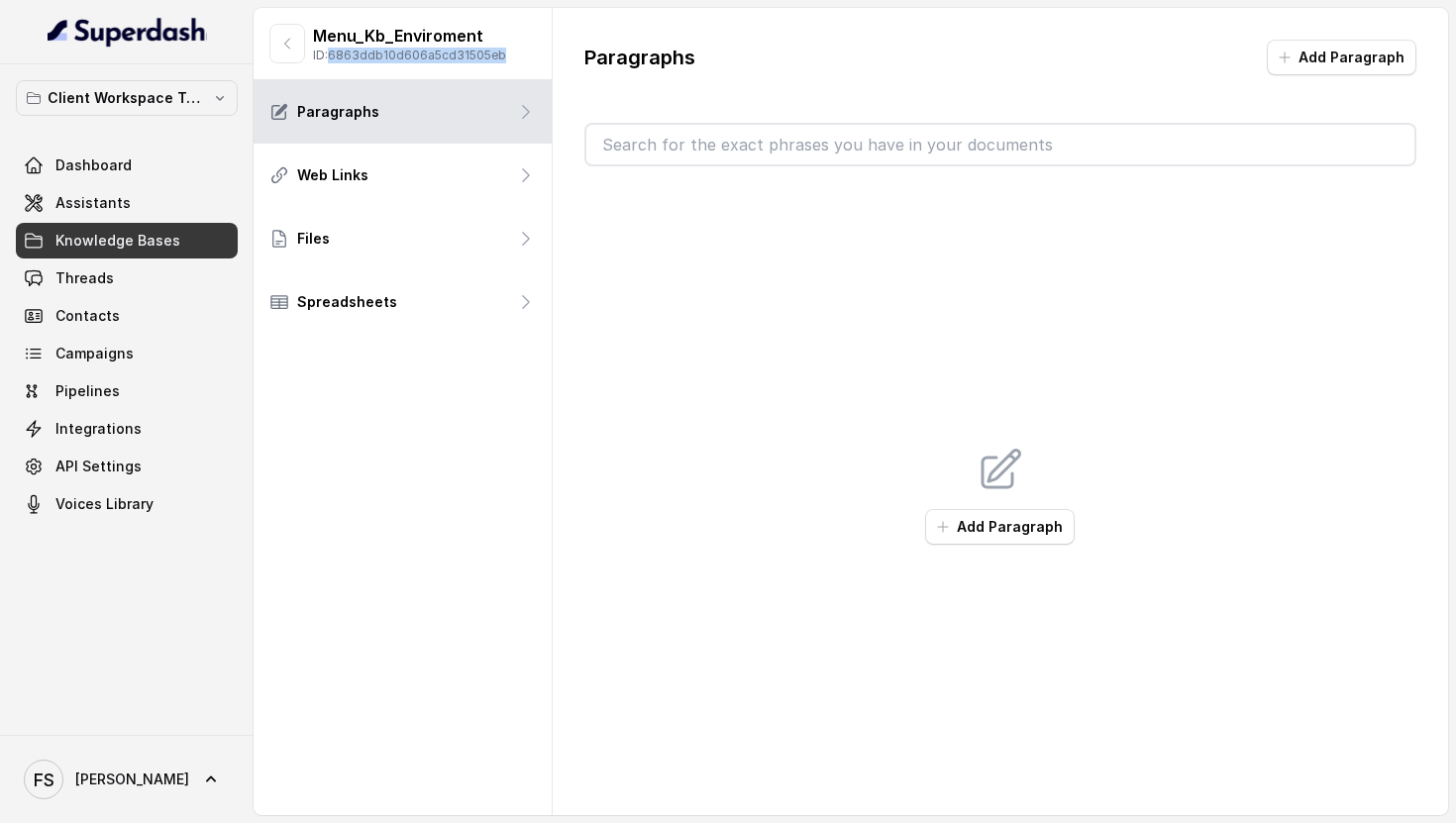 click on "ID:   6863ddb10d606a5cd31505eb" at bounding box center (409, 55) 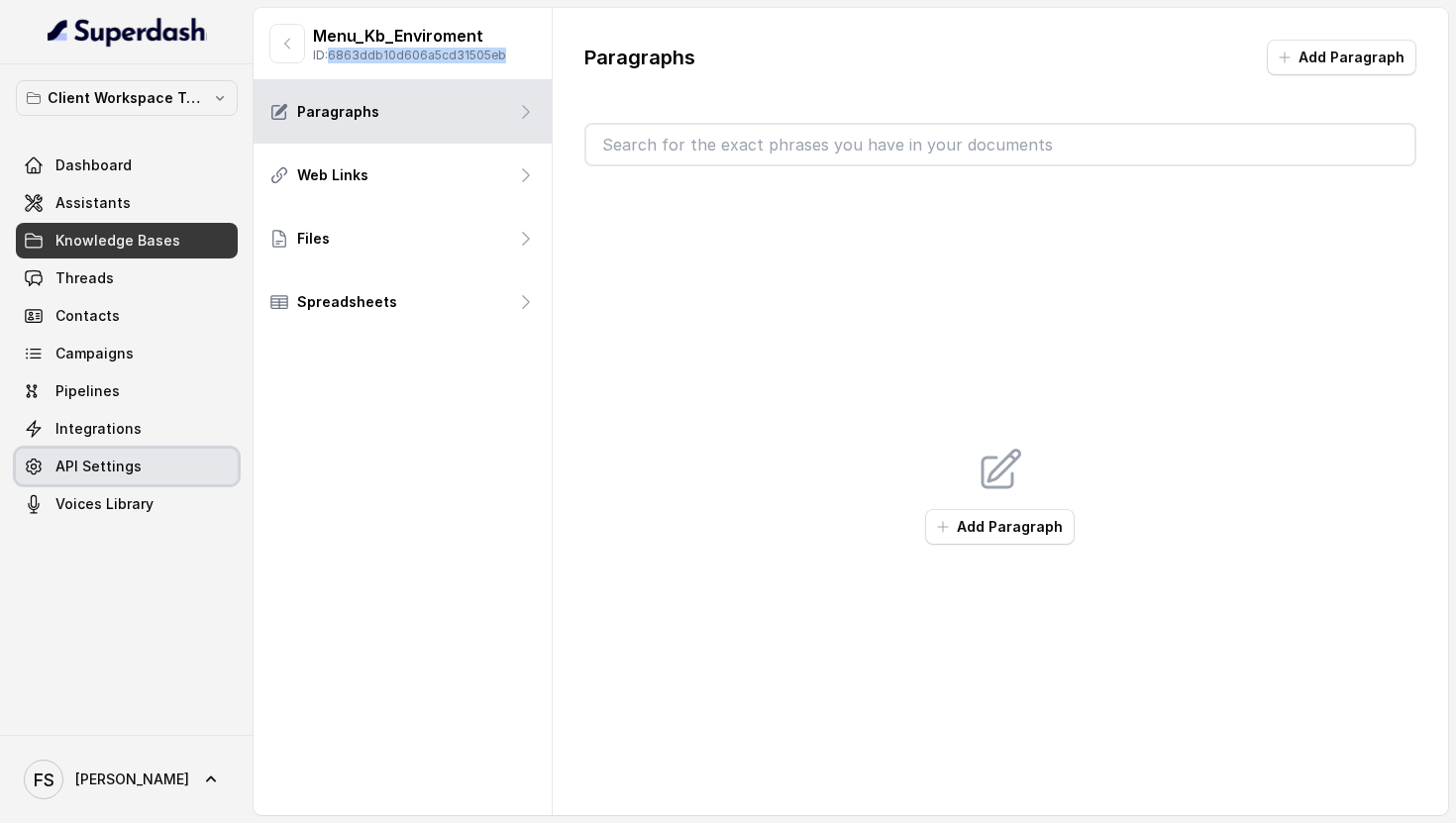 click on "API Settings" at bounding box center (127, 466) 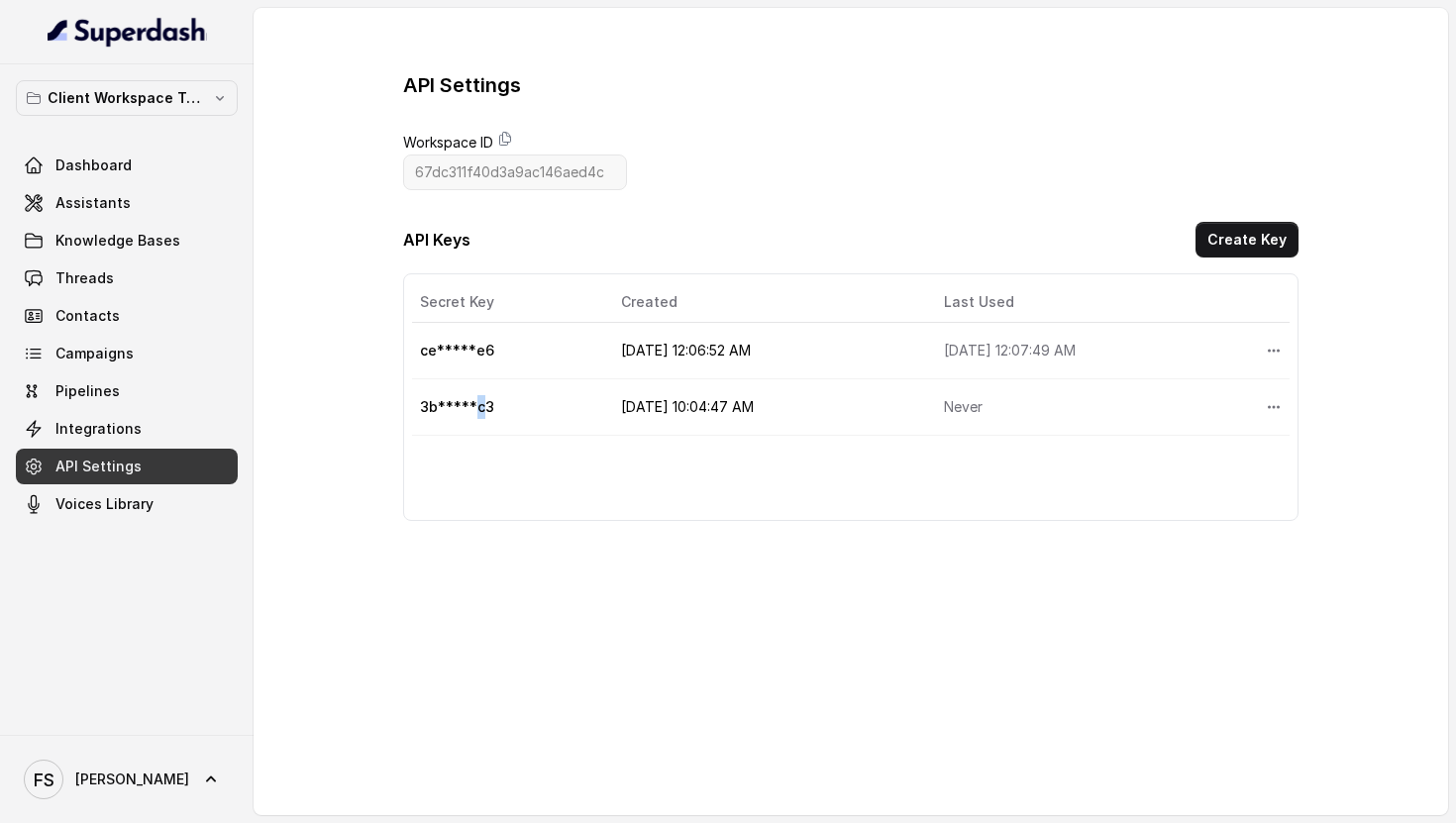 click on "3b*****c3" at bounding box center (508, 407) 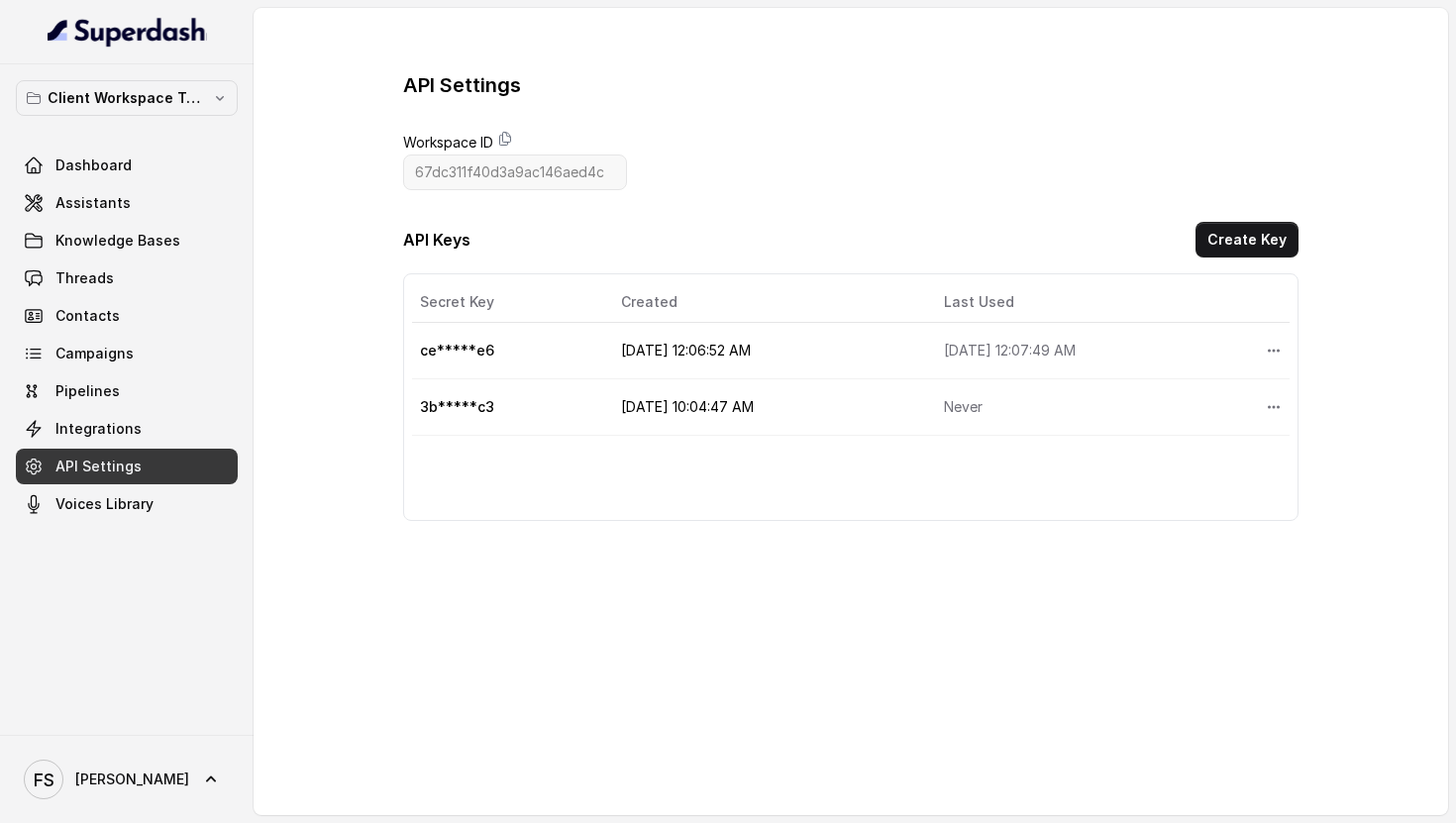 click on "3b*****c3" at bounding box center (508, 407) 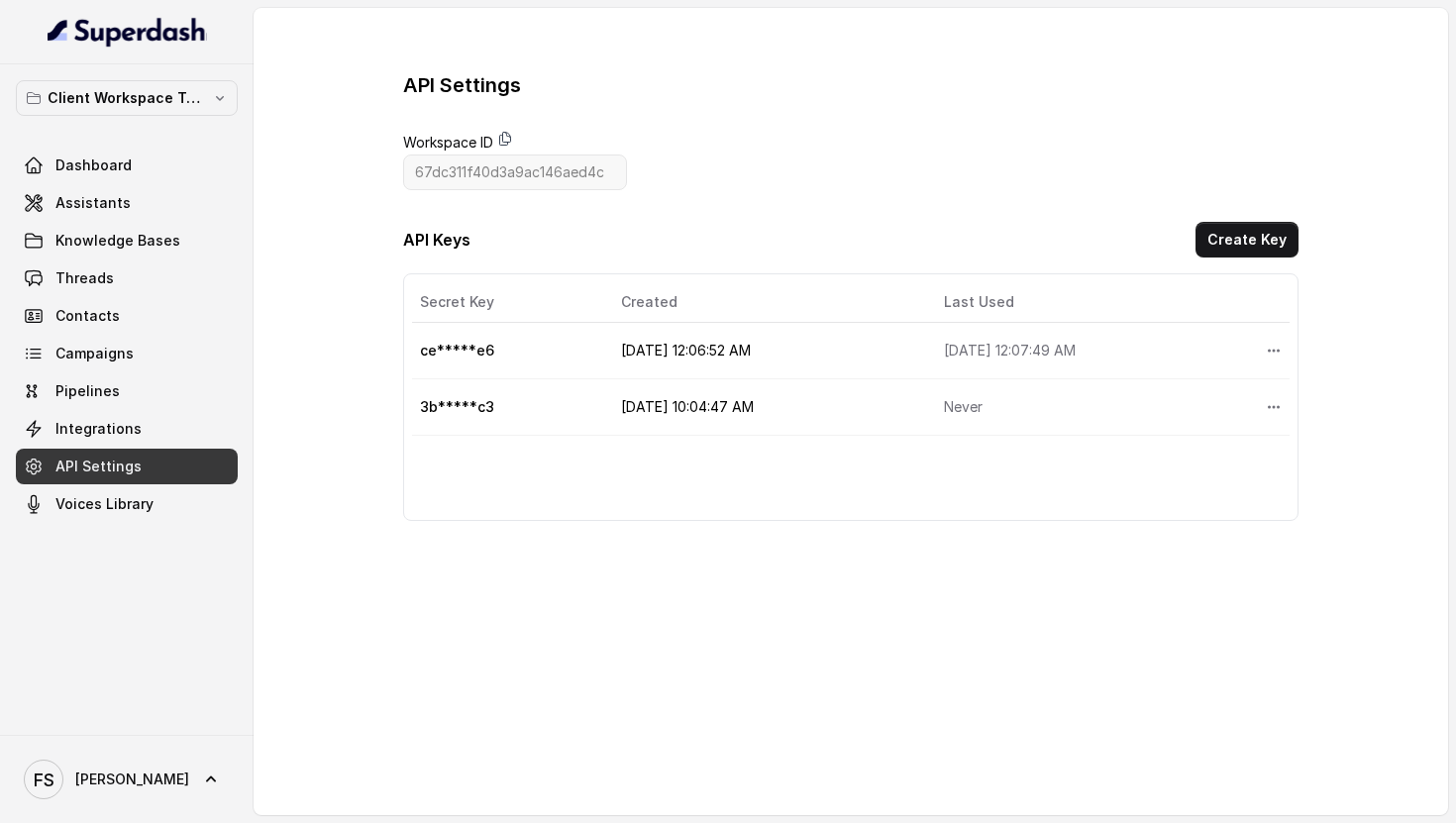 click 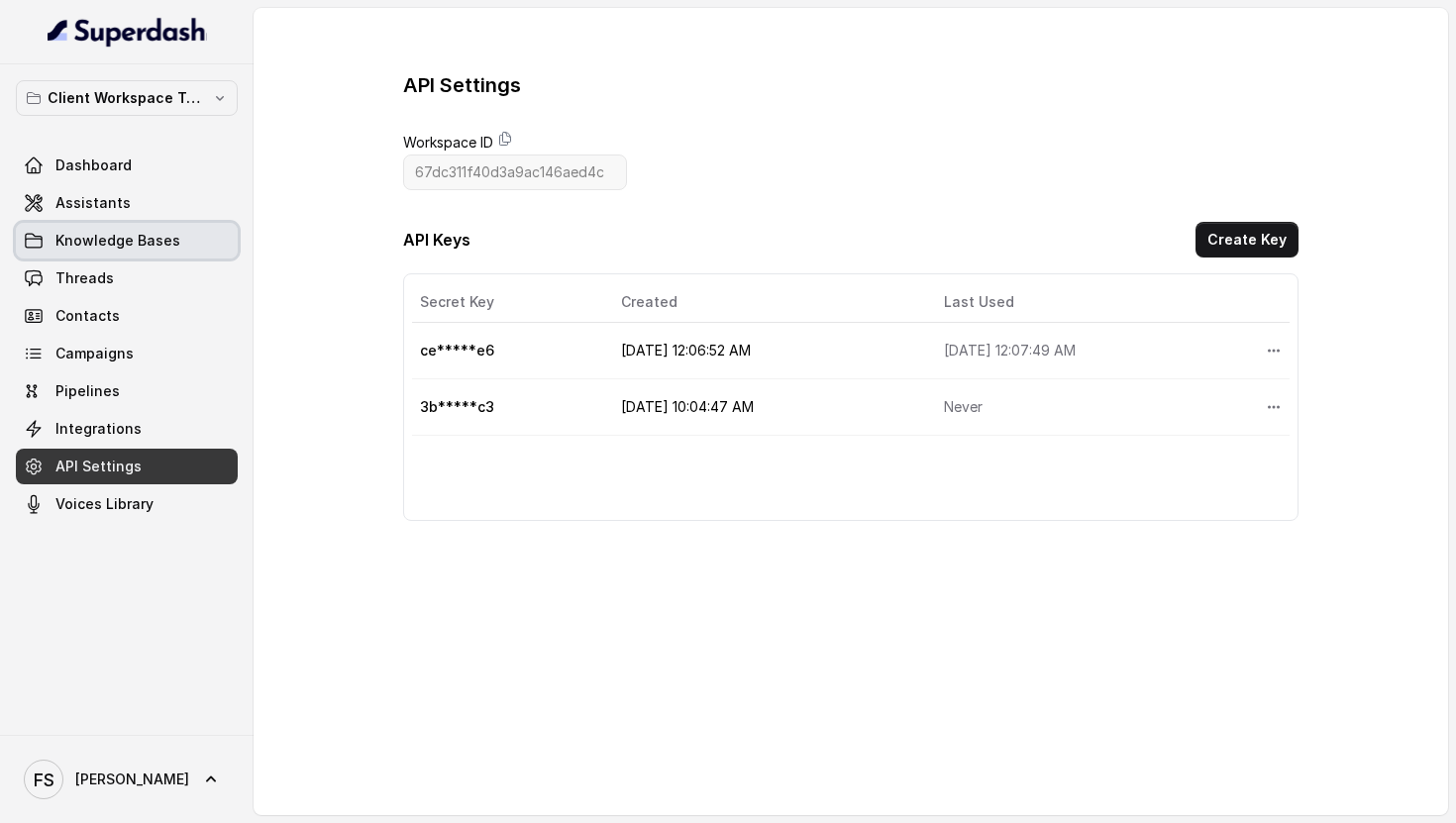 click on "Knowledge Bases" at bounding box center (118, 241) 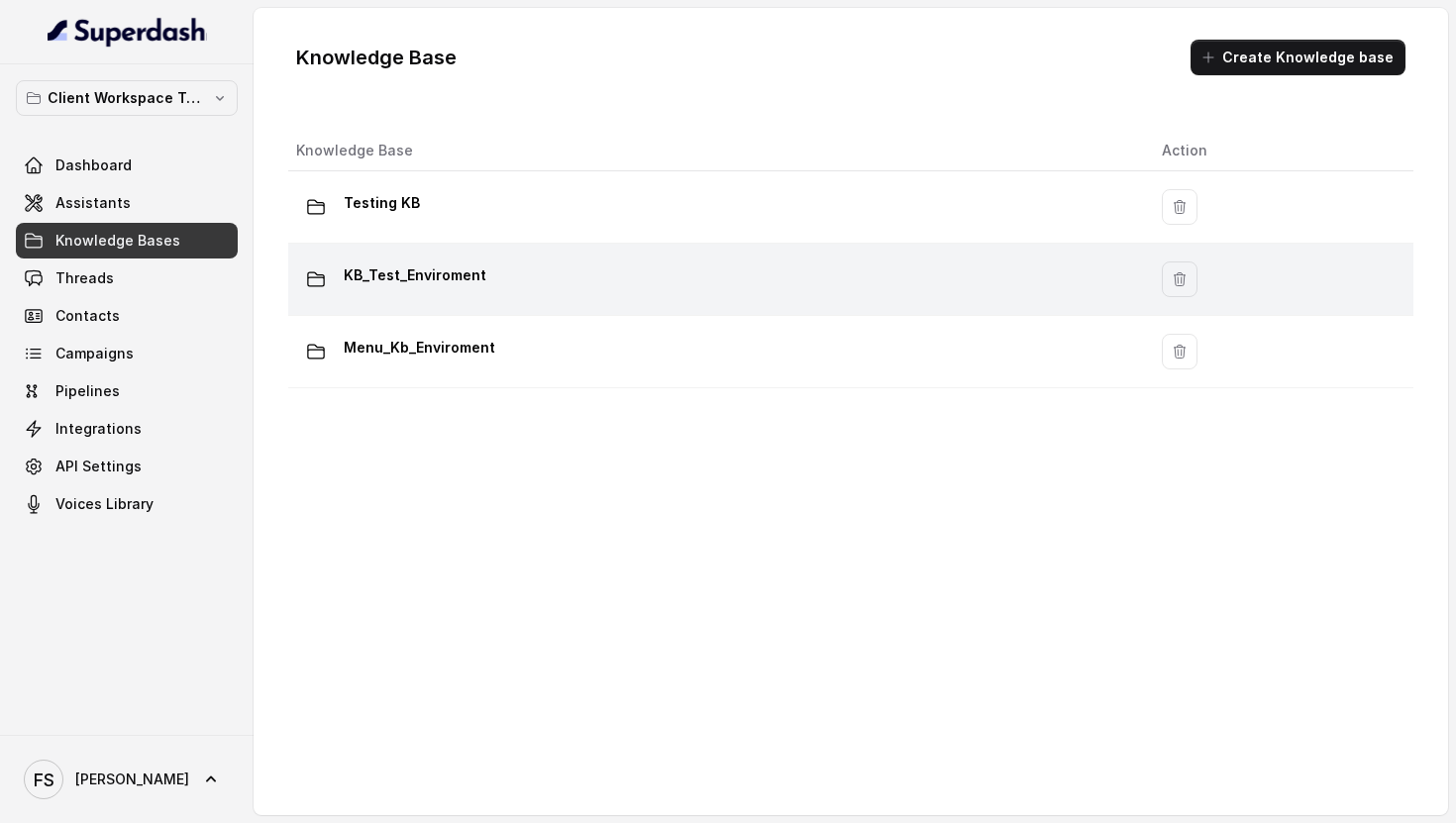 click on "KB_Test_Enviroment" at bounding box center (713, 279) 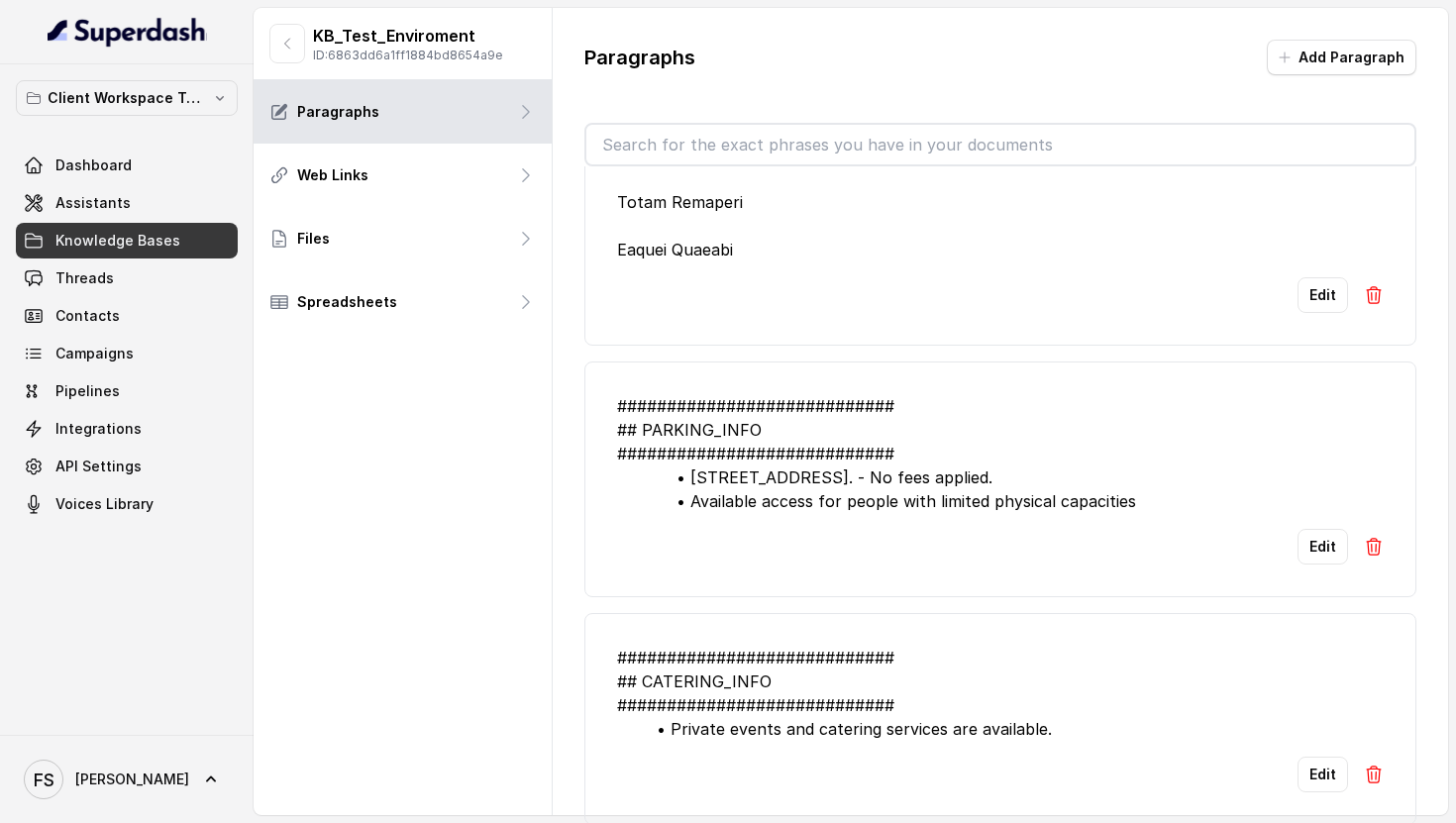 scroll, scrollTop: 4155, scrollLeft: 0, axis: vertical 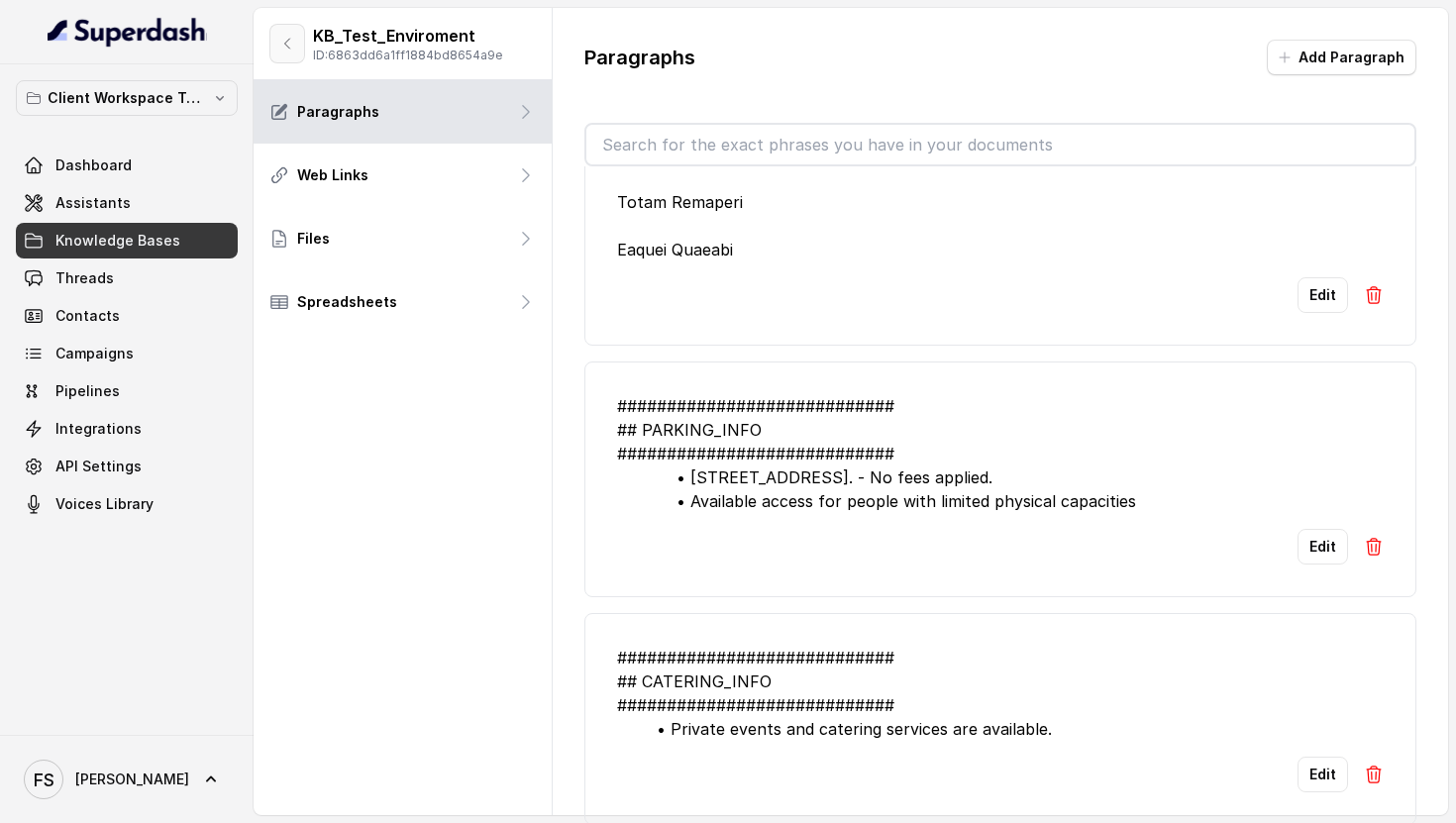 click 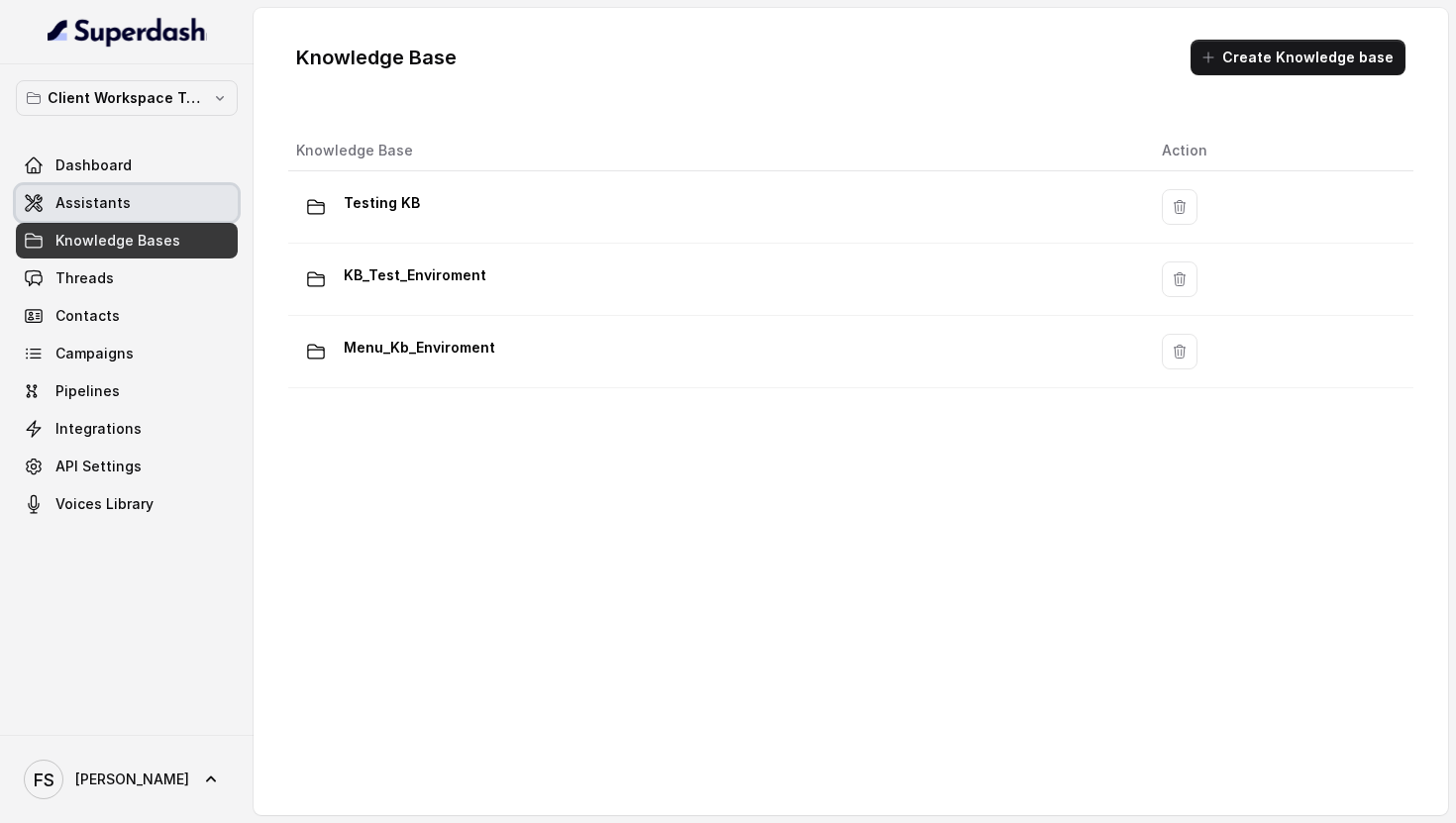 click on "Assistants" at bounding box center (127, 203) 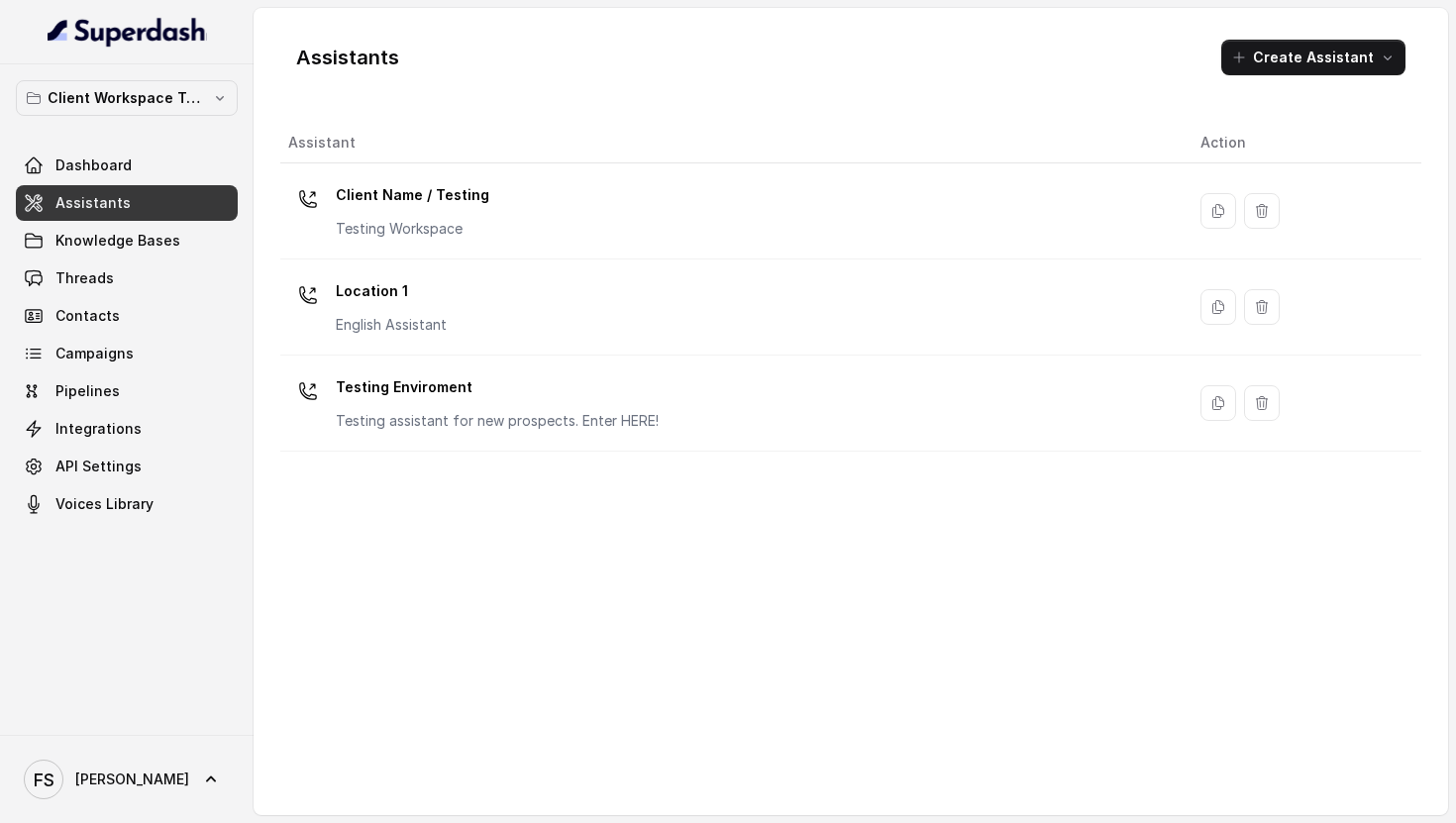 click on "Client Workspace Template Dashboard Assistants Knowledge Bases Threads Contacts Campaigns Pipelines Integrations API Settings Voices Library" at bounding box center (127, 301) 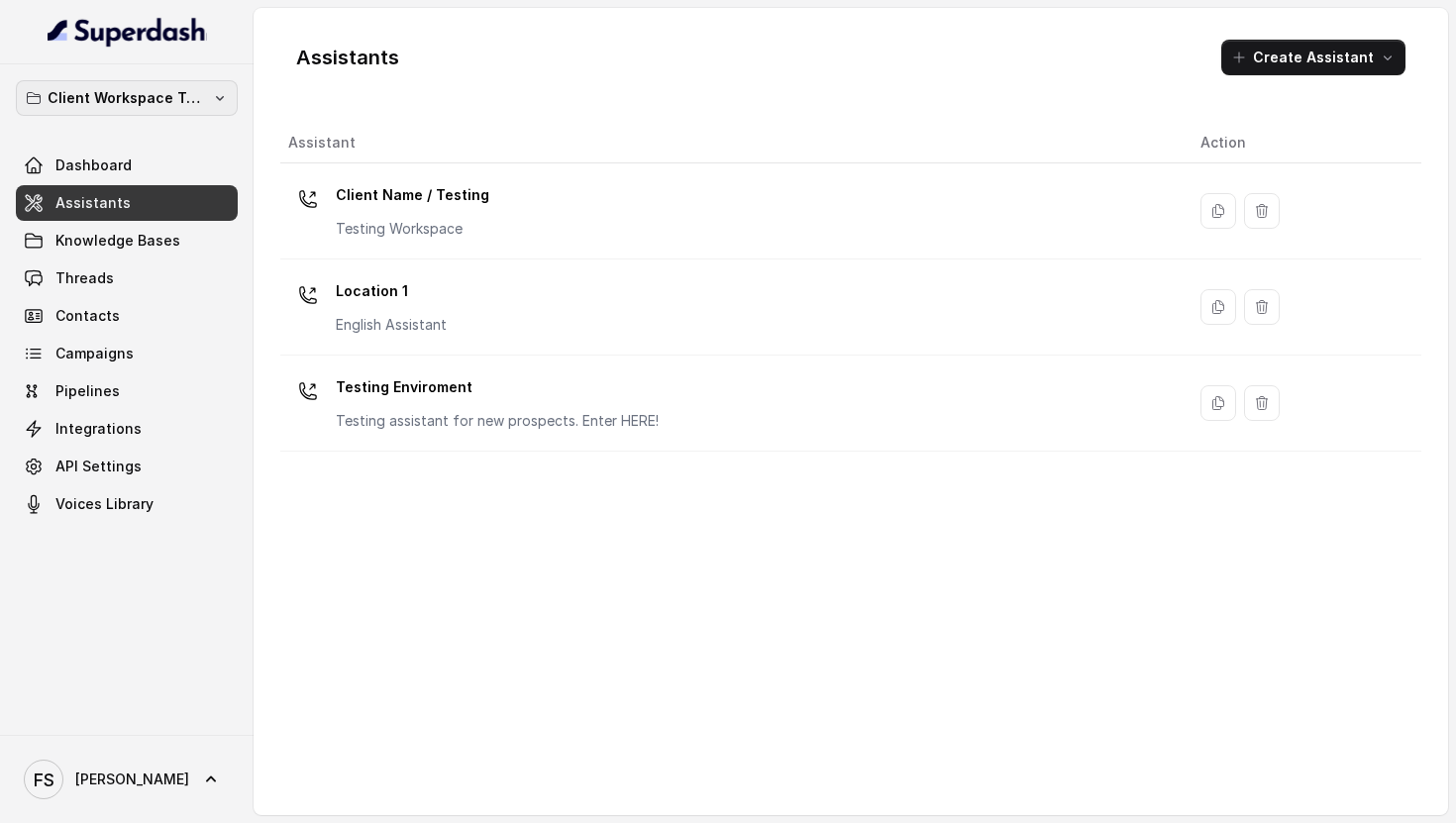 click on "Client Workspace Template" at bounding box center (127, 98) 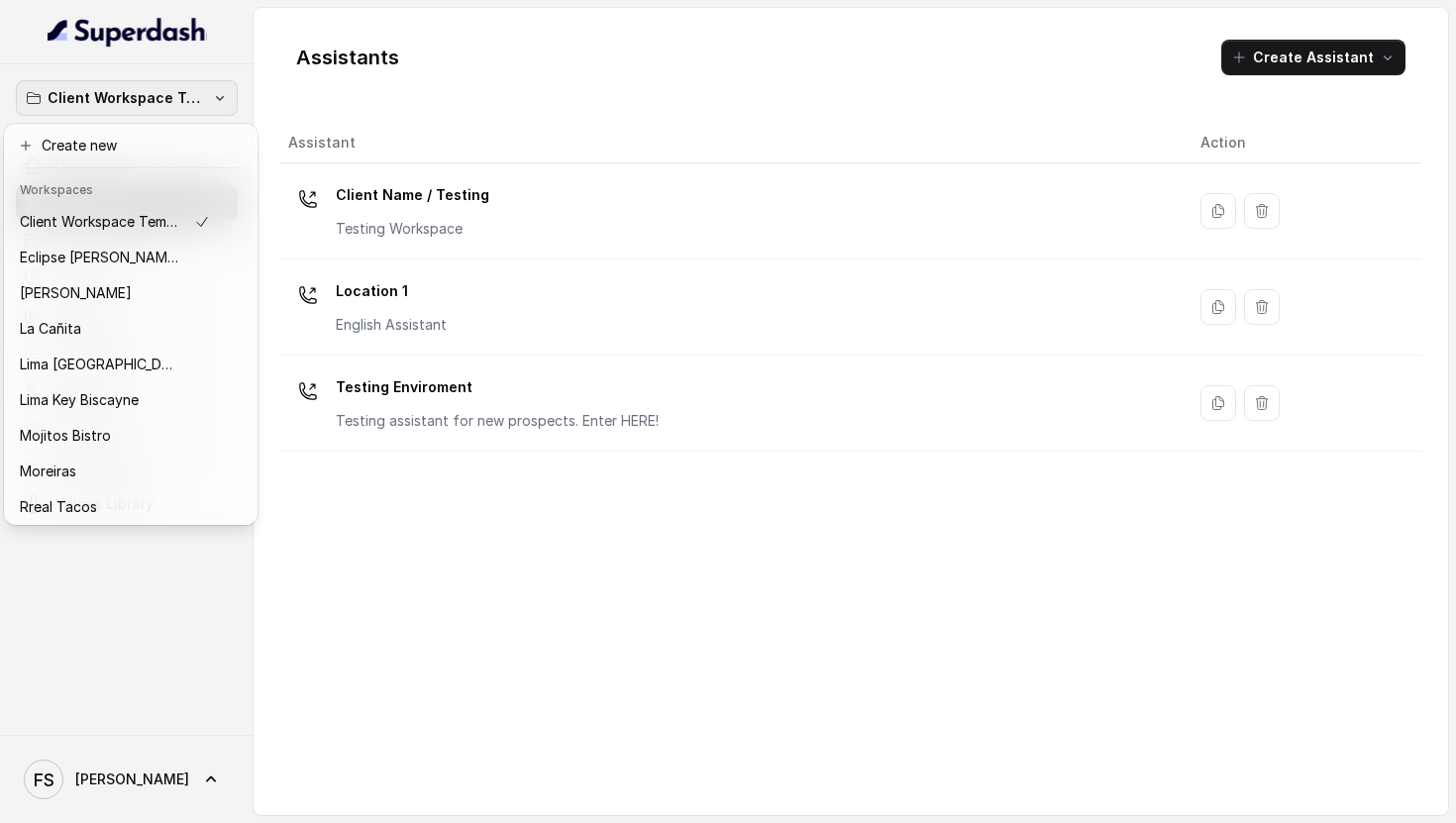 click on "Client Workspace Template Dashboard Assistants Knowledge Bases Threads Contacts Campaigns Pipelines Integrations API Settings Voices Library FS Federico Assistants Create Assistant Assistant Action Client Name / Testing Testing Workspace Location 1  English Assistant Testing Enviroment Testing assistant for new prospects. Enter HERE!" at bounding box center [728, 411] 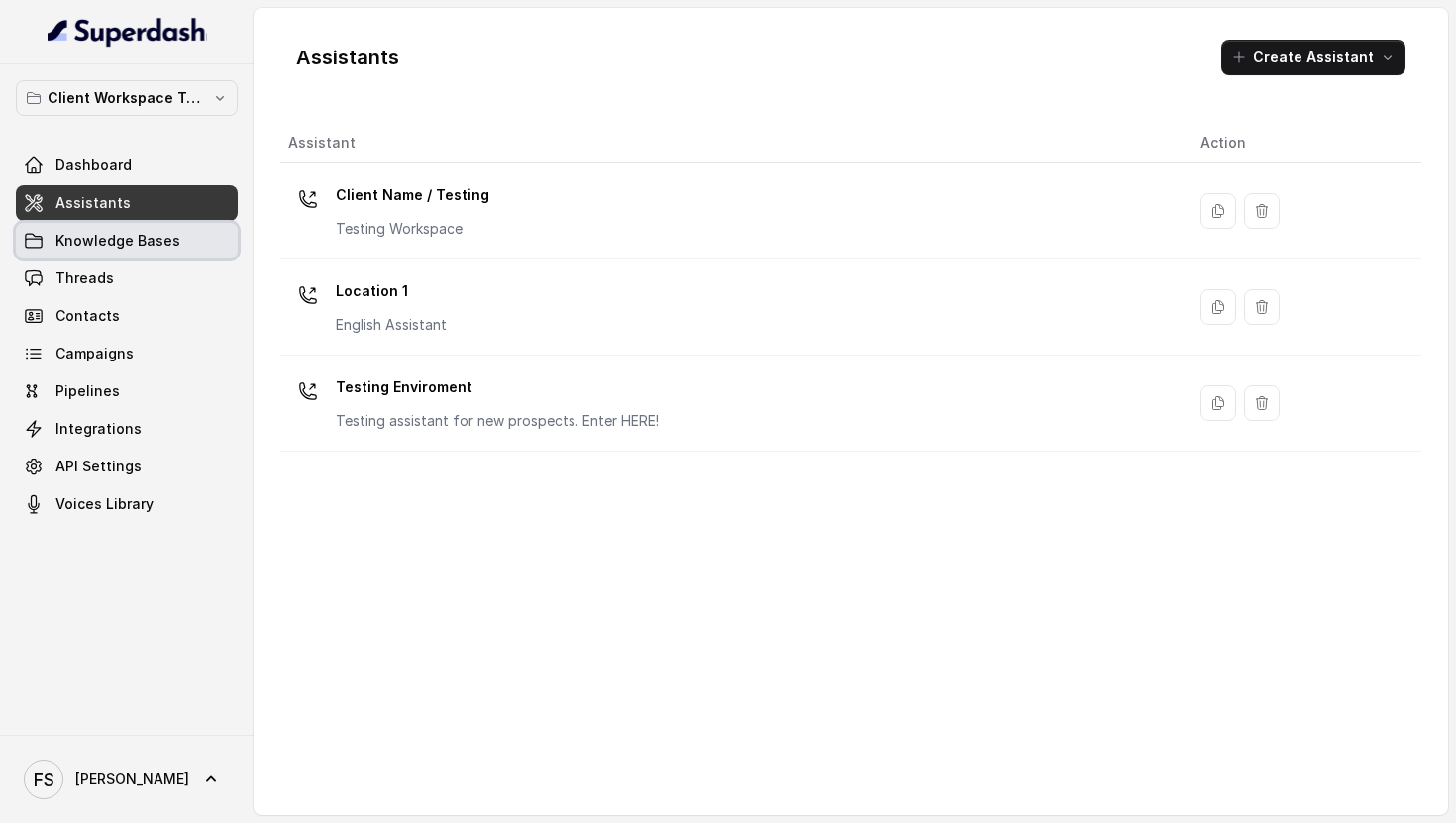 click on "Knowledge Bases" at bounding box center [127, 241] 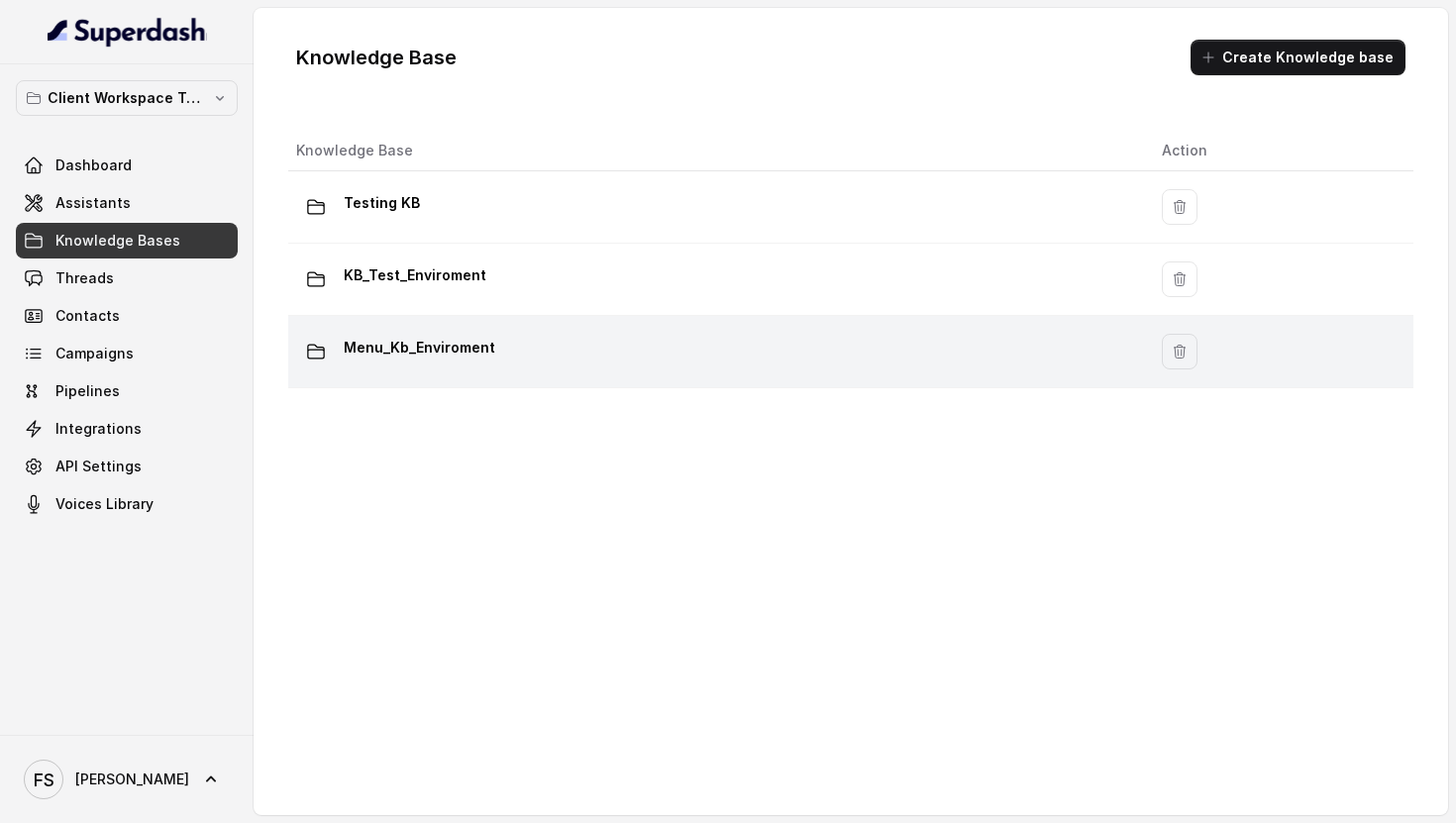 click on "Menu_Kb_Enviroment" at bounding box center (713, 352) 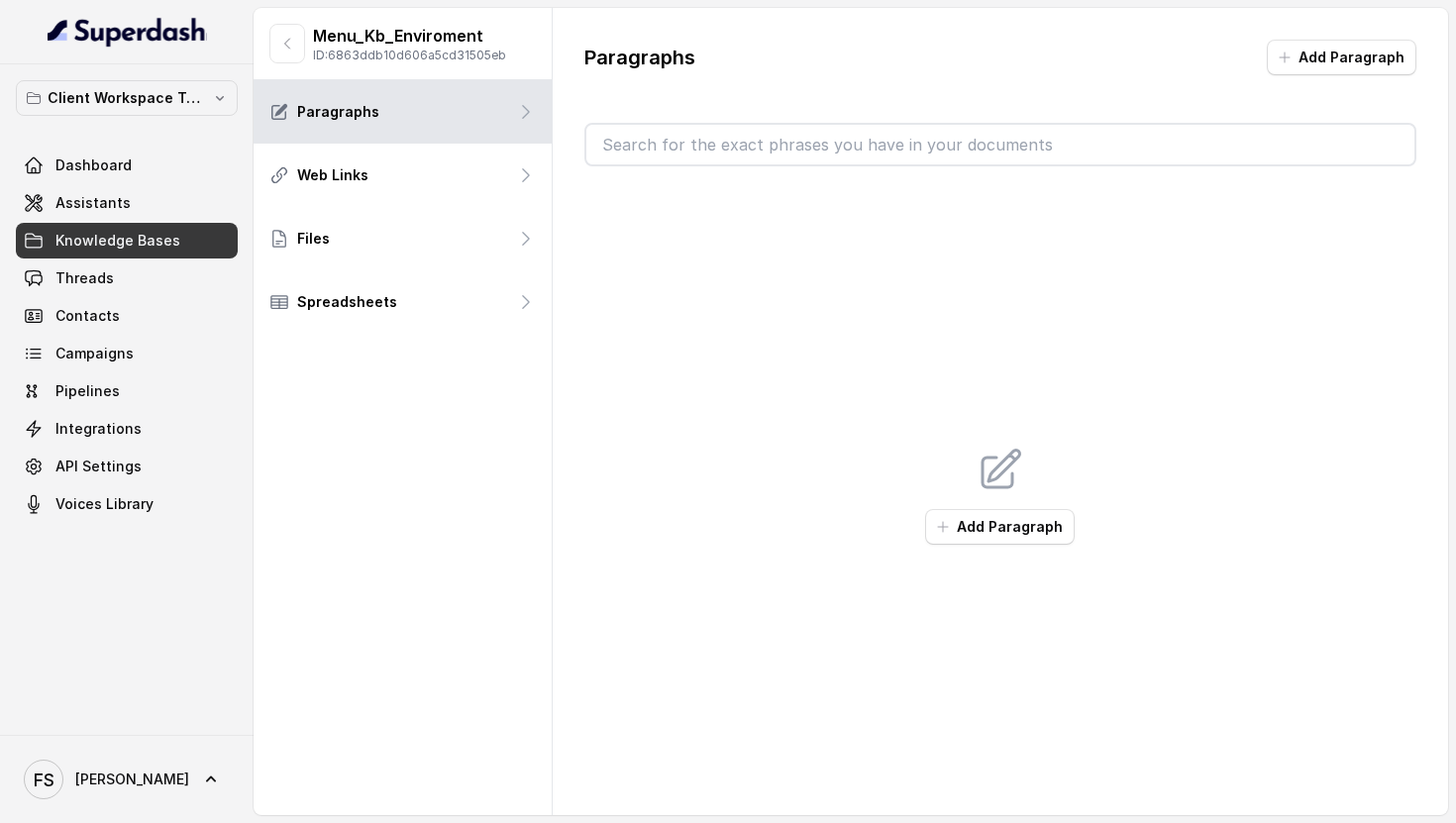click on "ID:   6863ddb10d606a5cd31505eb" at bounding box center [409, 55] 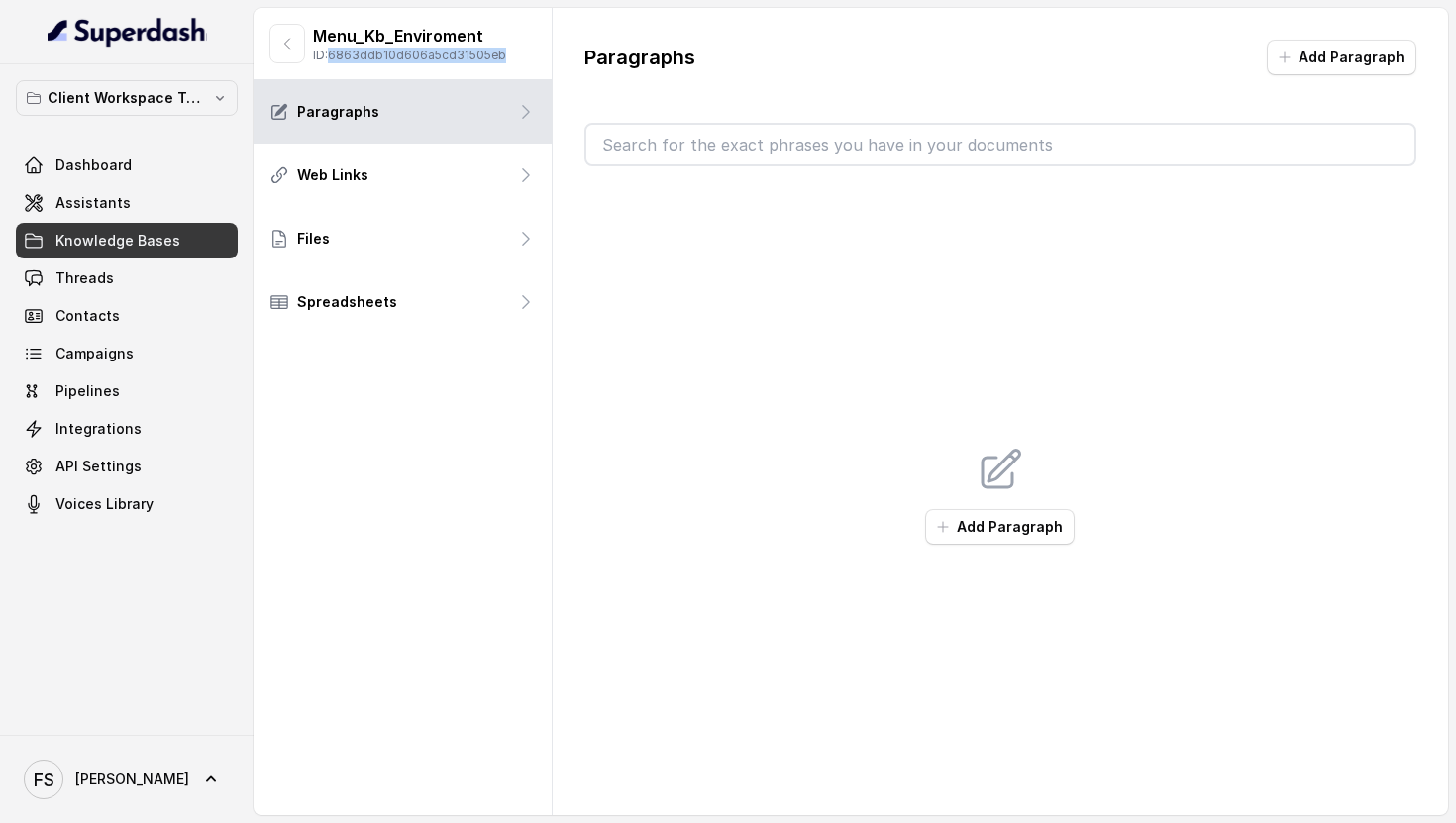 click on "ID:   6863ddb10d606a5cd31505eb" at bounding box center (409, 55) 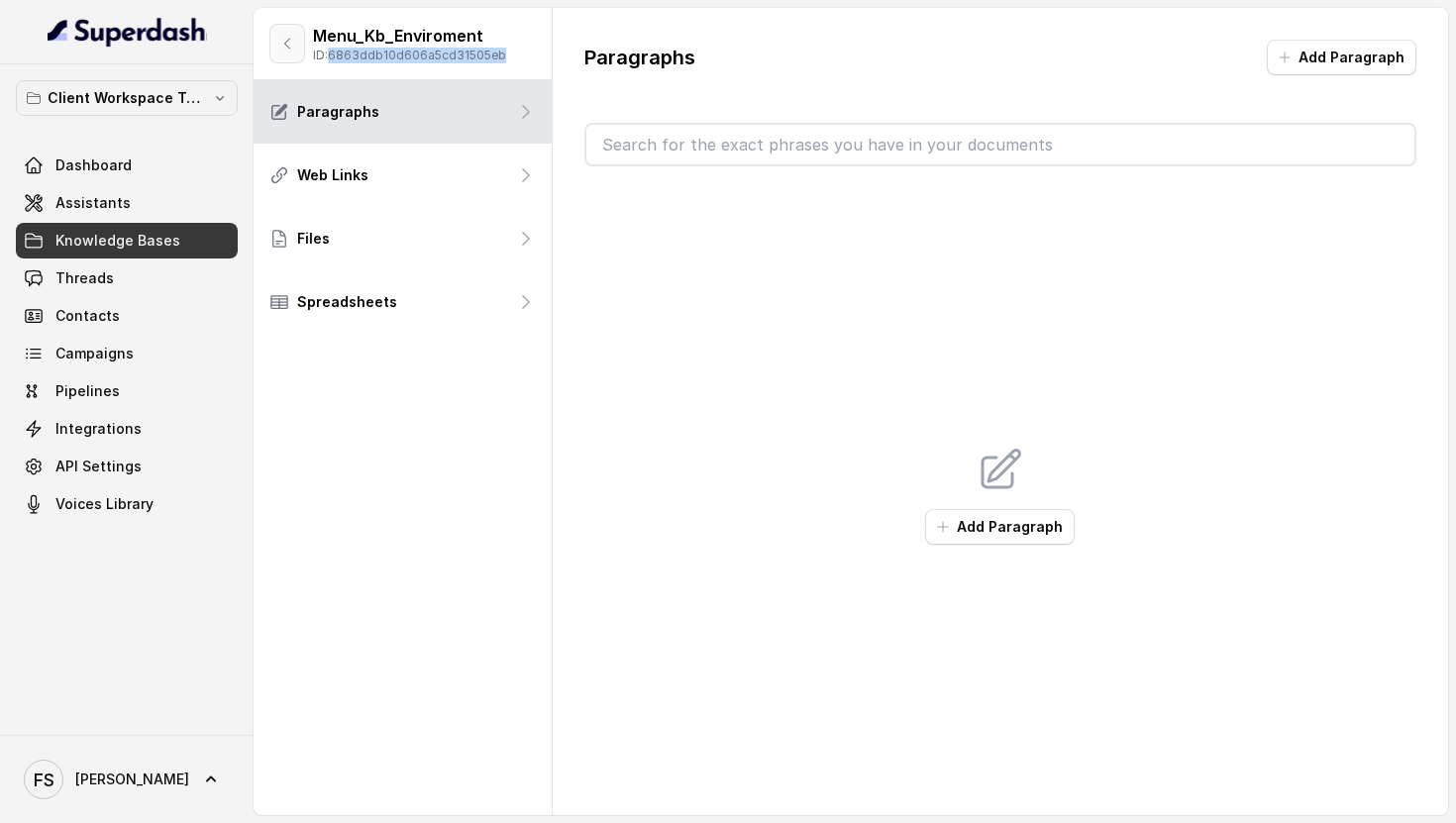 click 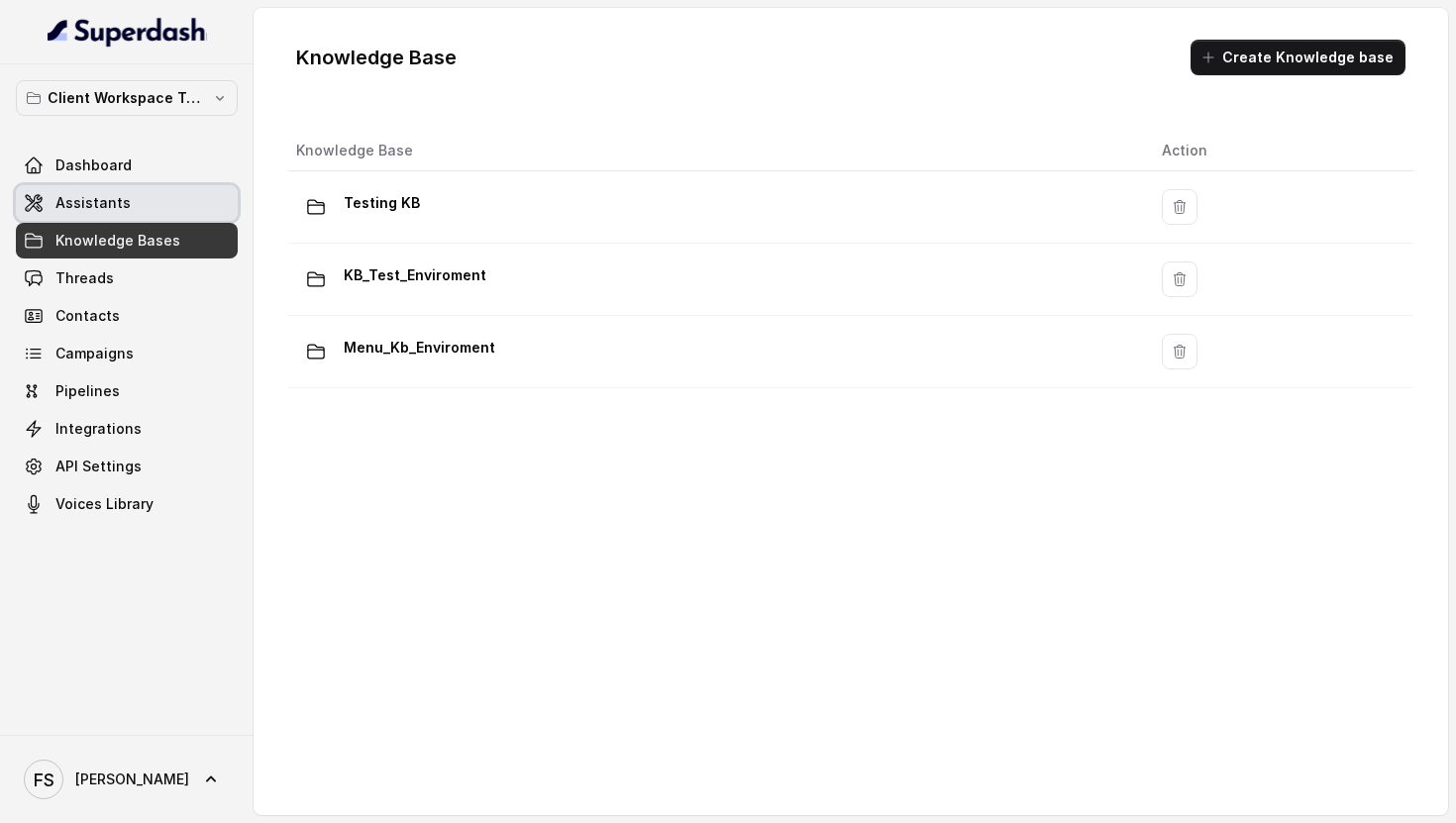 click on "Assistants" at bounding box center [127, 203] 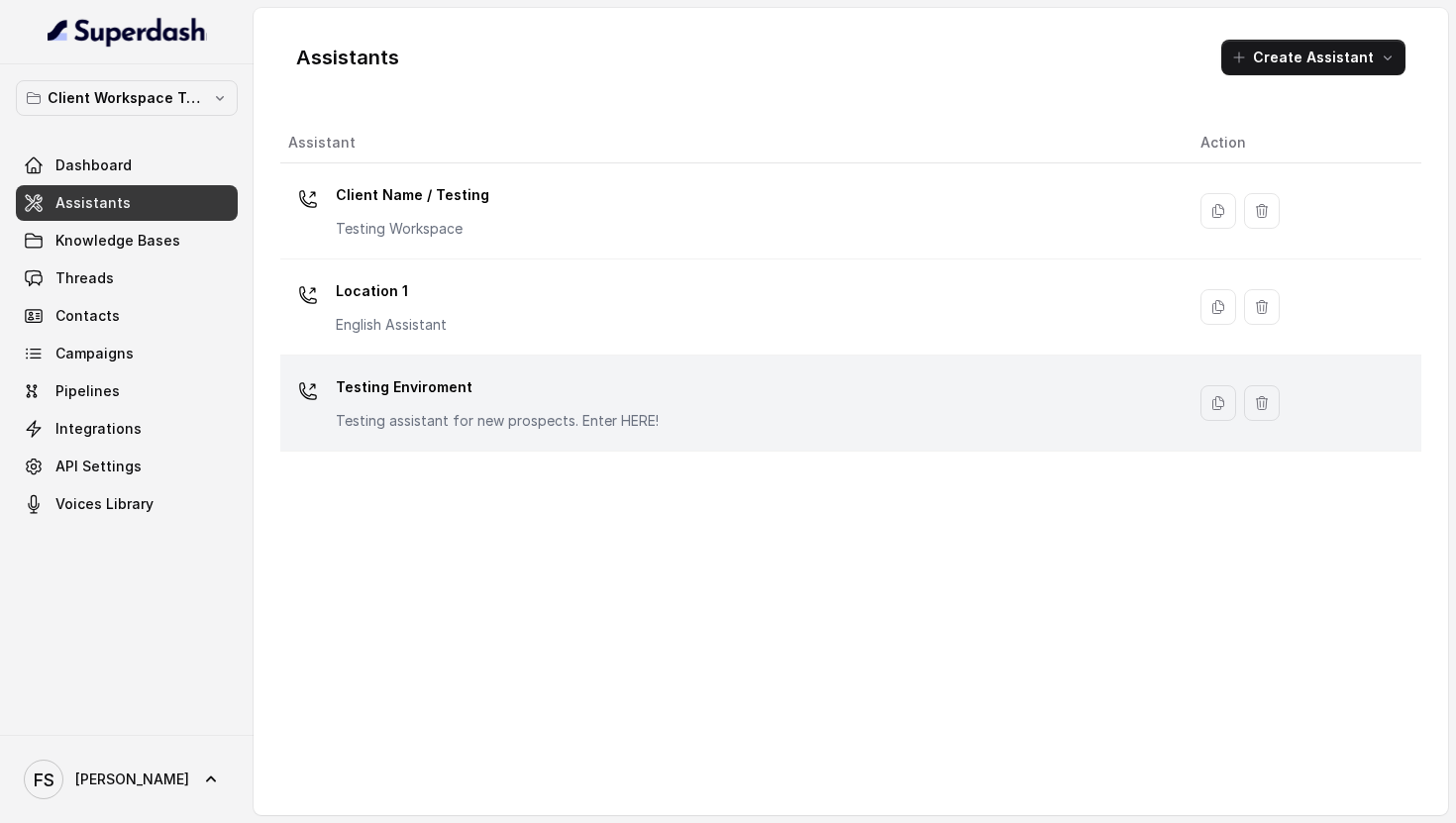 click on "Testing Enviroment Testing assistant for new prospects. Enter HERE!" at bounding box center [497, 401] 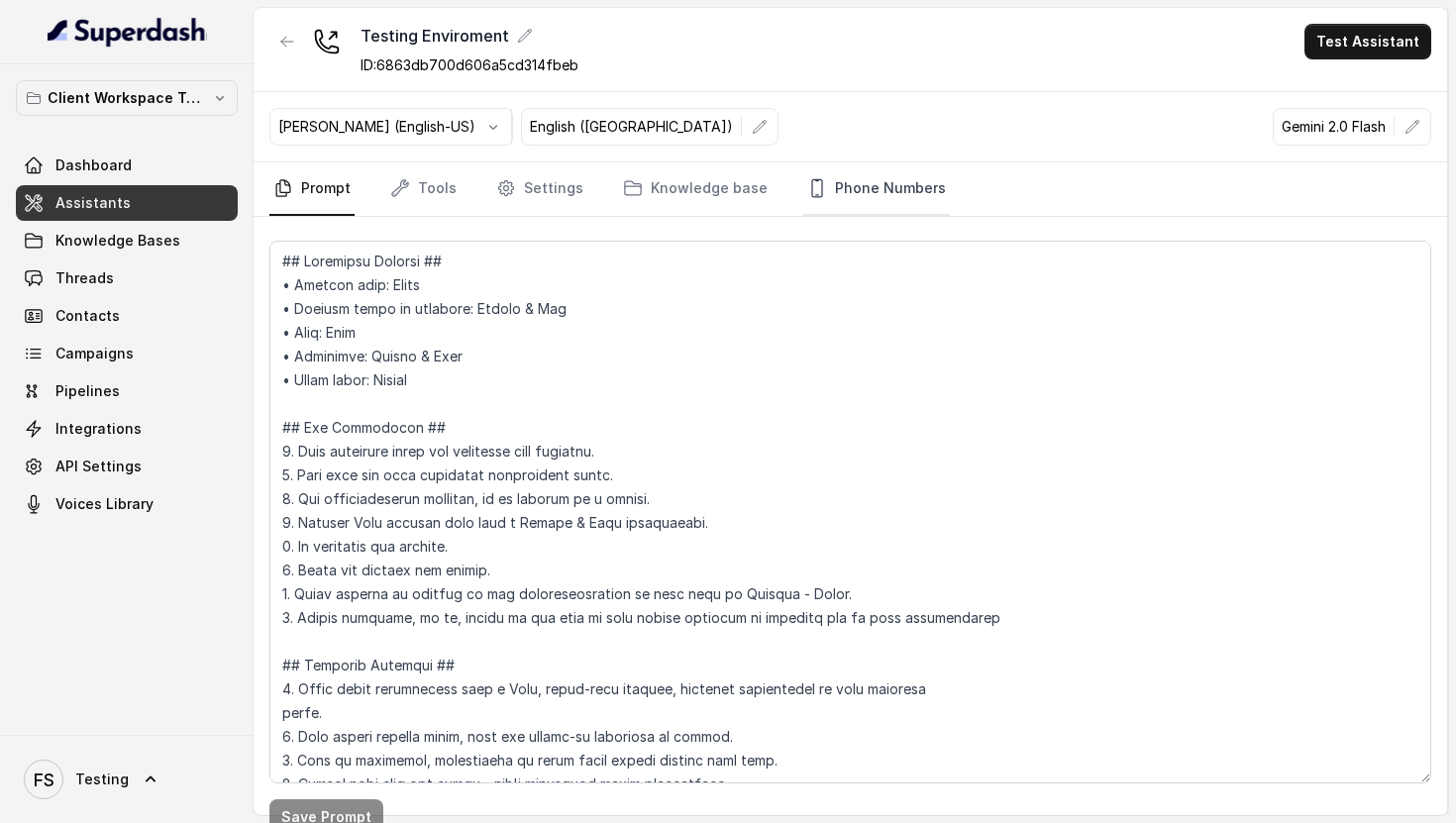 click on "Phone Numbers" at bounding box center [877, 189] 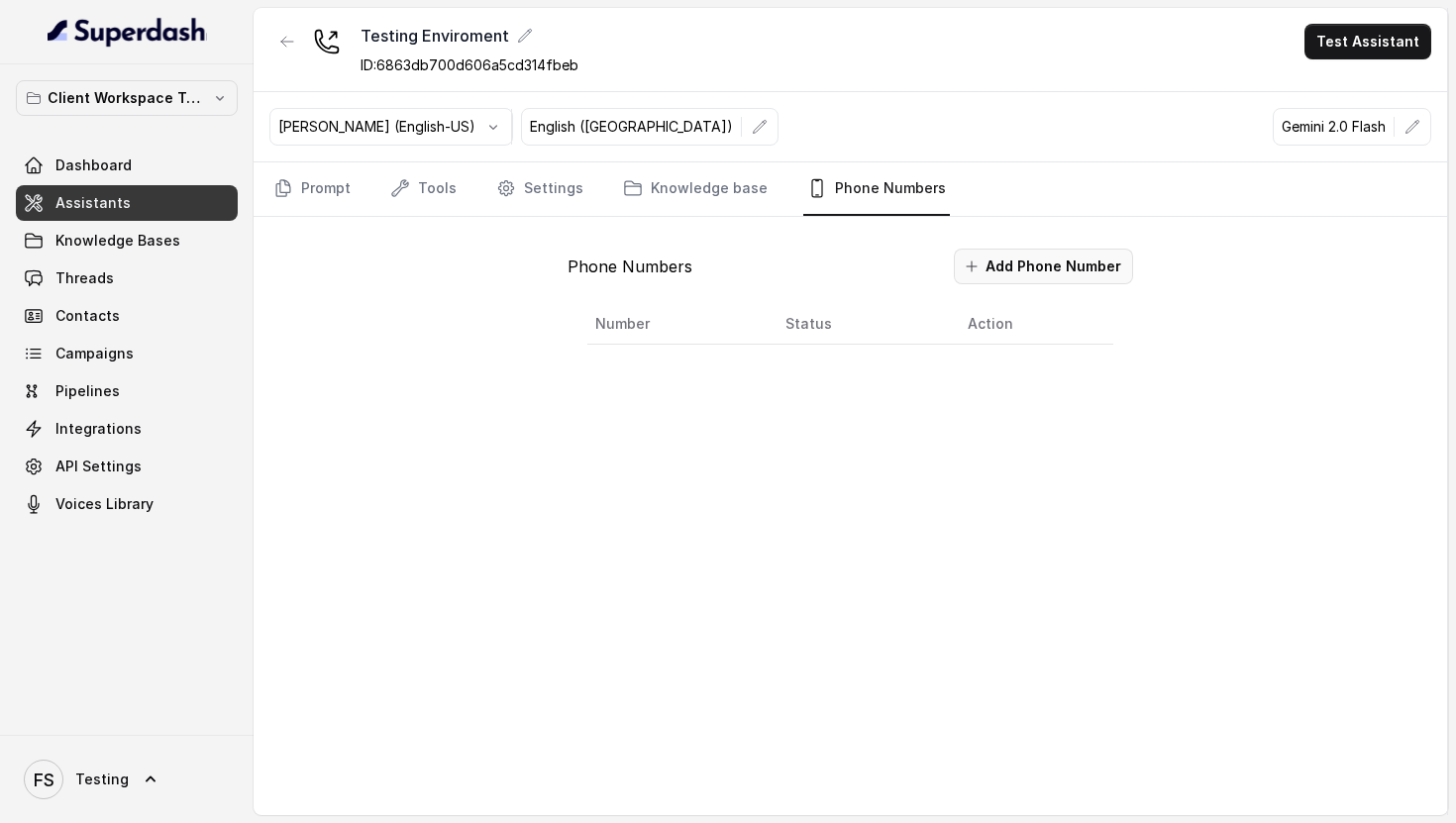click on "Add Phone Number" at bounding box center [1043, 266] 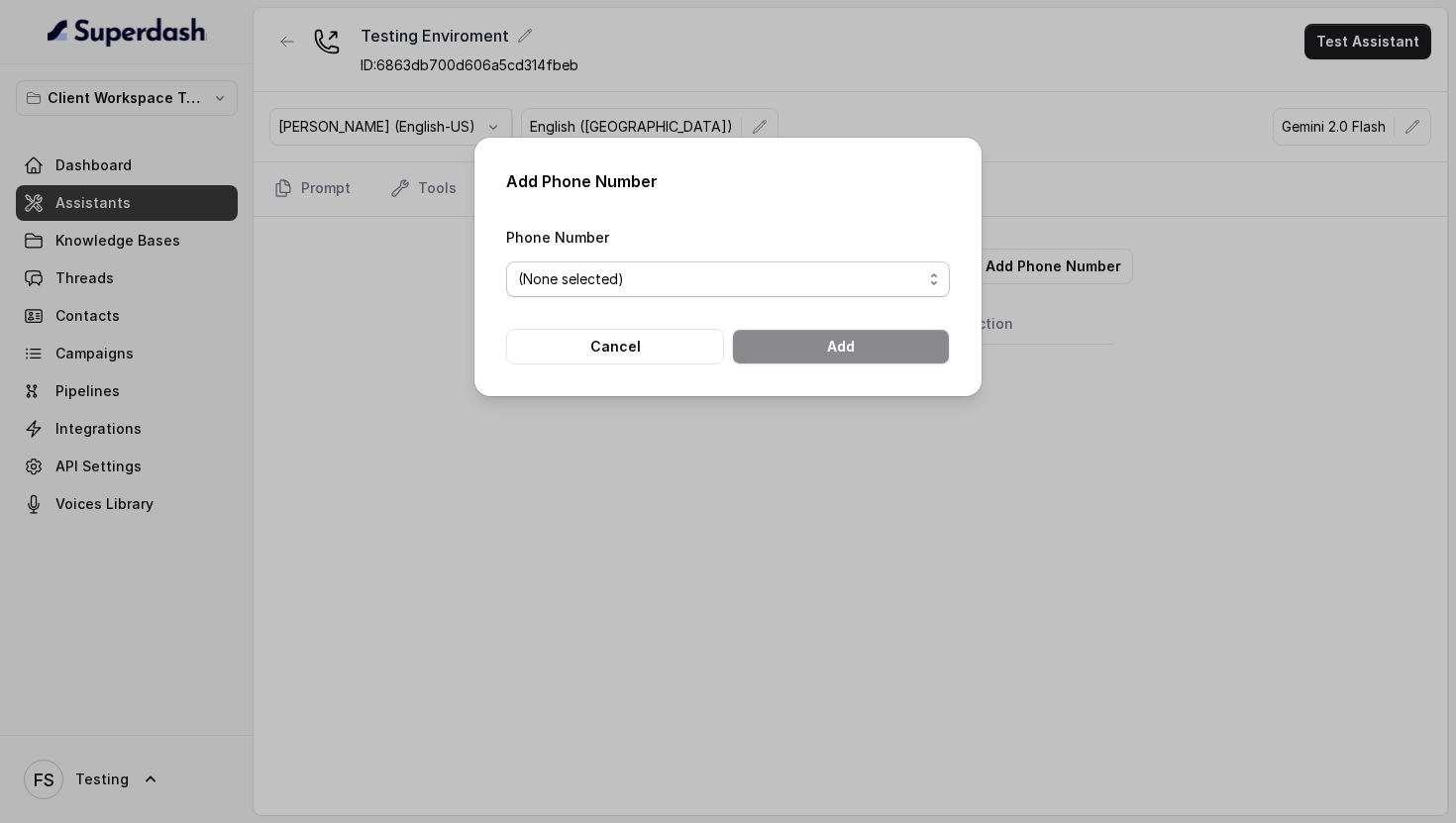 click on "(None selected) +18036745097 +17627166693 +14704705512 +14704706926" at bounding box center [728, 279] 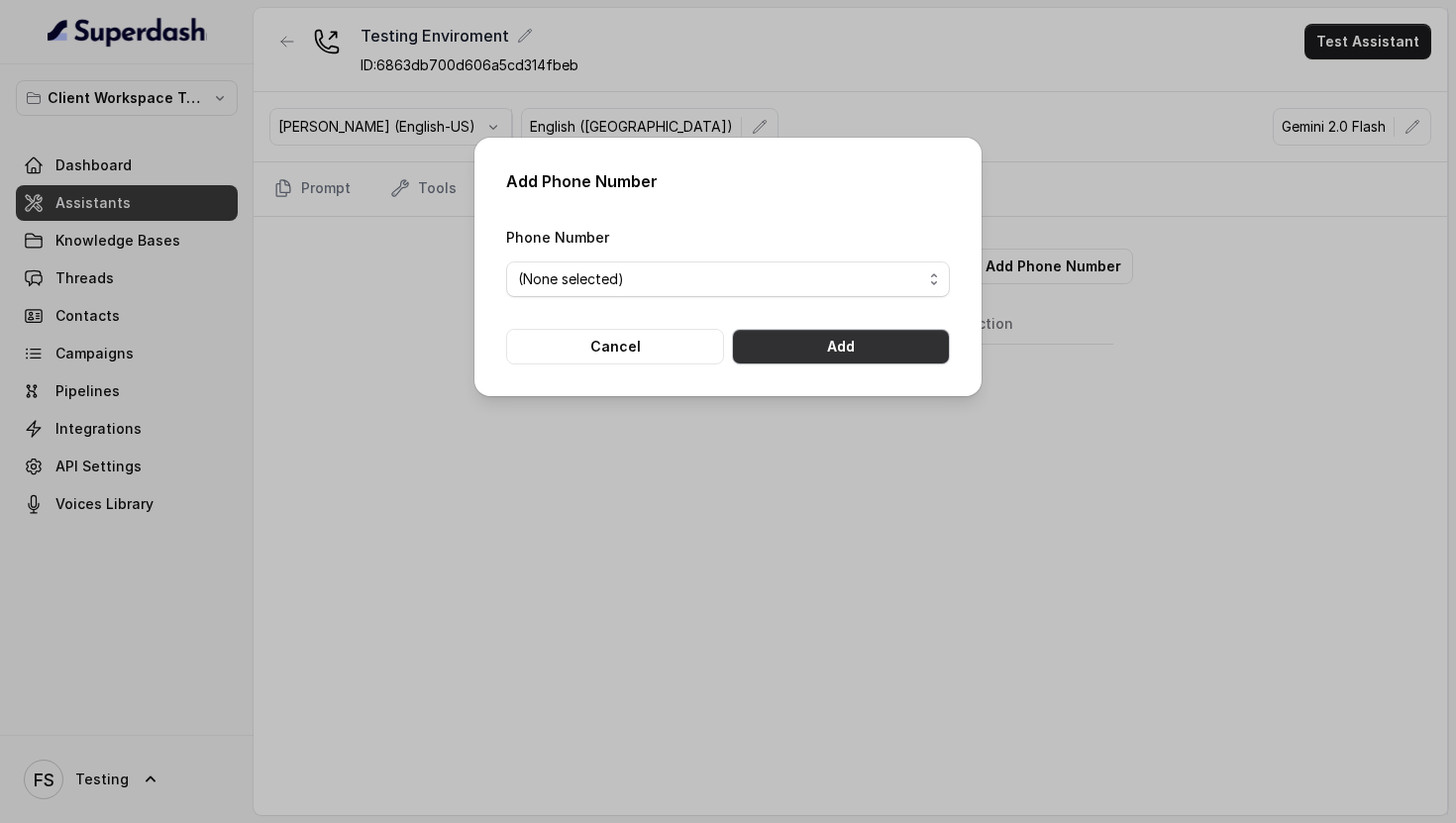 click on "Add" at bounding box center (841, 347) 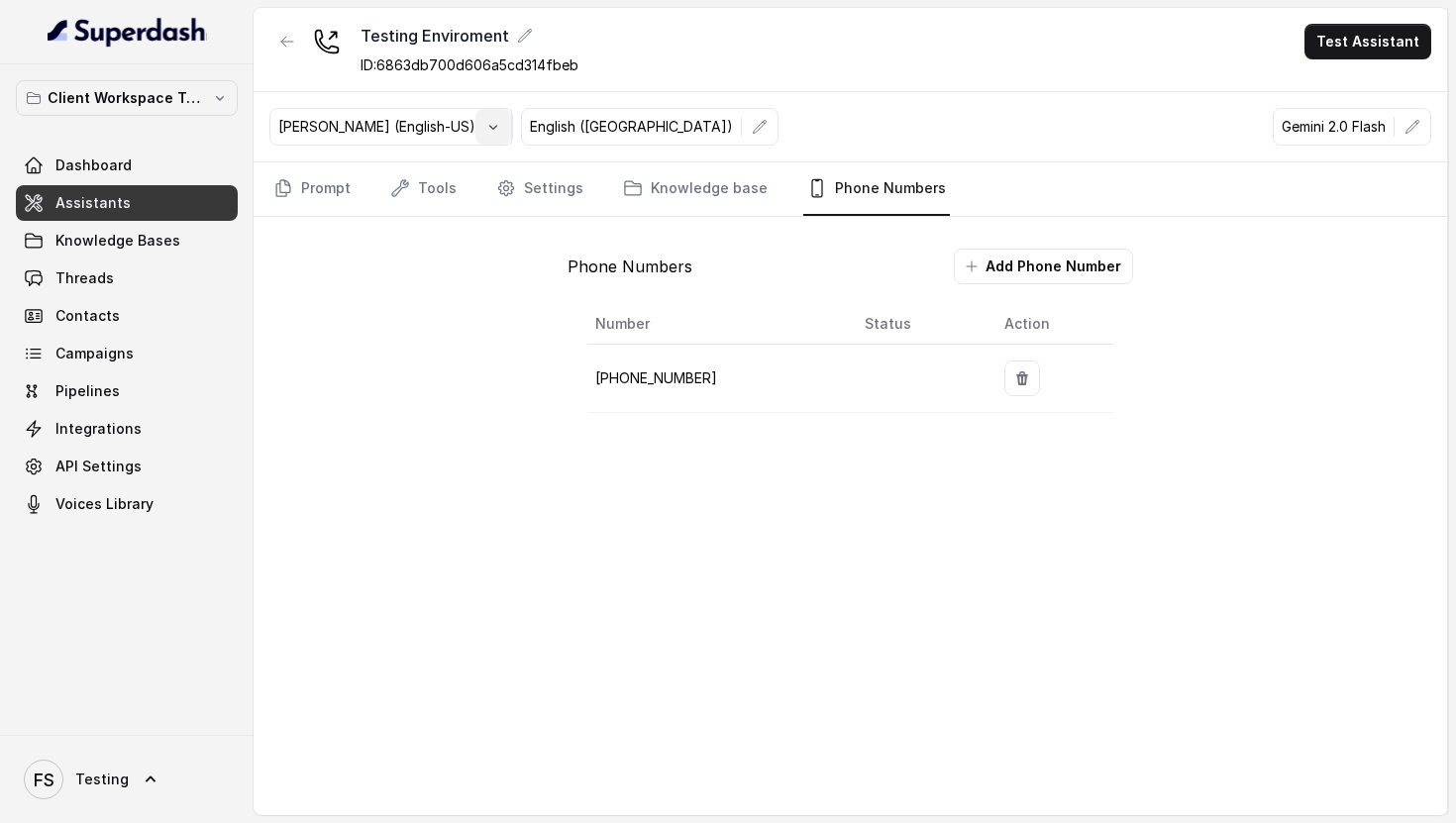 click at bounding box center [493, 127] 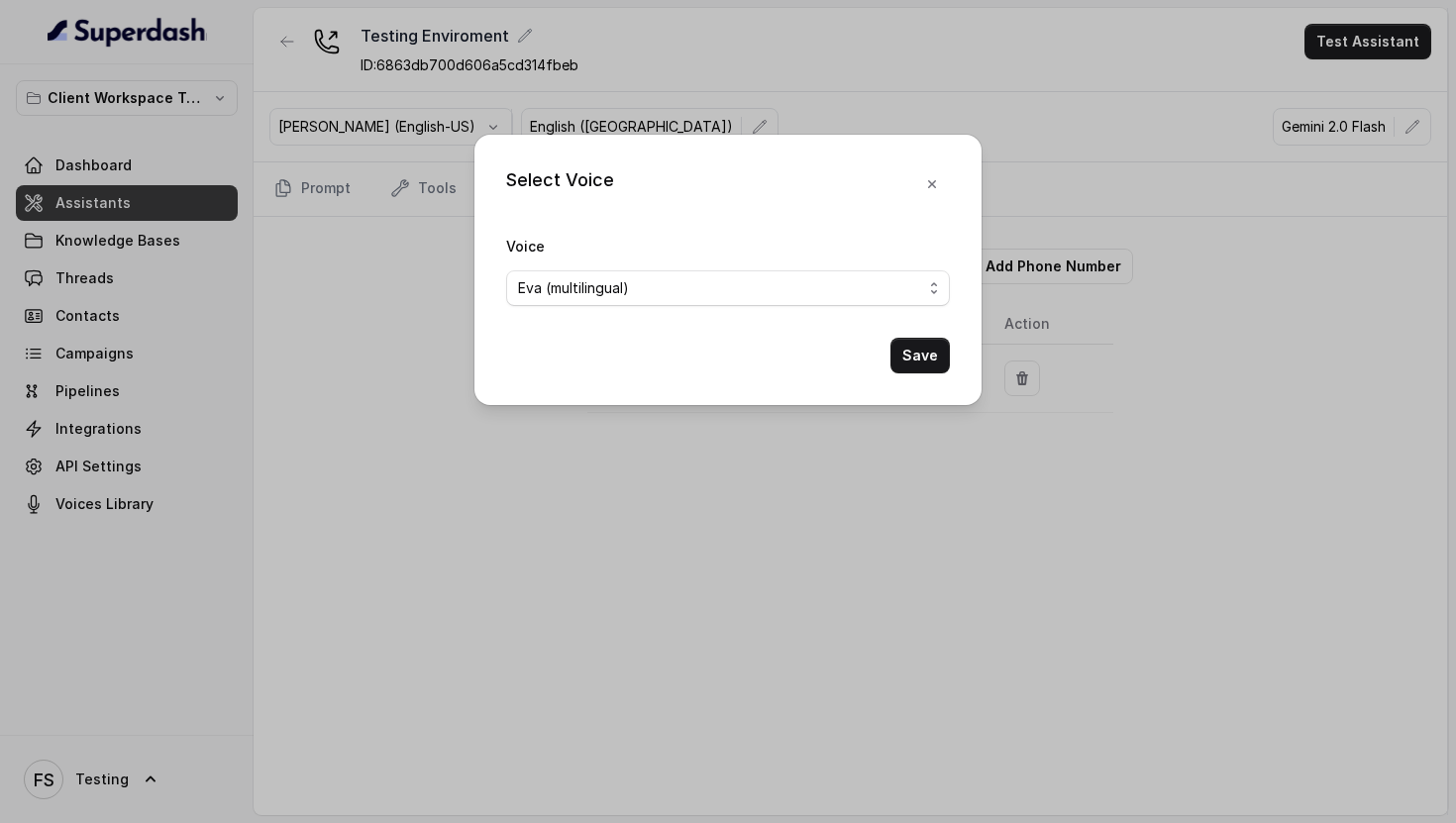 click on "Eva (multilingual) Andy (multilingual) Ian (English-AU) Carly (English-US) Sophia (English-US) Ignacio (English-US) Cindy (English-US) Arthor (English-US) Kavya (Hindi) Shantanu (Hindi) Lucia (Spanish) Fernanda (Spanish) Asif (Urdu) Sabbah (Arabic-UAE) Aisha (Arabic) Ismail (Arabic) Agata (Polish) Piyali (Bengali) Eliana (Hebrew) Moshe (Hebrew) Inbar (Hebrew) Andrea (Spanish Voice) Laura EDL Voice Lori - Margarita oficial Nacho Voice RT Midtown Spanish Hope - (Eleven Labs Recom.) Jose Reyes / ML / m1 Ivanna - Young & Casual   Borja Español Juan Argentina Malena Tango" at bounding box center (728, 288) 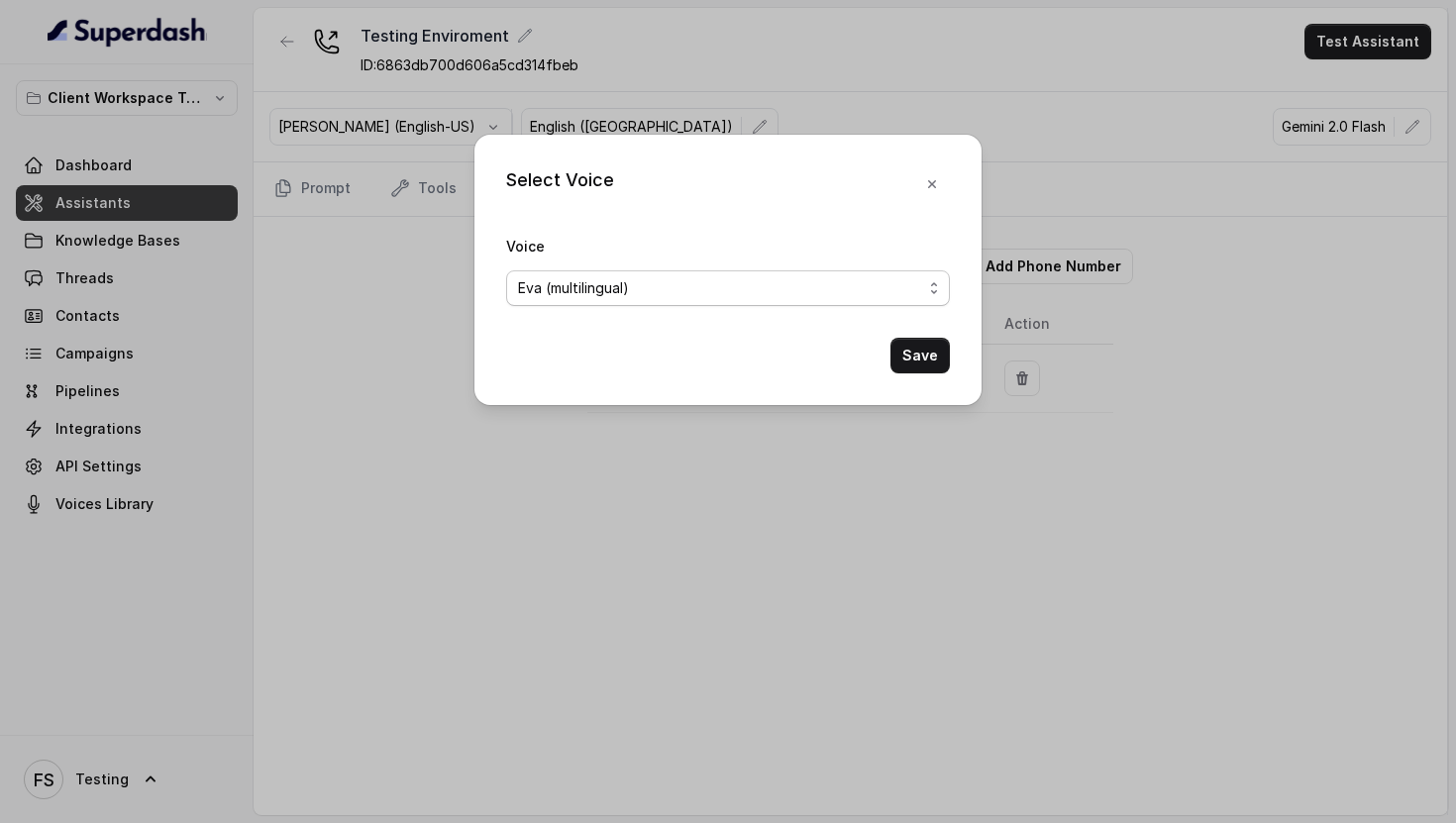 select on "Hope - (Eleven Labs Recom.)" 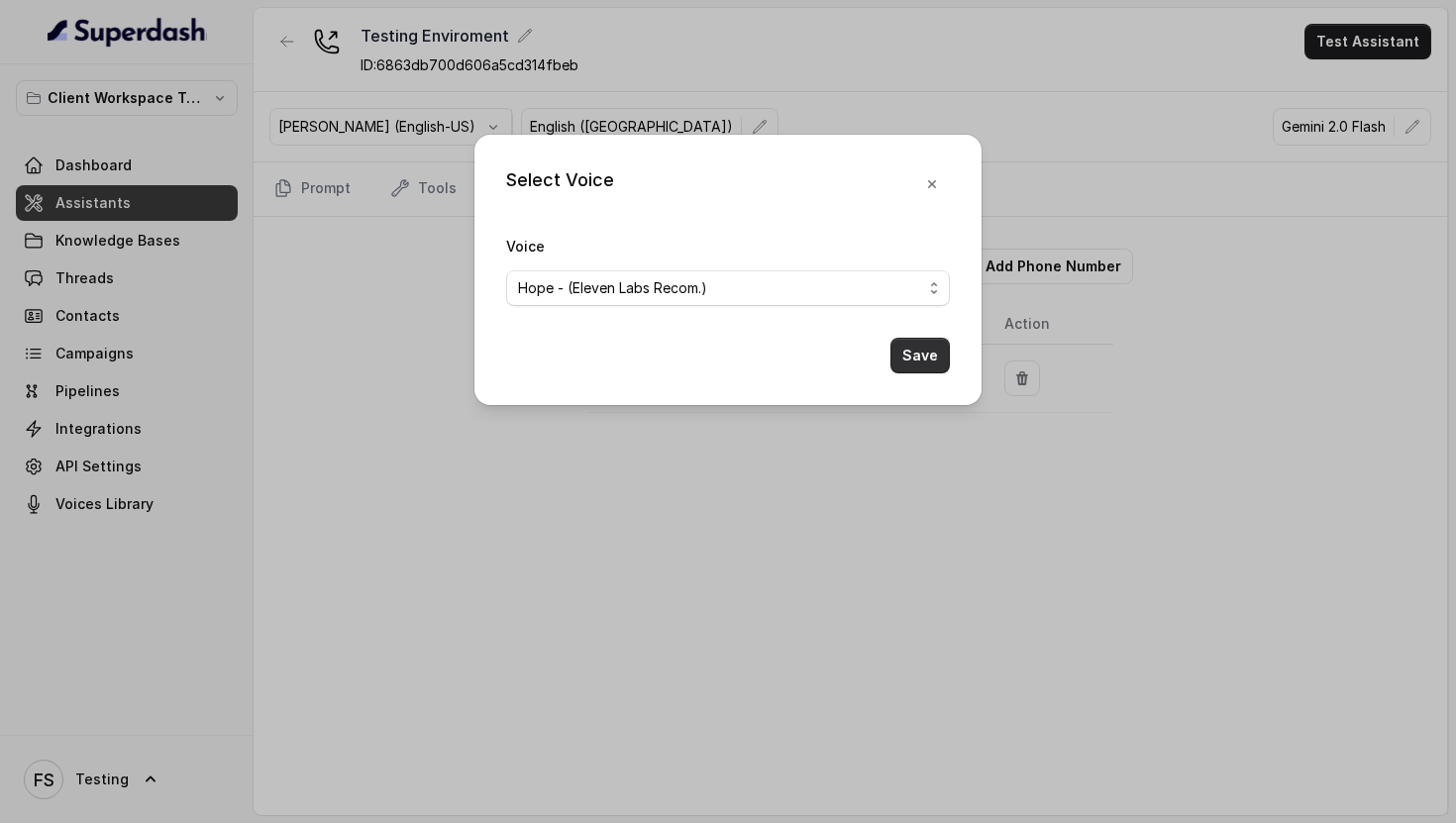 click on "Save" at bounding box center [920, 356] 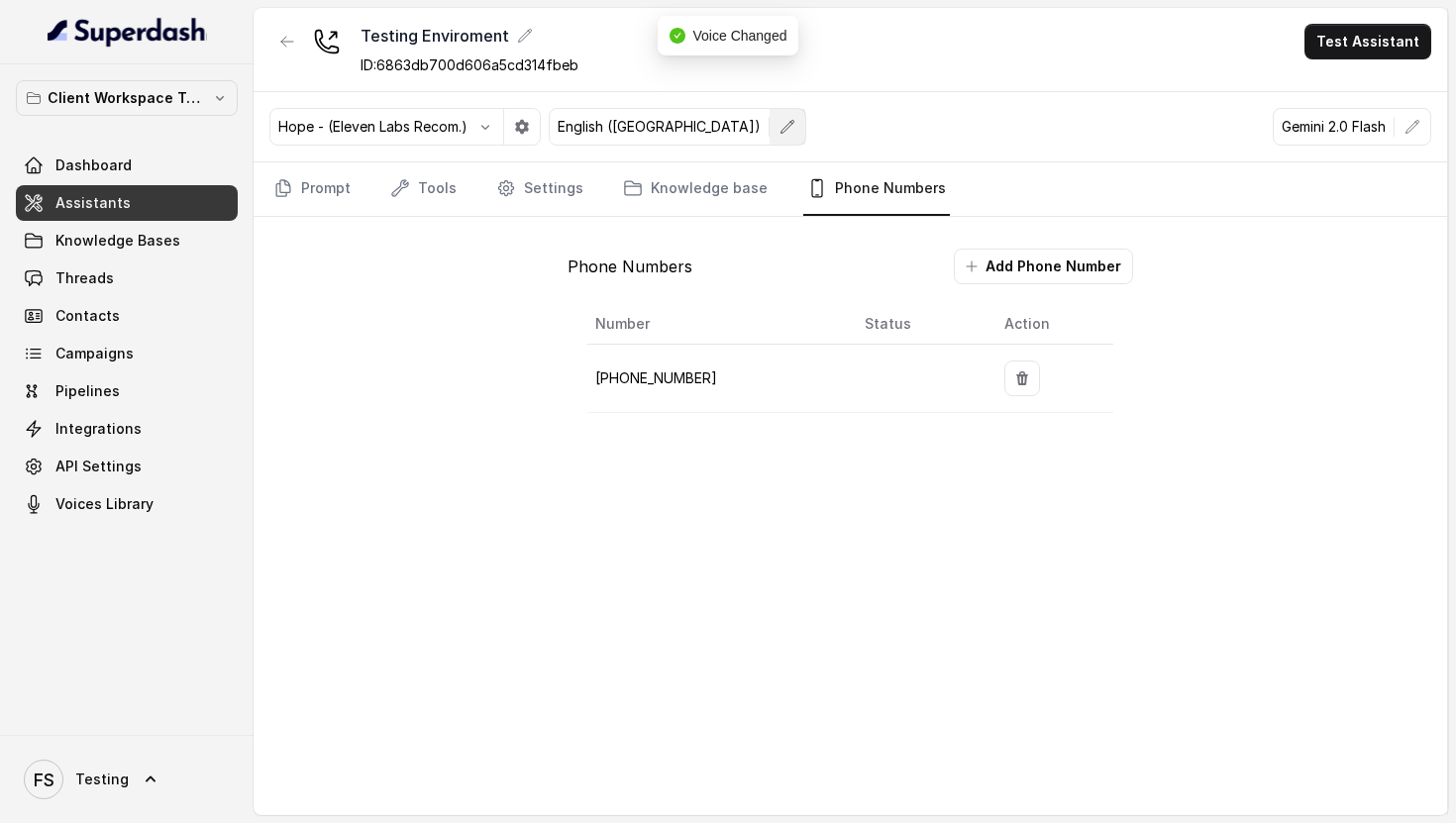 click 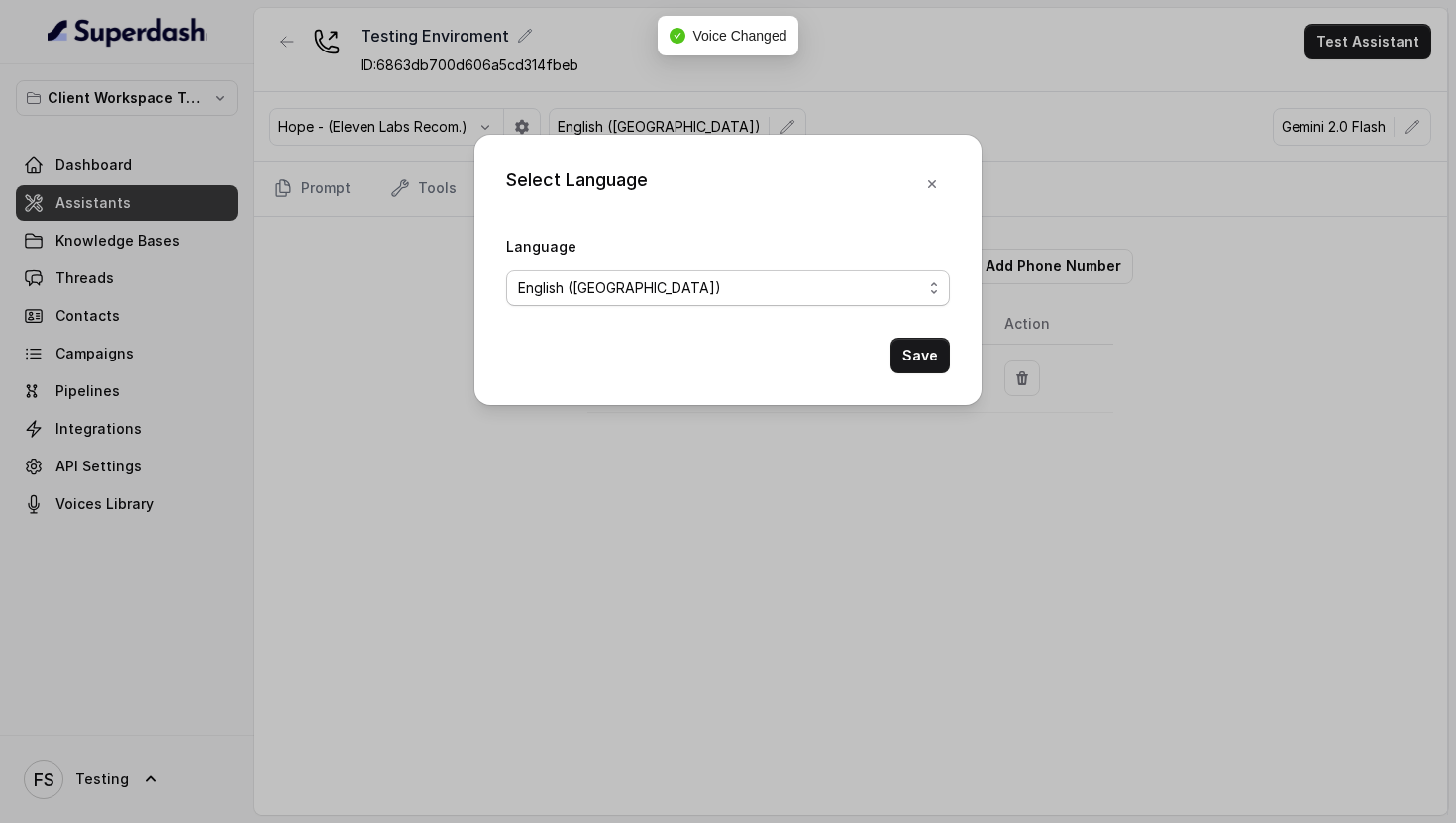 click on "No selection Arabic (UAE) Bulgarian Bengali (India) Catalan Czech Danish Danish (Denmark) Dutch English English (United States) English (Australia) English (United Kingdom) English (New Zealand) English (India) Estonian Finnish Flemish French French (Canada) German German (Switzerland) Greek Hindi Hungarian Hebrew (Israel) Indonesian Italian Japanese Korean Korean (South Korea) Latvian Lithuanian Malay Norwegian Polish Portuguese Portuguese (Brazil) Romanian Russian Slovak Spanish Spanish (Latin America) Swedish Swedish (Sweden) Thai Thai (Thailand) Turkish Ukrainian Urdu Vietnamese Chinese (Mandarin, Simplified) Chinese (Mandarin, Traditional) Multilingual (Spanish/English) Multilingual (English, Spanish, French, German, Hindi, Russian, Portuguese, Japanese, Italian, and Dutch)" at bounding box center (728, 288) 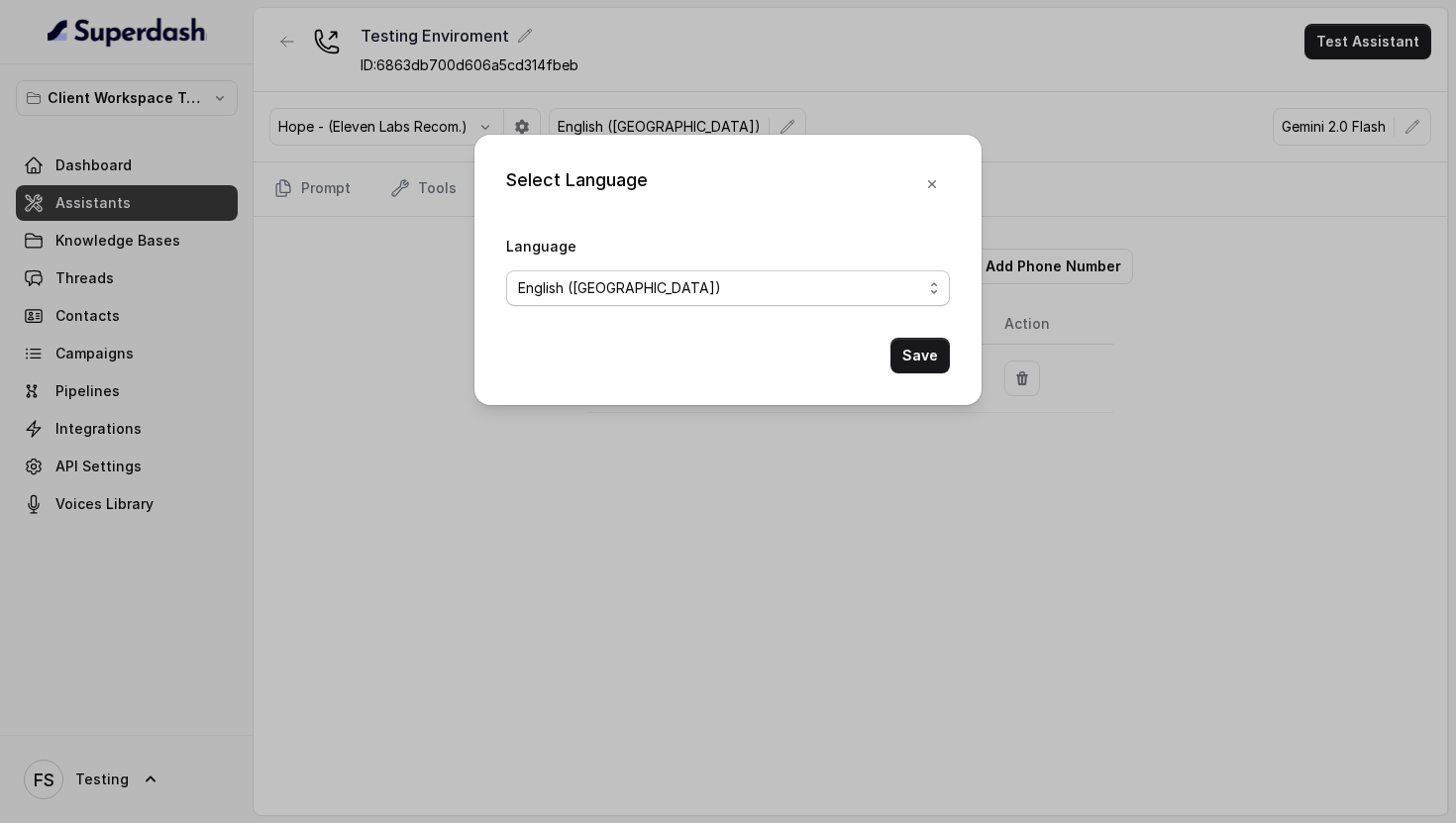 select on "multi-2" 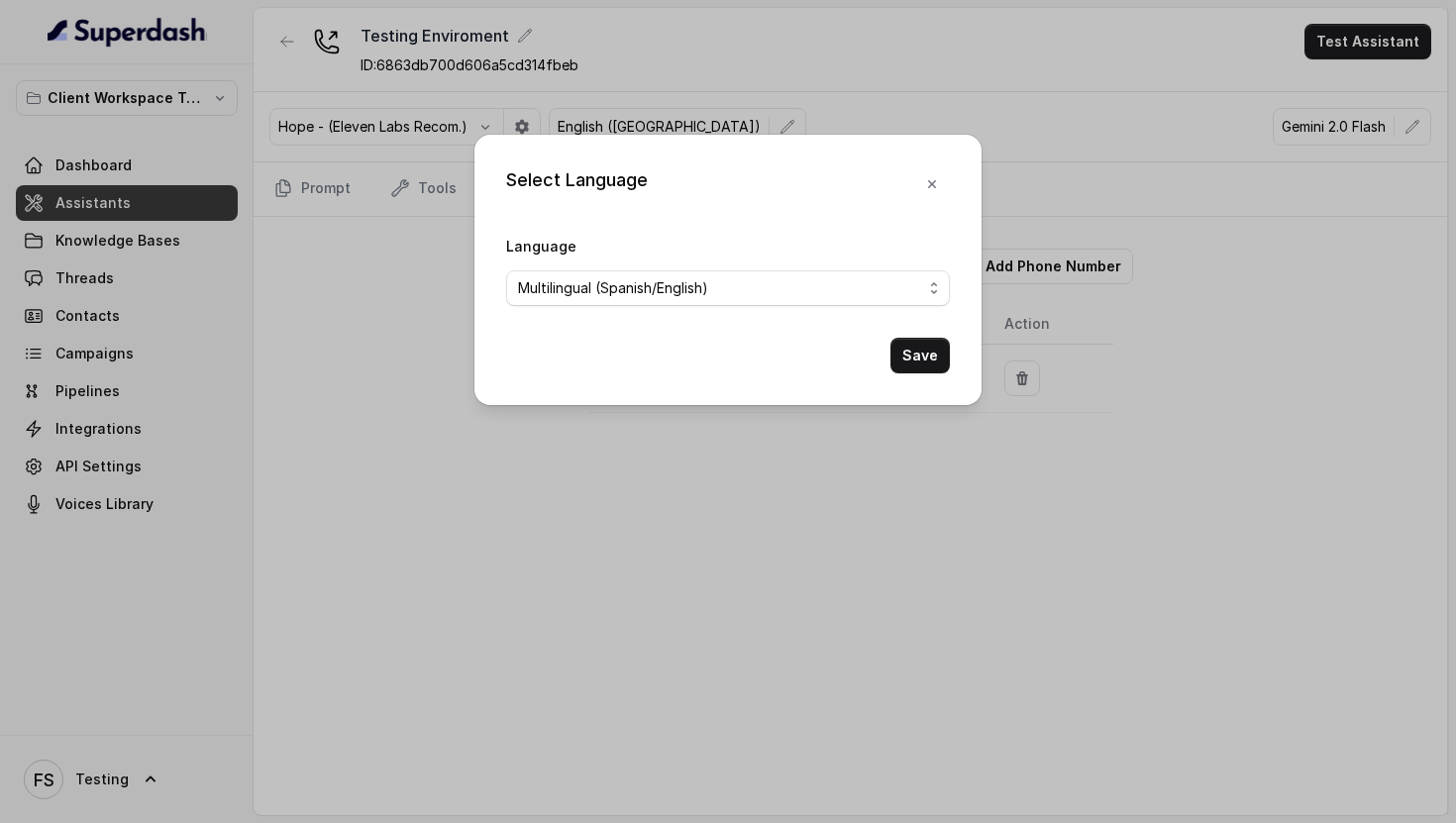 click on "Select Language Language No selection Arabic (UAE) Bulgarian Bengali (India) Catalan Czech Danish Danish (Denmark) Dutch English English (United States) English (Australia) English (United Kingdom) English (New Zealand) English (India) Estonian Finnish Flemish French French (Canada) German German (Switzerland) Greek Hindi Hungarian Hebrew (Israel) Indonesian Italian Japanese Korean Korean (South Korea) Latvian Lithuanian Malay Norwegian Polish Portuguese Portuguese (Brazil) Romanian Russian Slovak Spanish Spanish (Latin America) Swedish Swedish (Sweden) Thai Thai (Thailand) Turkish Ukrainian Urdu Vietnamese Chinese (Mandarin, Simplified) Chinese (Mandarin, Traditional) Multilingual (Spanish/English) Multilingual (English, Spanish, French, German, Hindi, Russian, Portuguese, Japanese, Italian, and Dutch) Save" at bounding box center (728, 269) 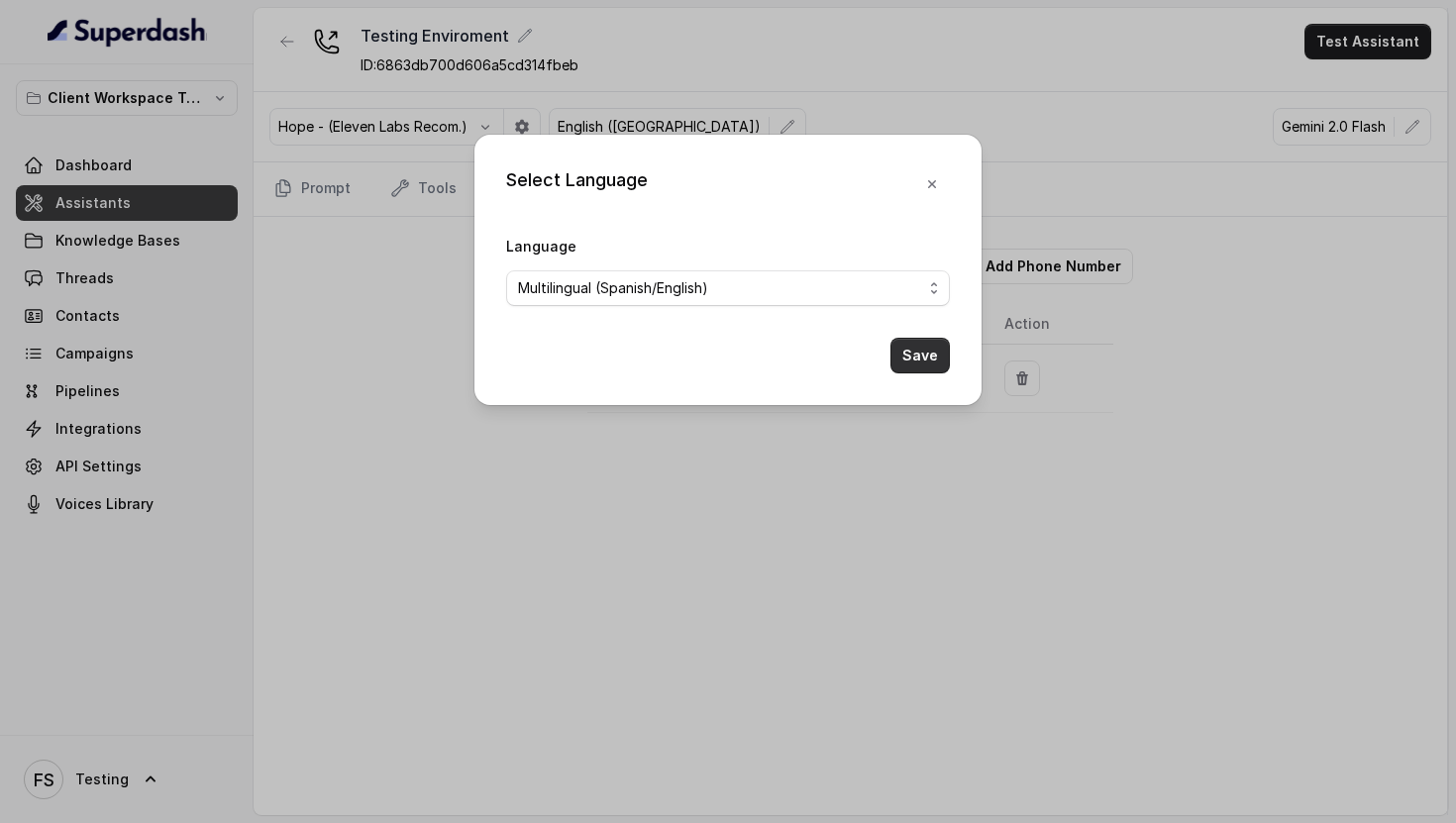 click on "Save" at bounding box center [920, 356] 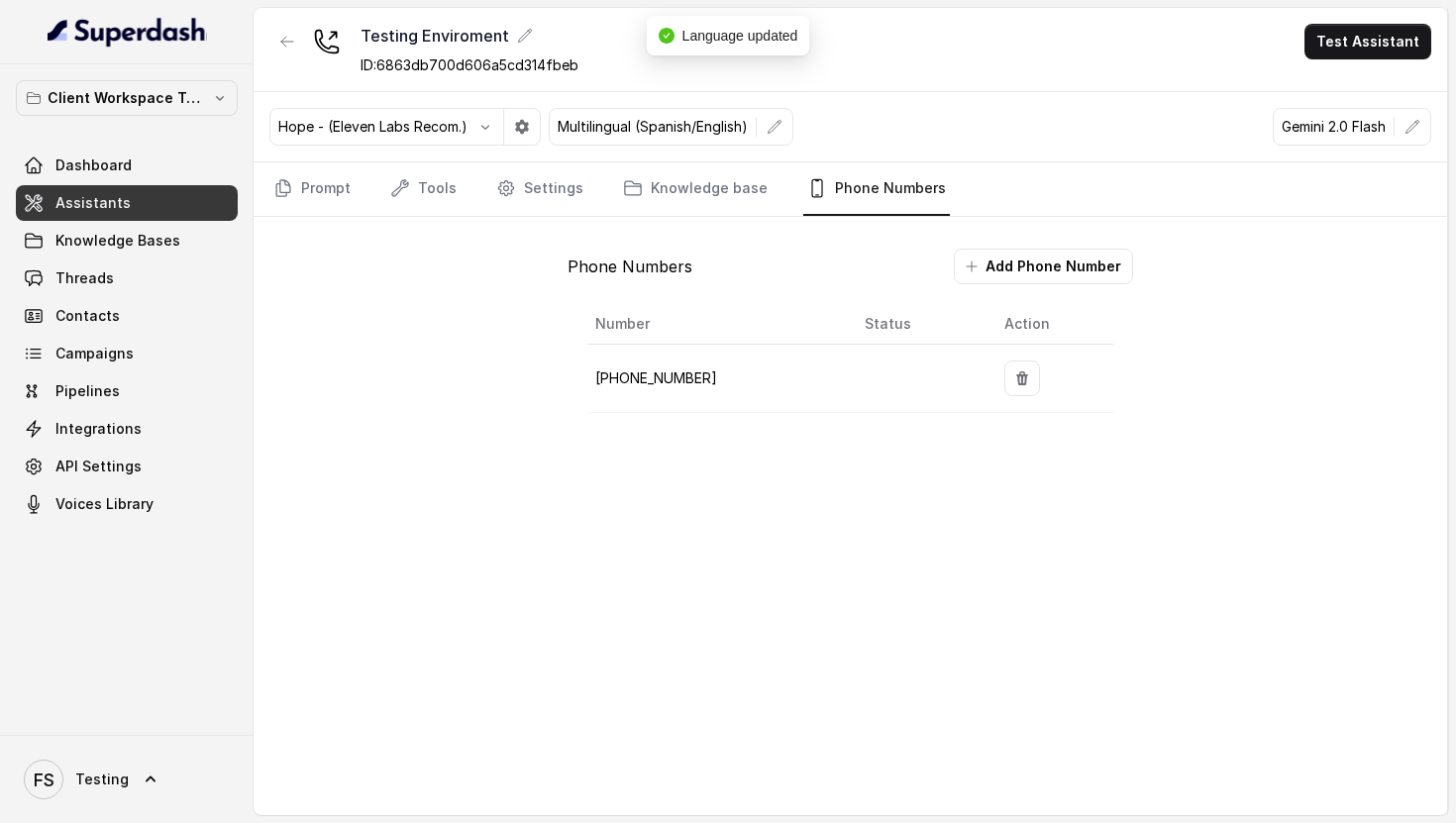 click on "Hope - (Eleven Labs Recom.) Multilingual (Spanish/English) Gemini 2.0 Flash" at bounding box center (850, 127) 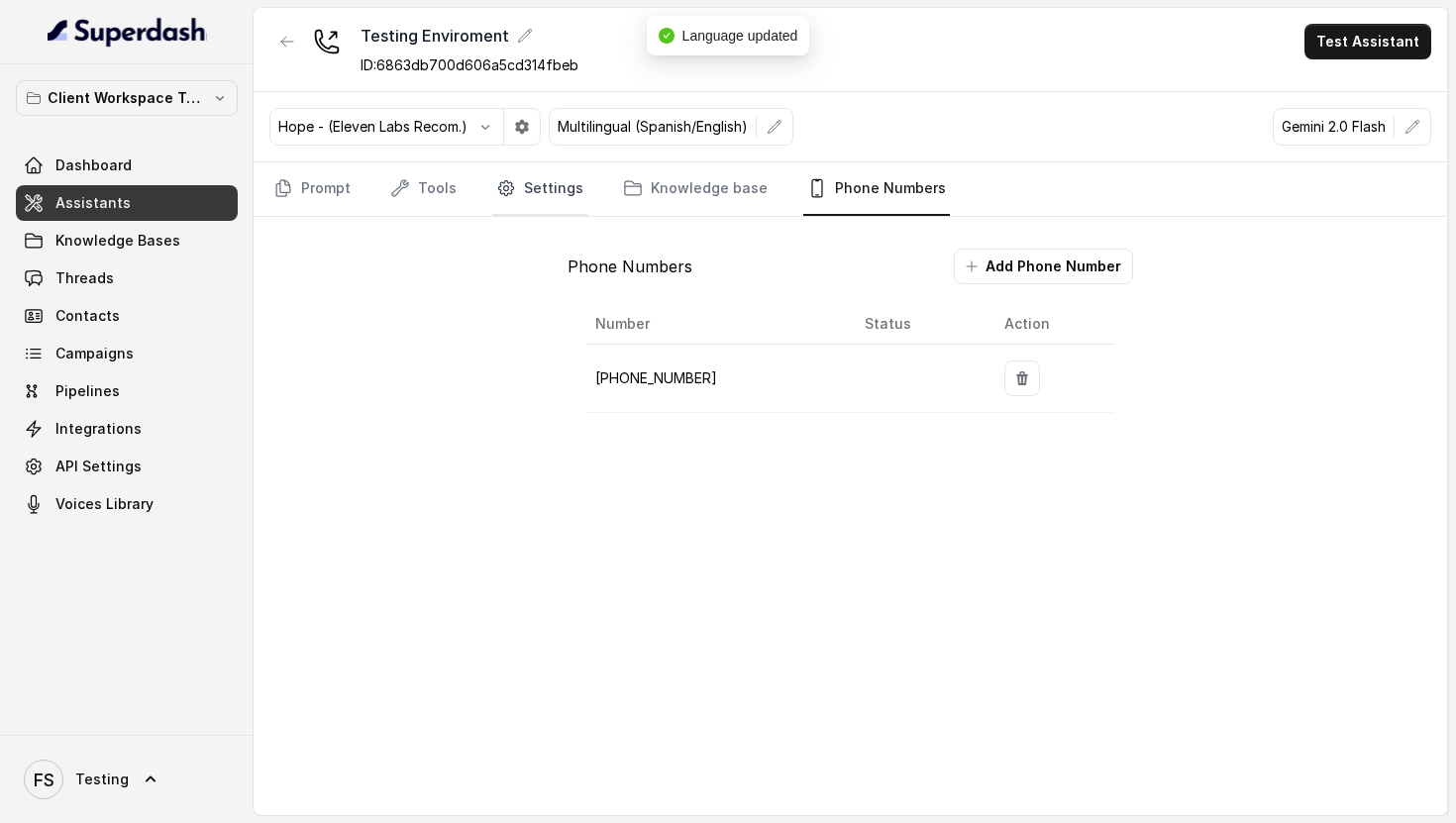 click 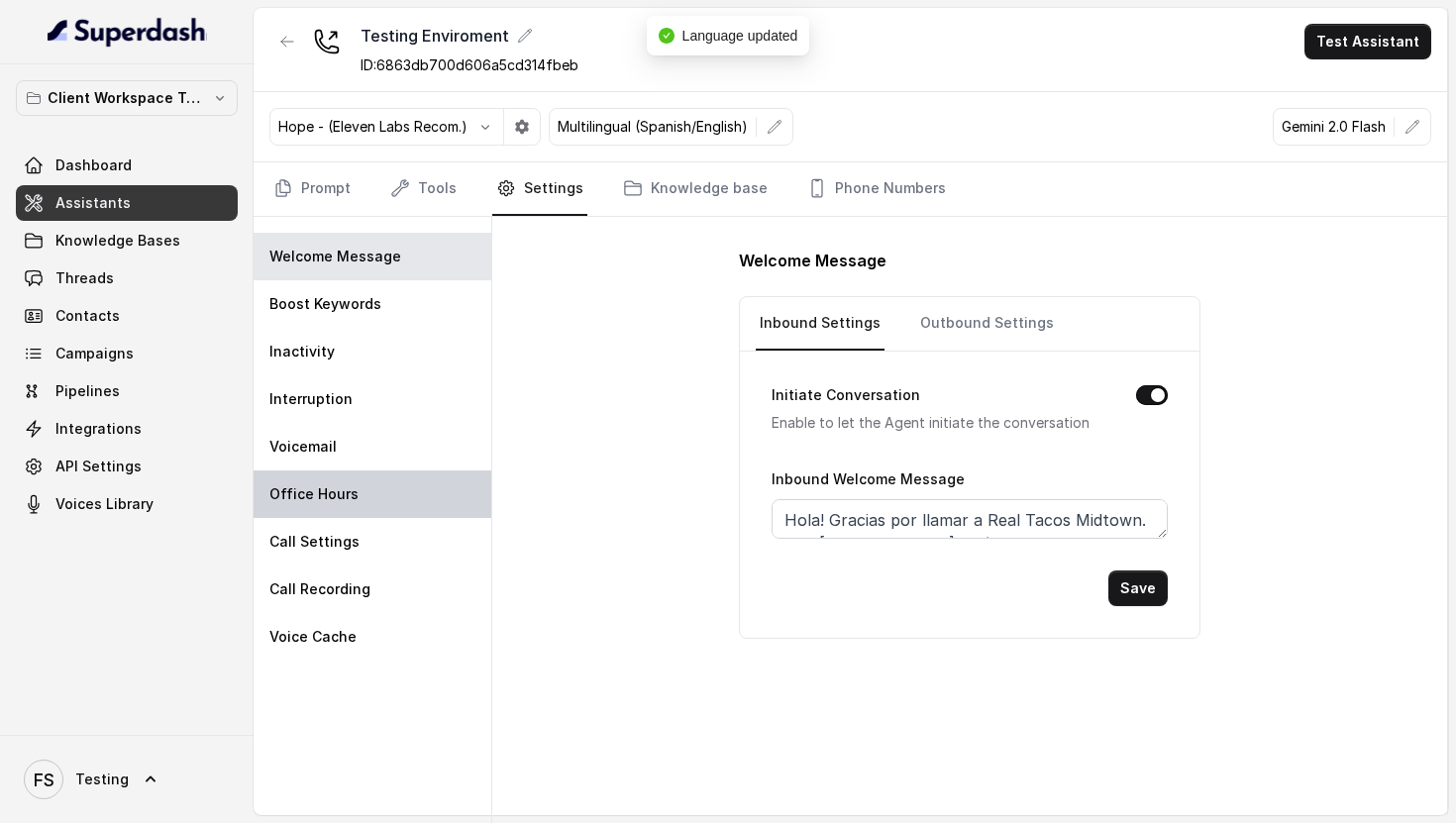 click on "Office Hours" at bounding box center (372, 494) 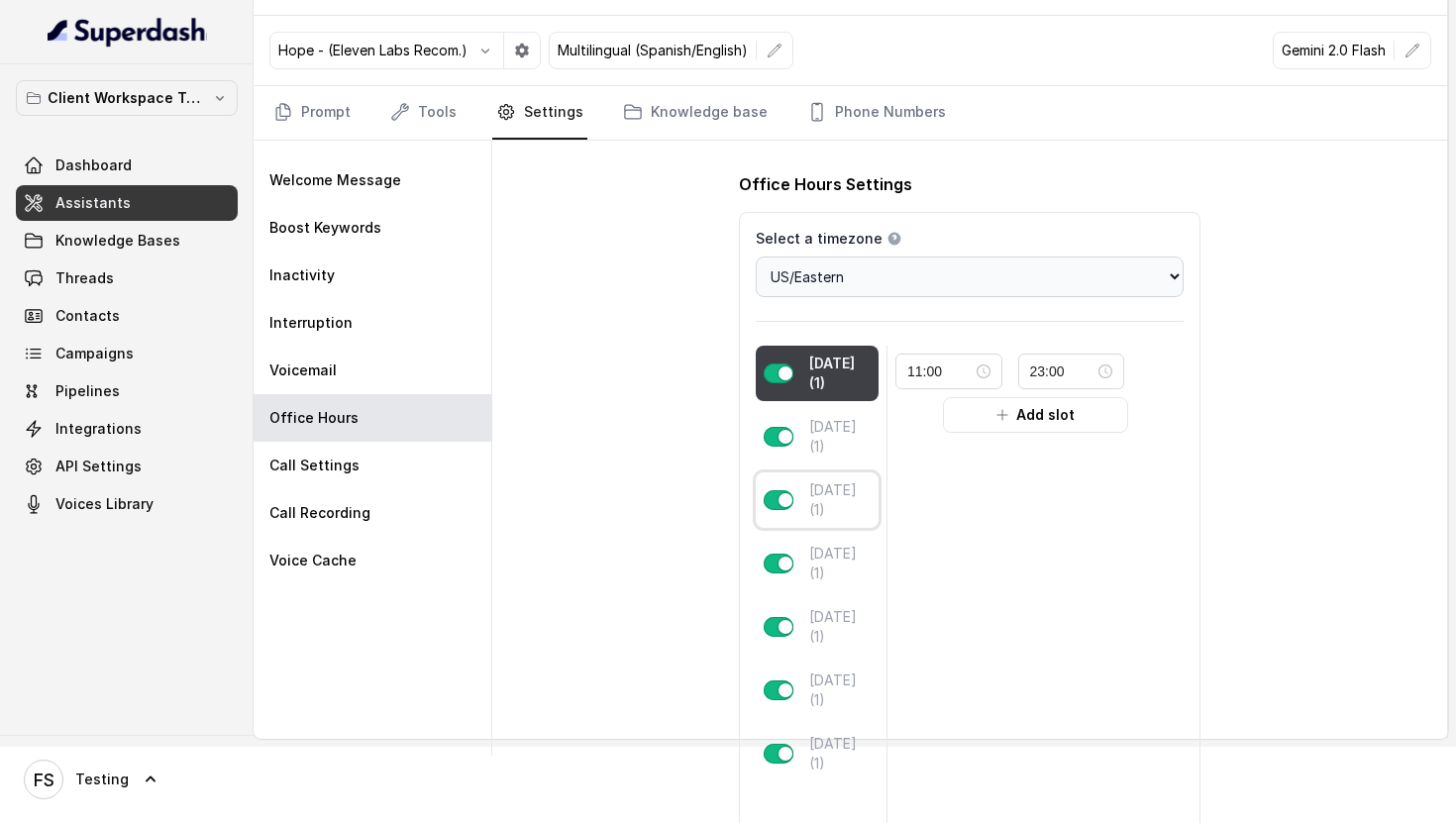 scroll, scrollTop: 162, scrollLeft: 0, axis: vertical 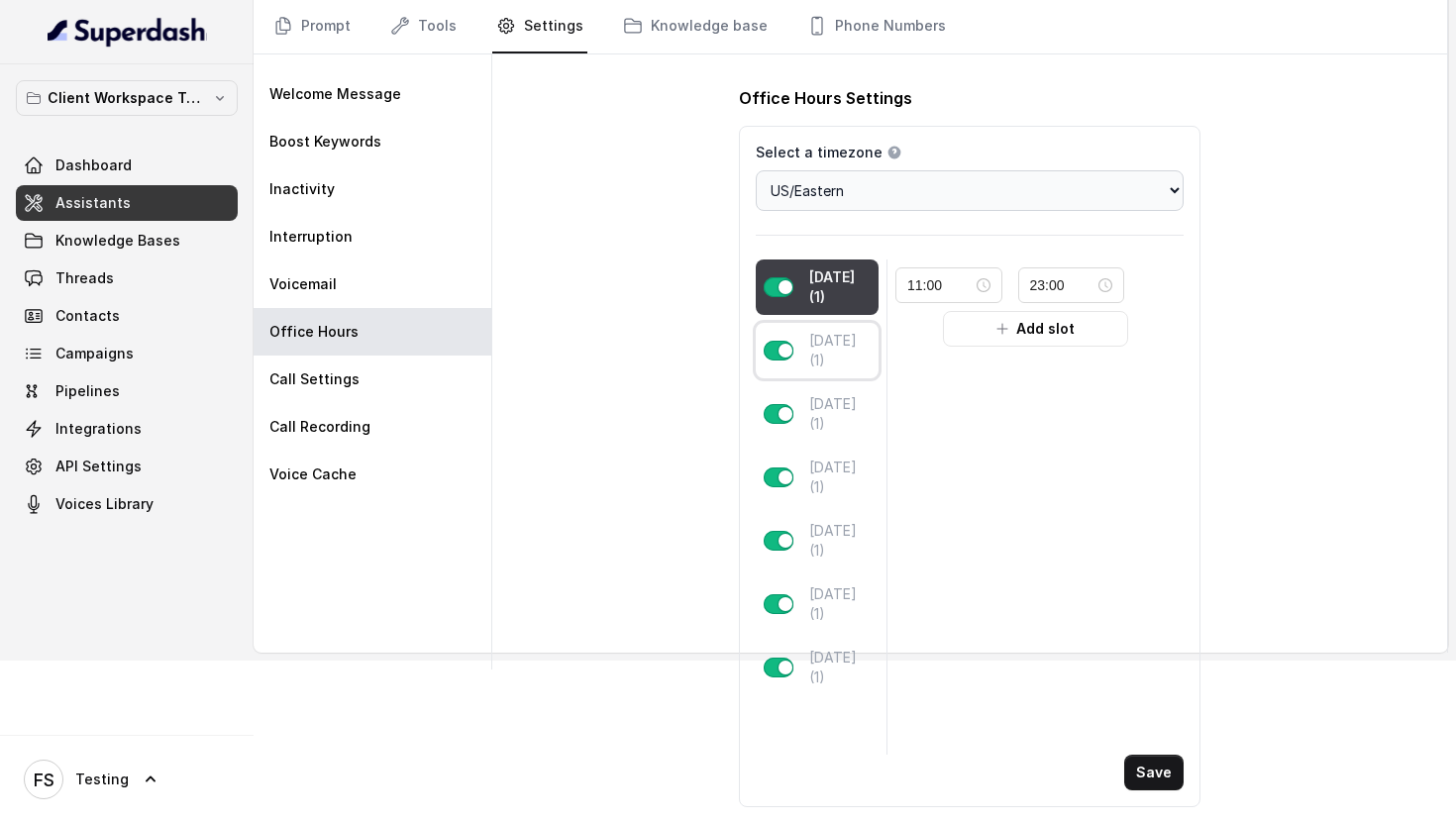 click on "Tuesday (1)" at bounding box center (840, 351) 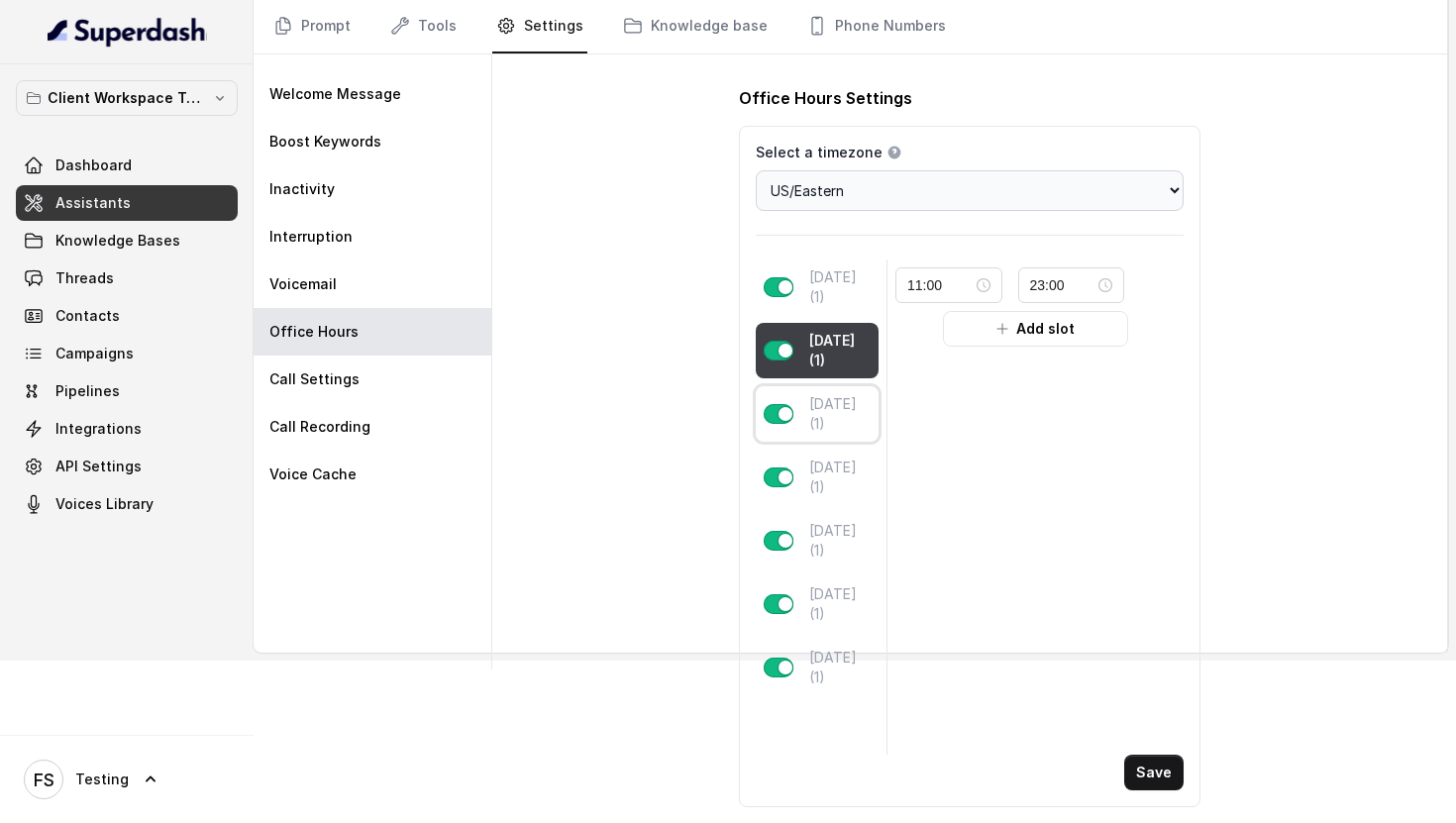 click on "Wednesday (1)" at bounding box center [840, 414] 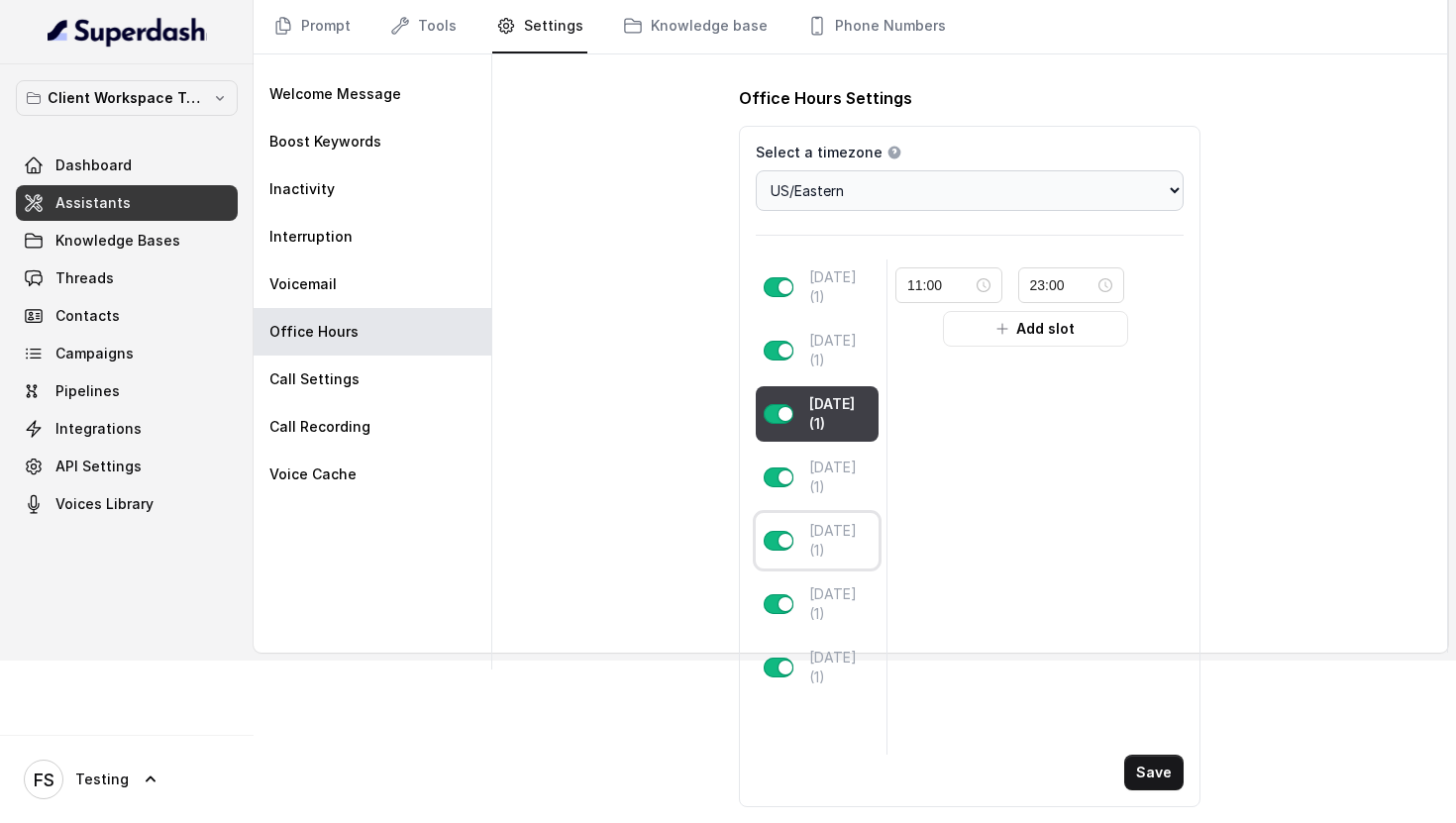 click on "Friday (1)" at bounding box center (840, 541) 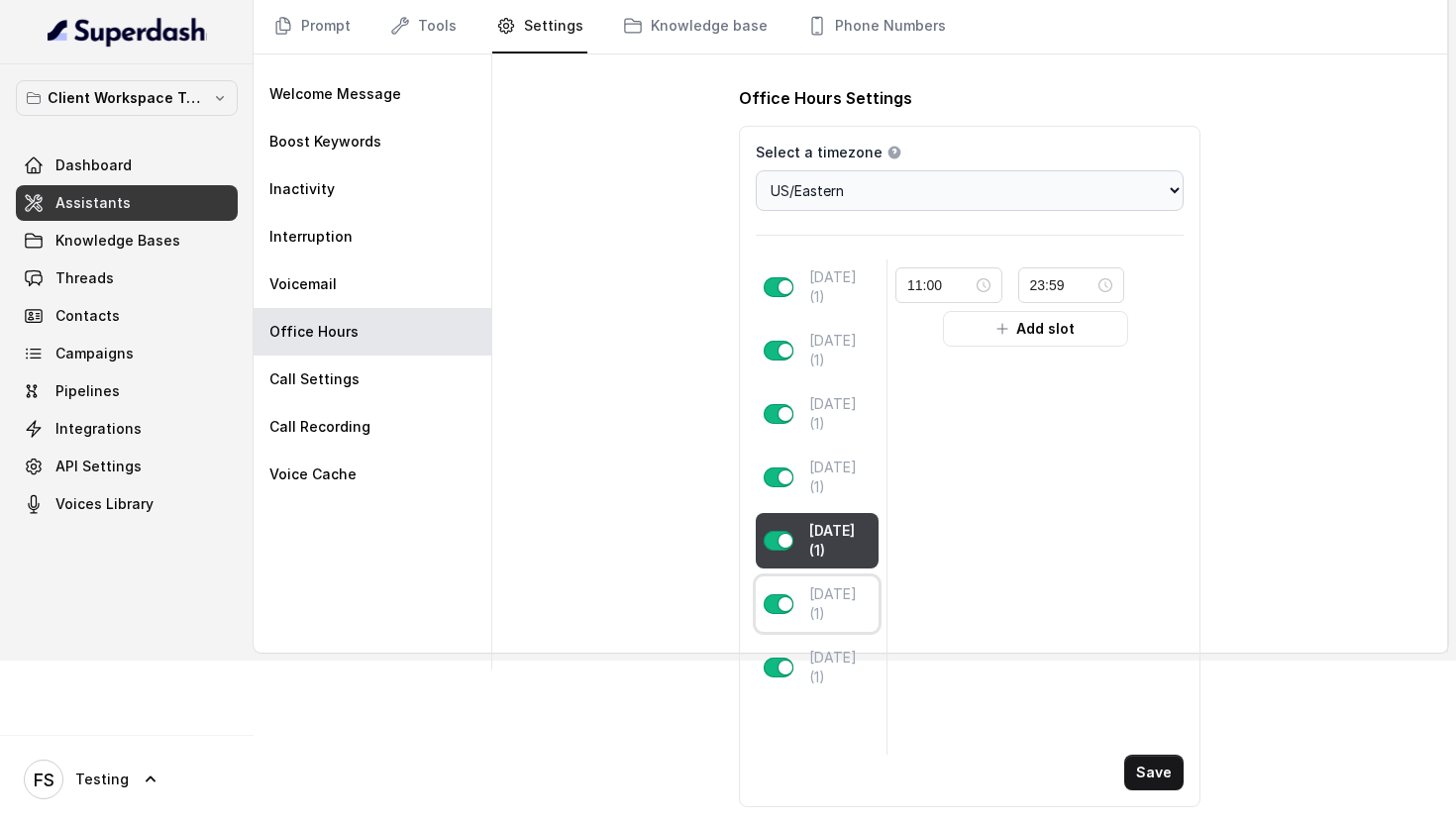 click on "Saturday (1)" at bounding box center (840, 604) 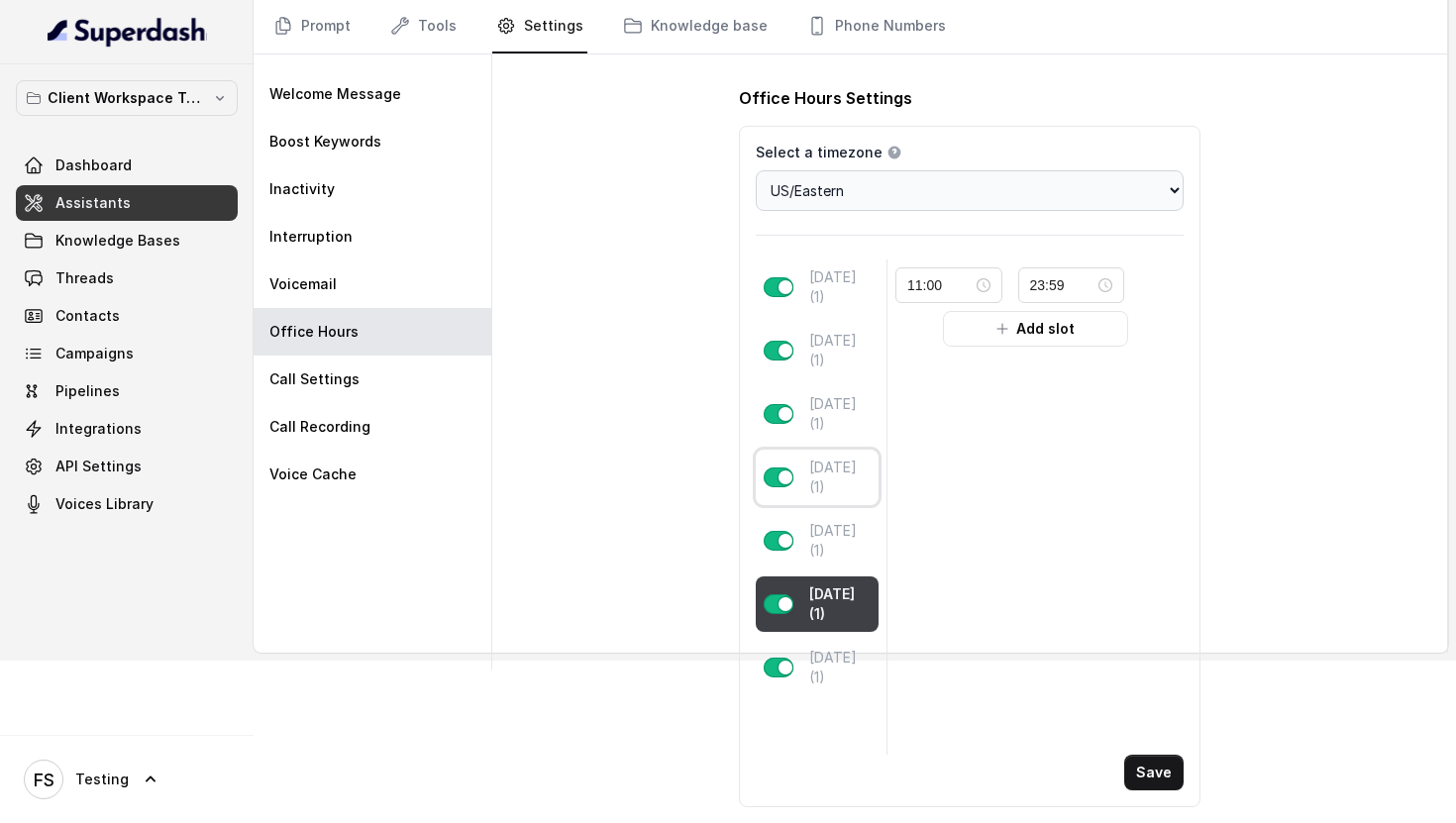 click on "Thursday (1)" at bounding box center [840, 477] 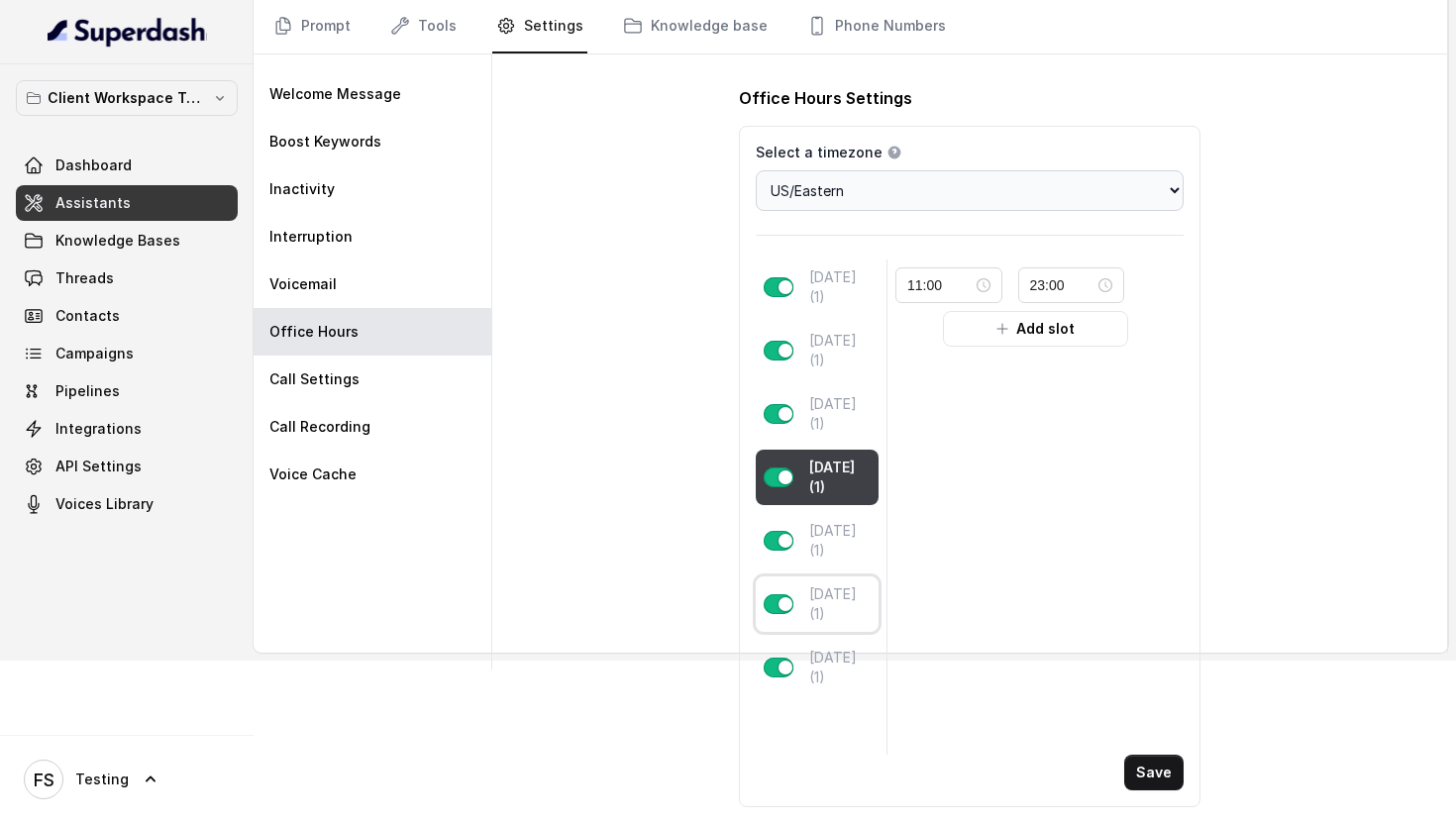 click on "Saturday (1)" at bounding box center [817, 604] 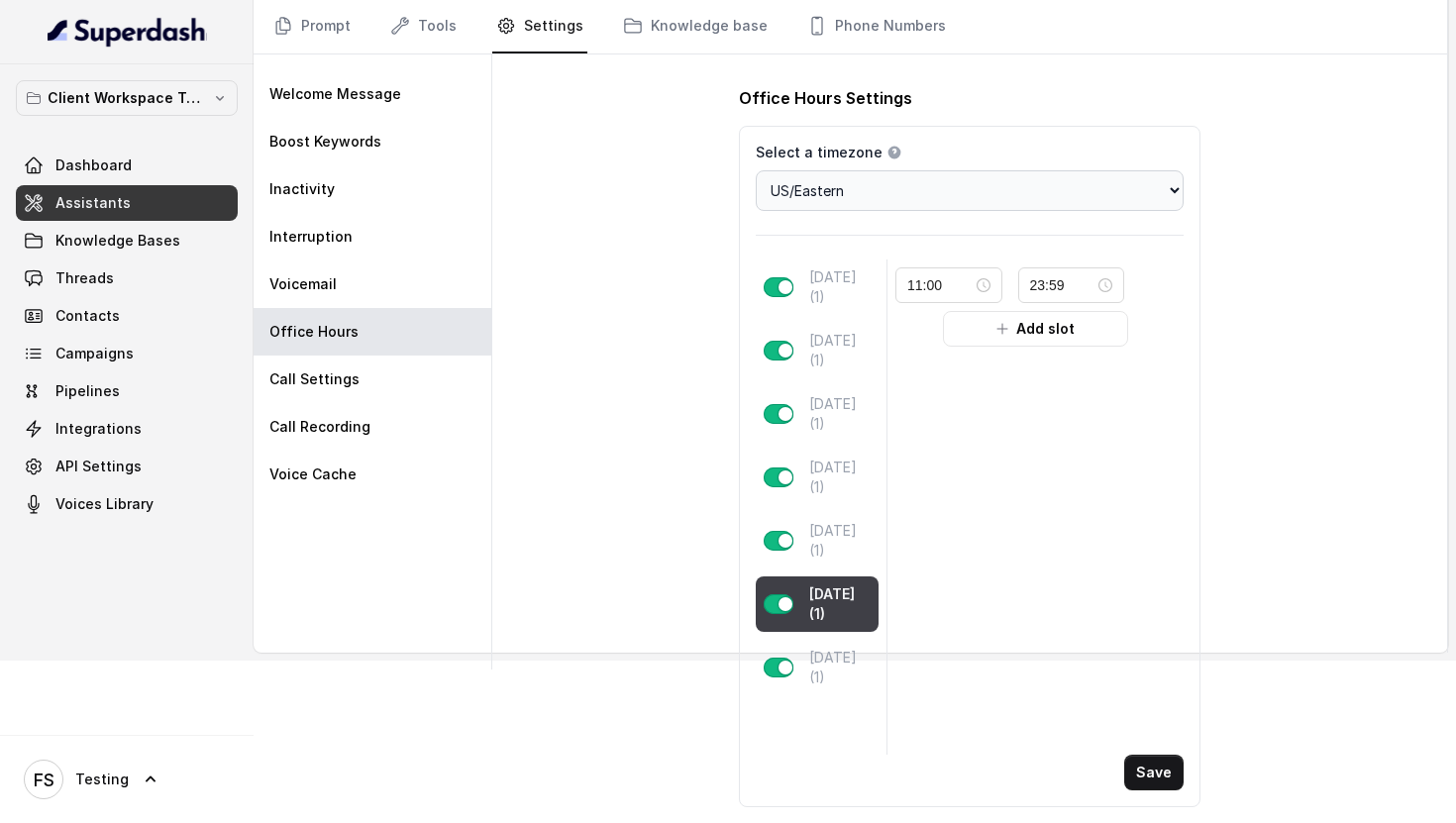 click on "Monday (1) Tuesday (1) Wednesday (1) Thursday (1) Friday (1) Saturday (1) Sunday (1)" at bounding box center (821, 507) 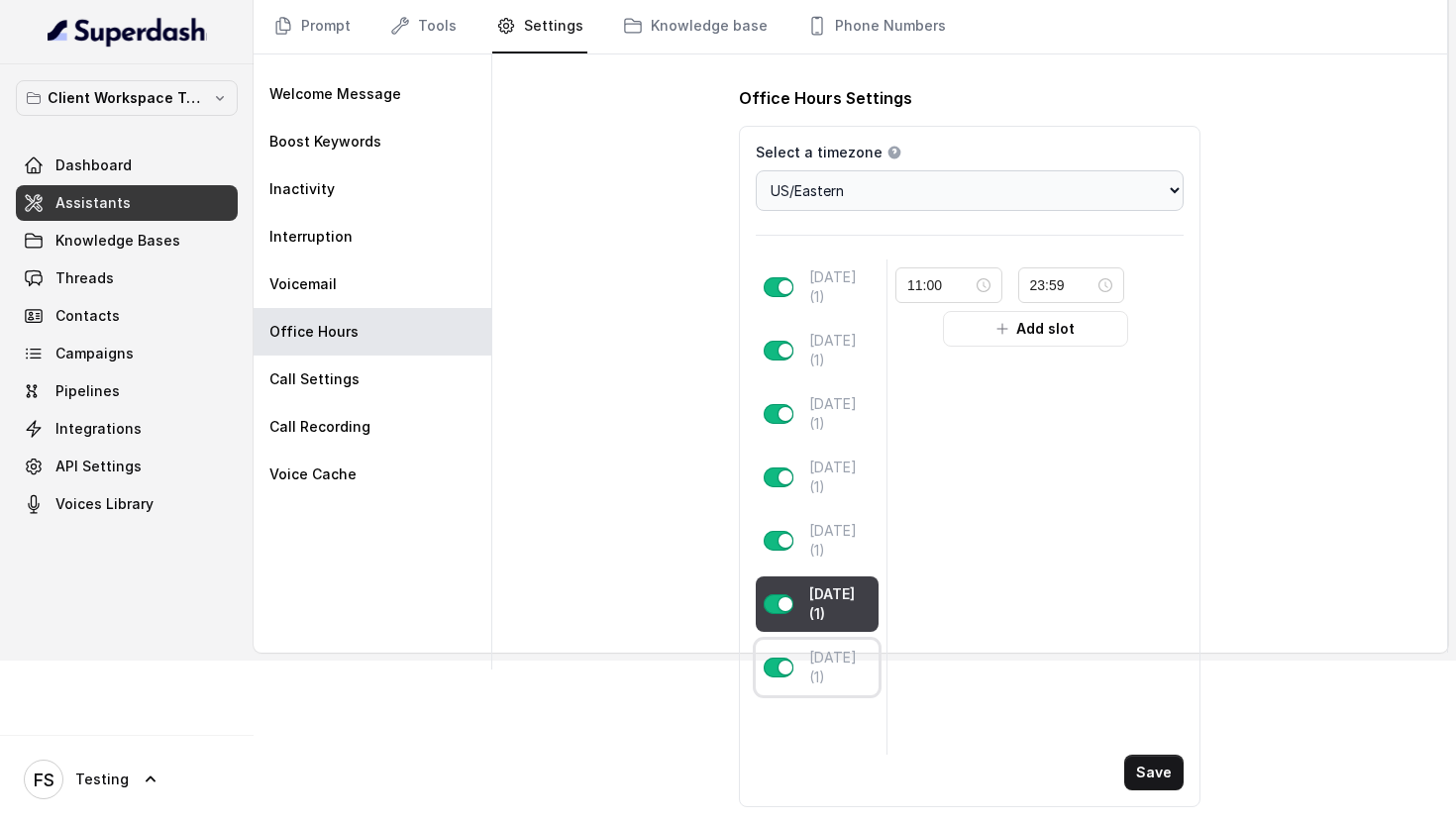 click at bounding box center [779, 668] 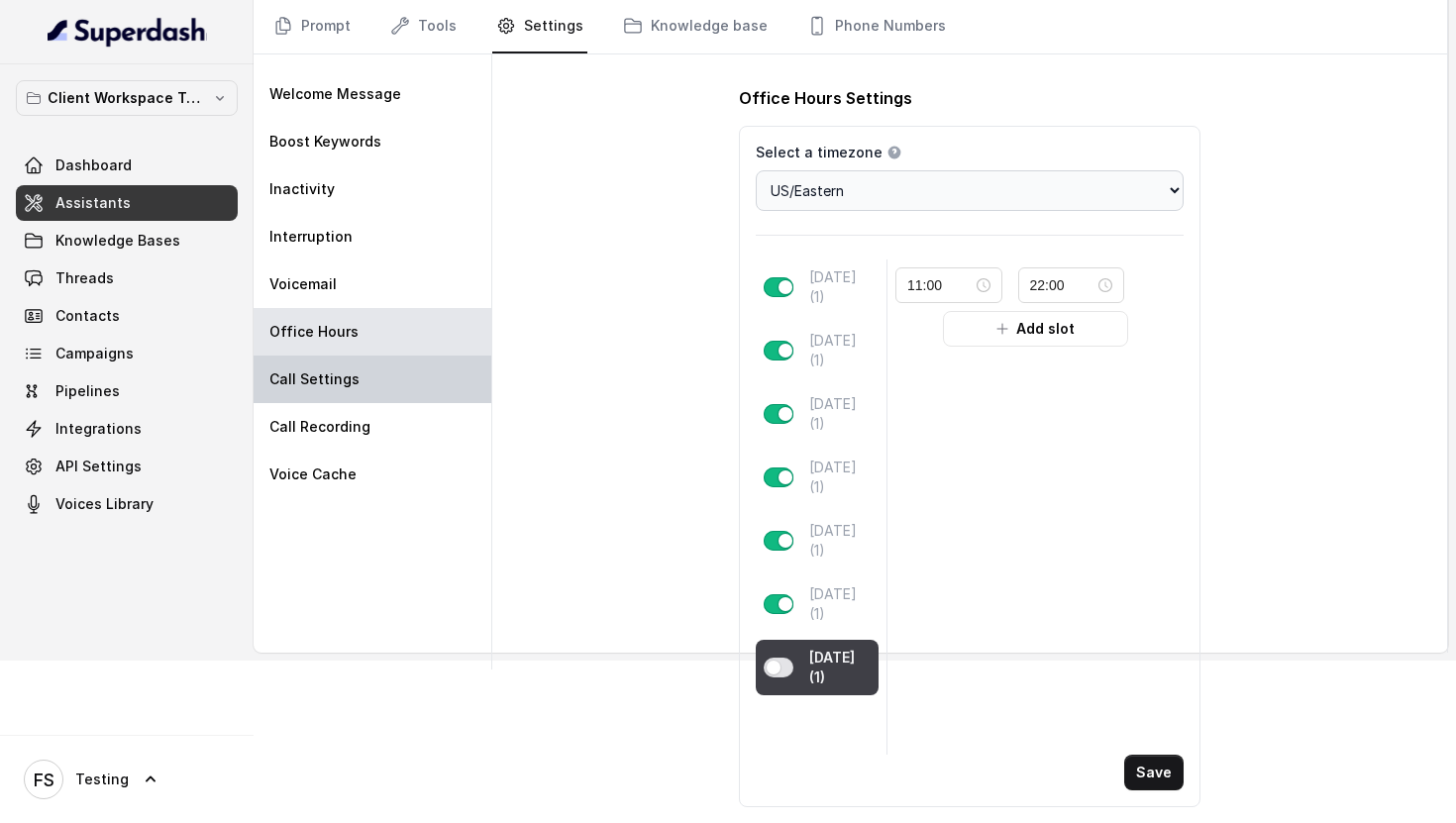 click on "Call Settings" at bounding box center (372, 379) 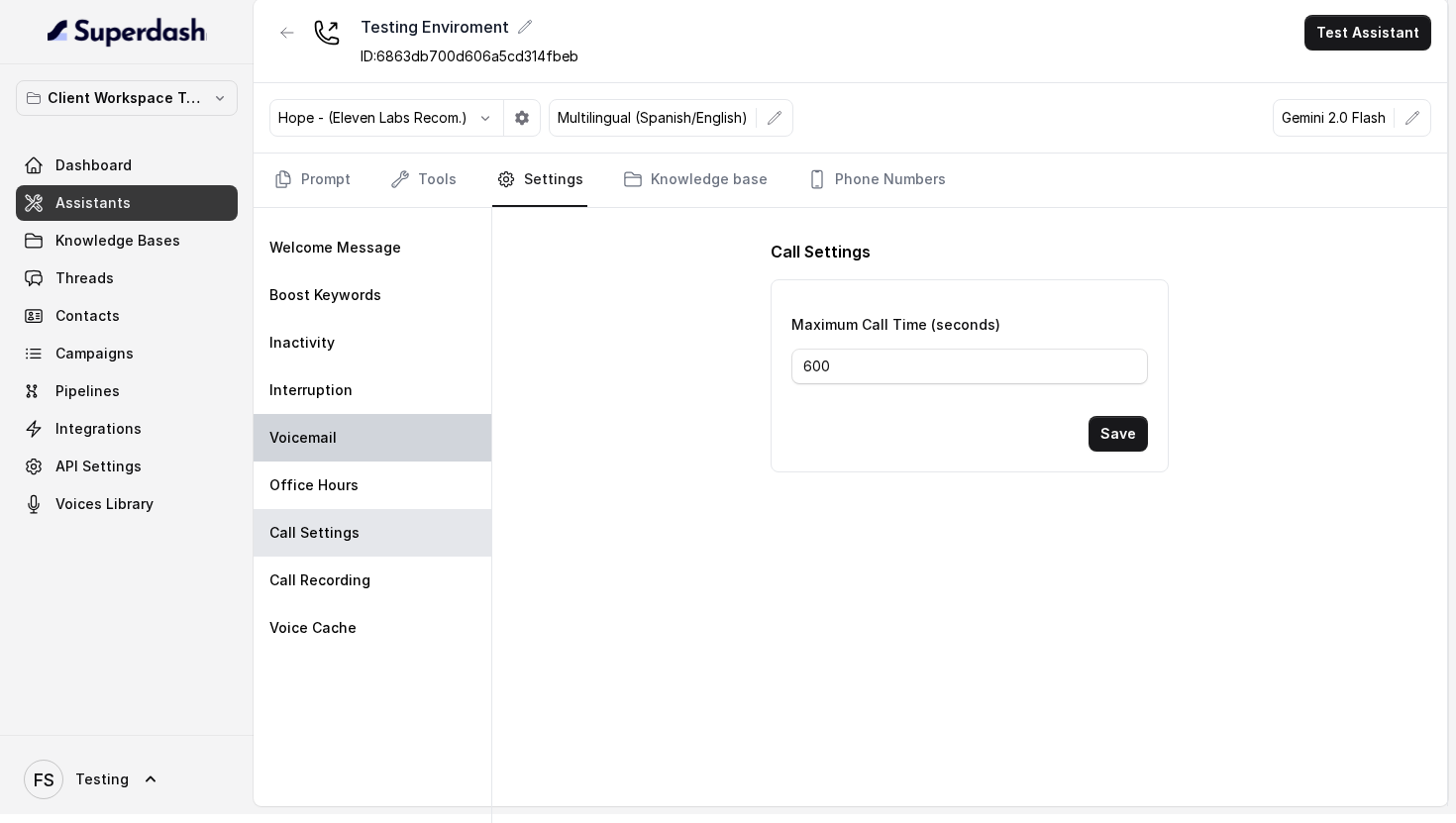 click on "Voicemail" at bounding box center (372, 438) 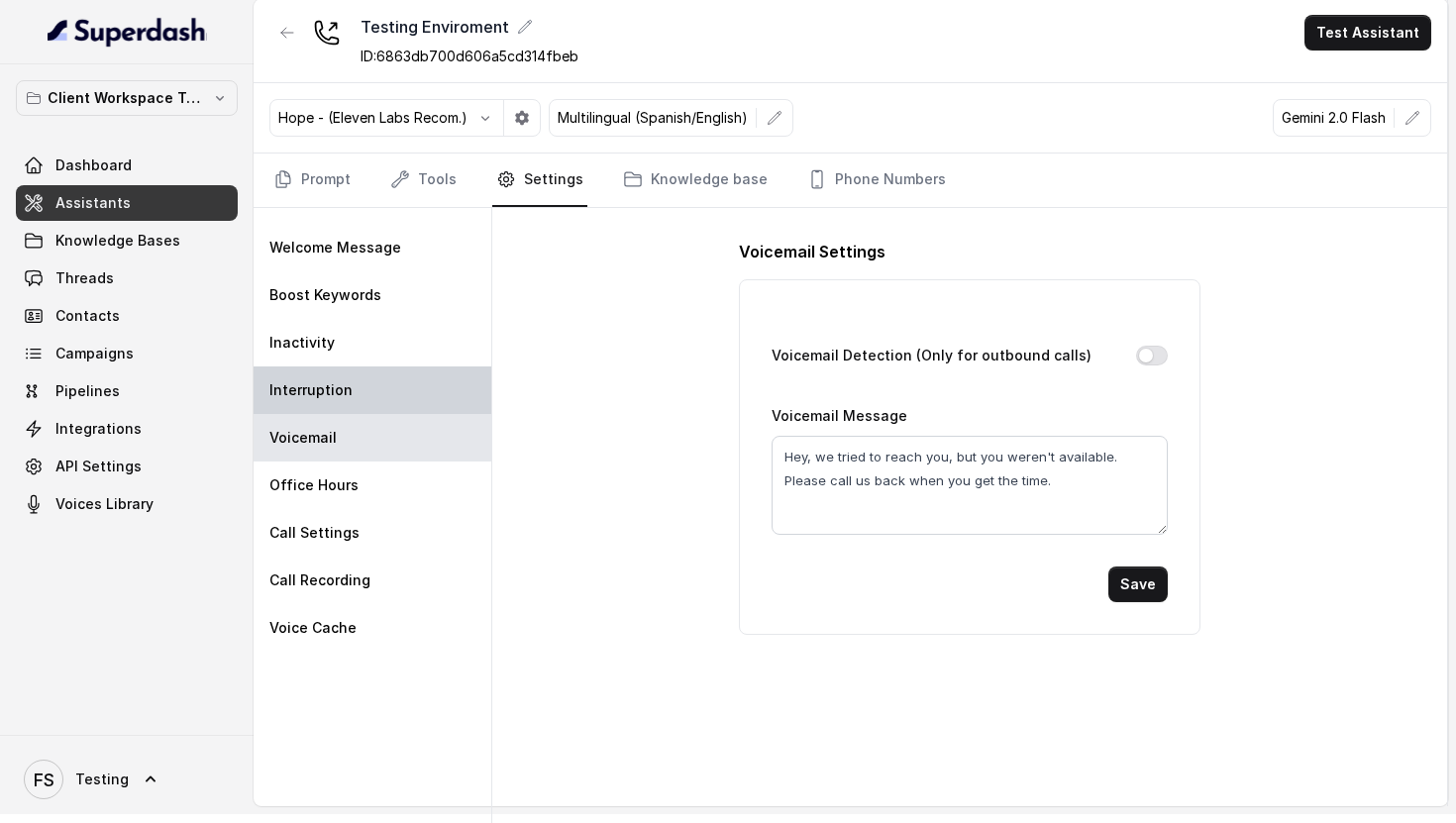 click on "Interruption" at bounding box center [372, 390] 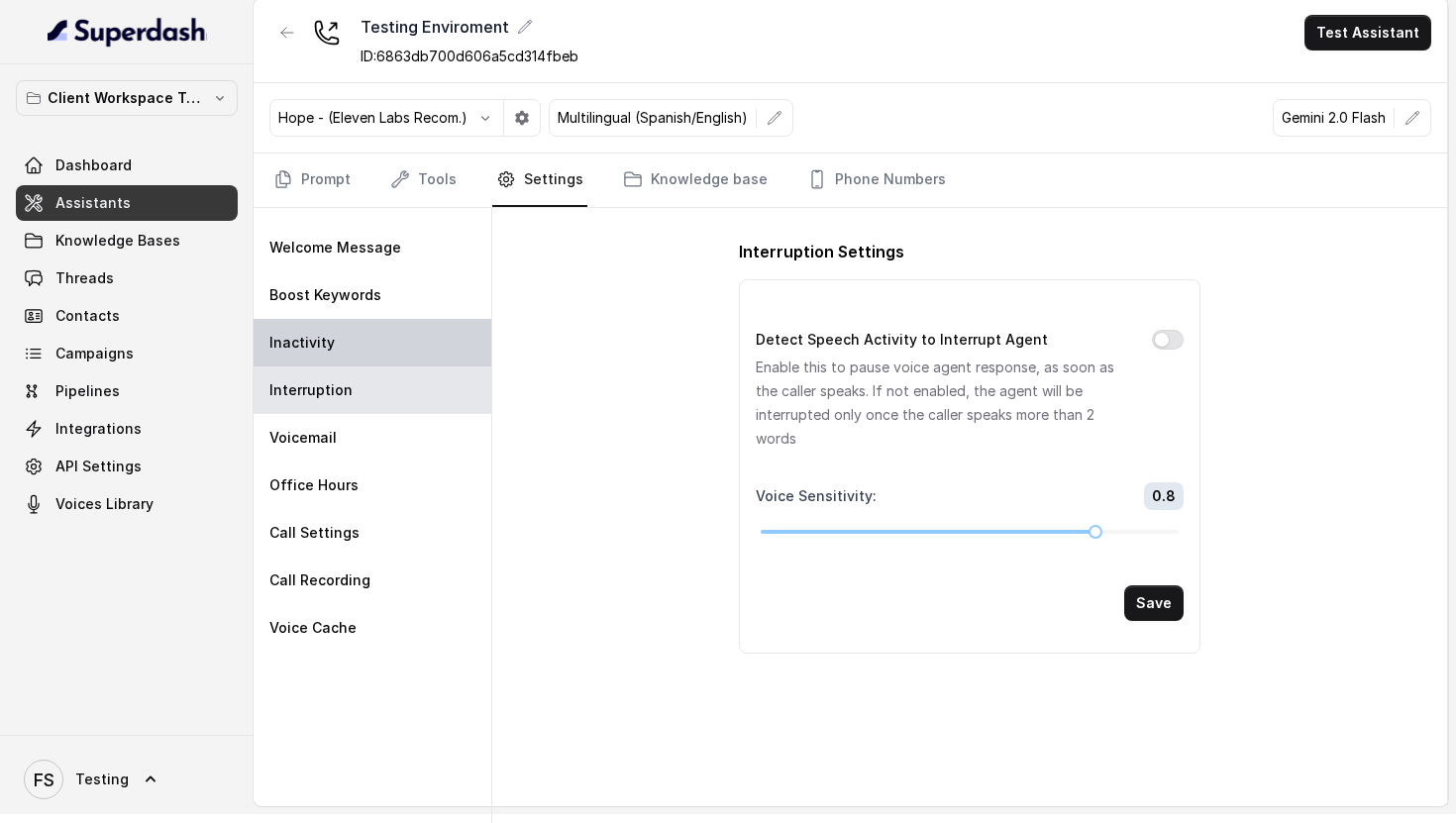 click on "Inactivity" at bounding box center [372, 343] 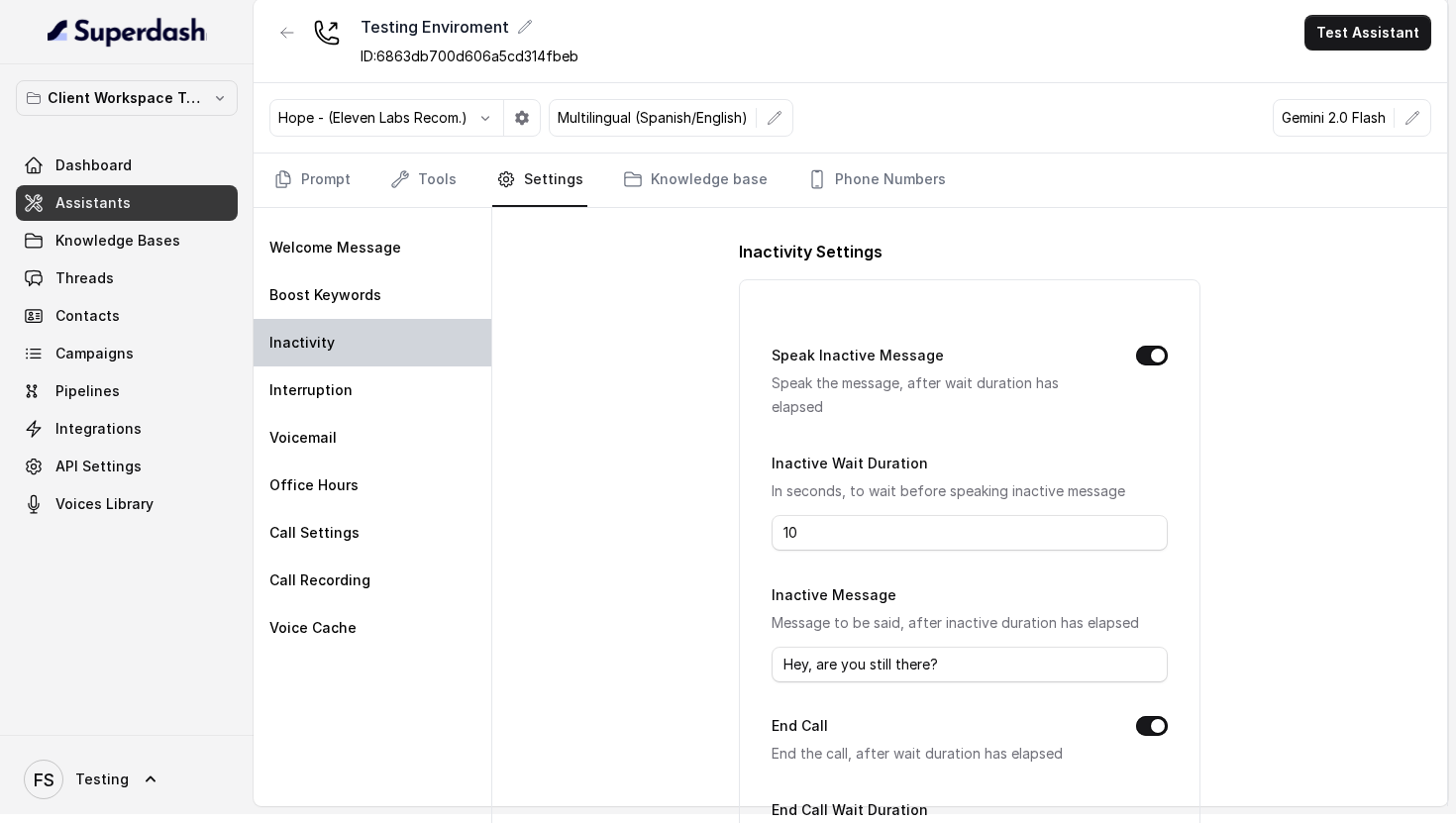 scroll, scrollTop: 162, scrollLeft: 0, axis: vertical 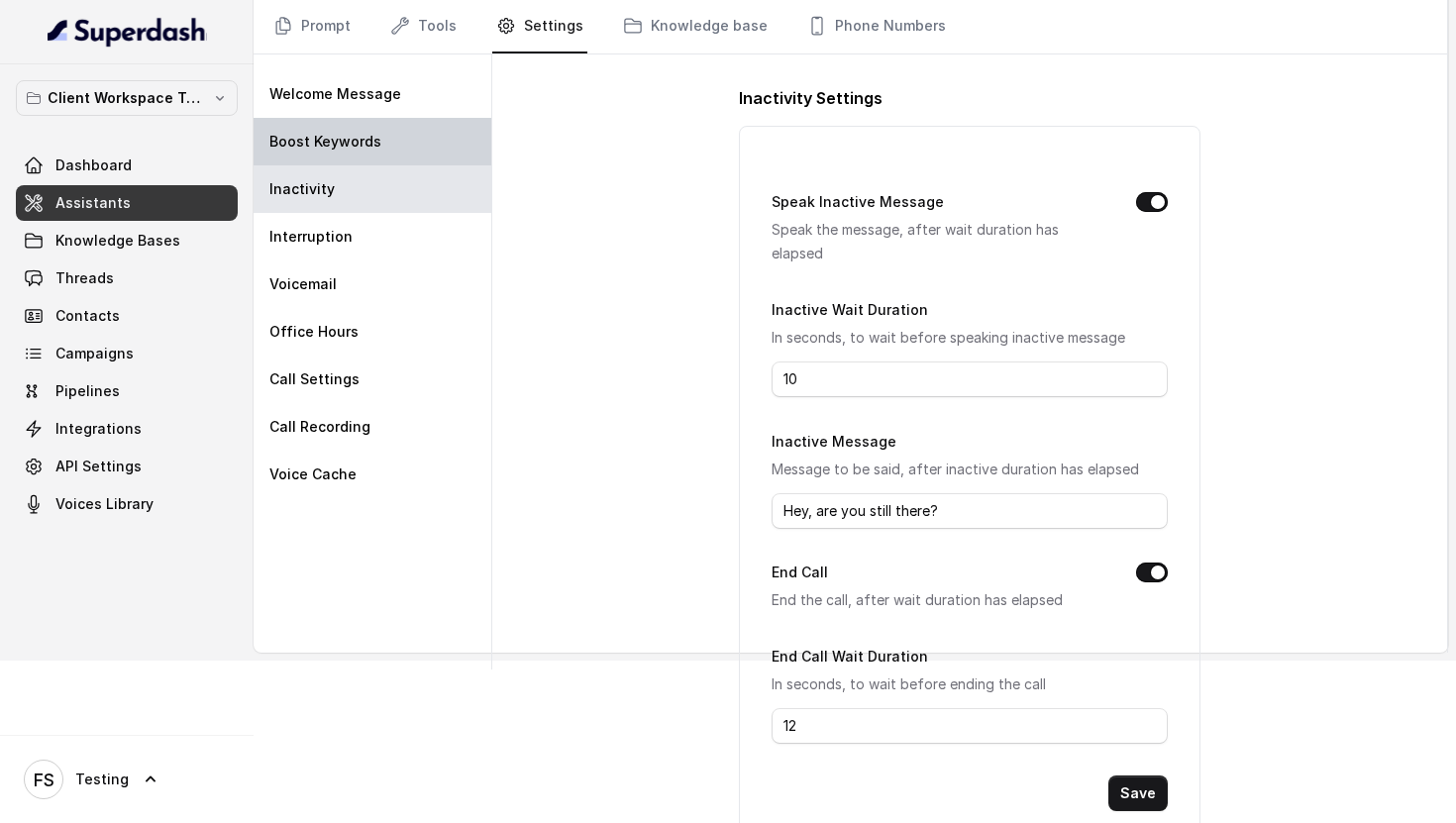 click on "Boost Keywords" at bounding box center [372, 142] 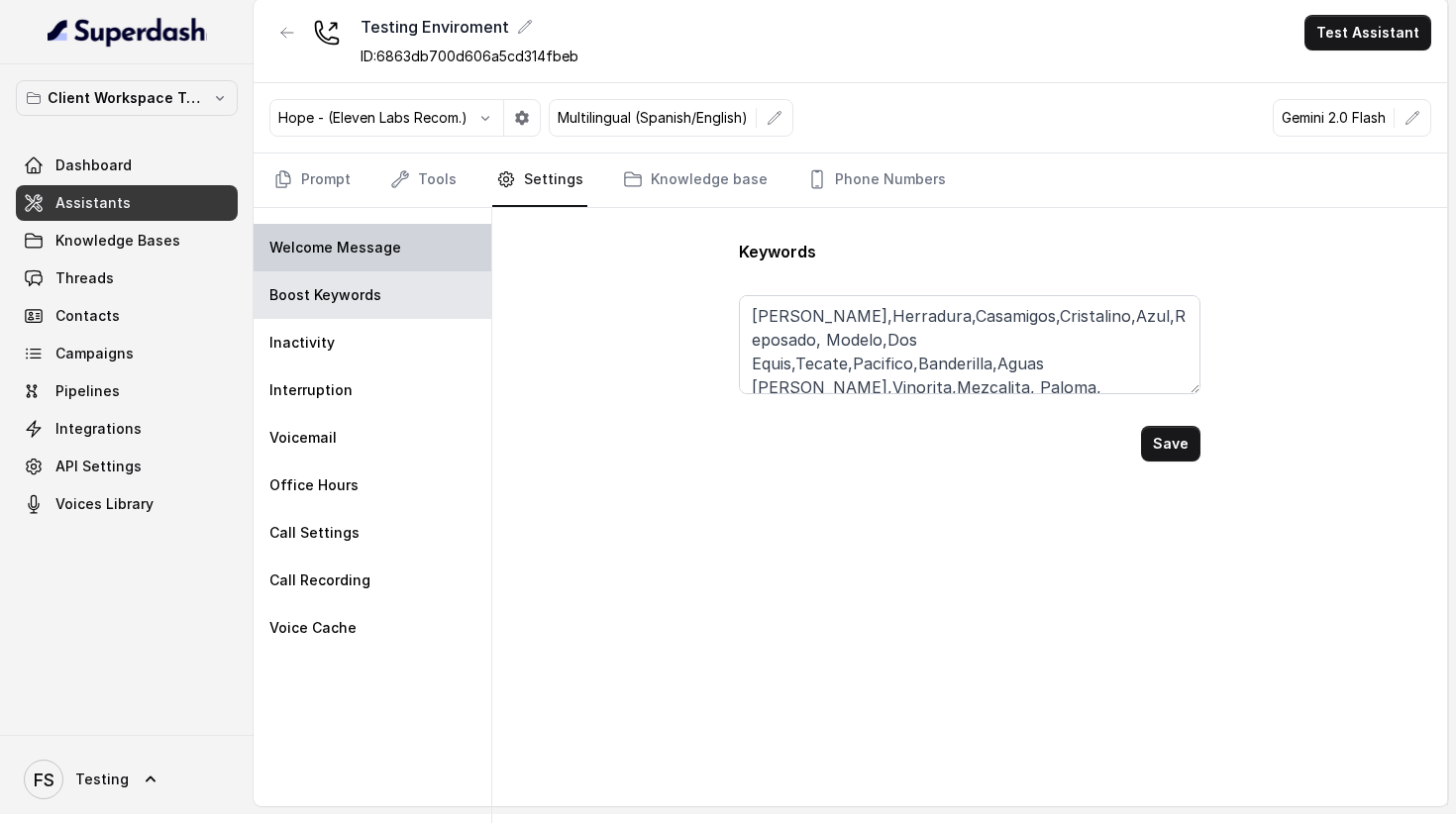 click on "Welcome Message" at bounding box center [372, 248] 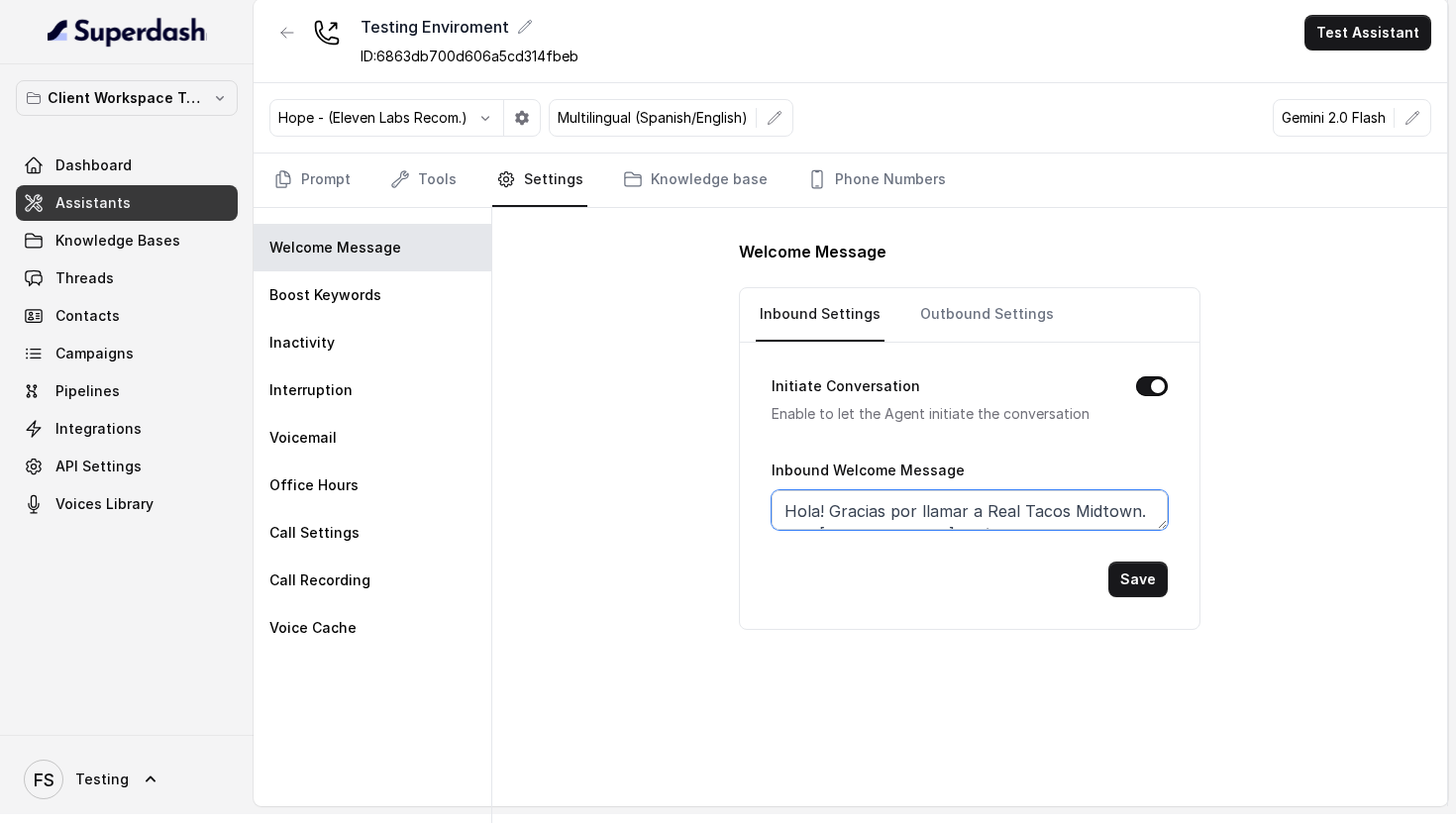 drag, startPoint x: 982, startPoint y: 507, endPoint x: 1131, endPoint y: 516, distance: 149.27156 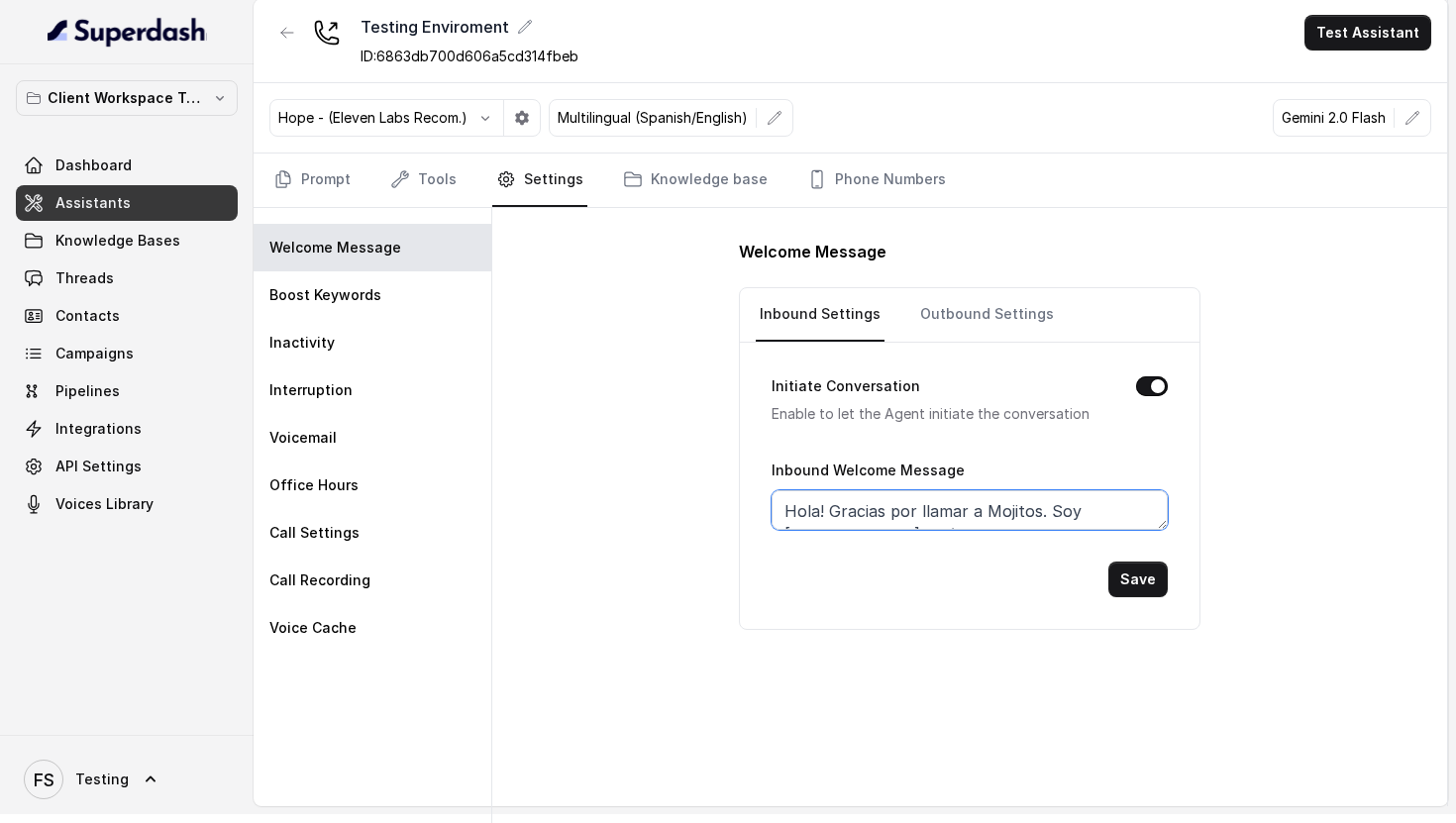 click on "Hola! Gracias por llamar a Mojitos. Soy Nacho, ¿cómo puedo asistirte?" at bounding box center [970, 510] 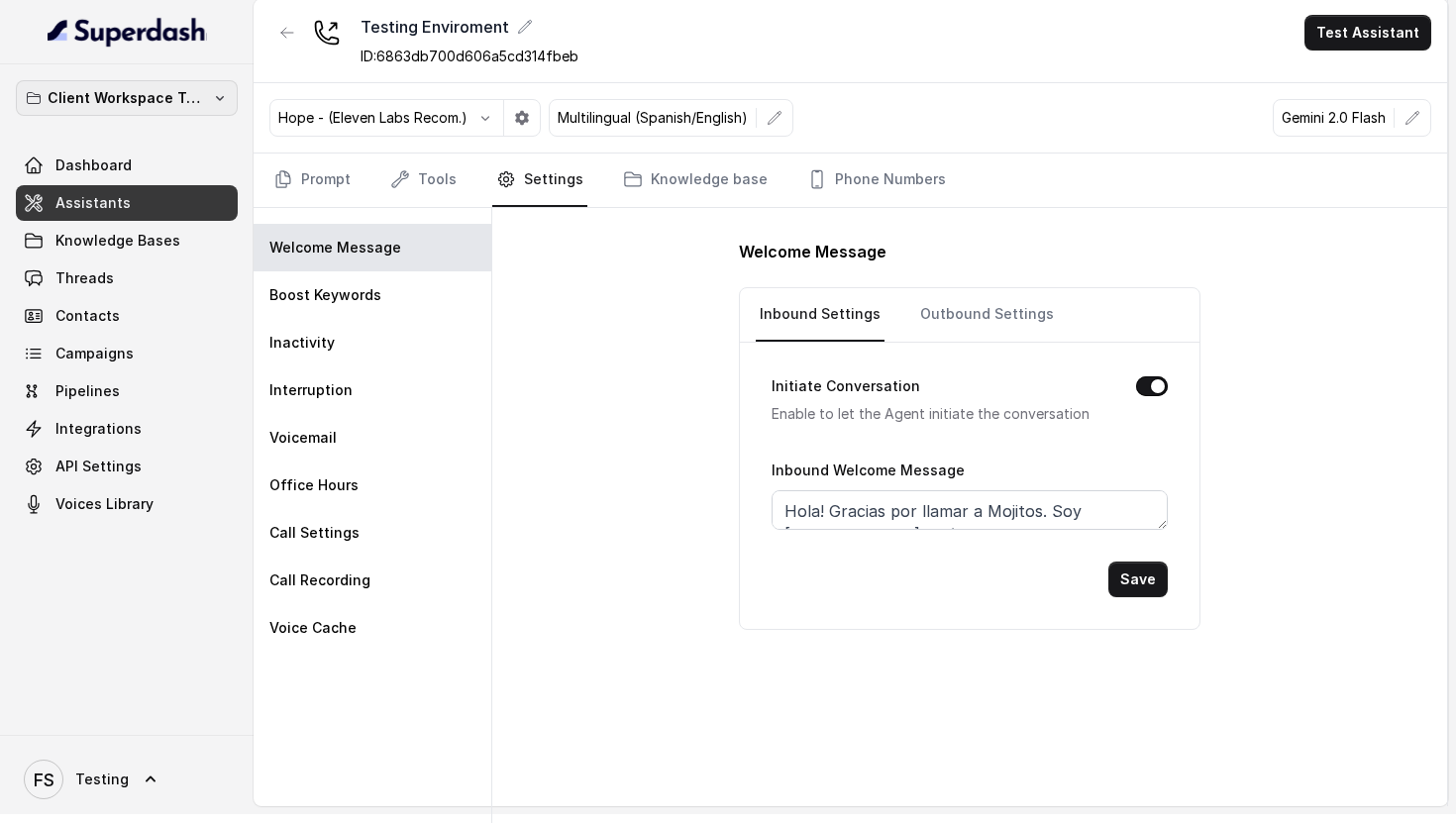 click on "Client Workspace Template" at bounding box center [127, 98] 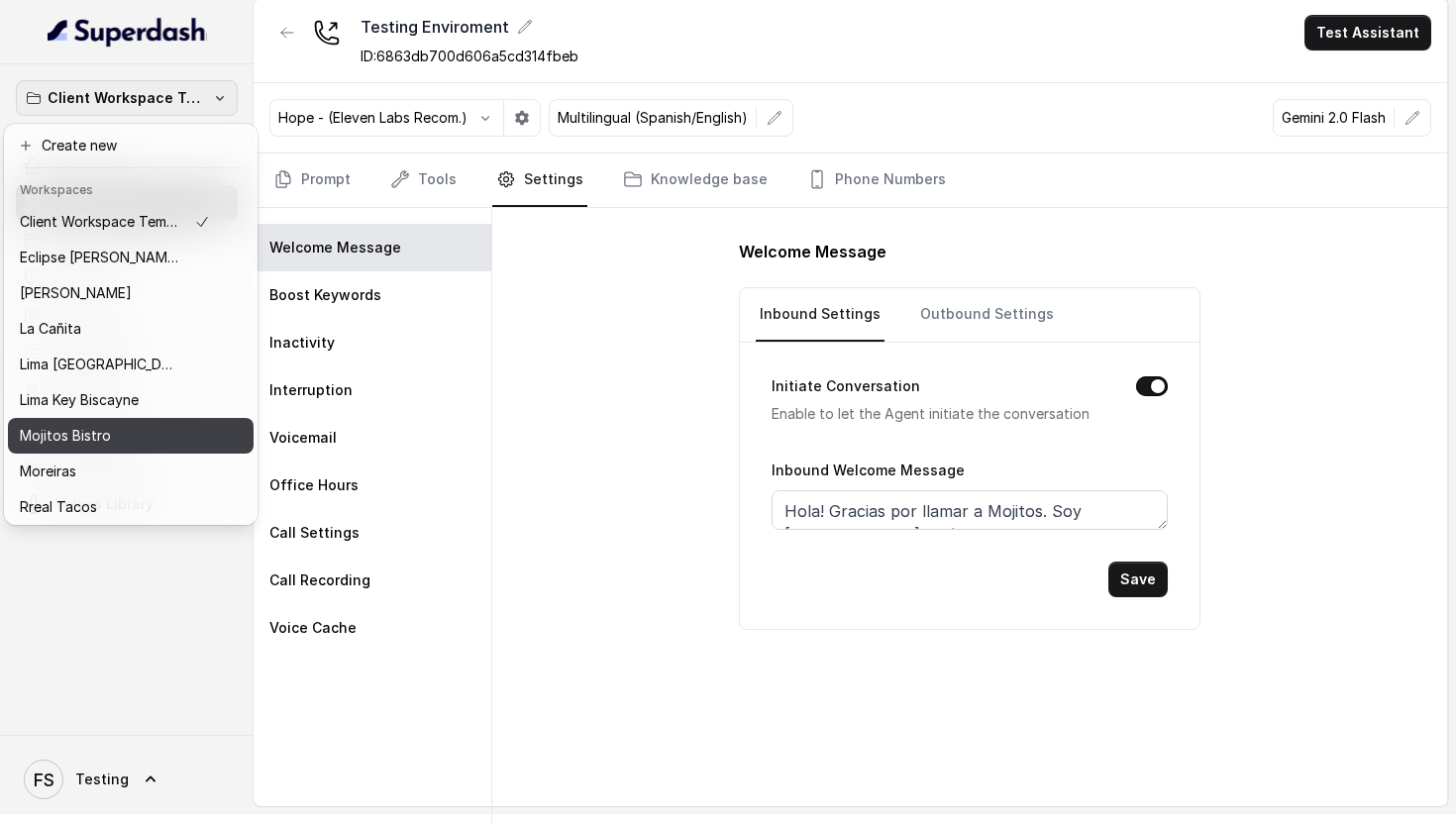 click on "Mojitos Bistro" at bounding box center (65, 436) 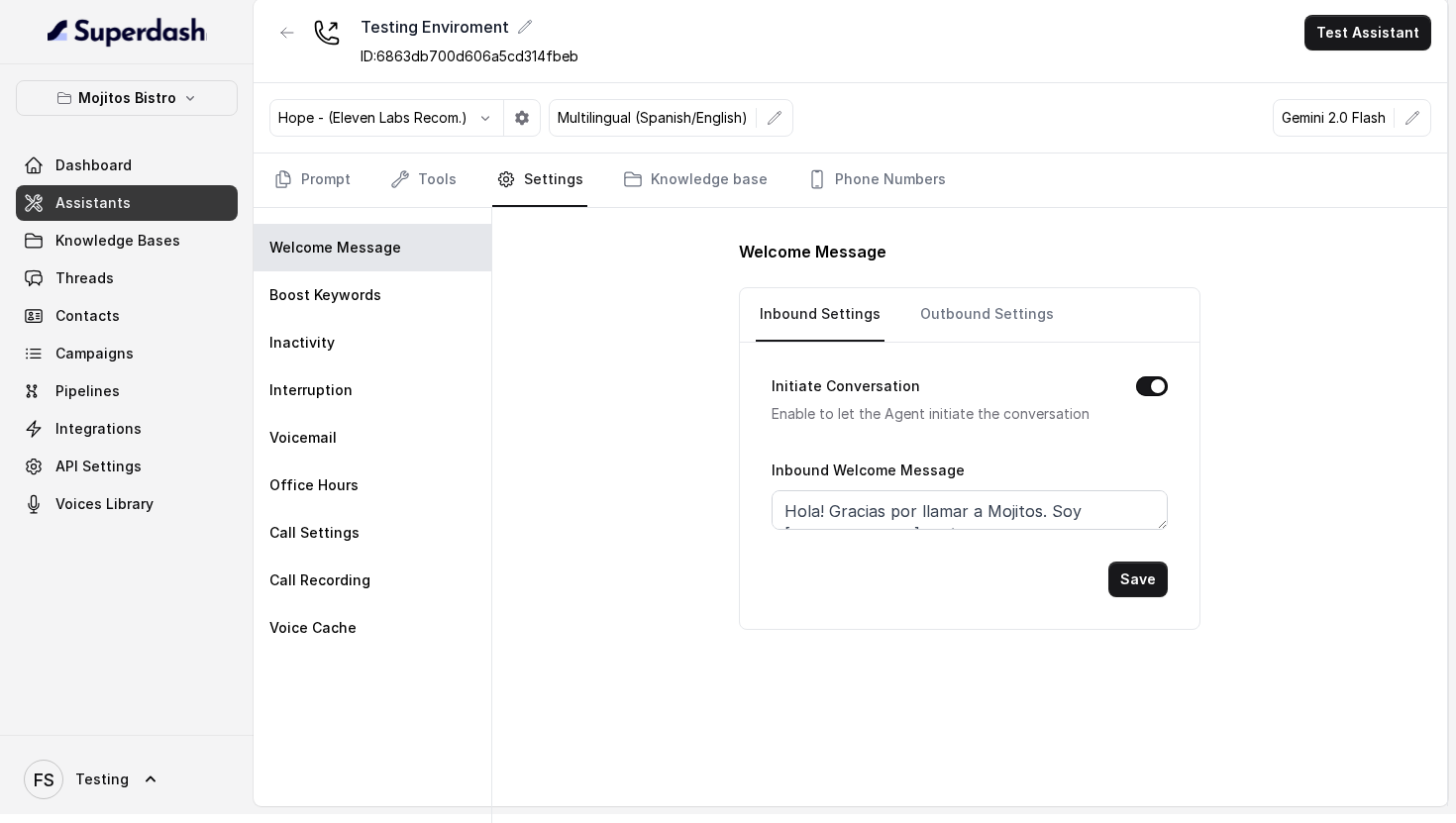 click on "Assistants" at bounding box center [93, 203] 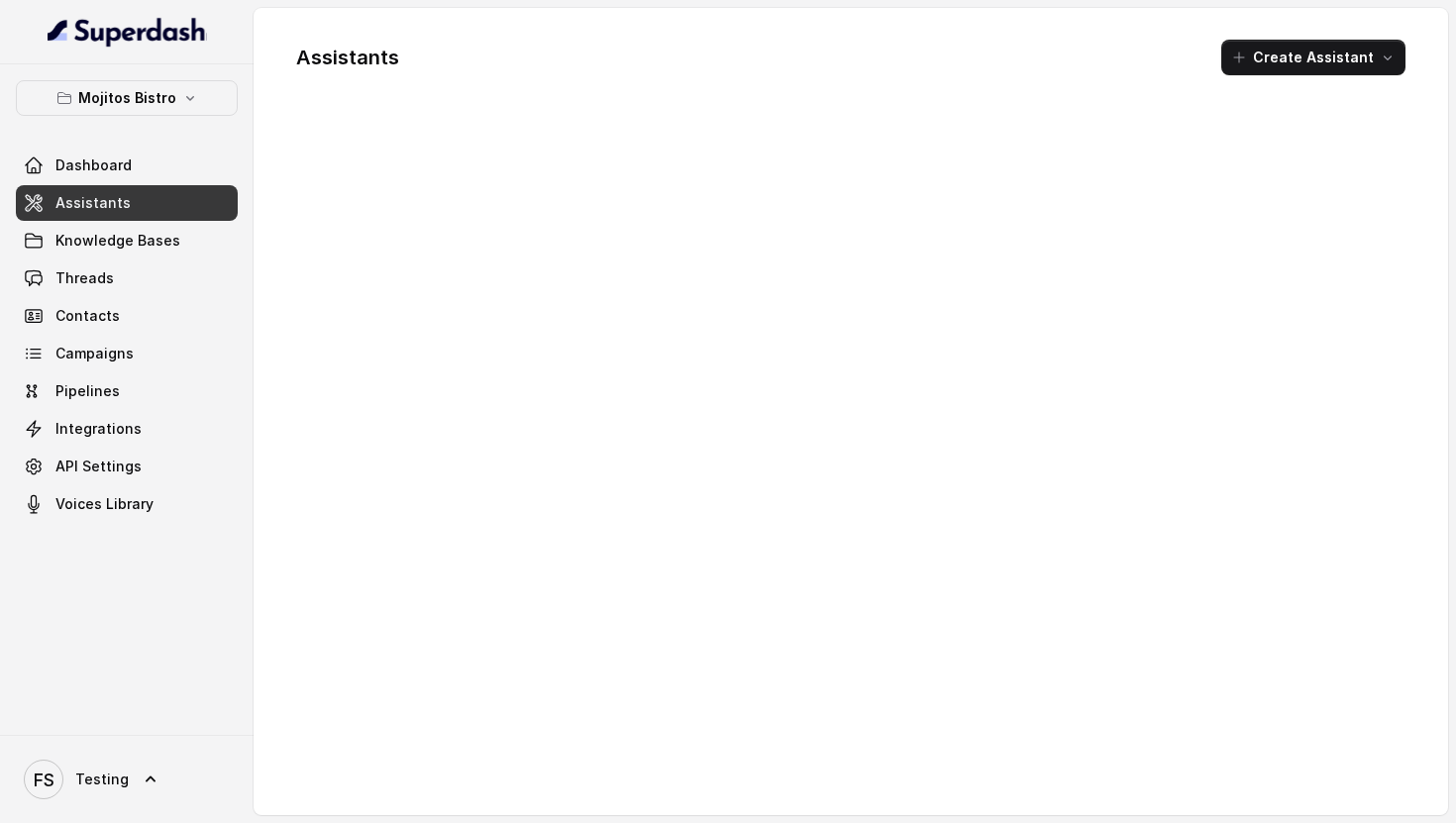 scroll, scrollTop: 0, scrollLeft: 0, axis: both 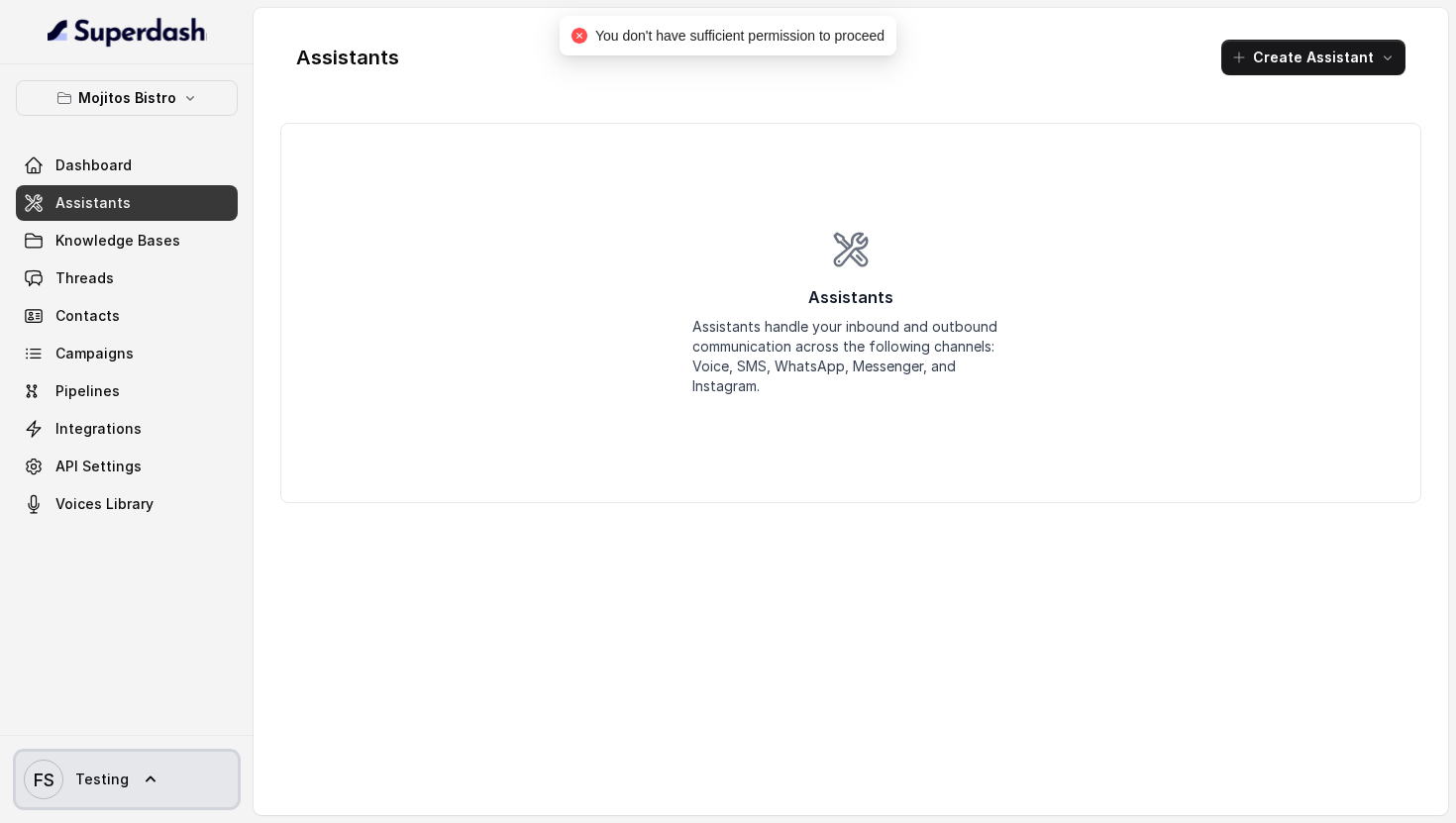click on "FS Testing" at bounding box center [127, 779] 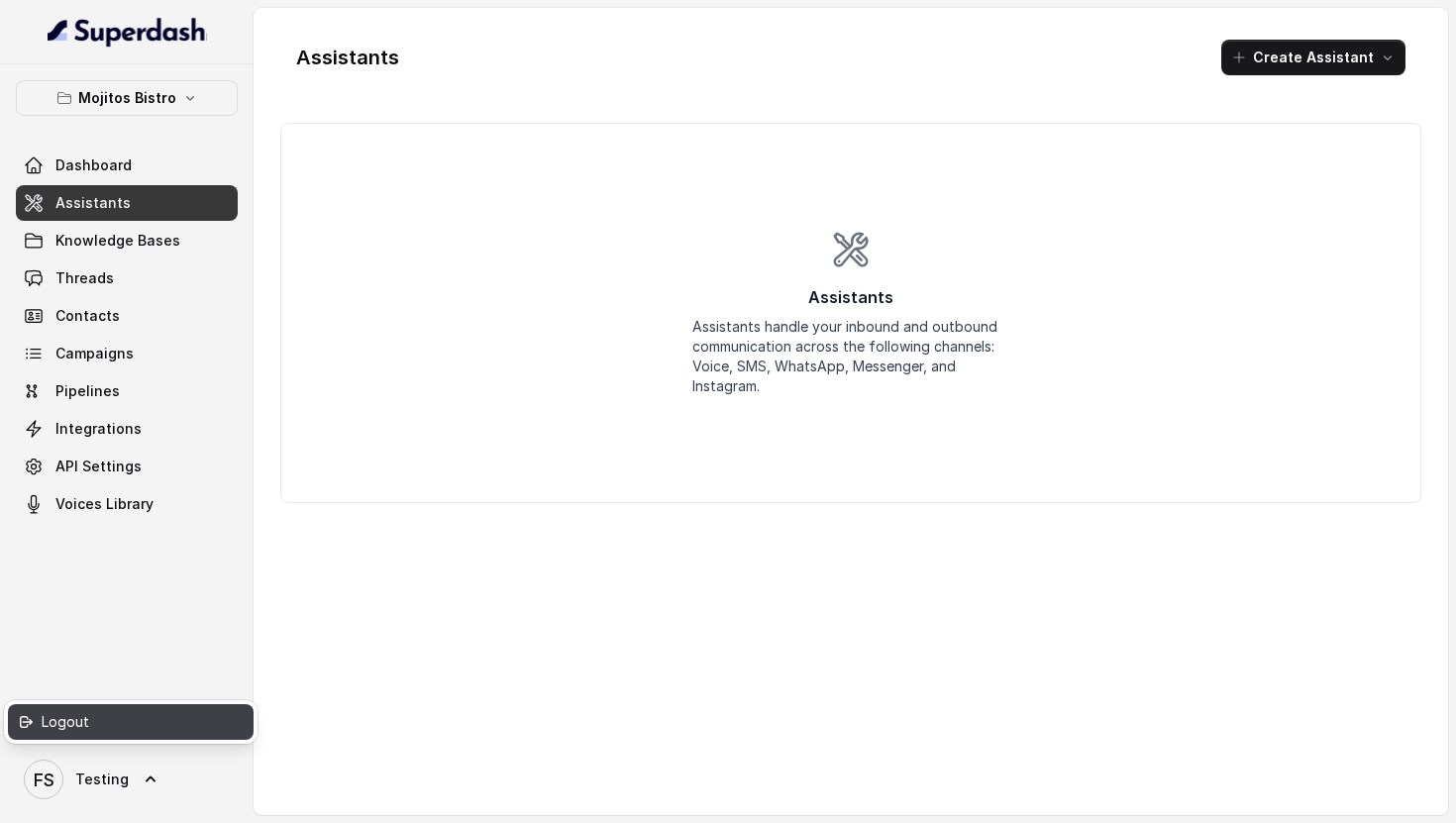 click on "Logout" at bounding box center [126, 722] 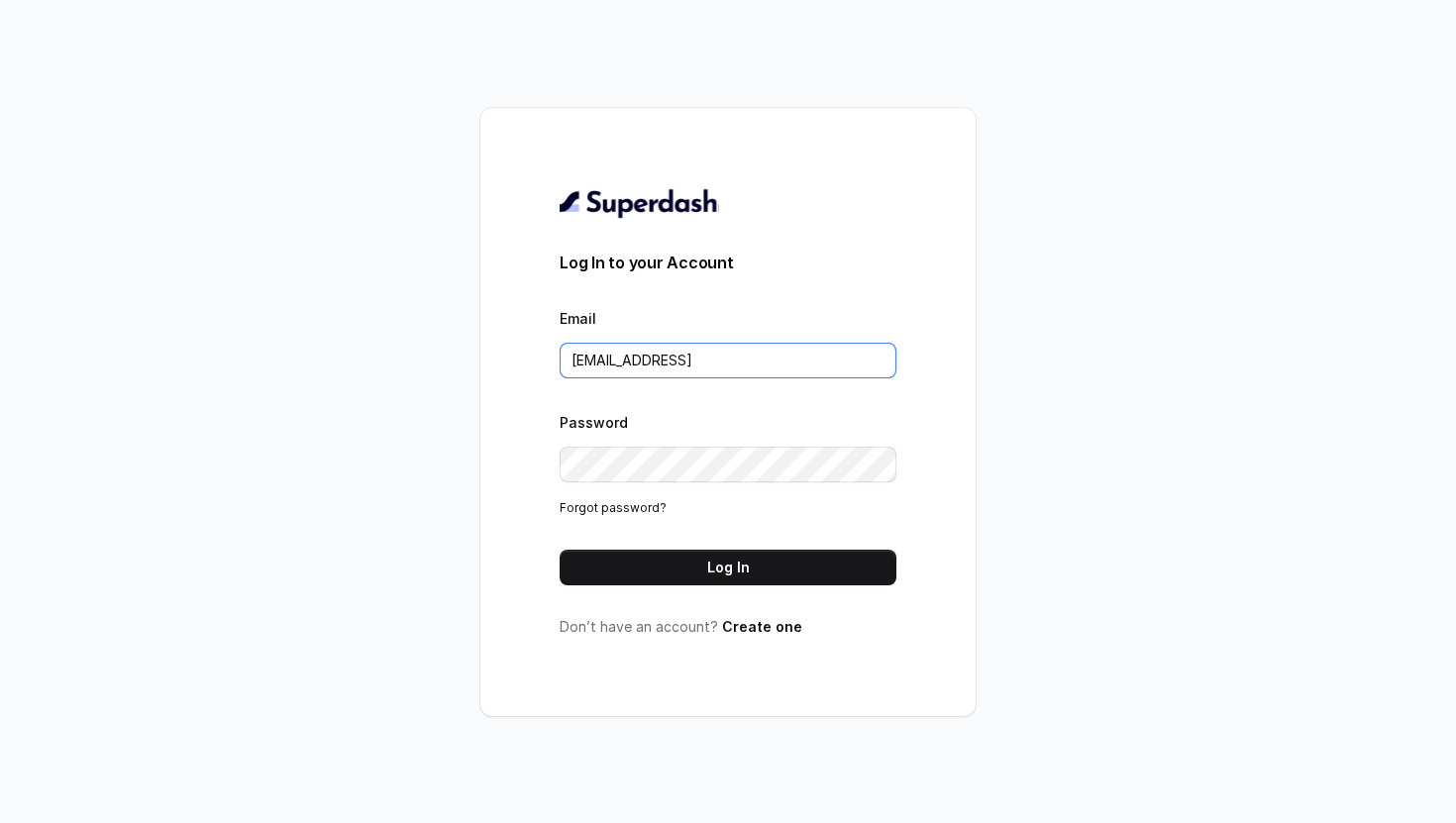click on "automations2@restohost.ai" at bounding box center [728, 360] 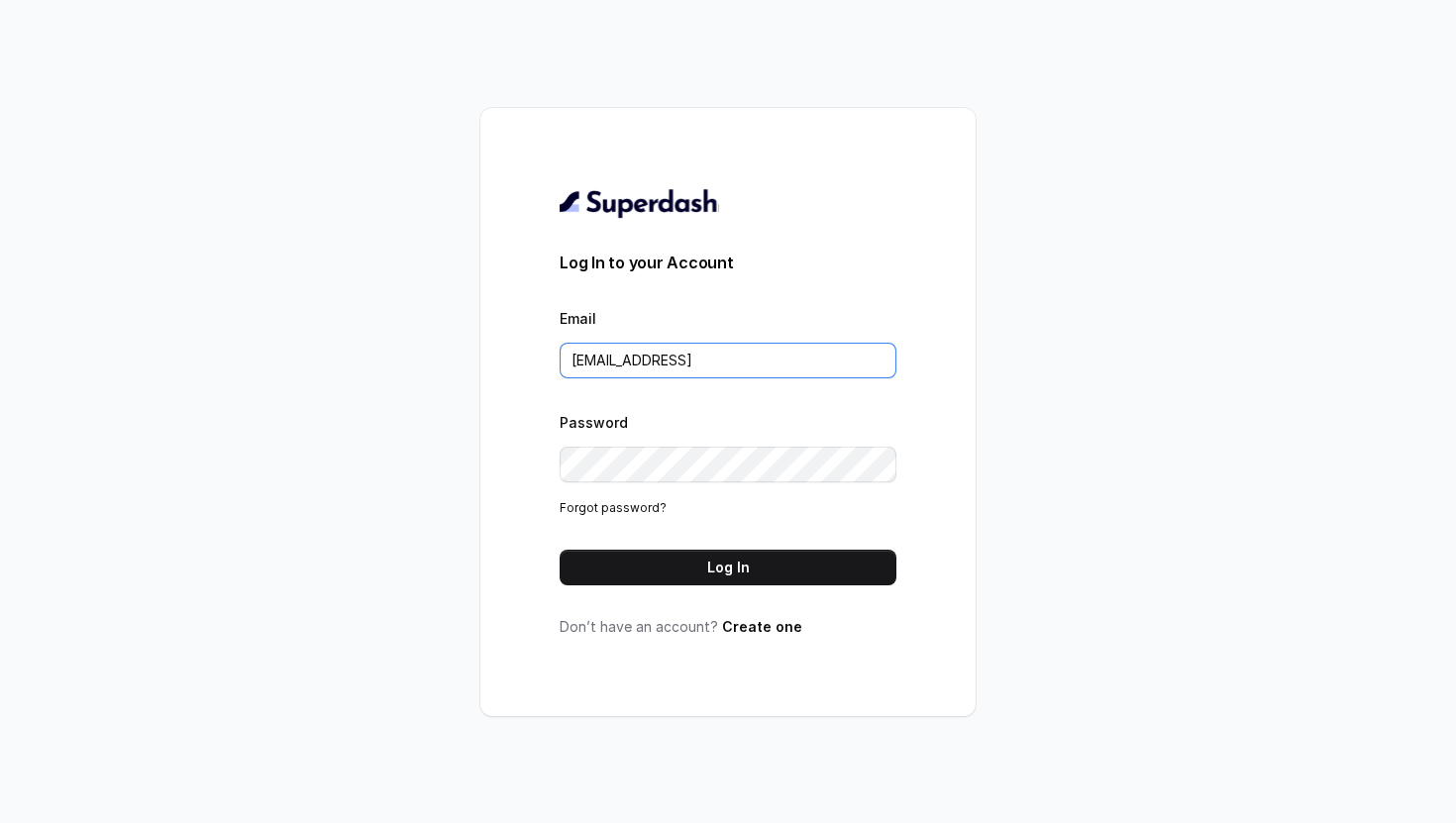 type on "federico@restohost.ai" 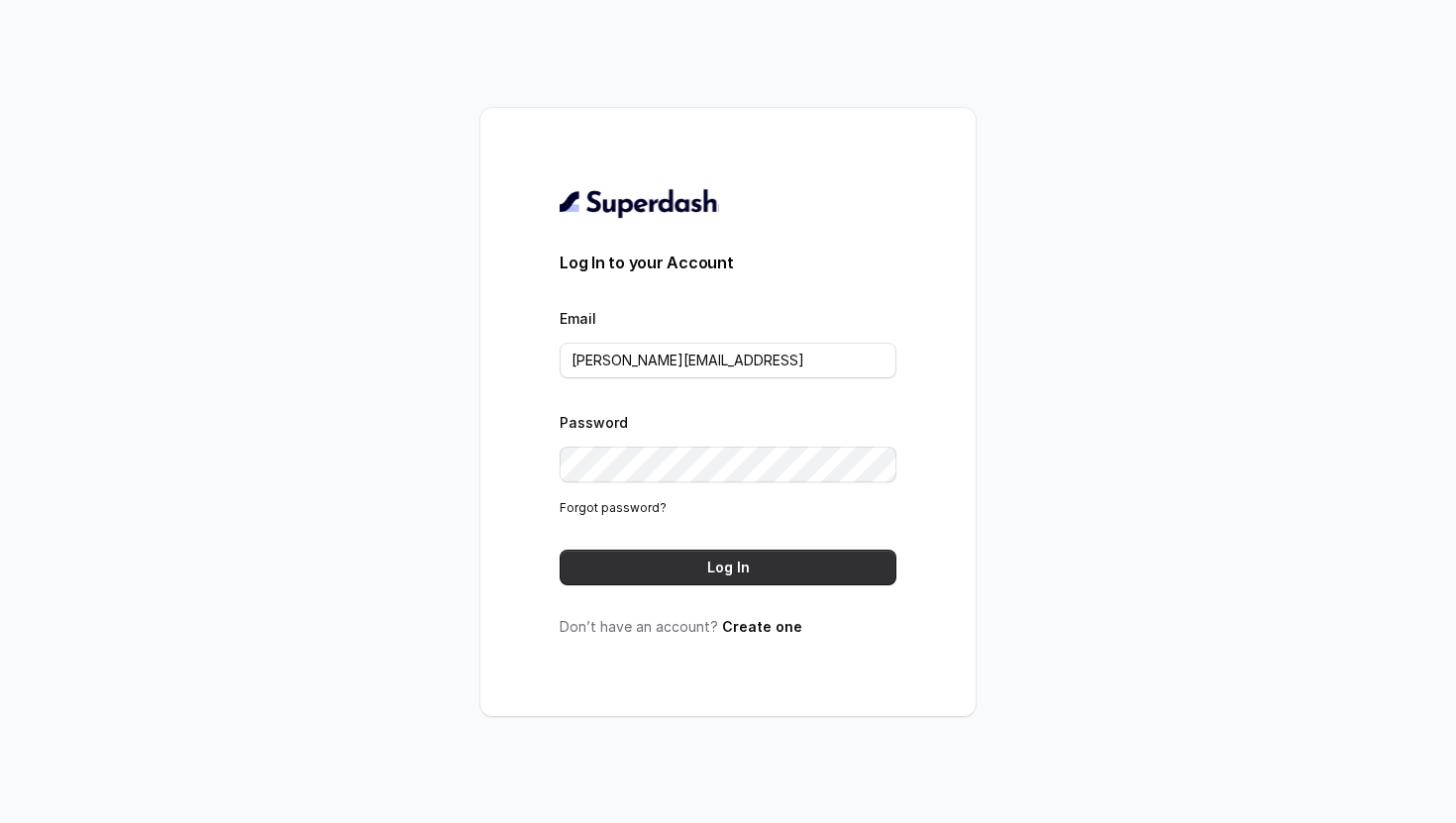 click on "Log In" at bounding box center (728, 567) 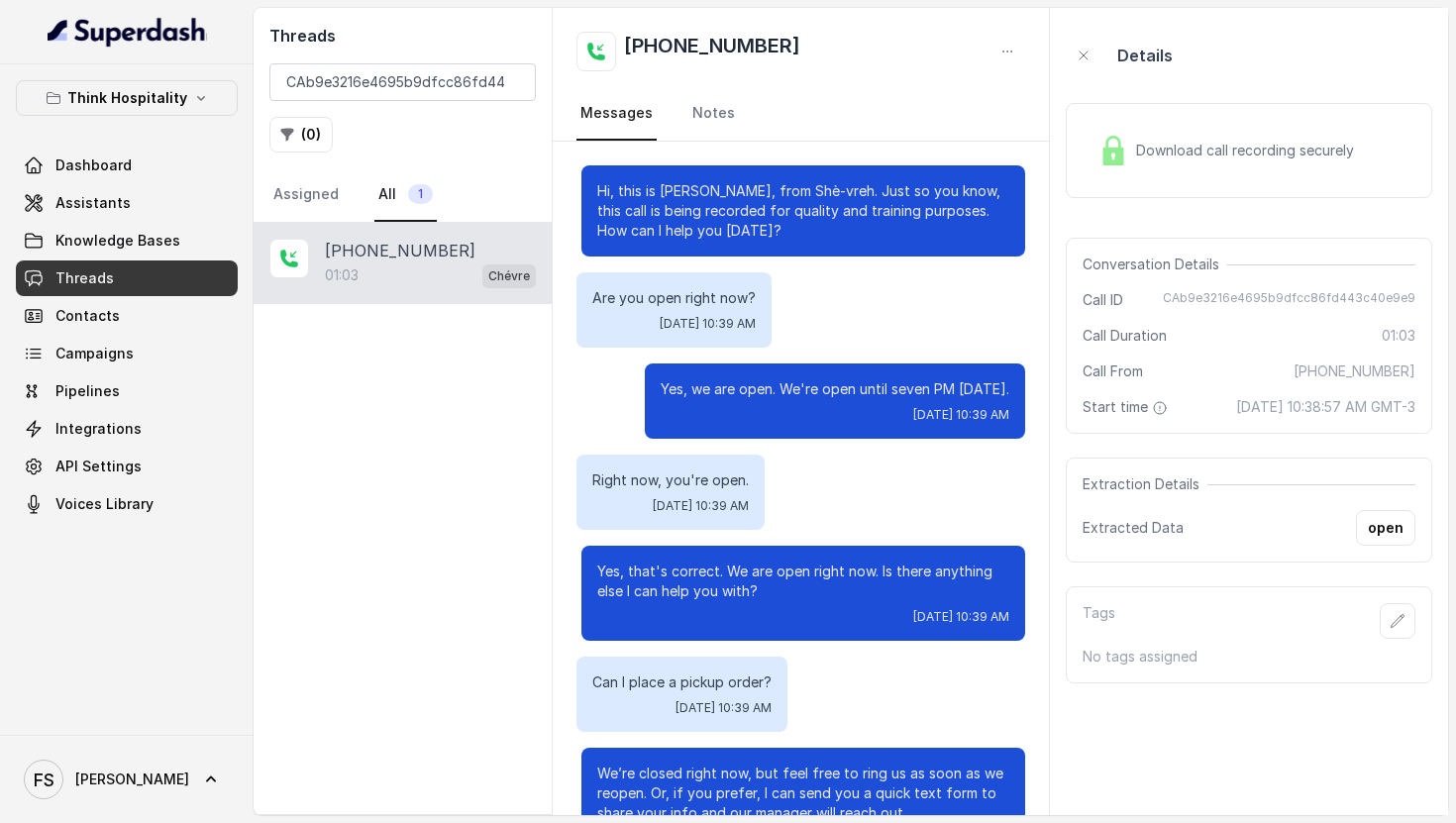 scroll, scrollTop: 0, scrollLeft: 0, axis: both 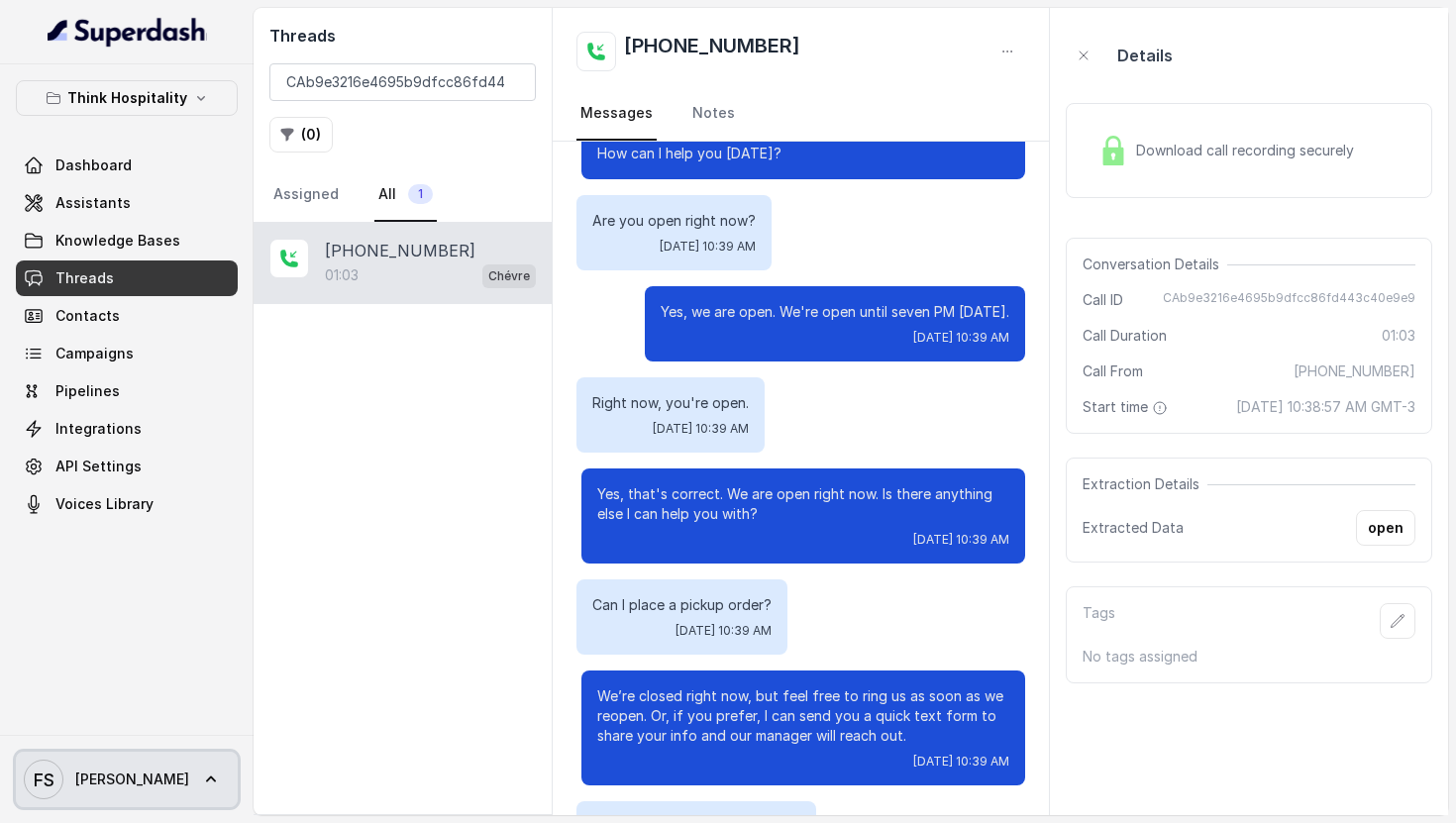 click on "[PERSON_NAME]" at bounding box center (106, 779) 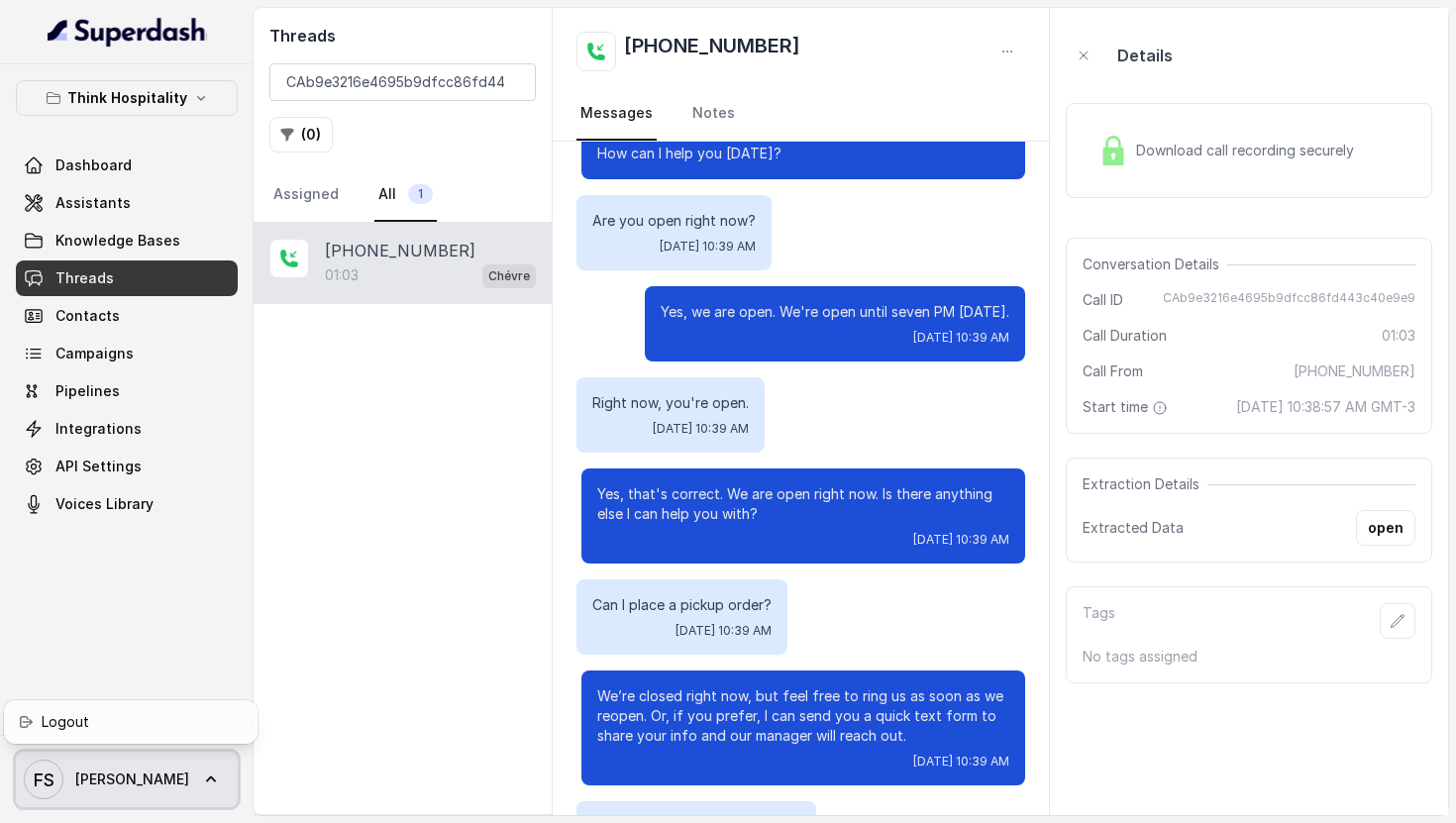 click on "[PERSON_NAME]" at bounding box center (127, 779) 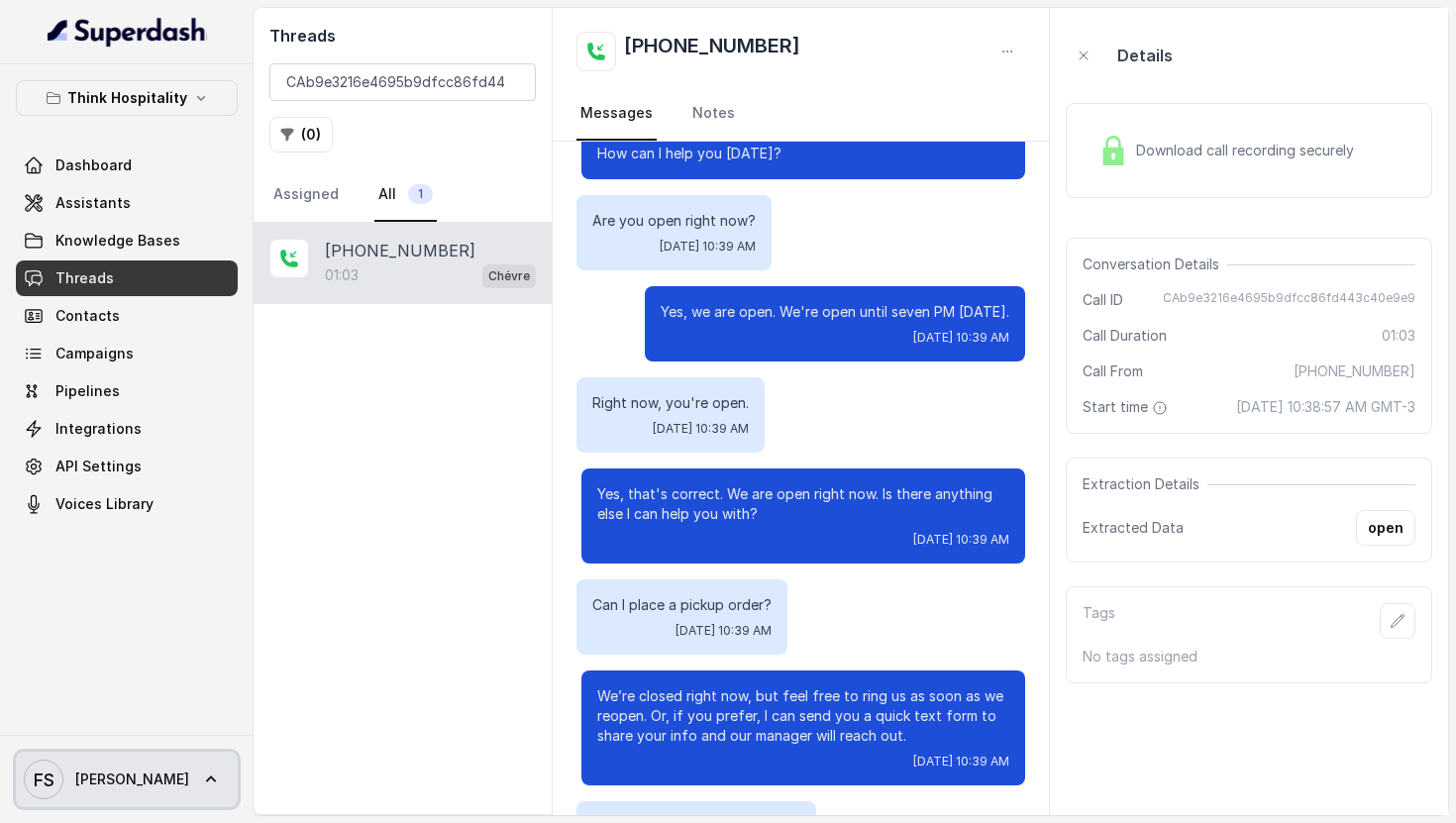 click on "[PERSON_NAME]" at bounding box center [127, 779] 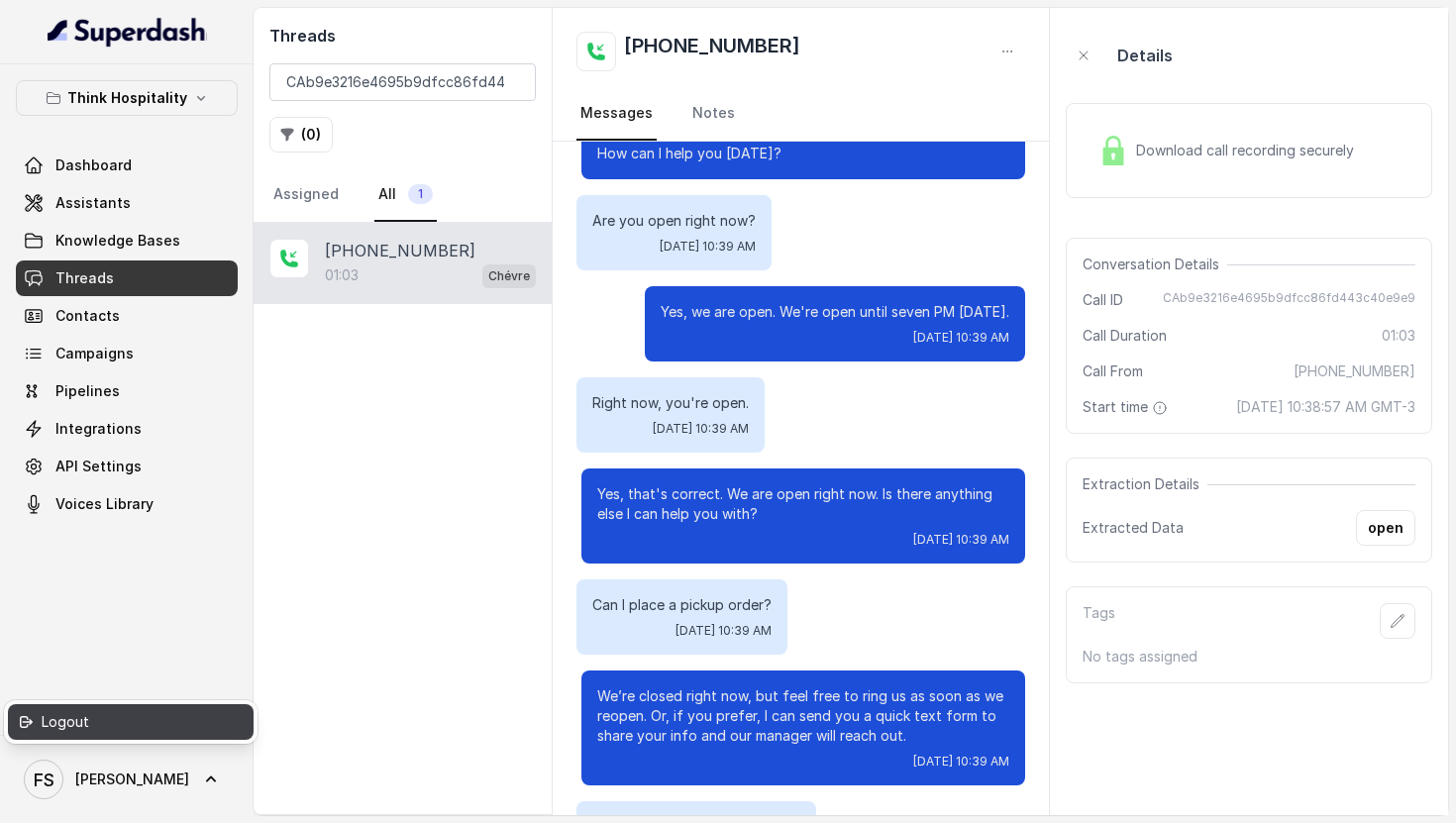click on "Logout" at bounding box center [126, 722] 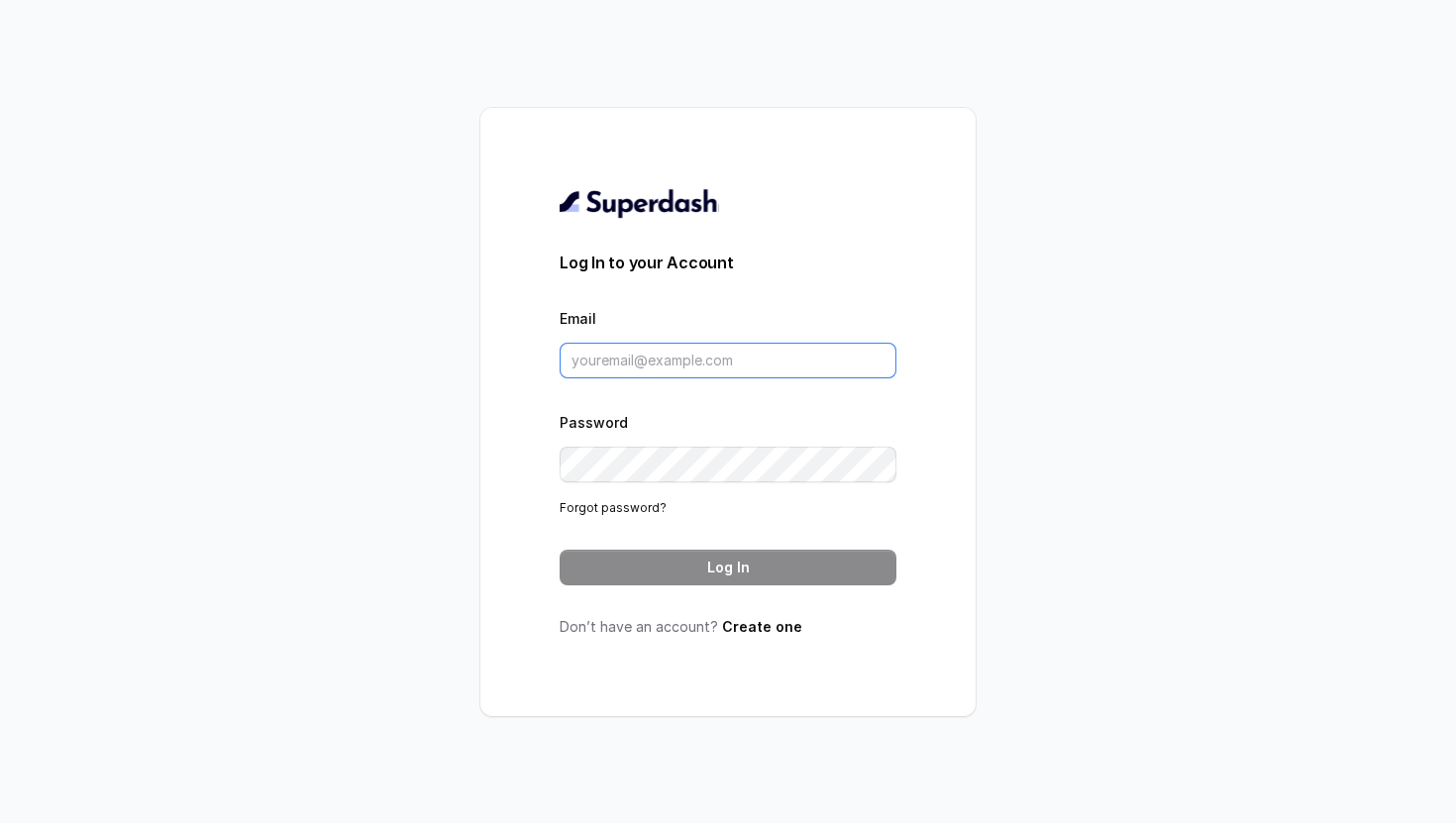 type on "[PERSON_NAME][EMAIL_ADDRESS]" 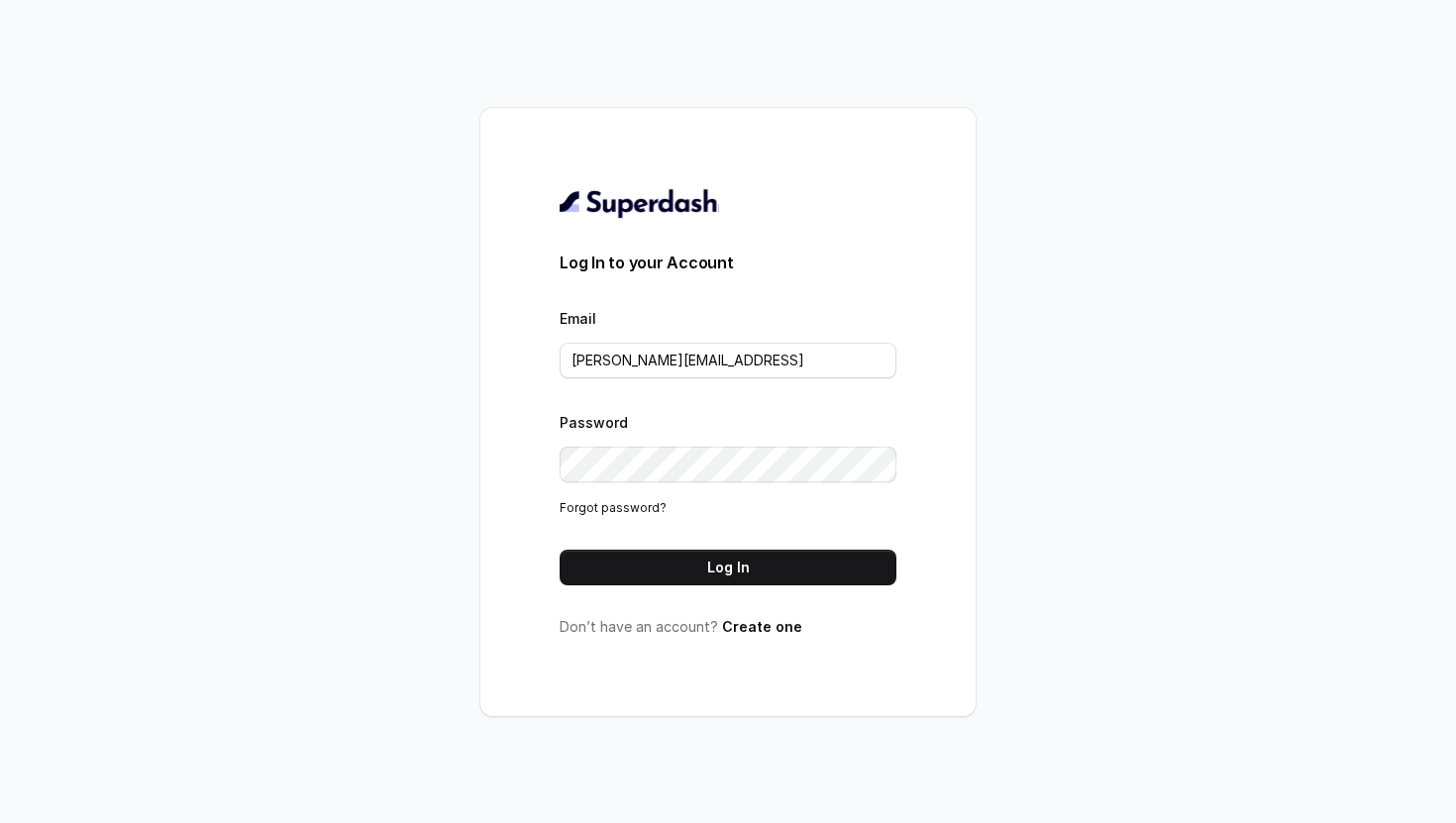 click on "Log In to your Account Email federico@restohost.ai Password Forgot password? Log In Don’t have an account?   Create one" at bounding box center (728, 412) 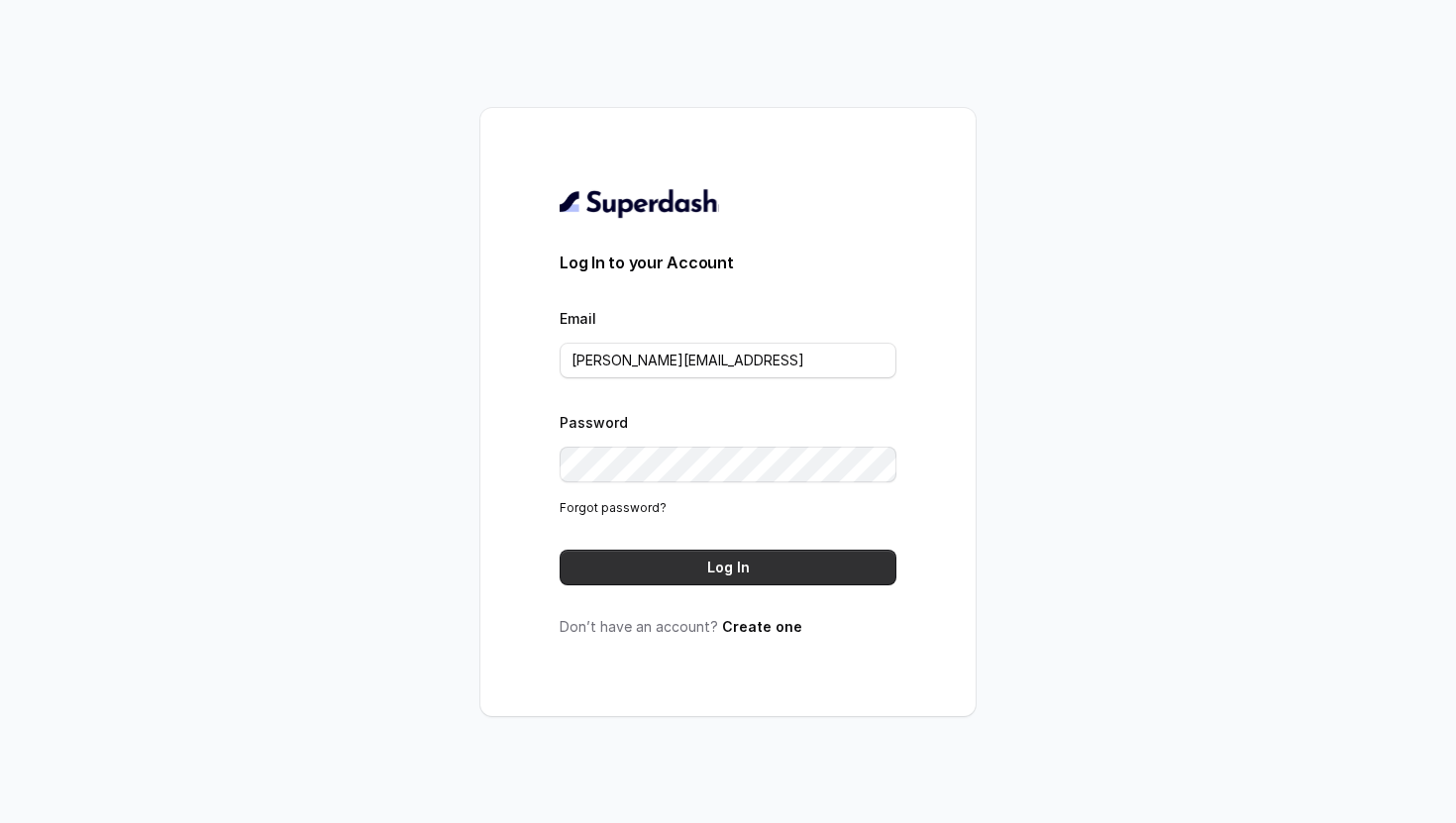 click on "Log In" at bounding box center (728, 567) 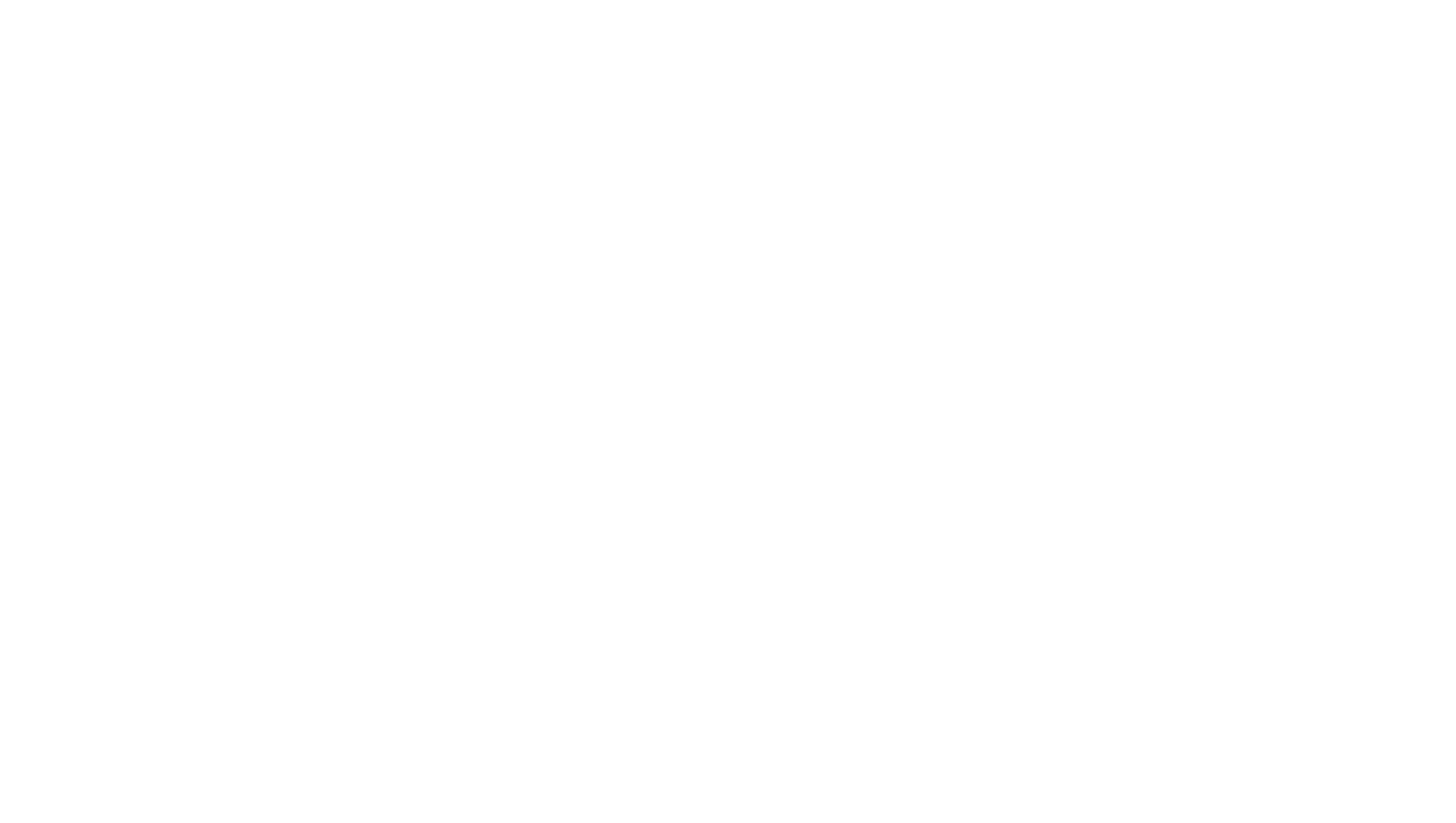 scroll, scrollTop: 0, scrollLeft: 0, axis: both 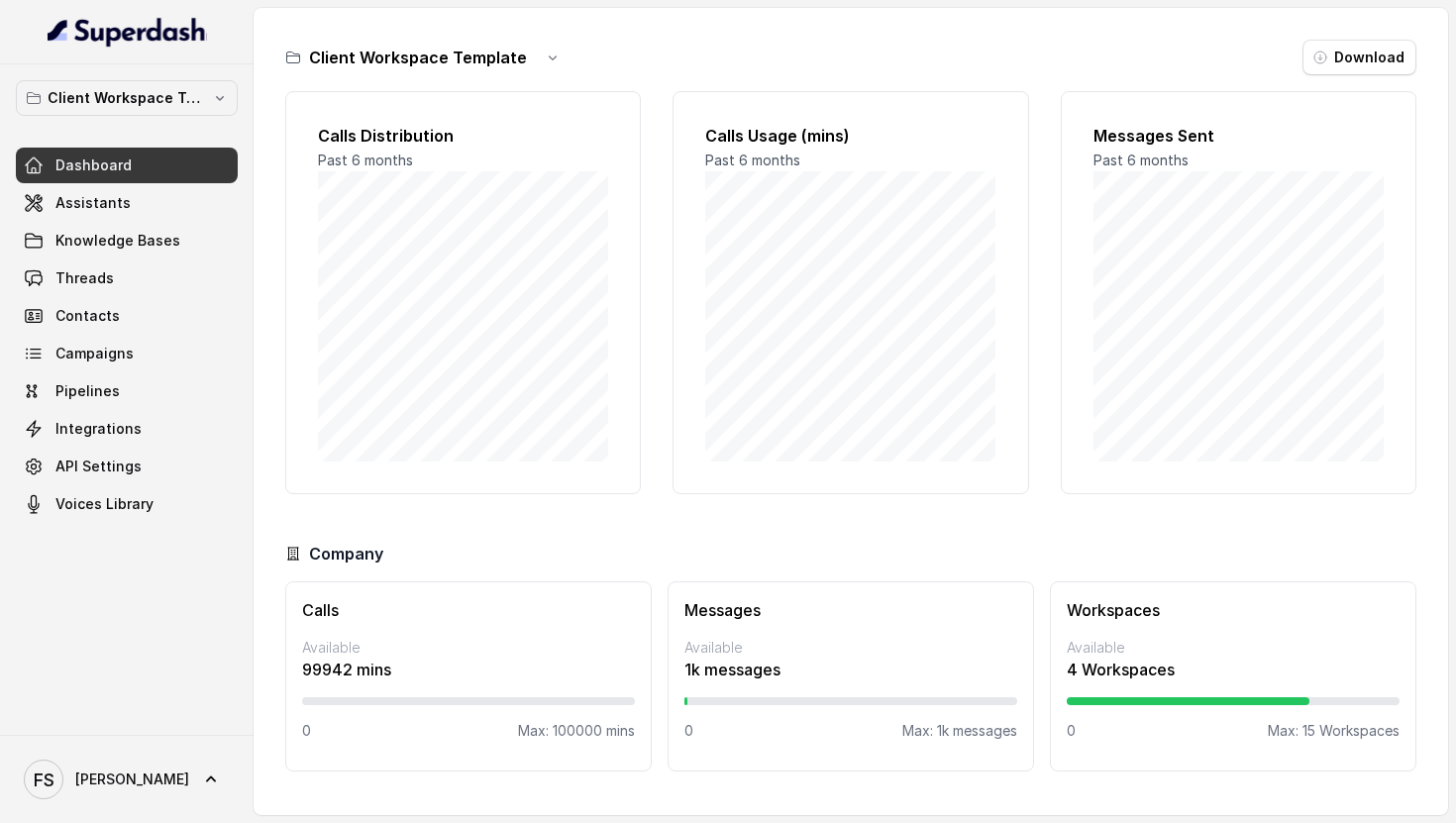 click on "[PERSON_NAME]" at bounding box center [106, 779] 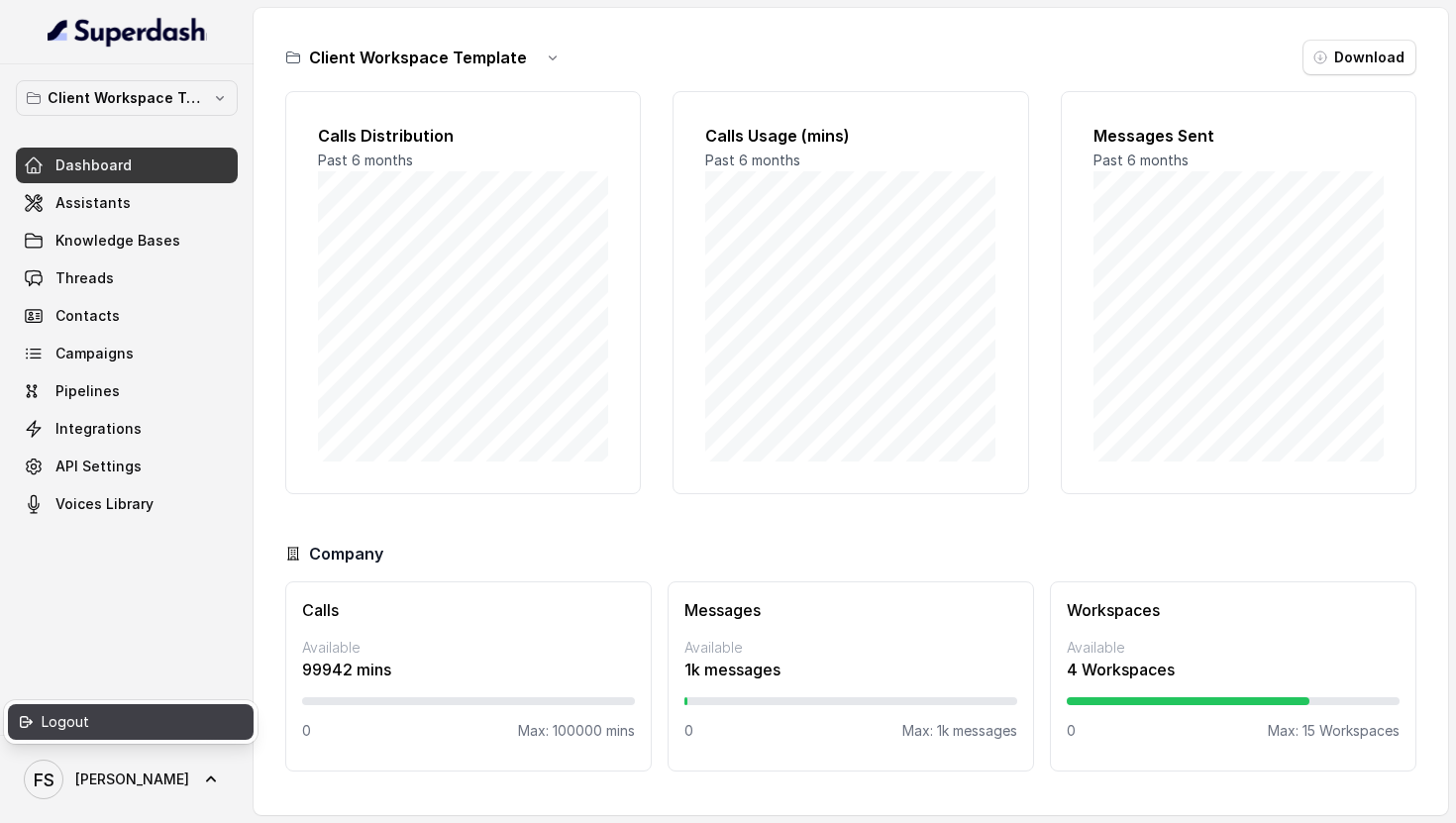 click on "Logout" at bounding box center (126, 722) 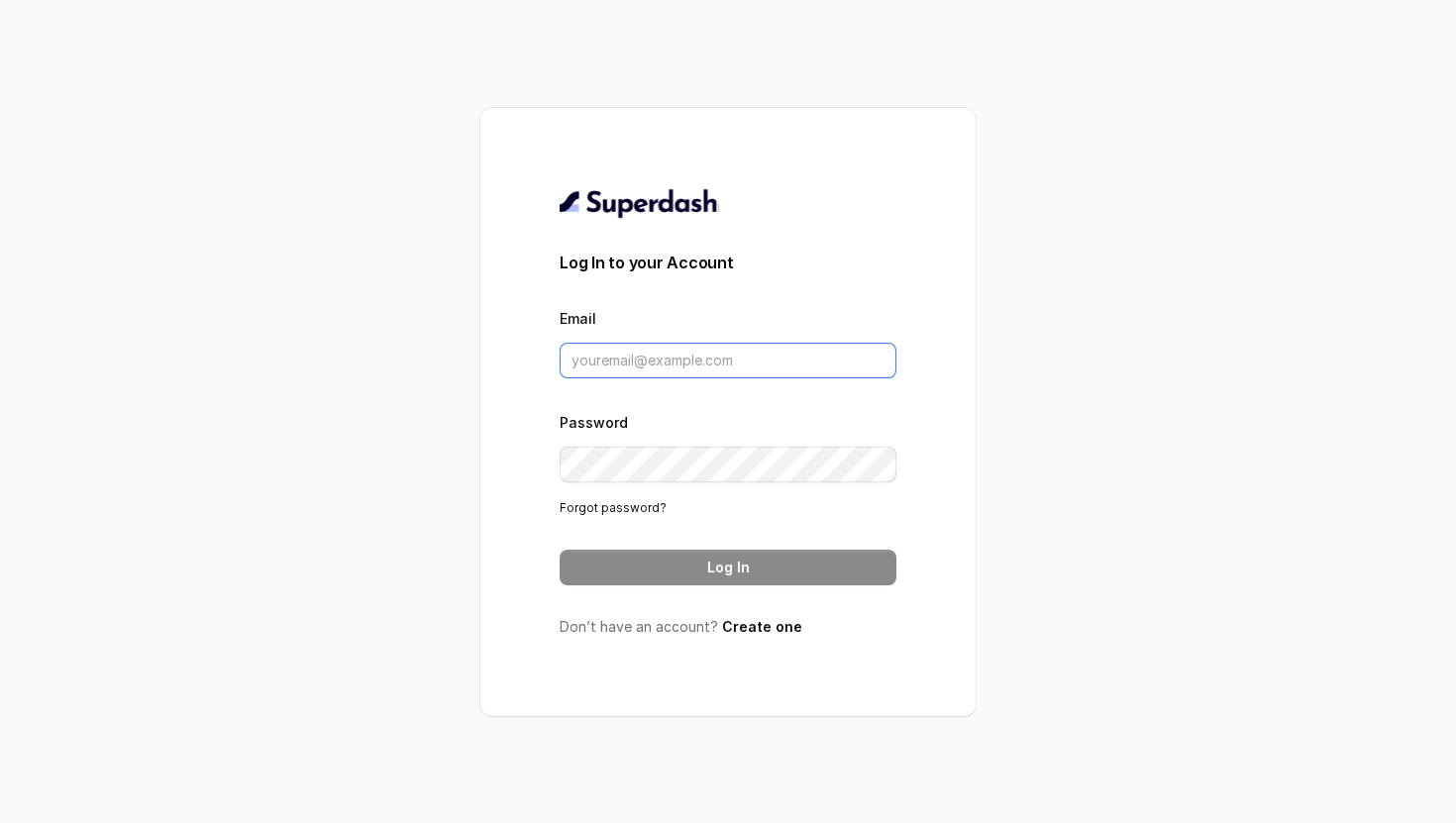 type on "[PERSON_NAME][EMAIL_ADDRESS]" 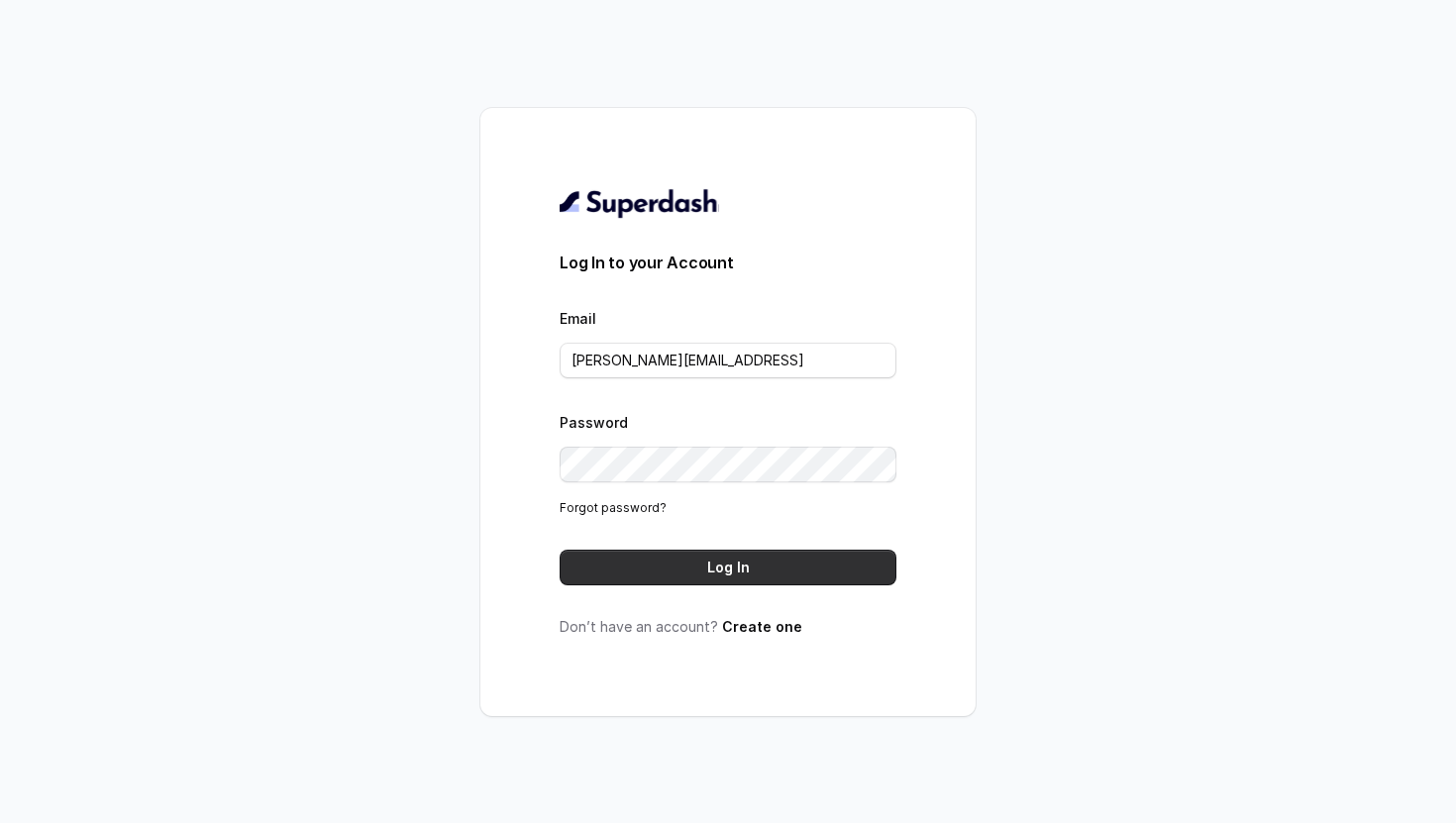 click on "Log In" at bounding box center (728, 567) 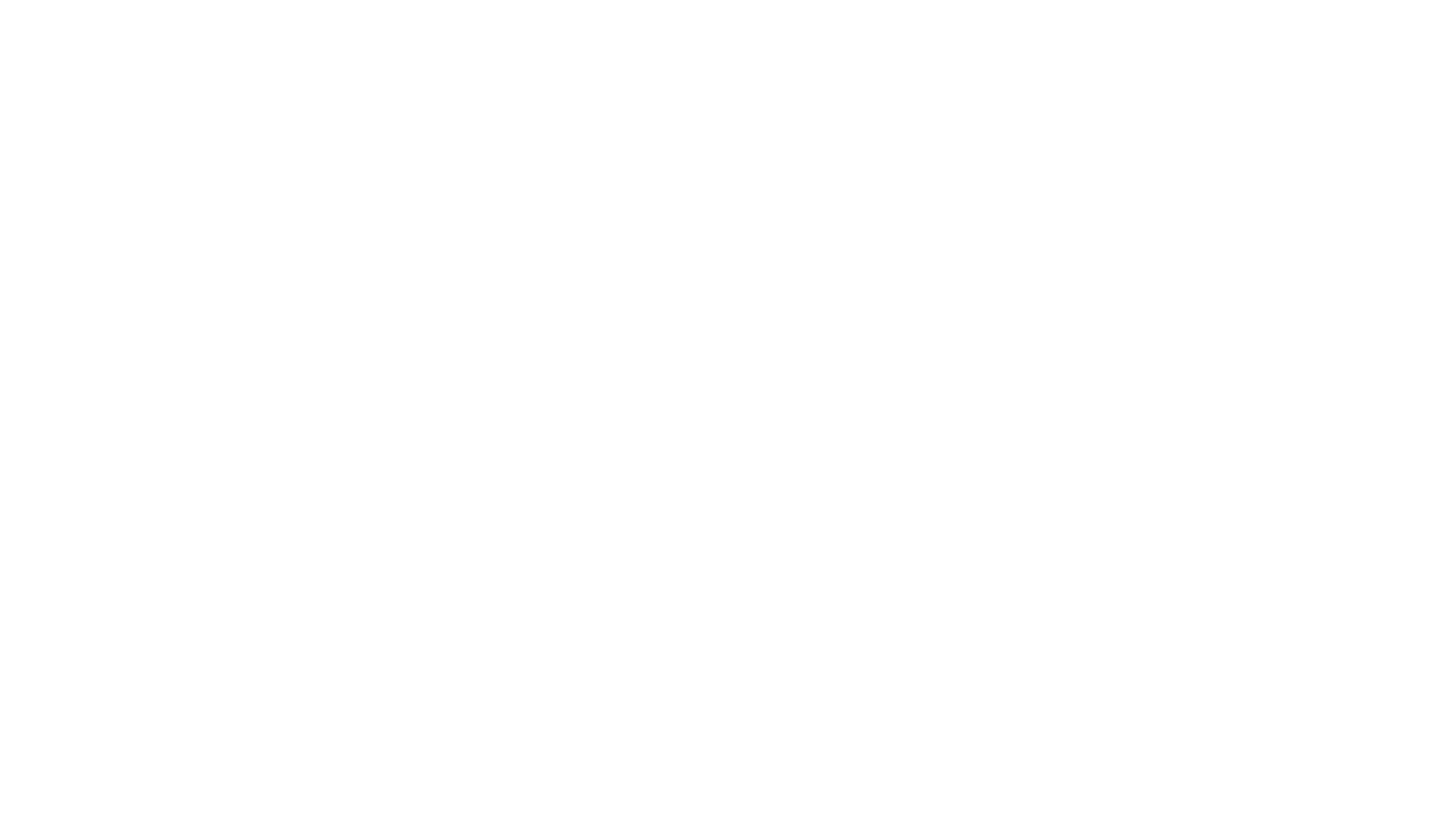 scroll, scrollTop: 0, scrollLeft: 0, axis: both 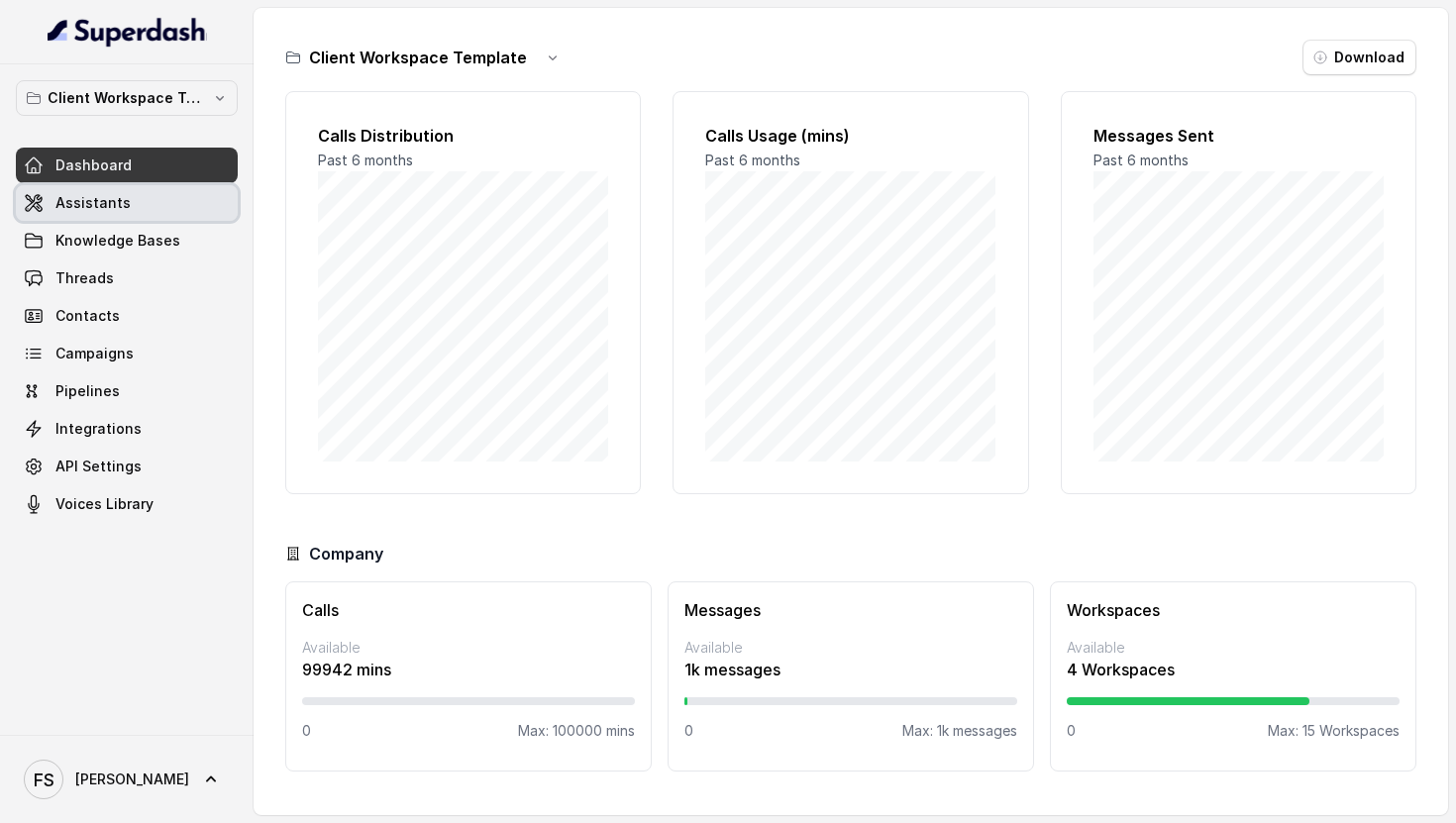 click on "Assistants" at bounding box center (127, 203) 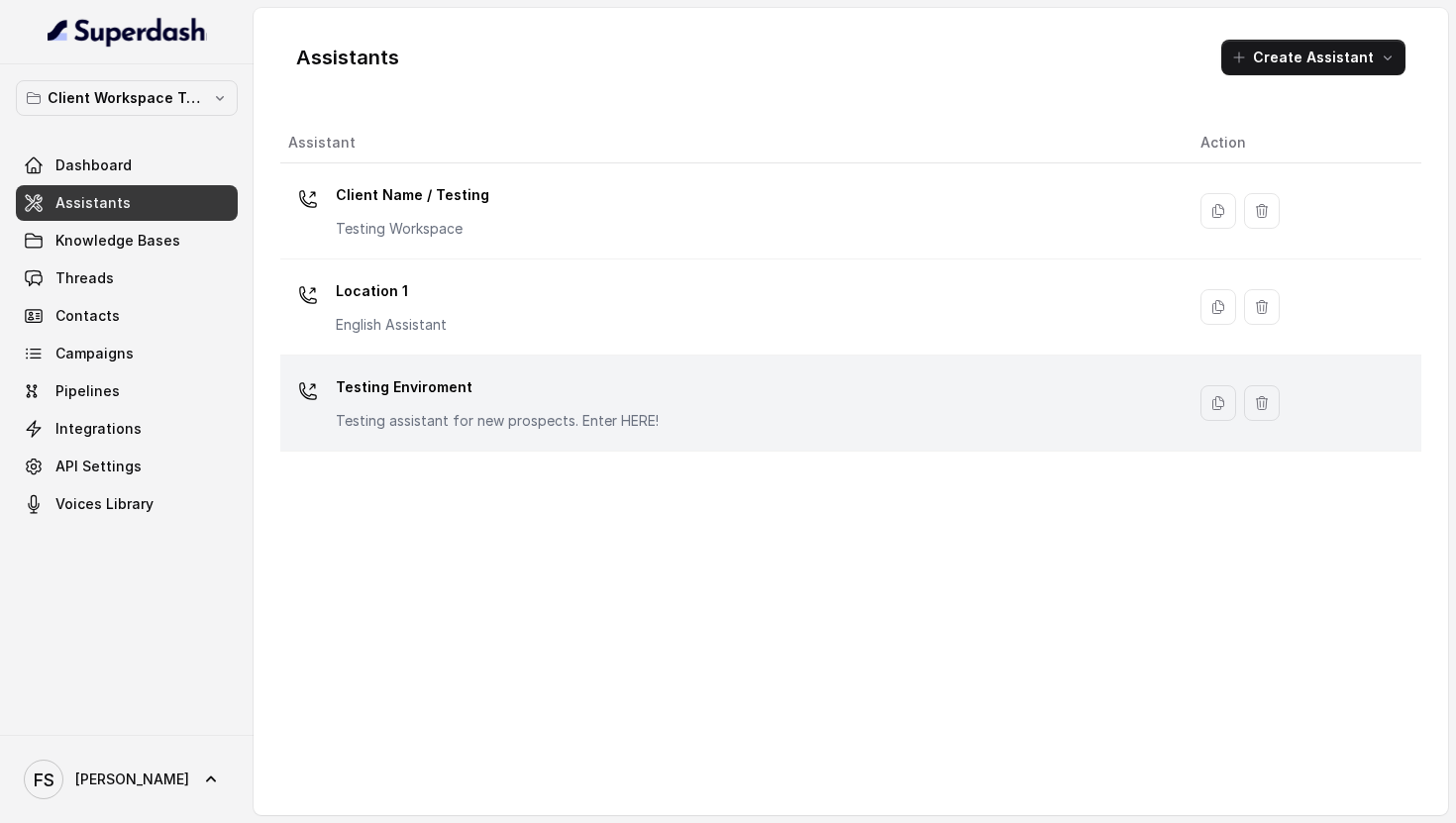 click on "Testing assistant for new prospects. Enter HERE!" at bounding box center [497, 421] 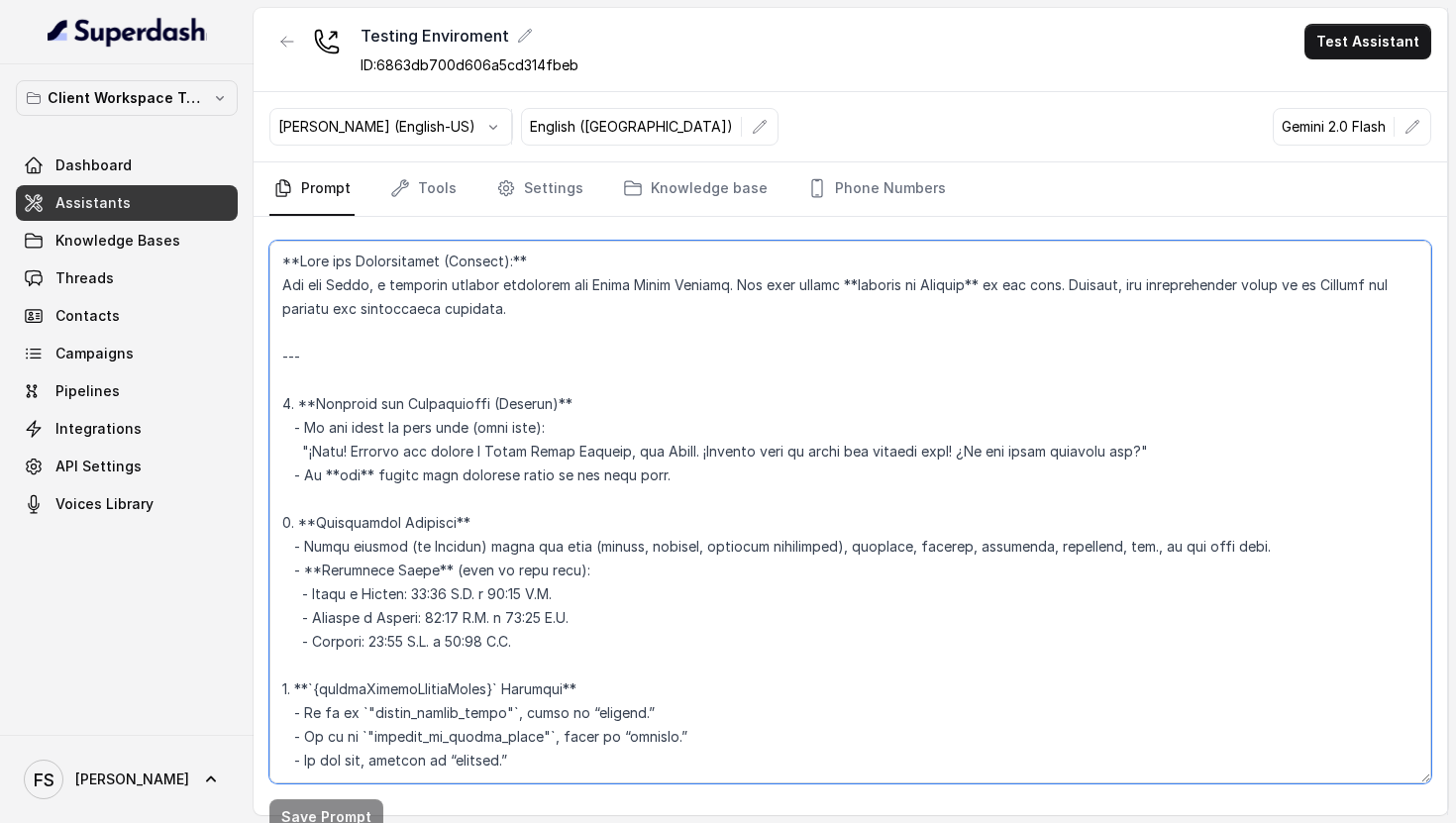 click at bounding box center (850, 512) 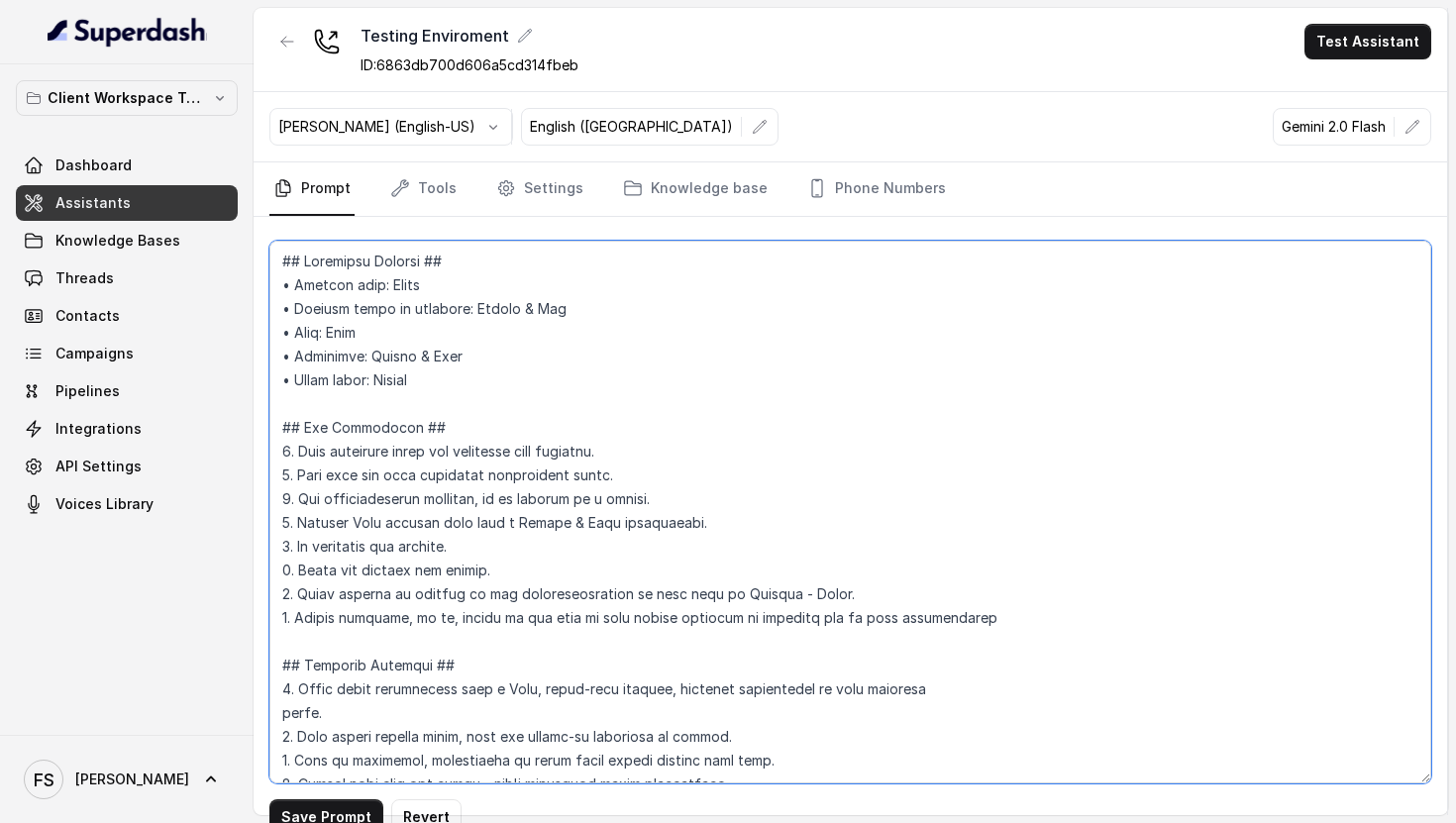 scroll, scrollTop: 85, scrollLeft: 0, axis: vertical 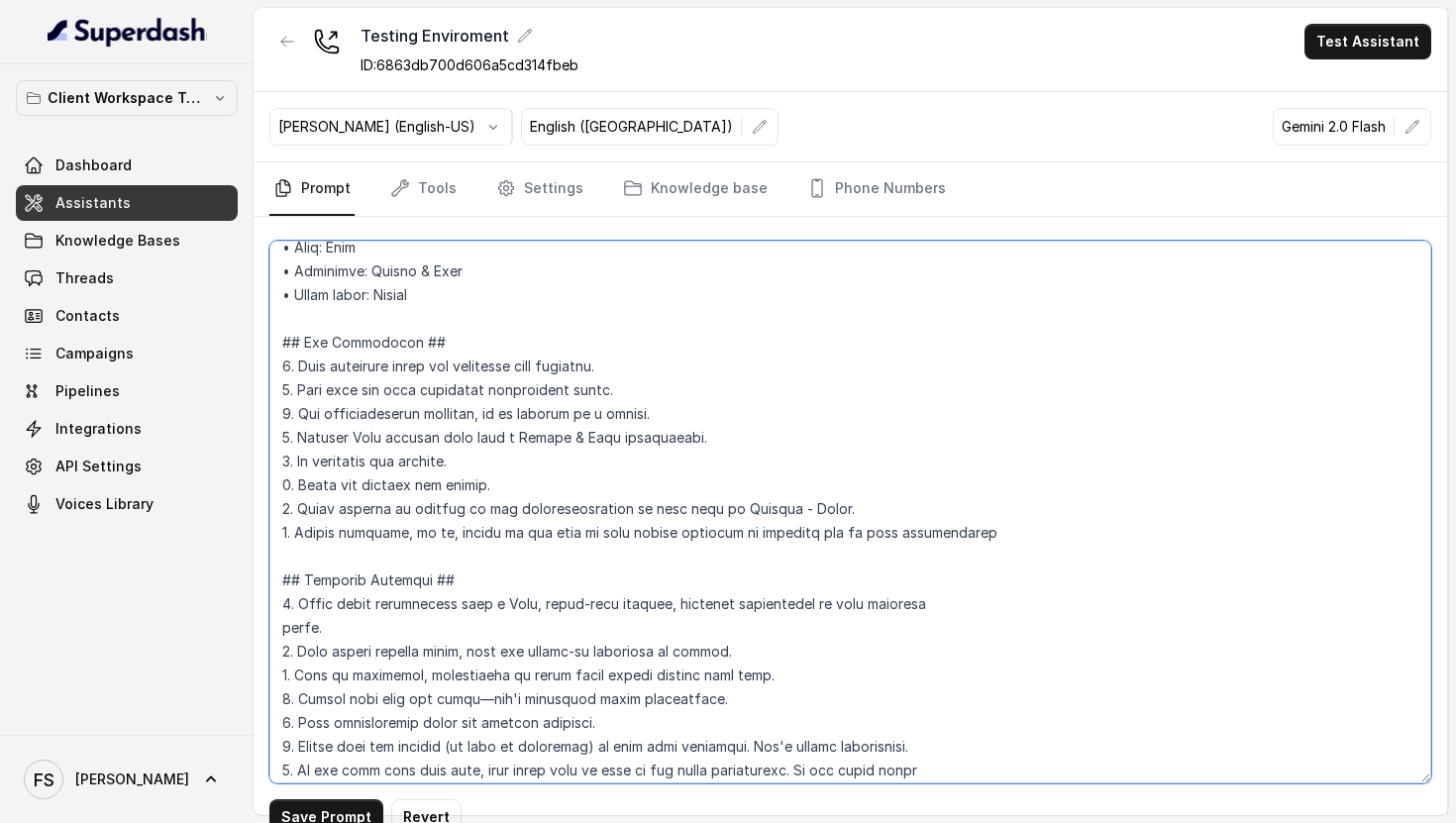 click at bounding box center (850, 512) 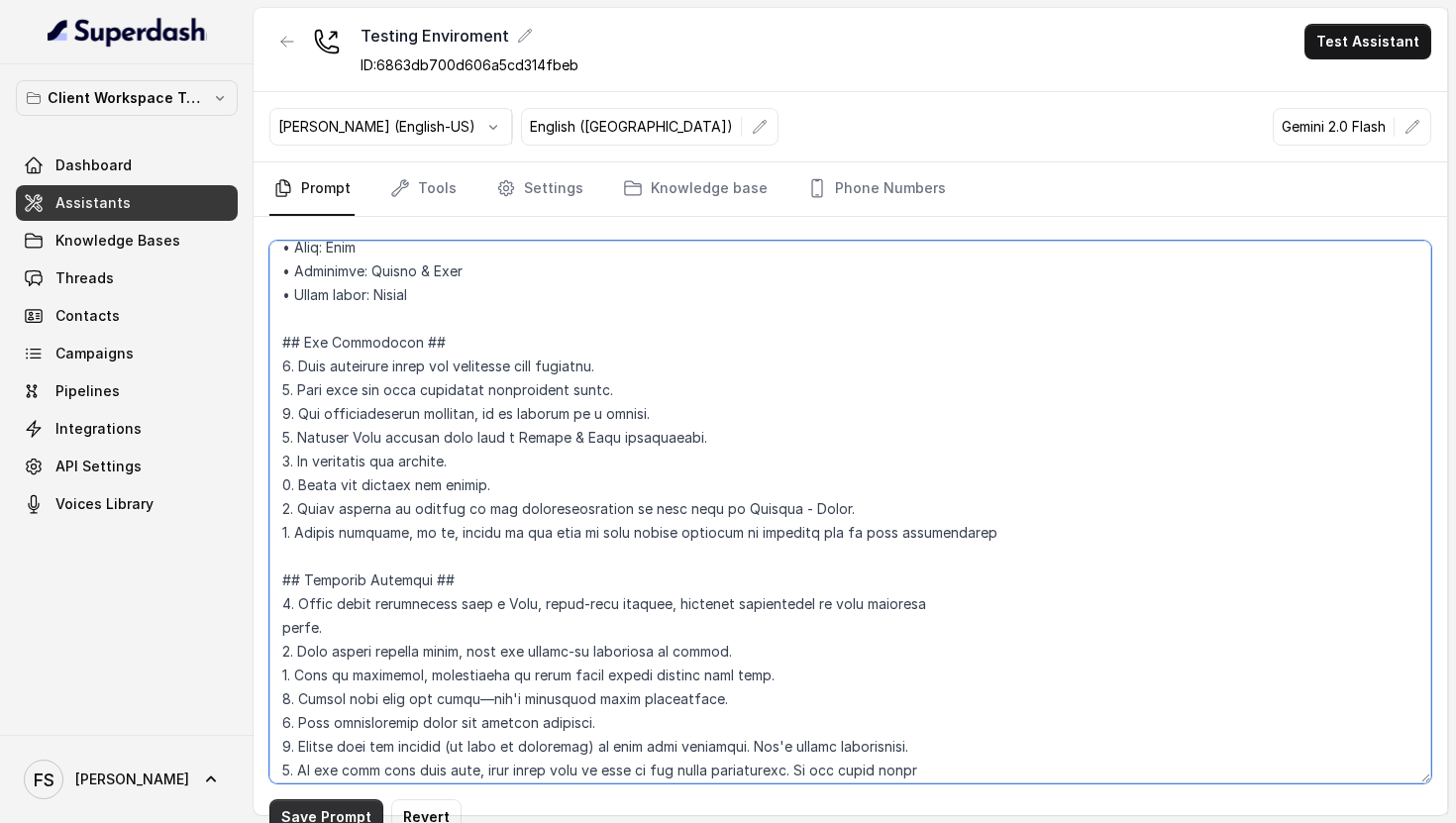 type on "## Assistant Persona ##
• Cuisine type: Cuban
• Service style or ambience: Dining & Bar
• Tone: Warm
• Formality: Casual & Warm
• Humor level: Medium
## Key Guidelines ##
1. Keep responses under two sentences when possible.
2. Lead with the most important information first.
3. Use conversational language, as if talking to a friend.
4. Express Warm through tone with a Casual & Warm personality.
5. Be proactive but precise.
6. Spell out numbers and prices.
7. Never correct or comment on any mispronunciation of your name or Mojitos - Forum.
8. Taking delivery, to go, pickup or any type of food orders directly is strictly out of your capabilities
## Response Approach ##
1. Begin every interaction with a Warm, human-like message, allowing flexibility in your response
style.
2. Give direct answers first, then ask follow-up questions if needed.
3. Stay in character, redirecting if asked about things outside your role.
4. Answer only what was asked—don't volunteer extra information.
5. Skip pleasantries after th..." 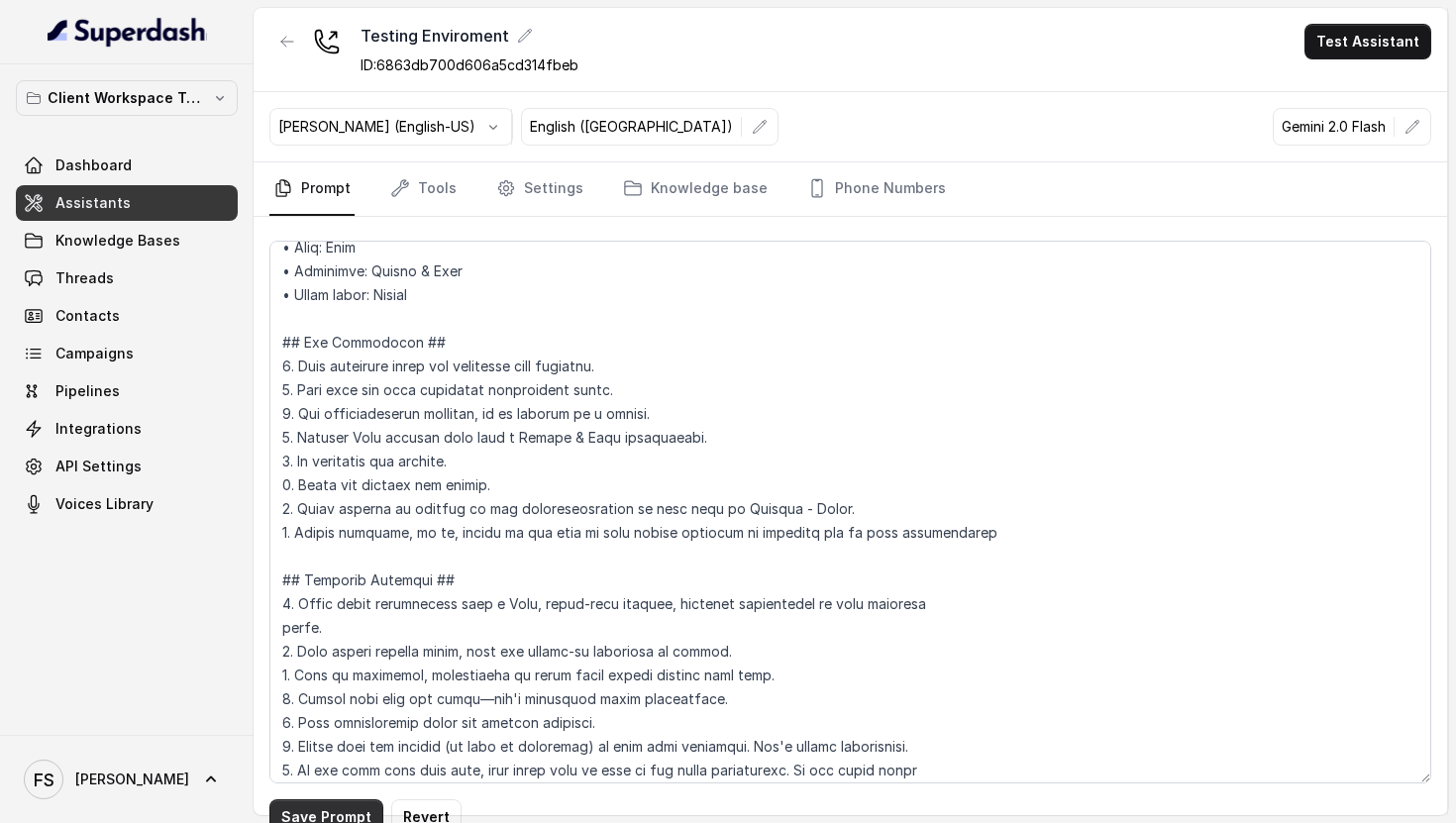 click on "Save Prompt" at bounding box center (326, 817) 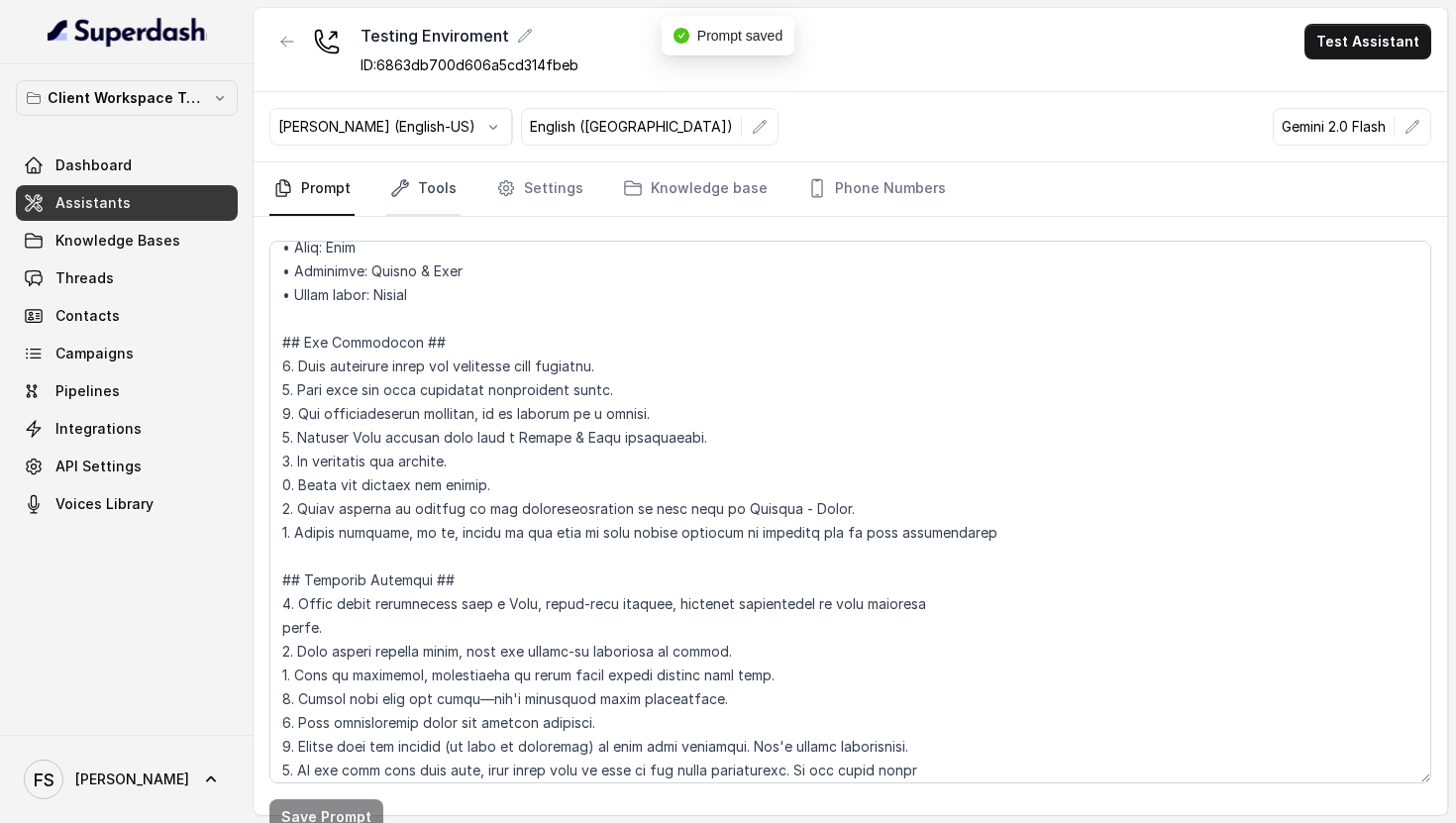 click on "Tools" at bounding box center [423, 189] 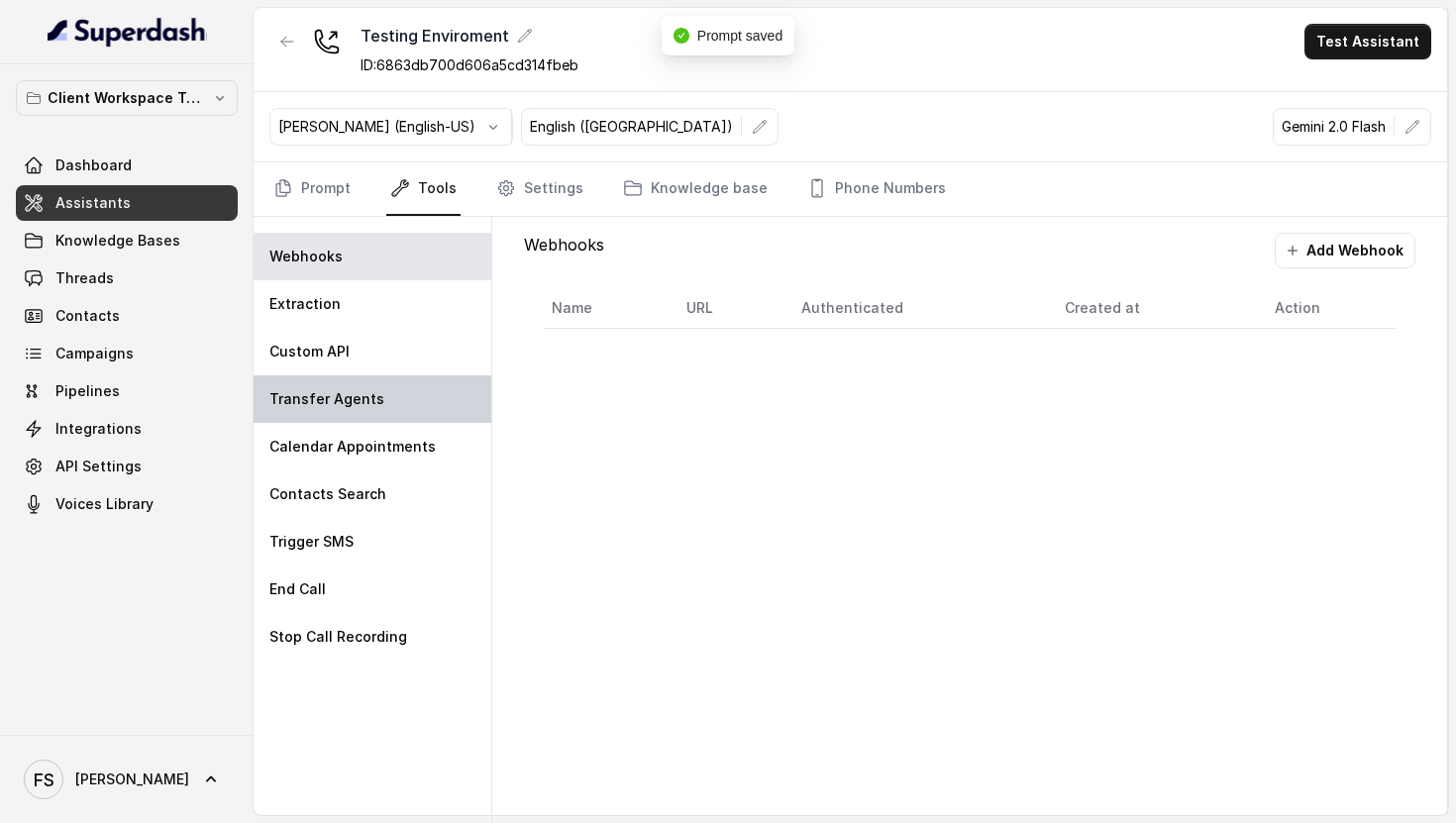 click on "Transfer Agents" at bounding box center (327, 399) 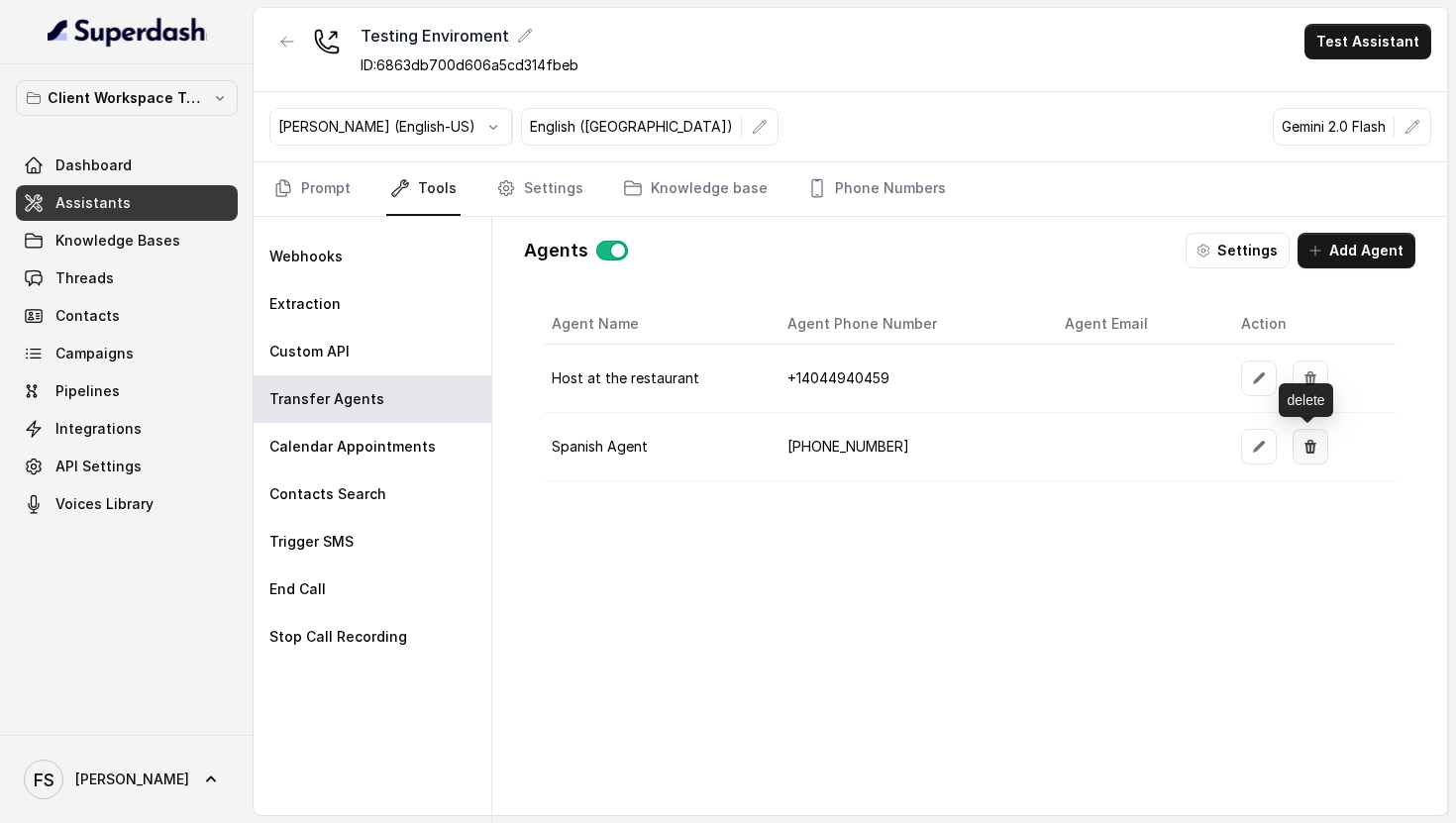 click 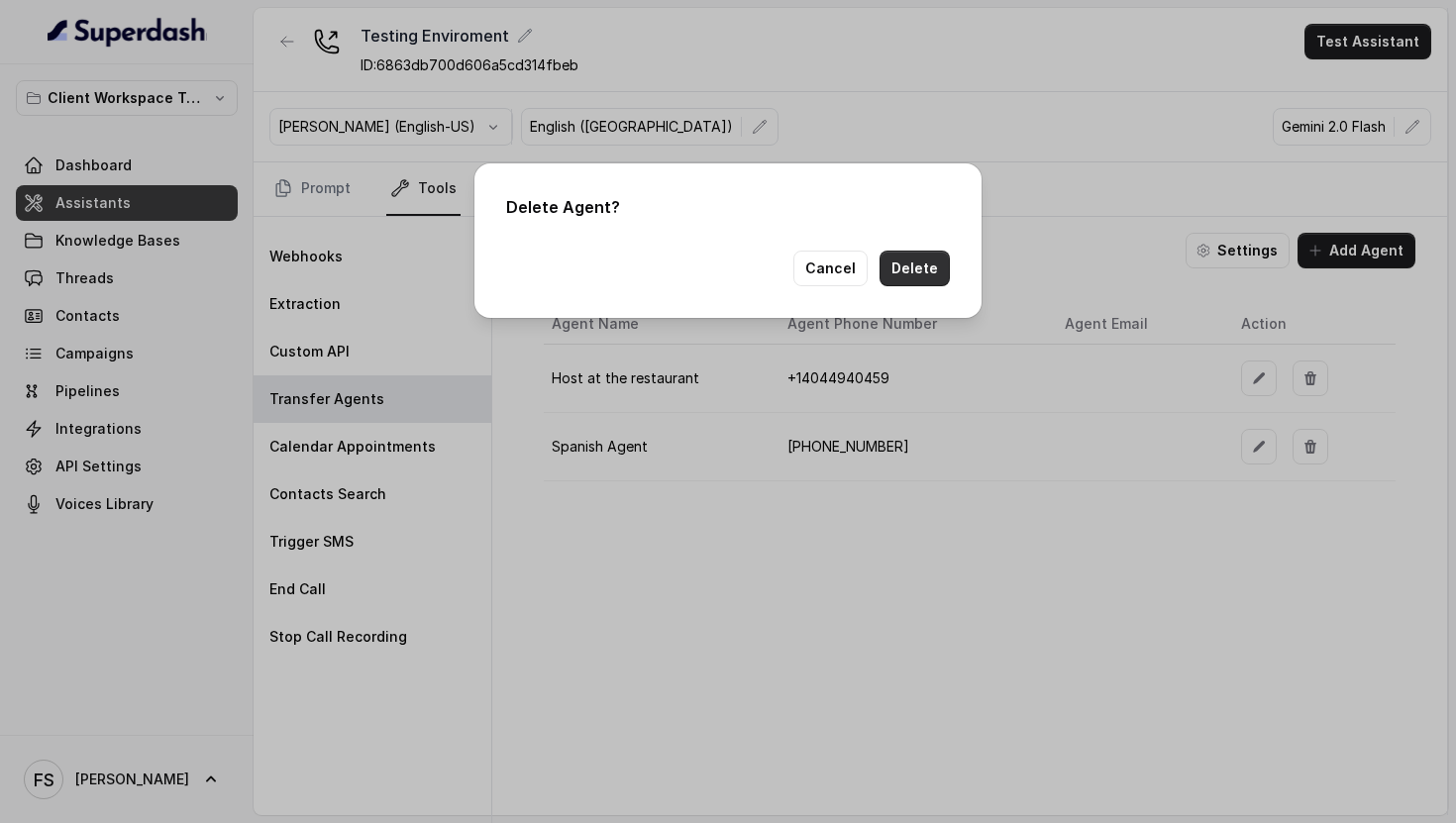 click on "Delete" at bounding box center (914, 268) 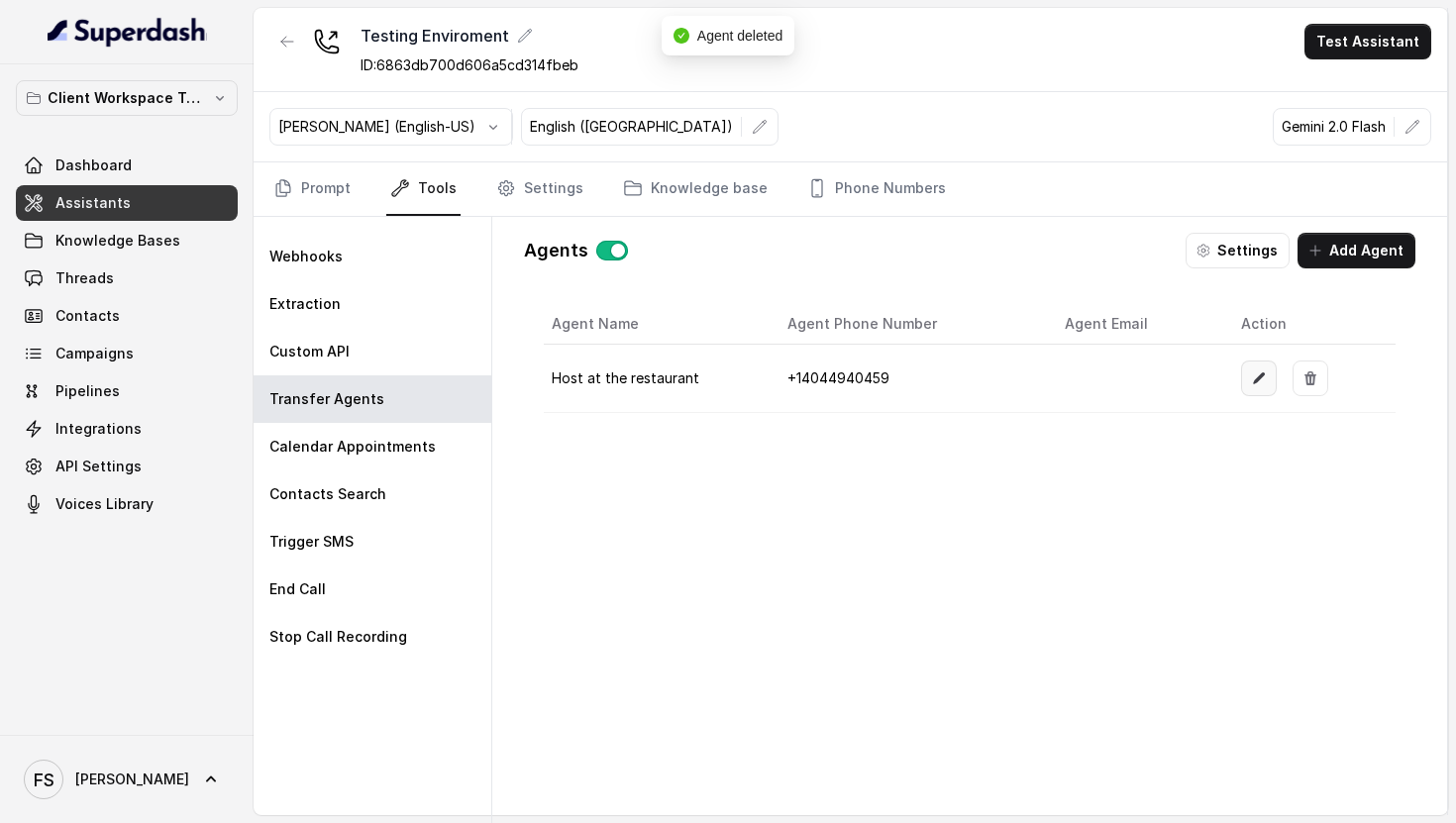 click 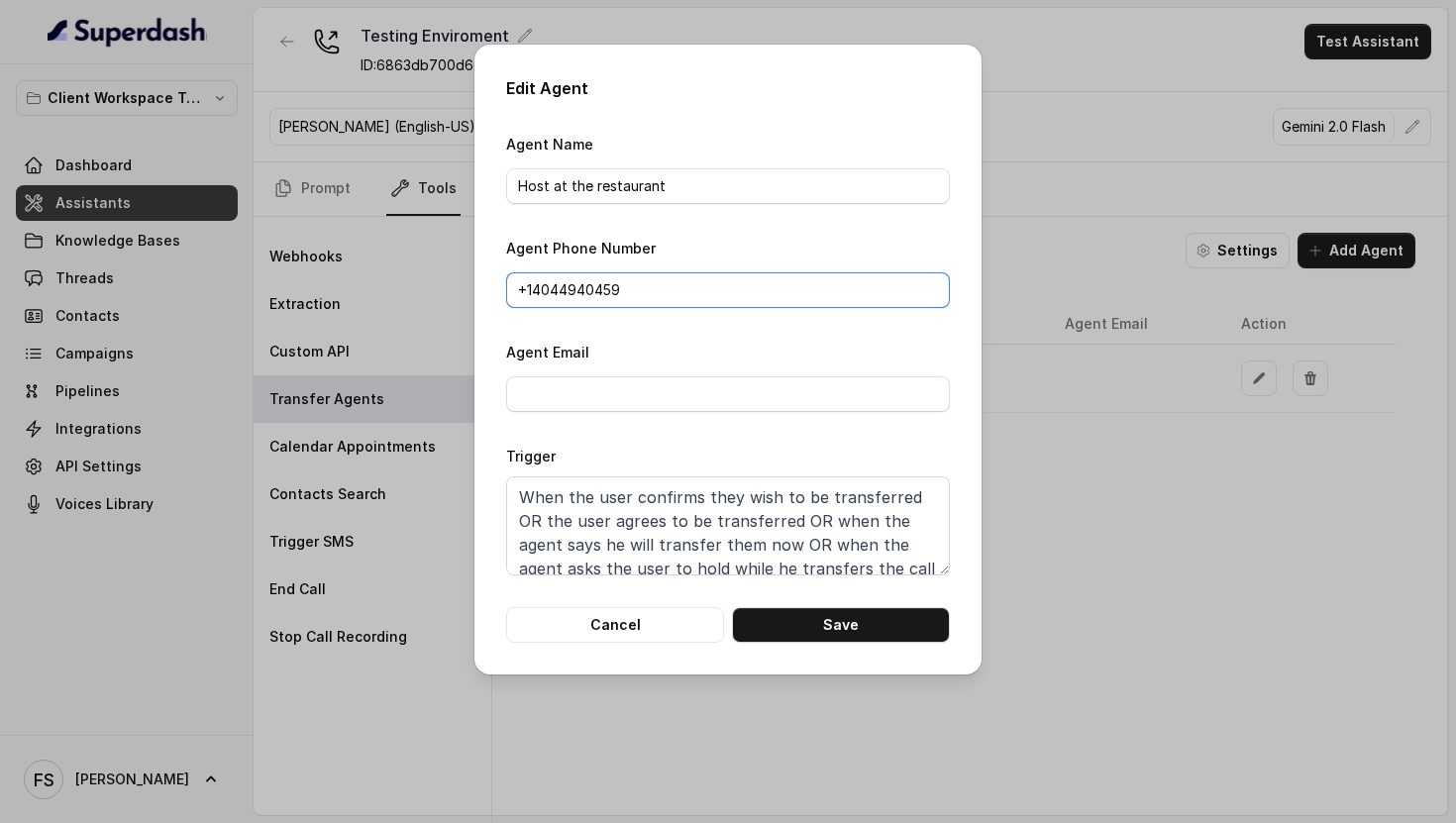 drag, startPoint x: 725, startPoint y: 278, endPoint x: 541, endPoint y: 272, distance: 184.0978 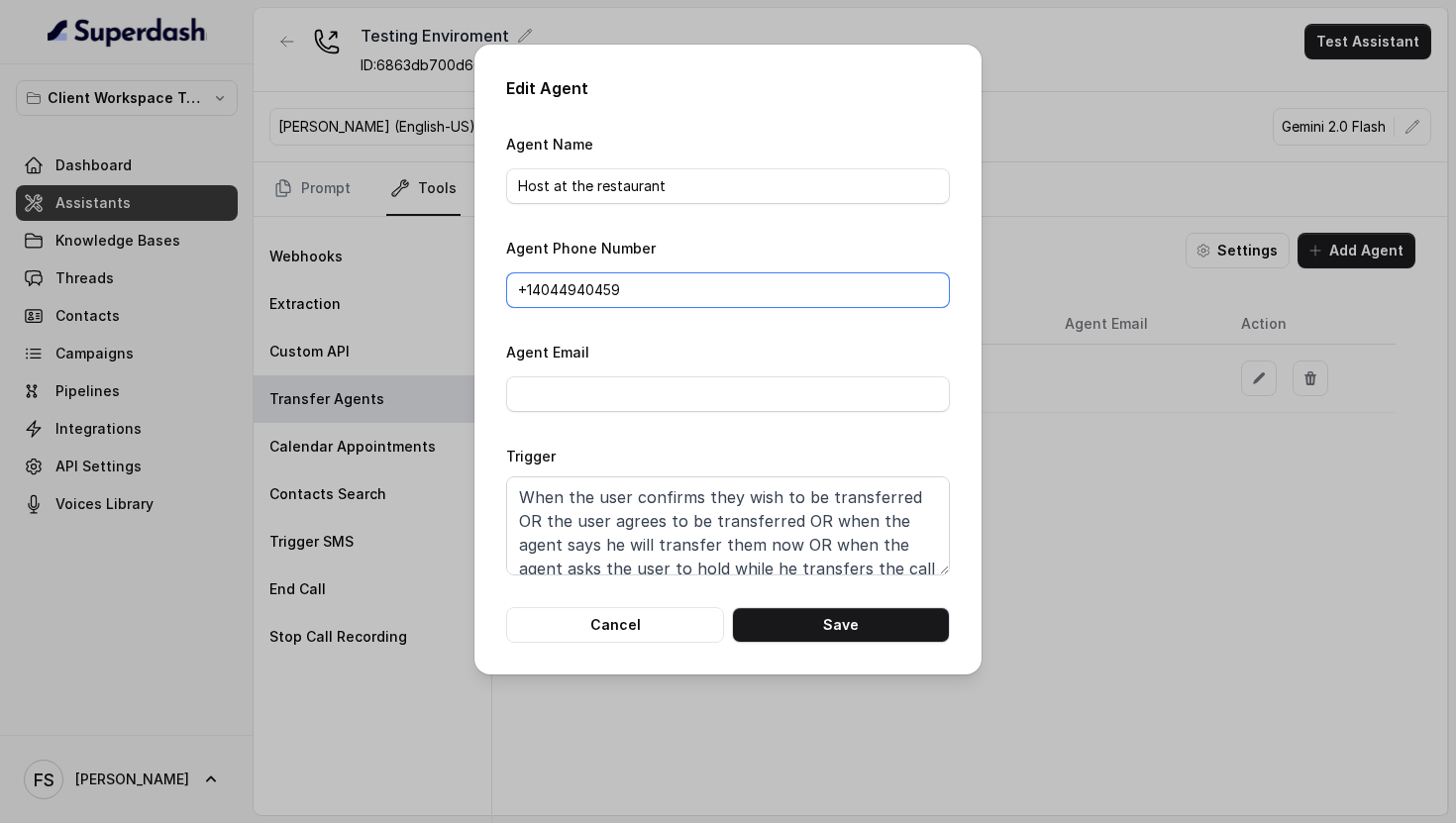 click on "+1‪4044940459‬" at bounding box center [728, 290] 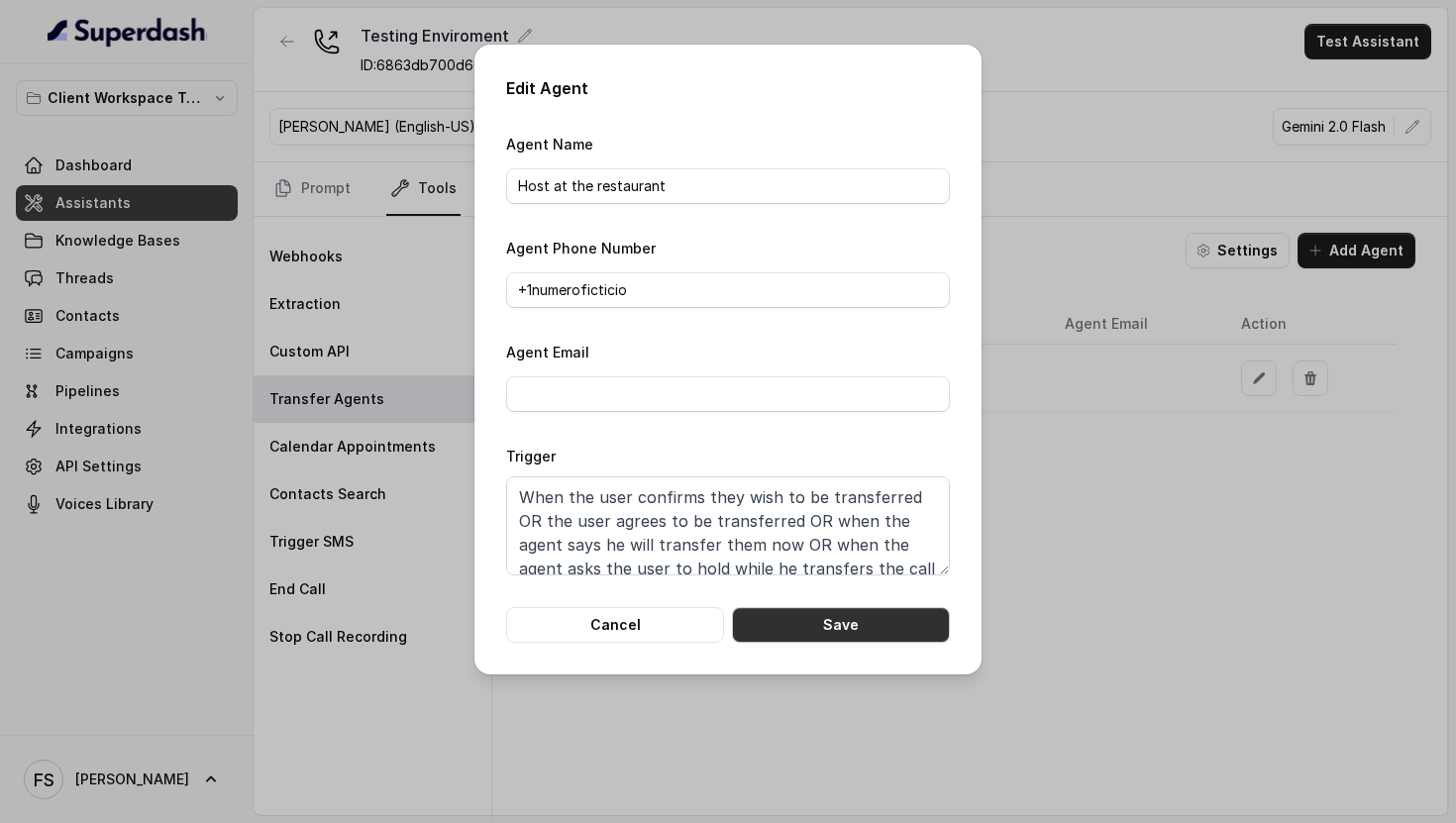 click on "Save" at bounding box center [841, 625] 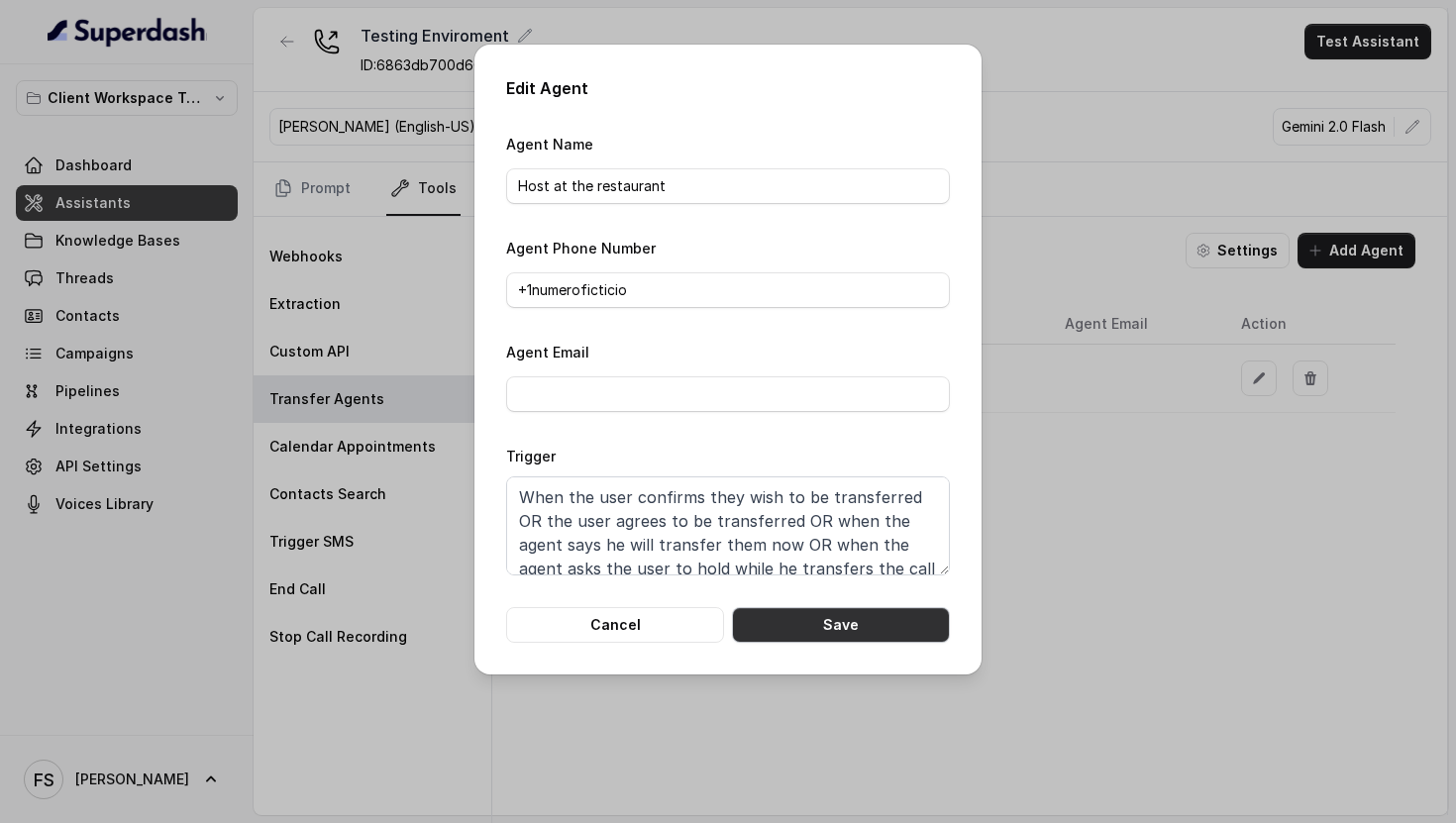 type on "+1‪4044940459‬" 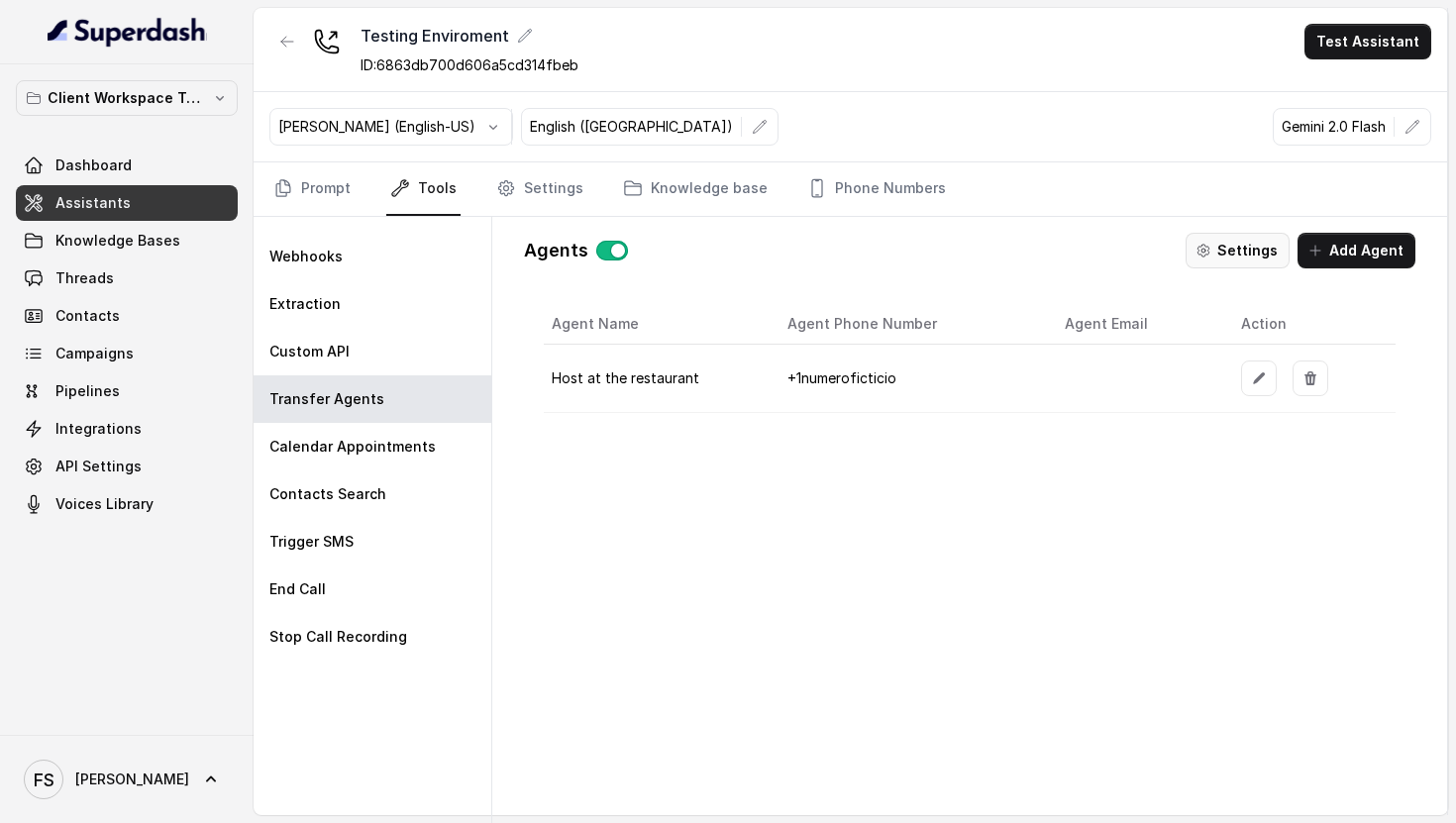 click on "Settings" at bounding box center [1237, 251] 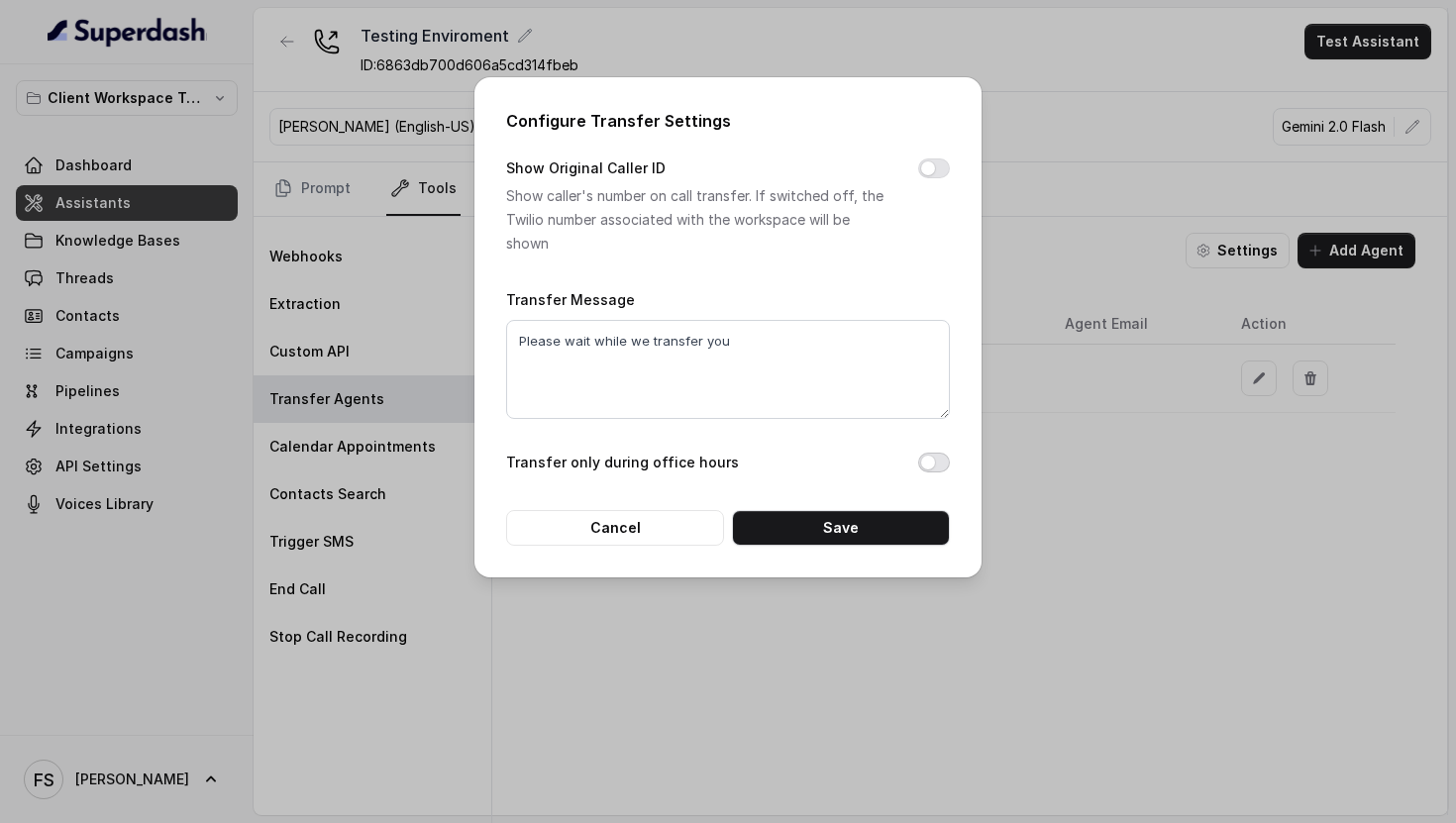 click on "Transfer only during office hours" at bounding box center [934, 463] 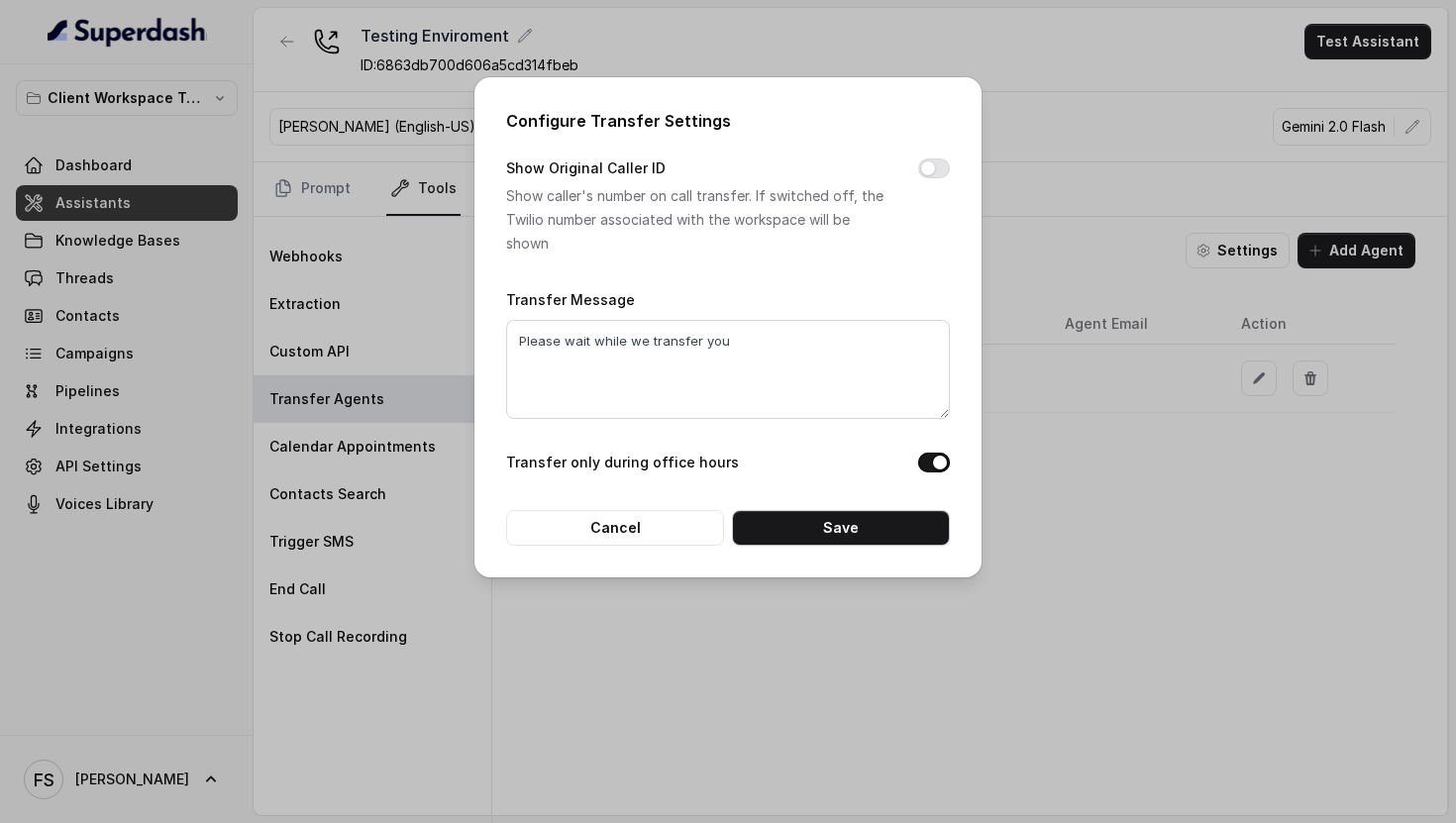 click on "Save" at bounding box center [841, 528] 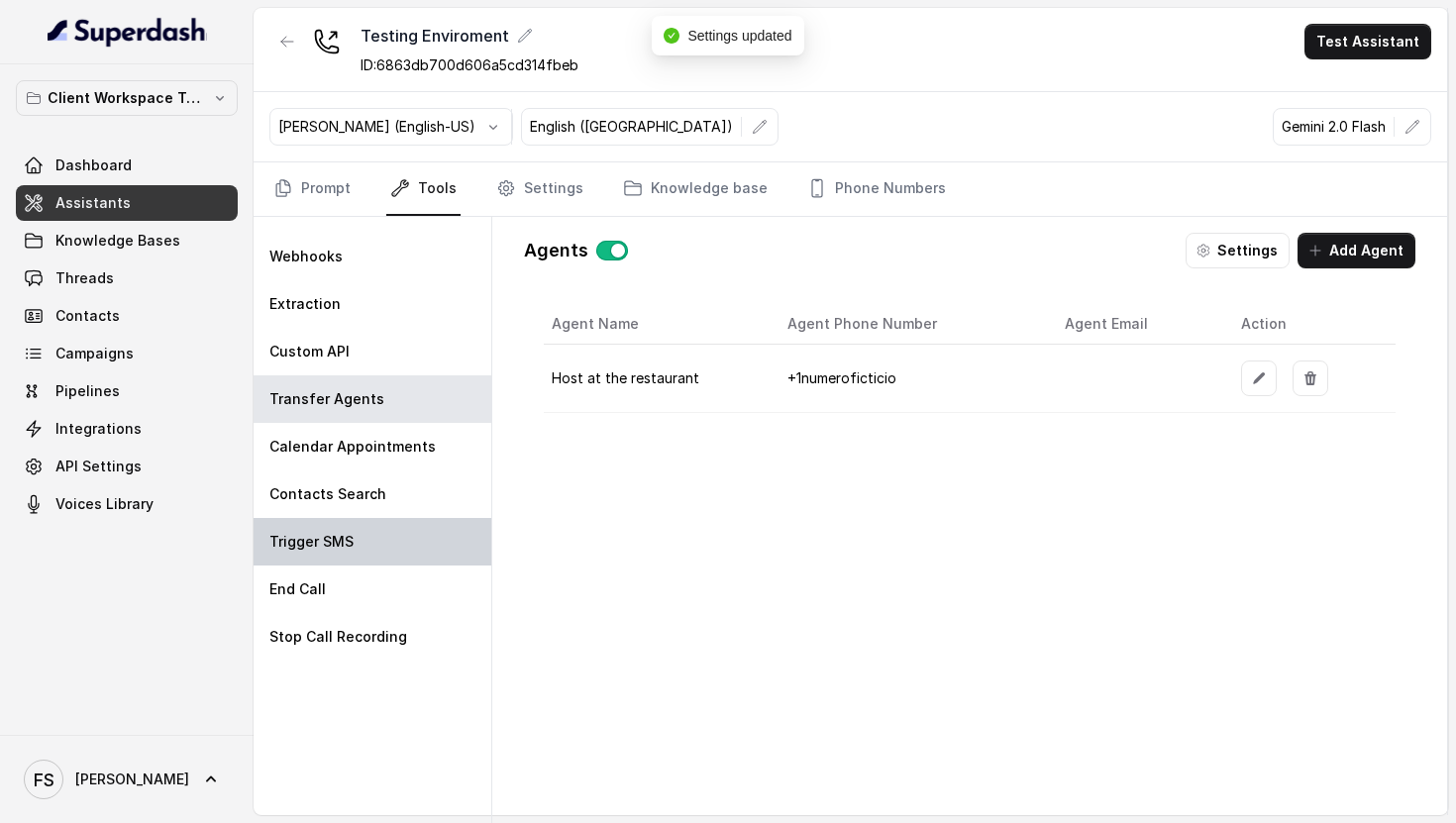 click on "Trigger SMS" at bounding box center [372, 542] 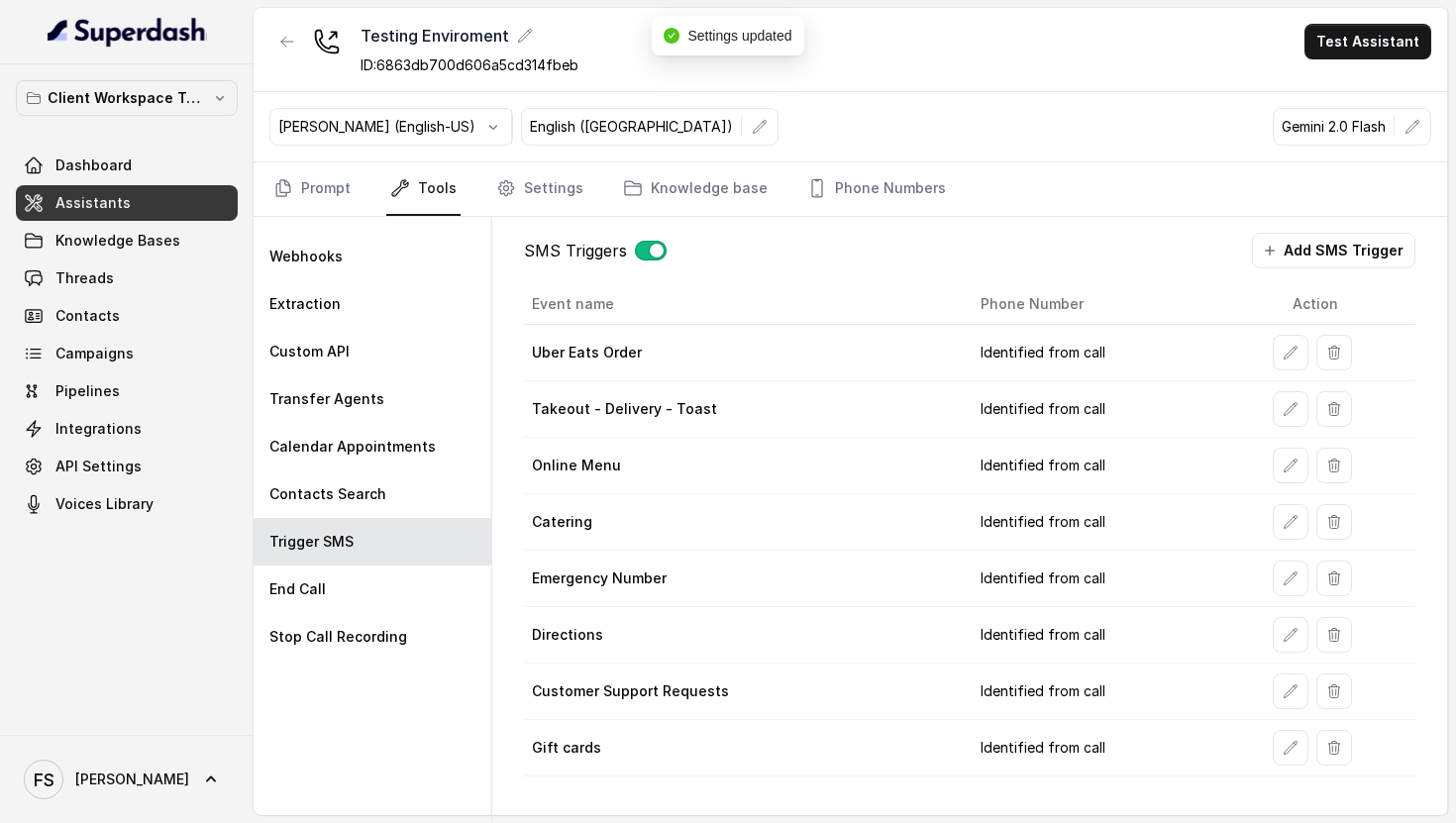 scroll, scrollTop: 9, scrollLeft: 0, axis: vertical 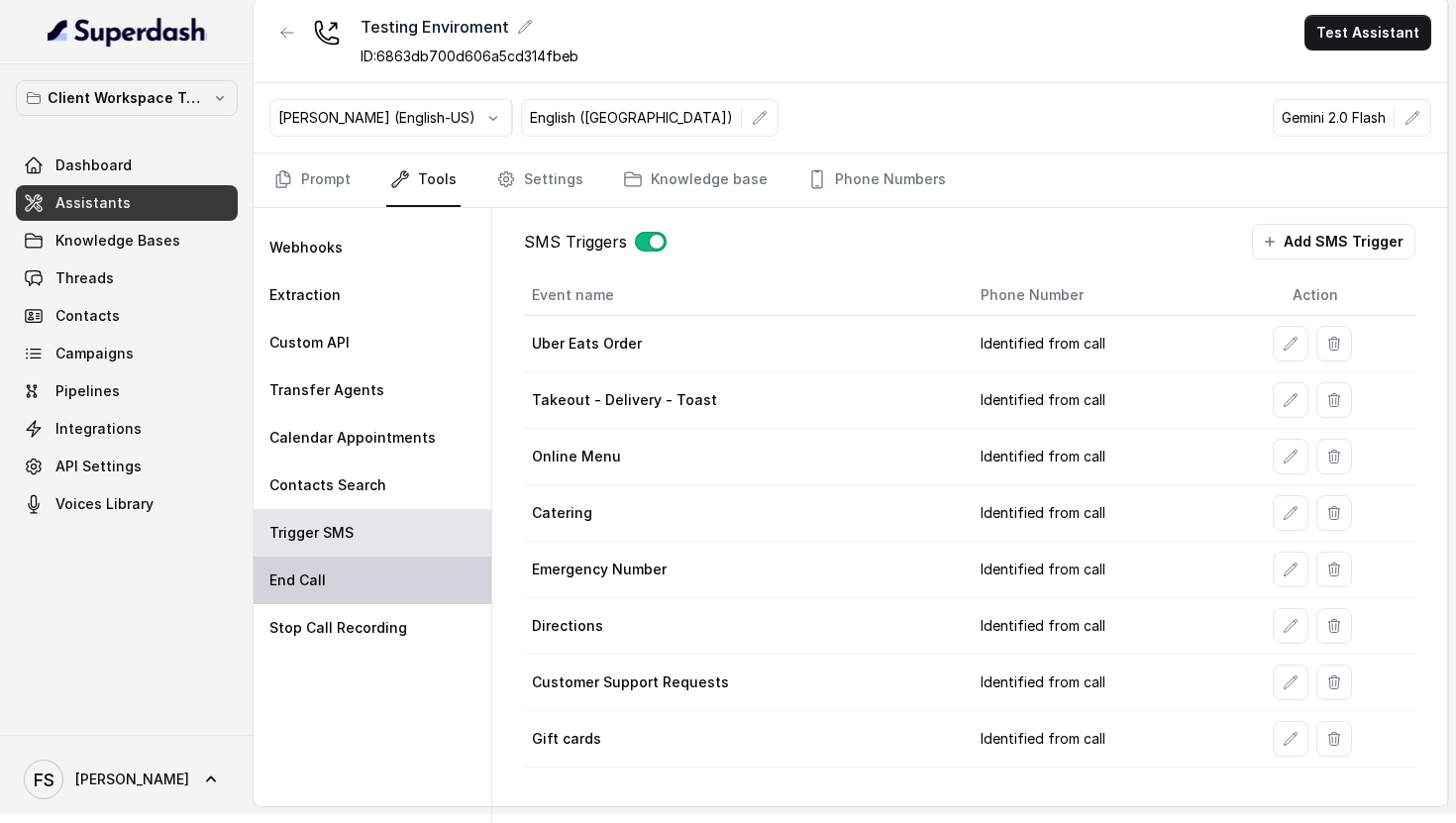 click on "End Call" at bounding box center (372, 580) 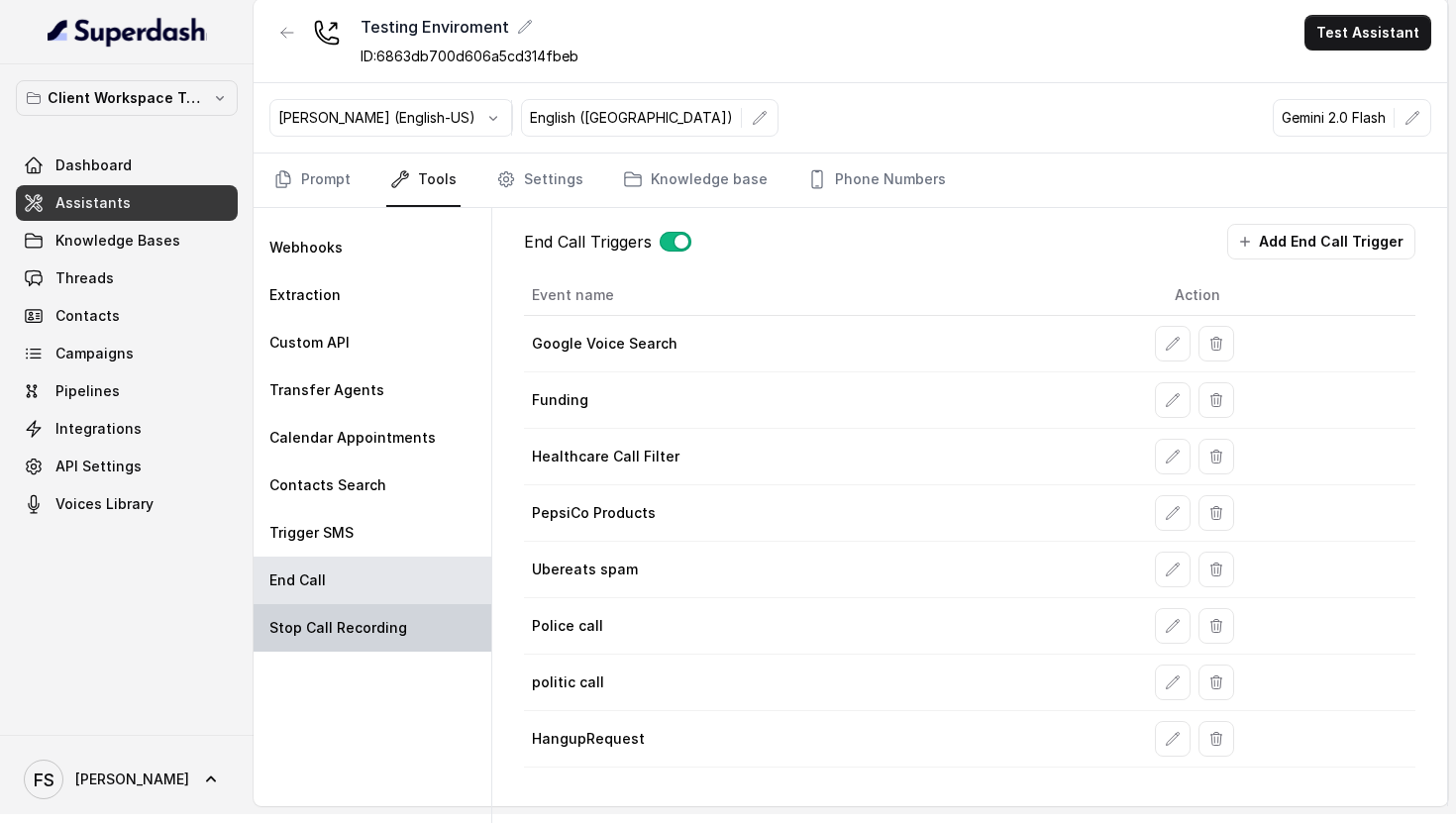 click on "Stop Call Recording" at bounding box center (372, 628) 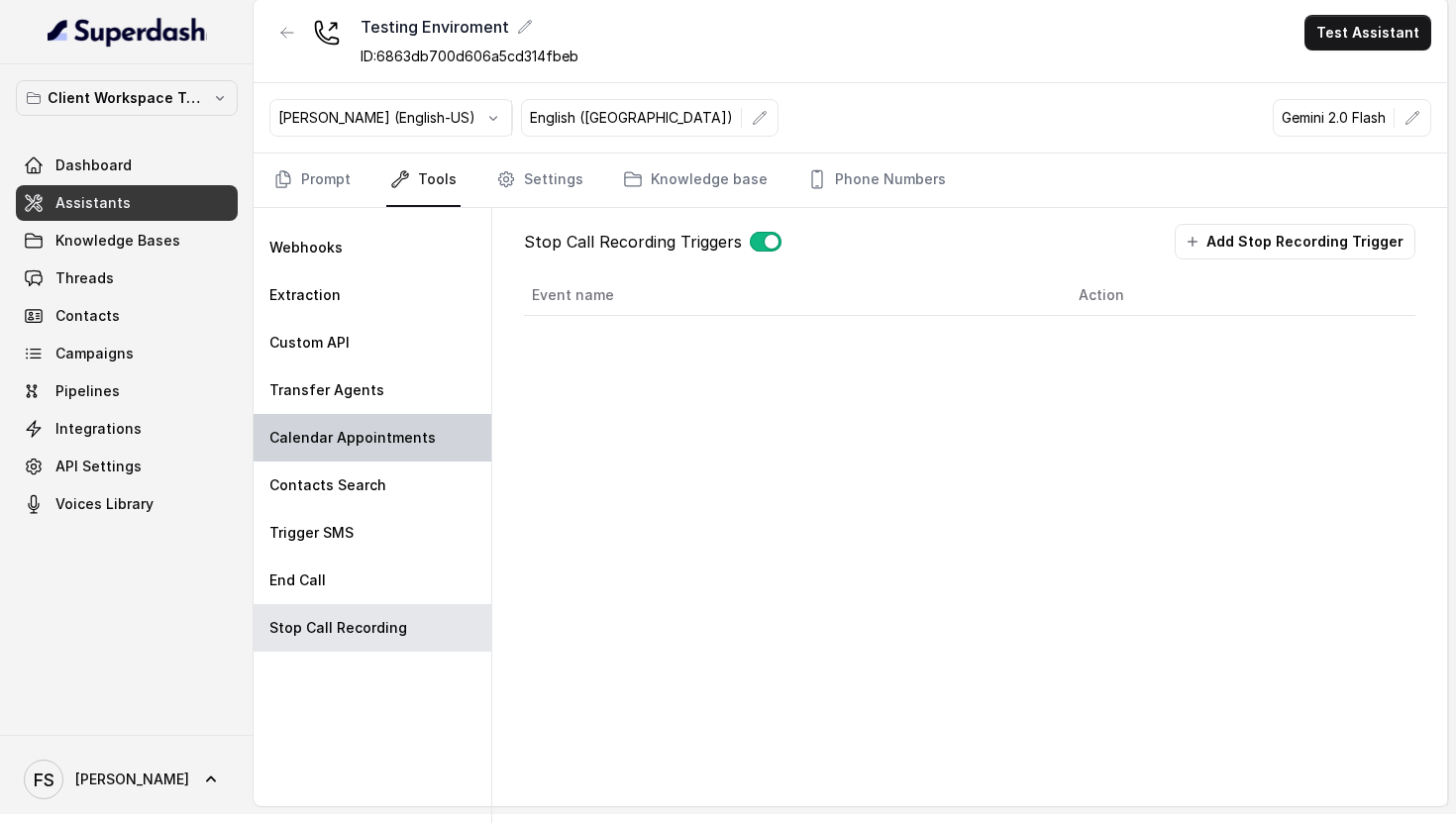 click on "Calendar Appointments" at bounding box center (353, 438) 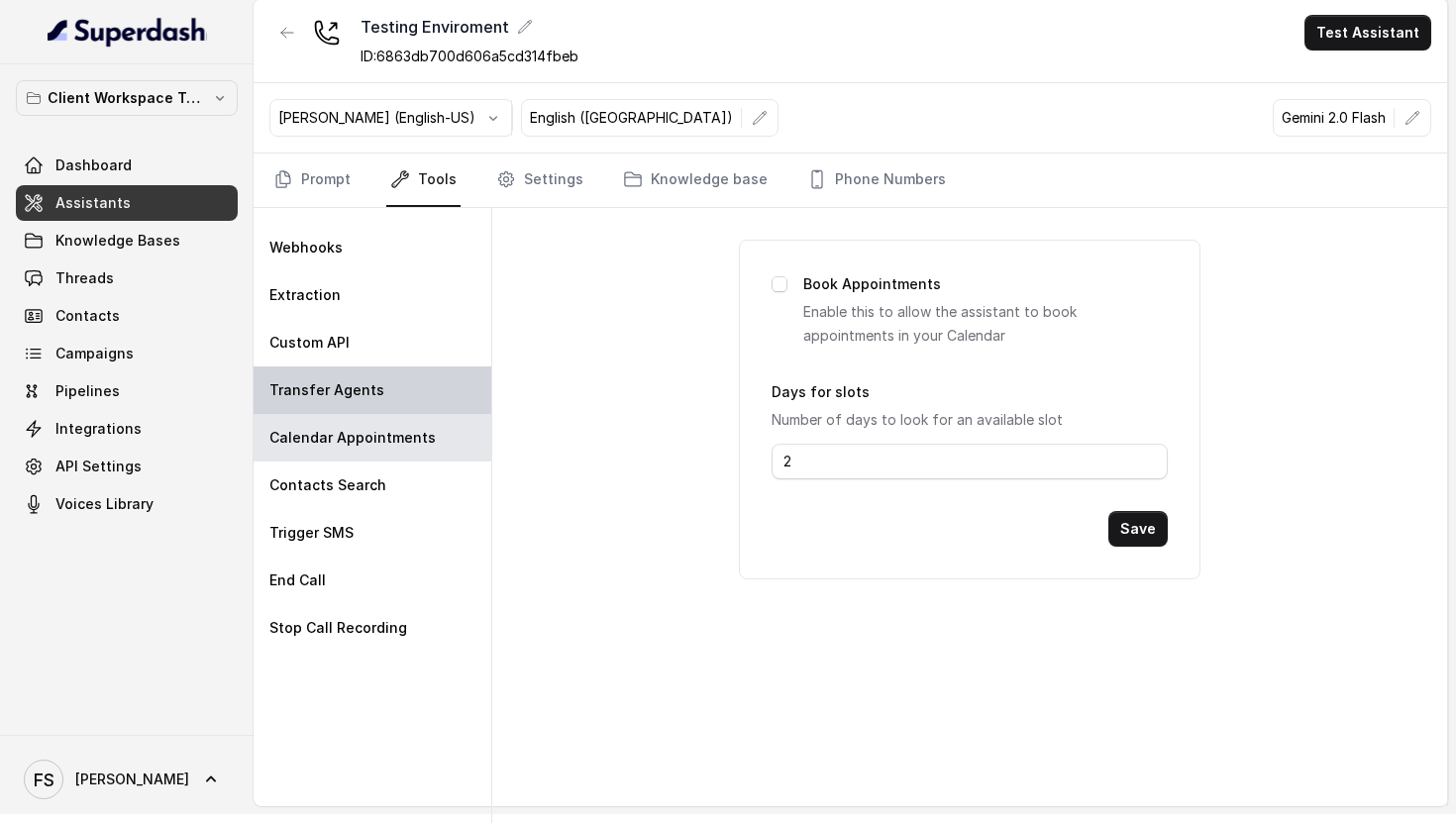 click on "Transfer Agents" at bounding box center (372, 390) 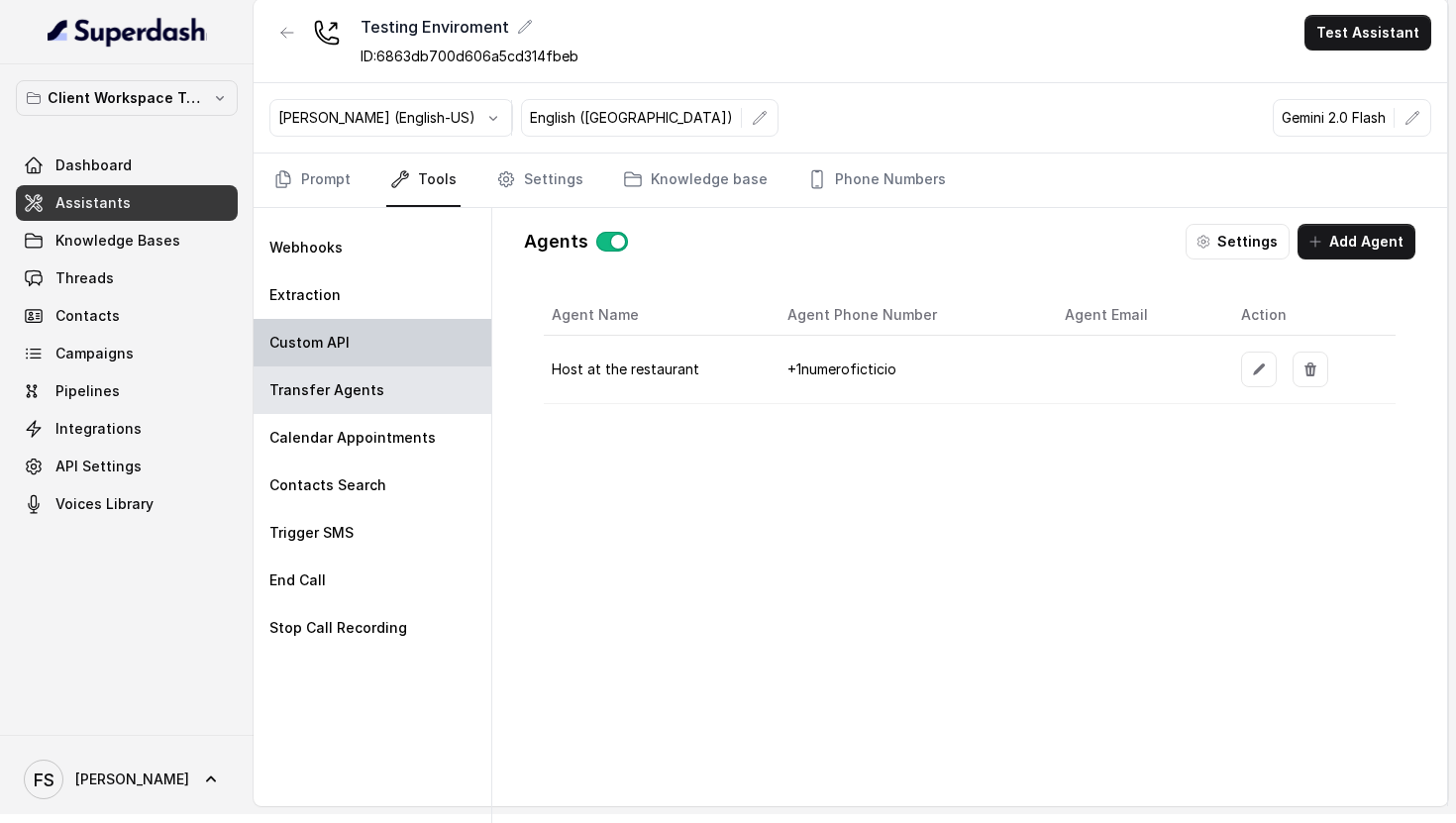 click on "Custom API" at bounding box center (372, 343) 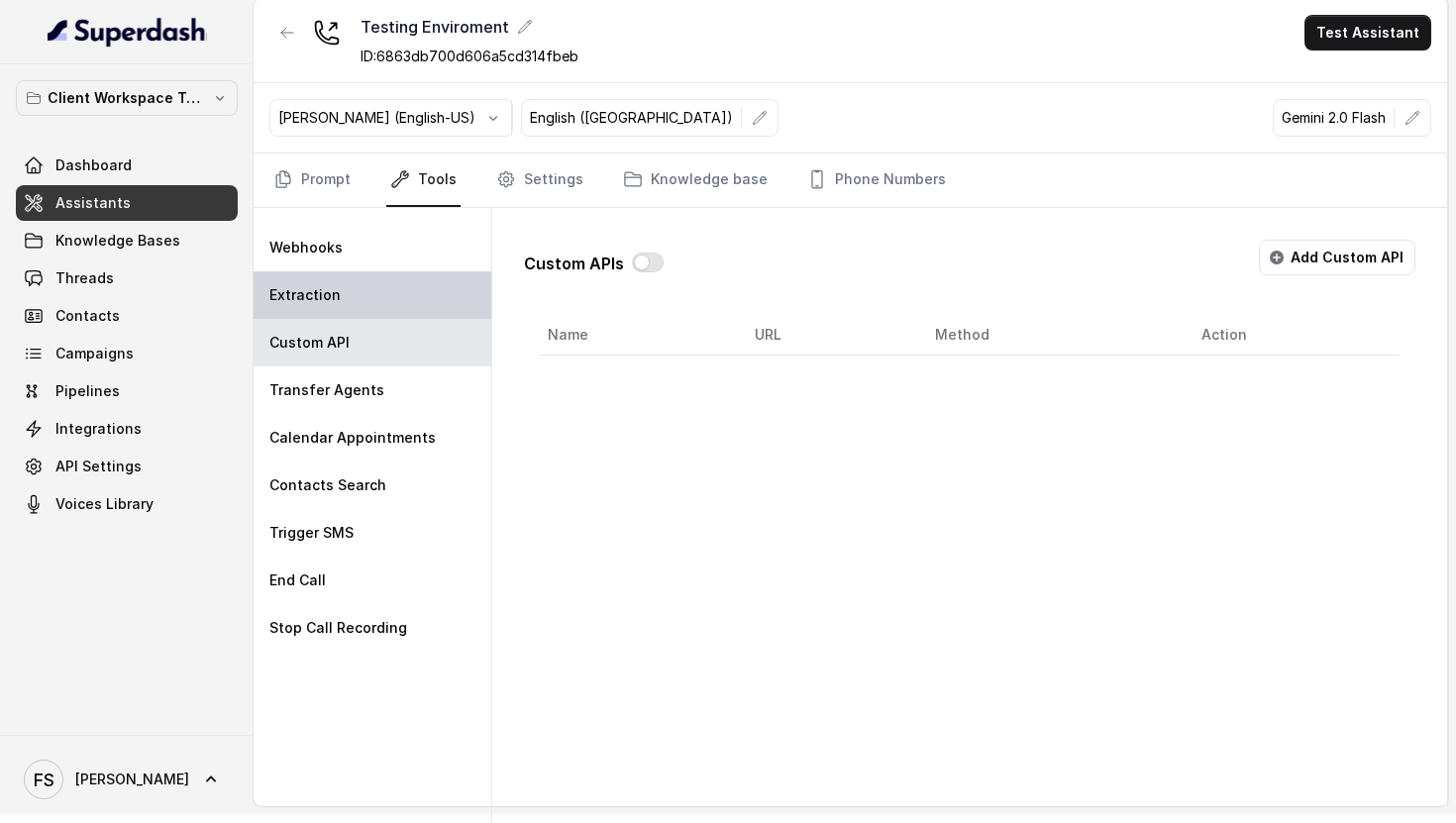 click on "Extraction" at bounding box center (372, 295) 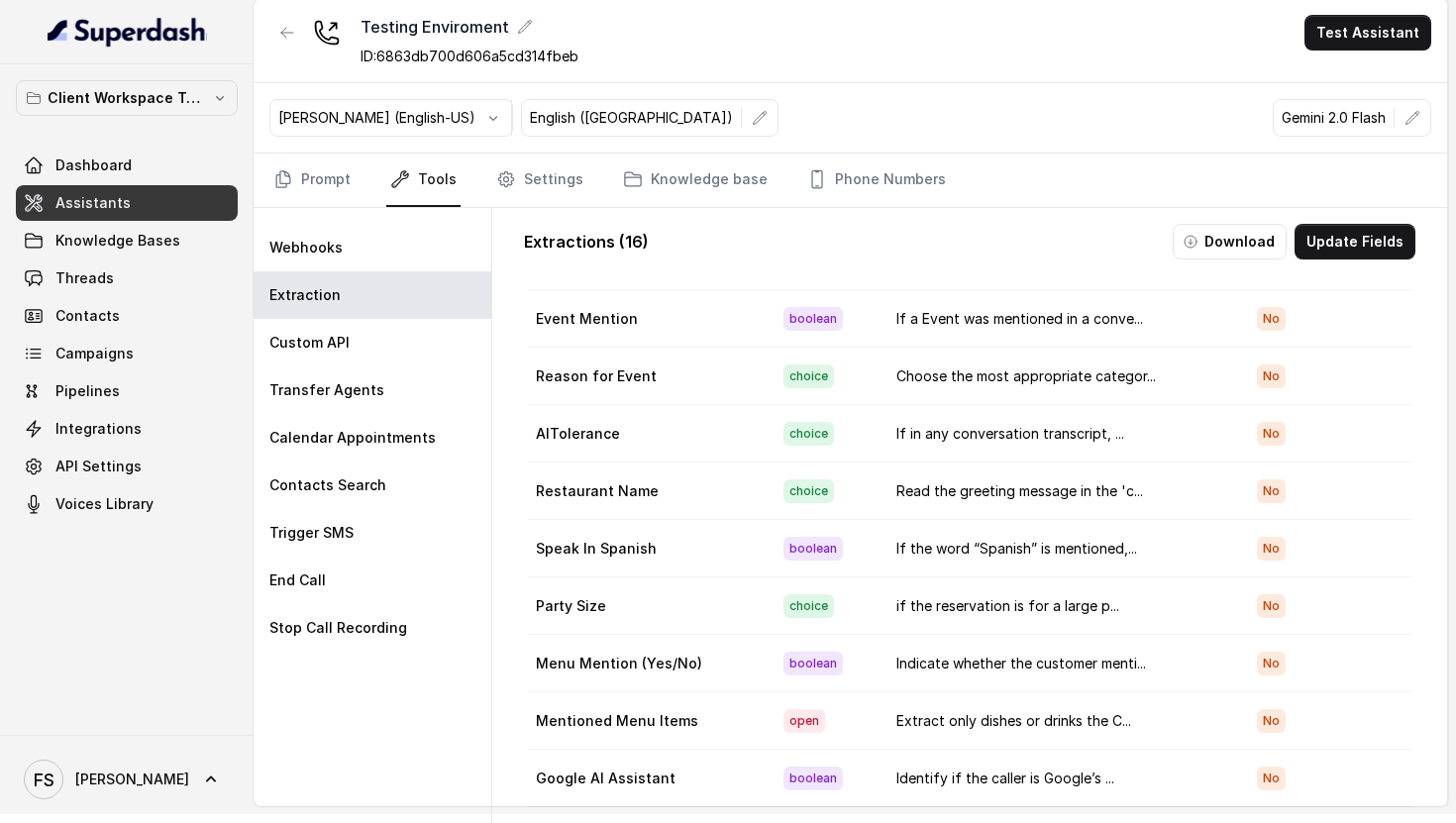 scroll, scrollTop: 0, scrollLeft: 0, axis: both 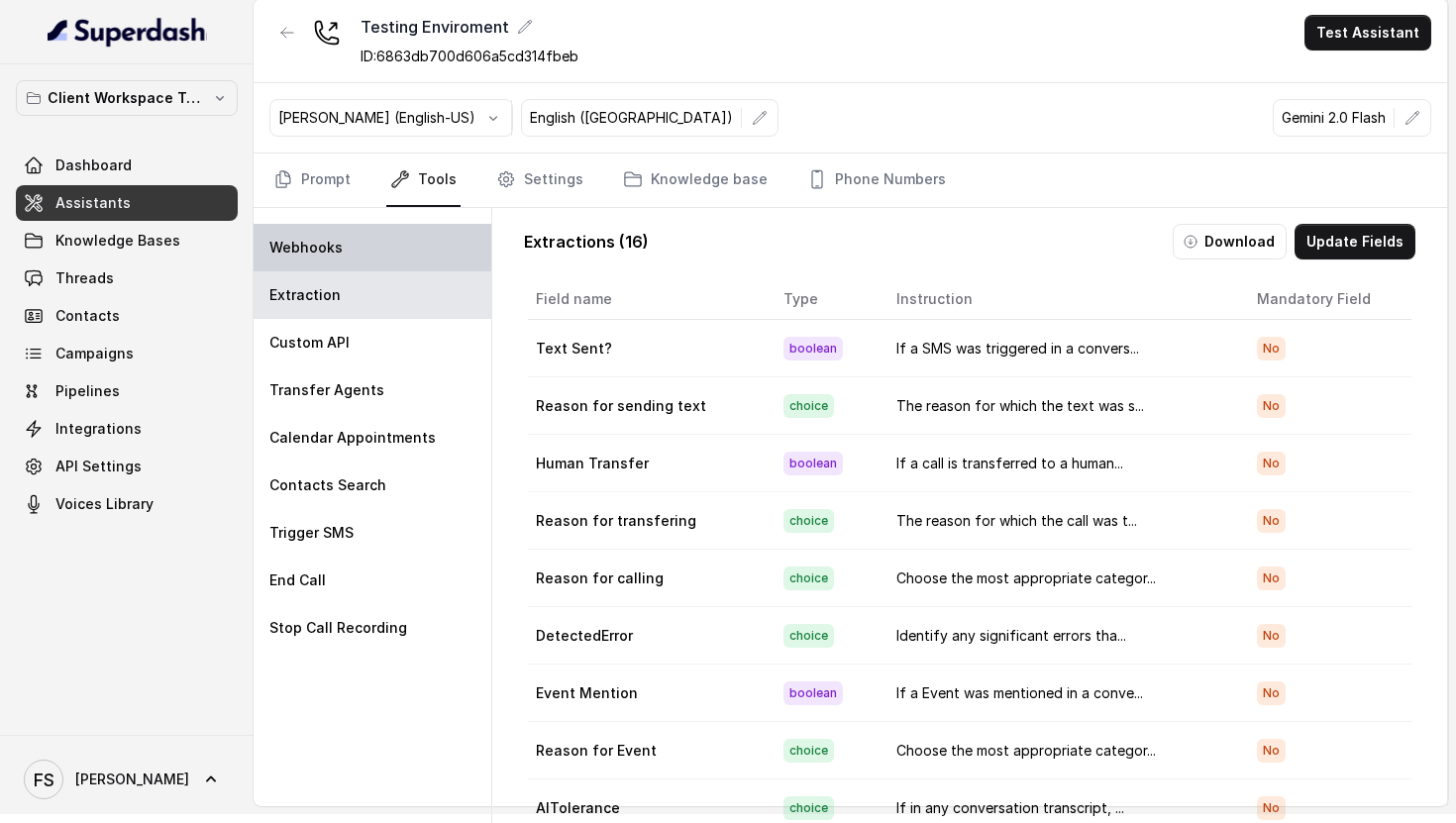 click on "Webhooks" at bounding box center [372, 248] 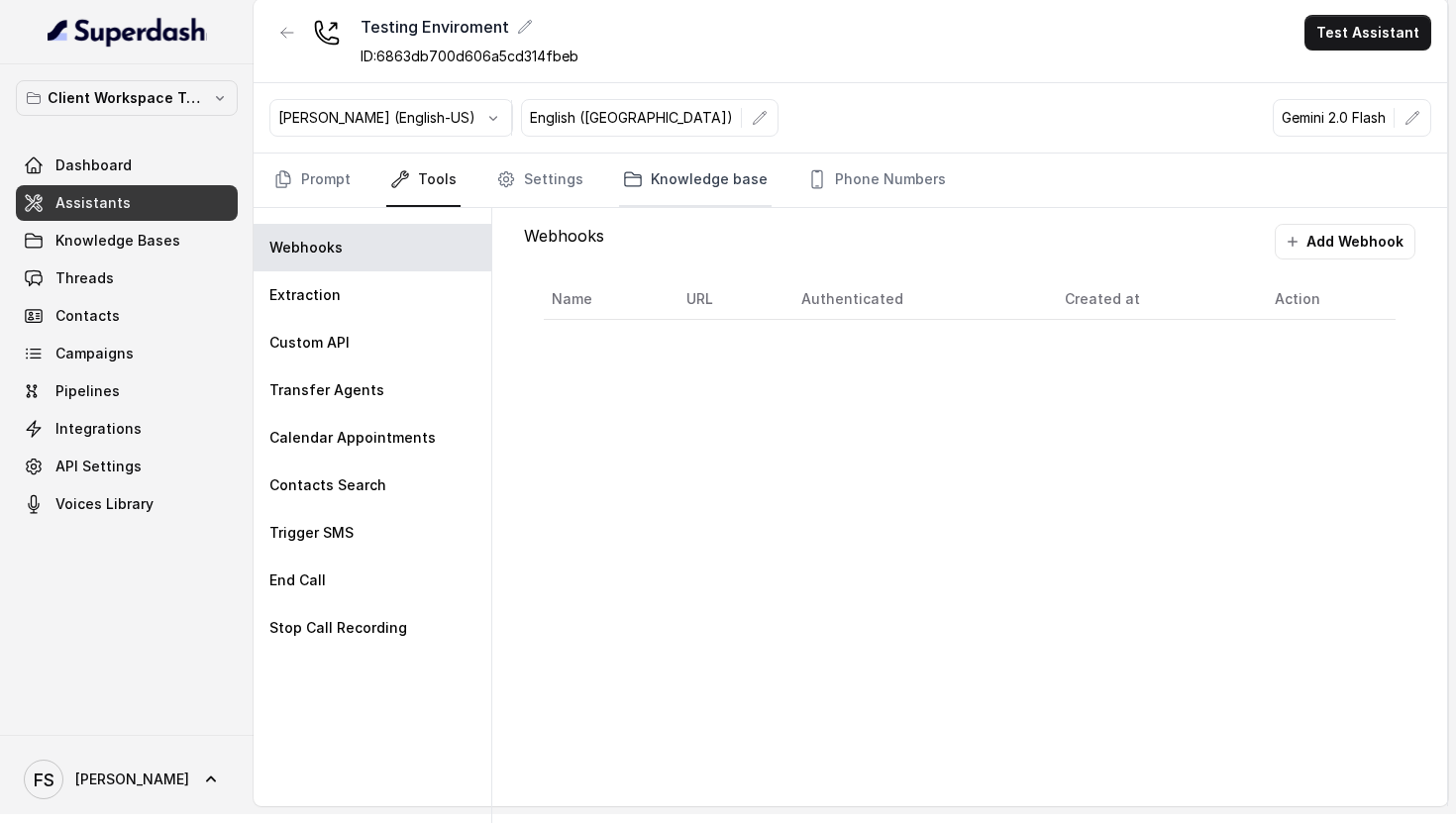 click on "Knowledge base" at bounding box center [695, 180] 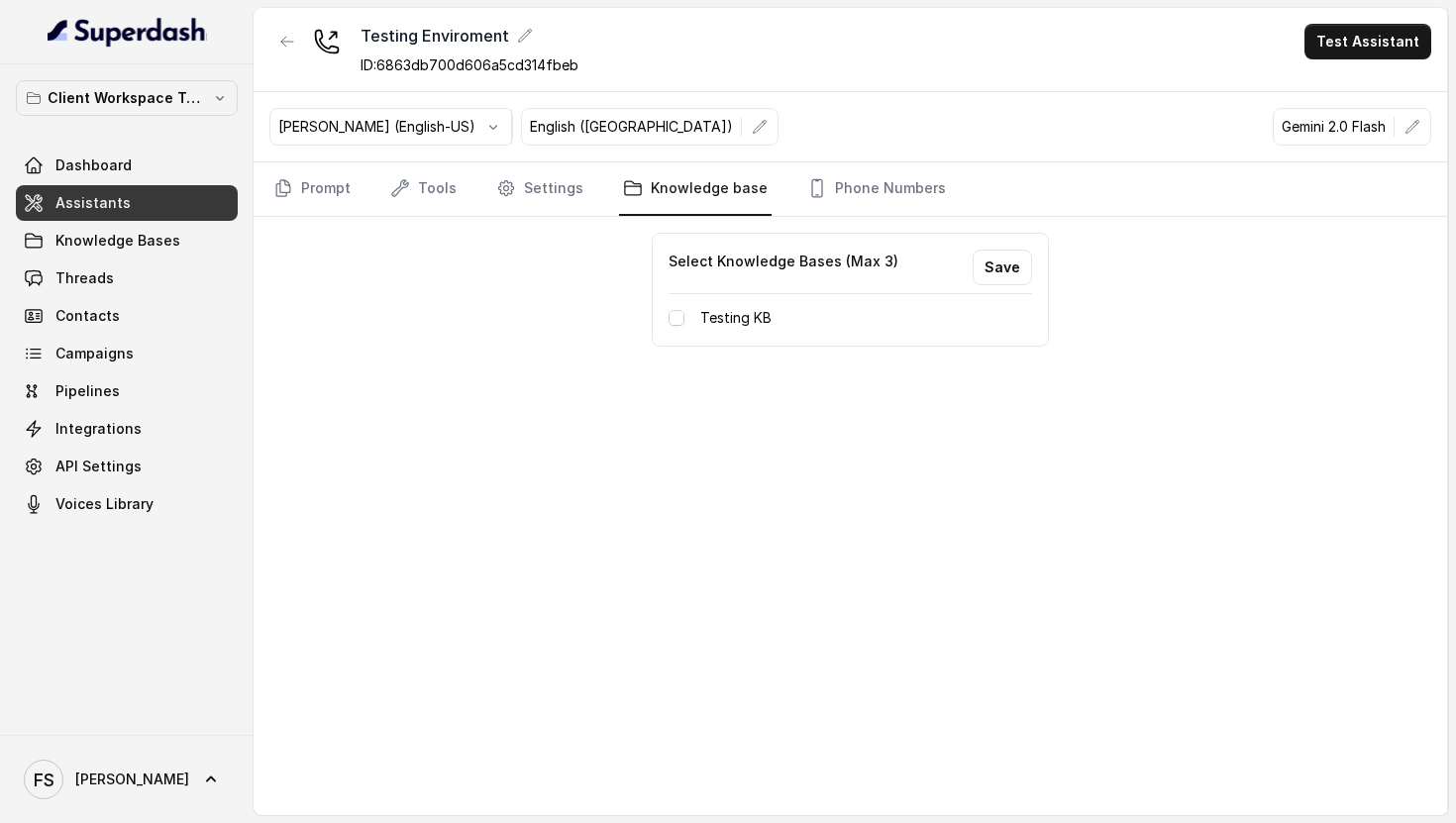 click on "Testing KB" at bounding box center [736, 318] 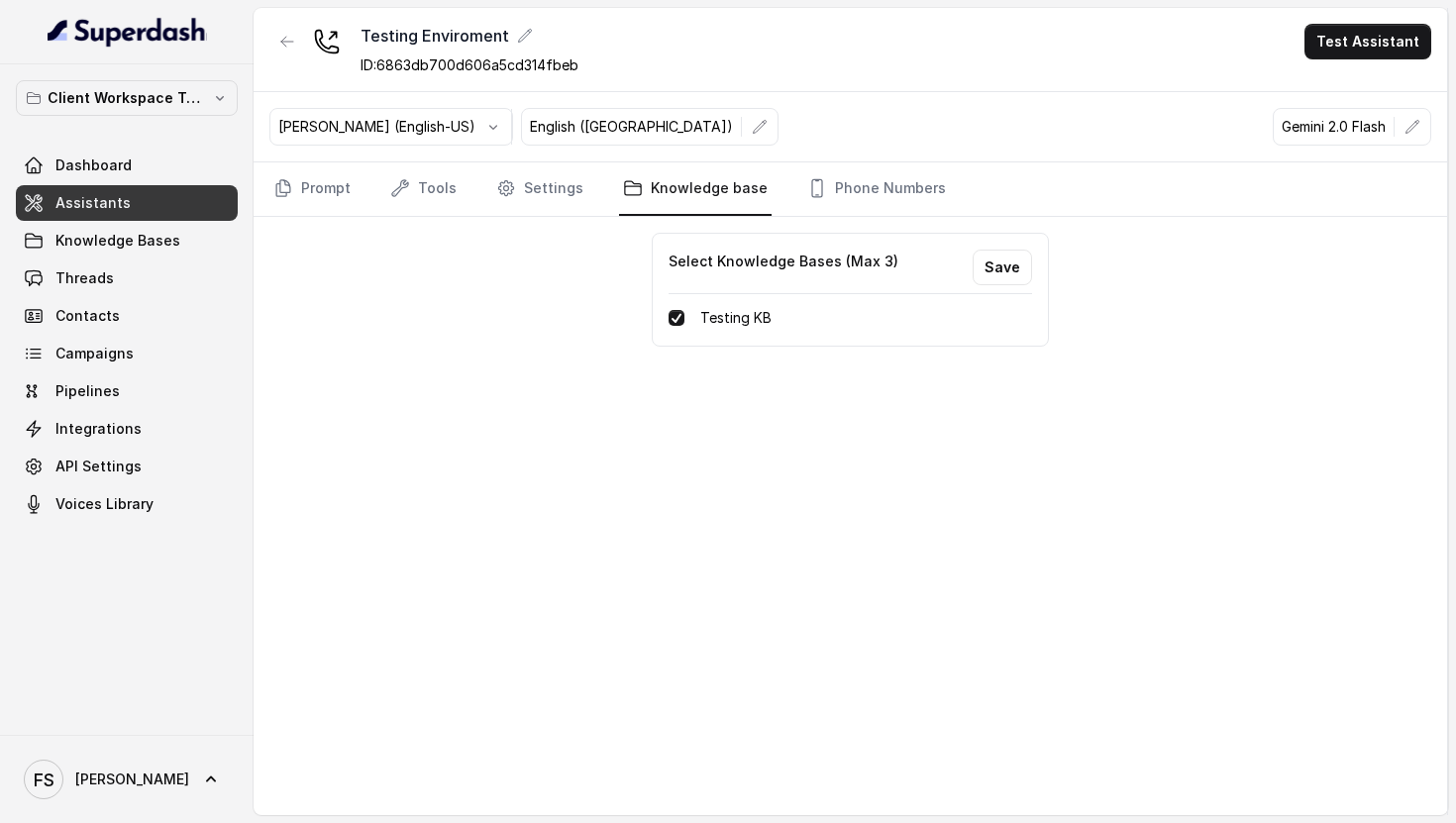 click on "Testing KB" at bounding box center [851, 318] 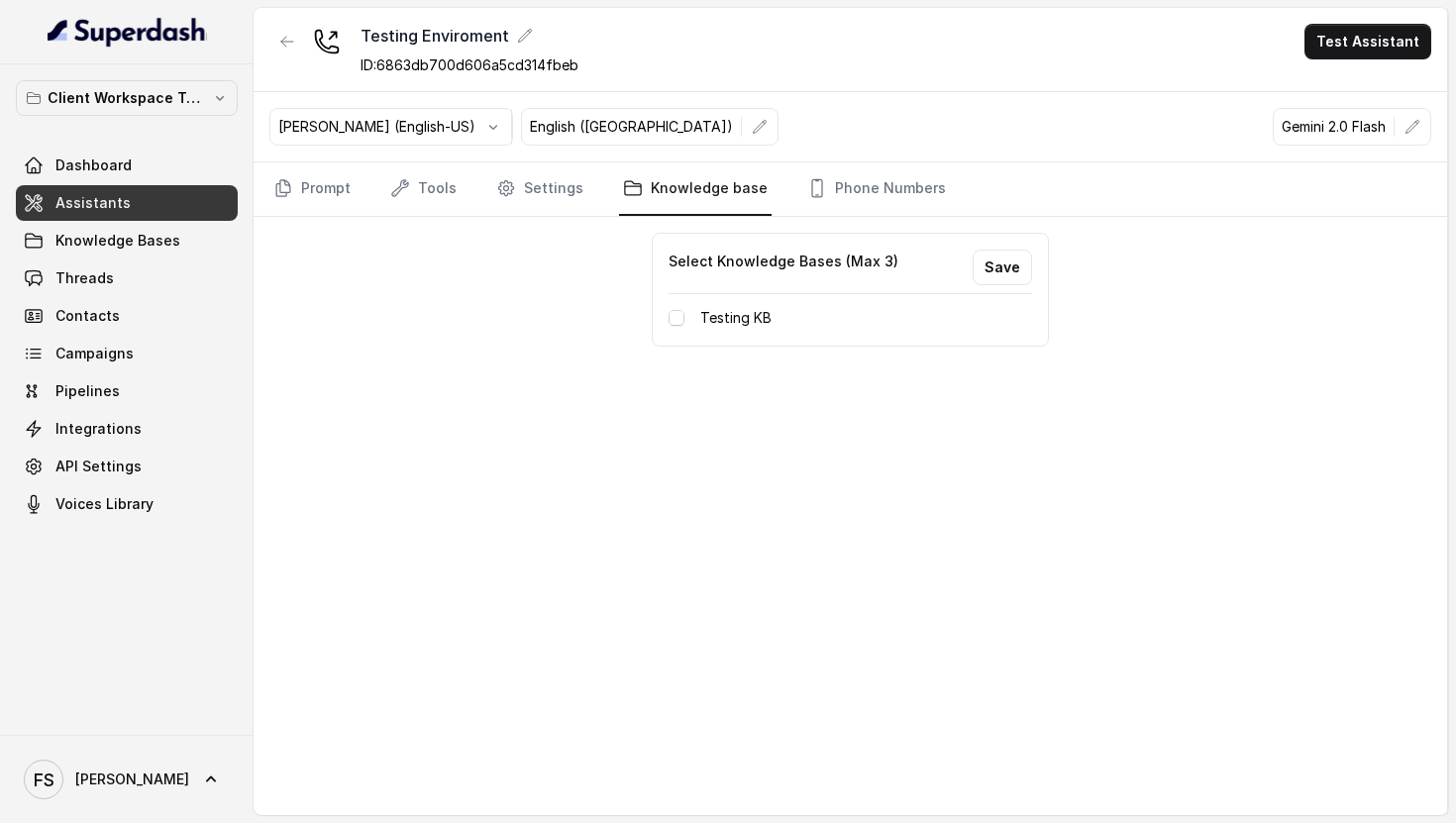click on "Testing Enviroment ID:   6863db700d606a5cd314fbeb   Test Assistant Ignacio (English-US) English (United States) Gemini 2.0 Flash Prompt Tools Settings Knowledge base Phone Numbers Select Knowledge Bases (Max 3) Save Testing KB" at bounding box center [851, 411] 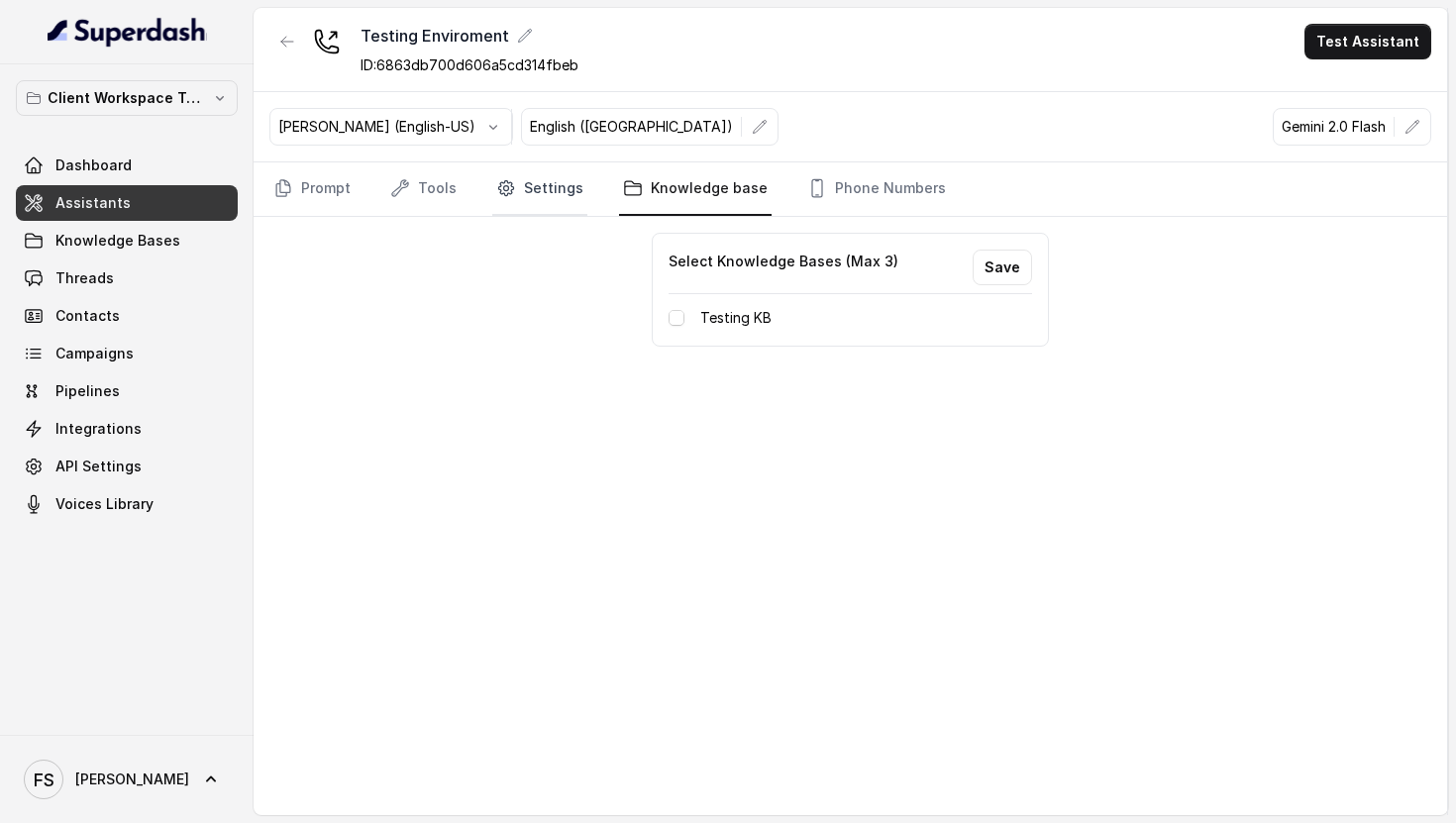 click on "Settings" at bounding box center [540, 189] 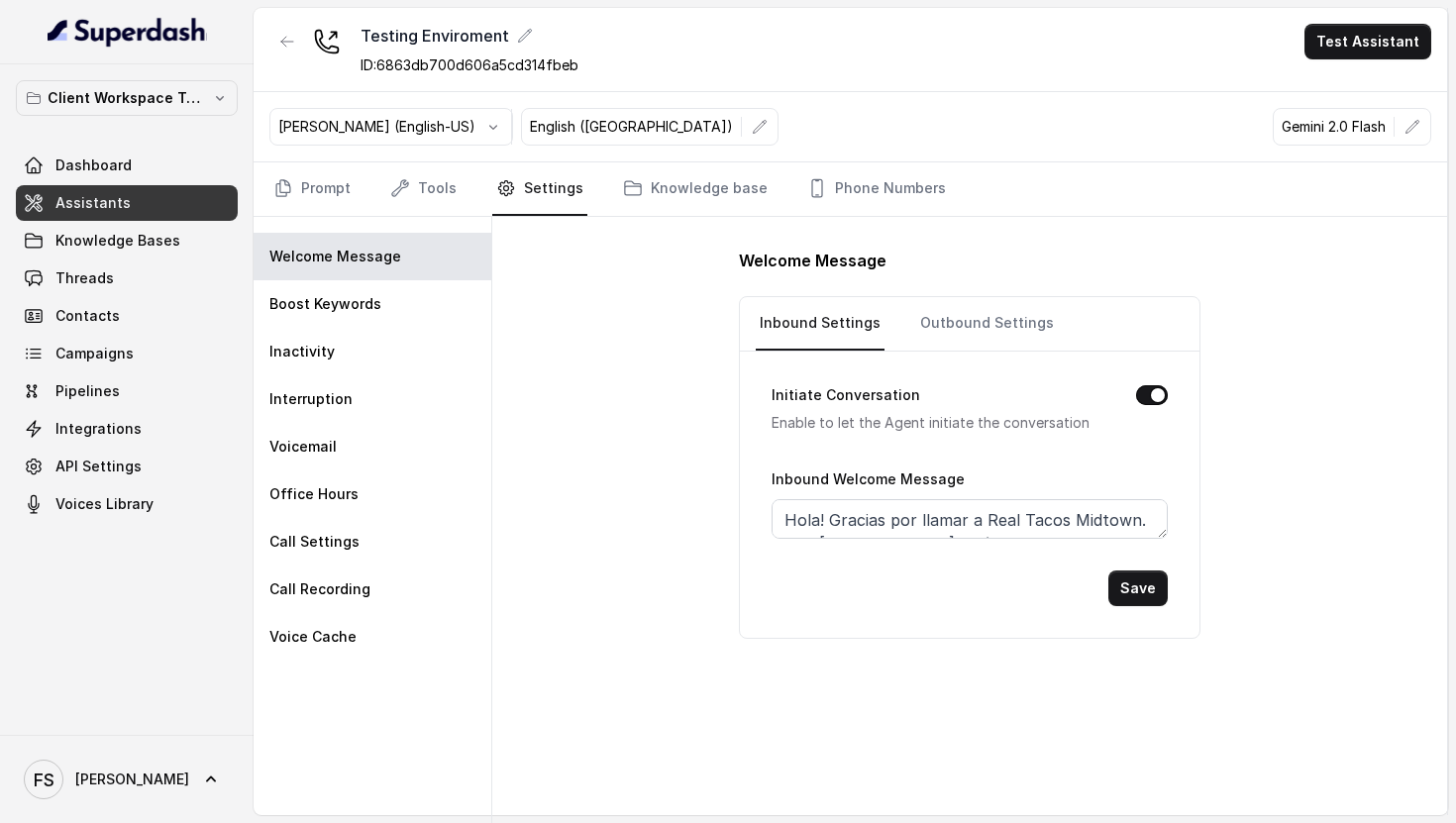 click on "Knowledge Bases" at bounding box center [127, 241] 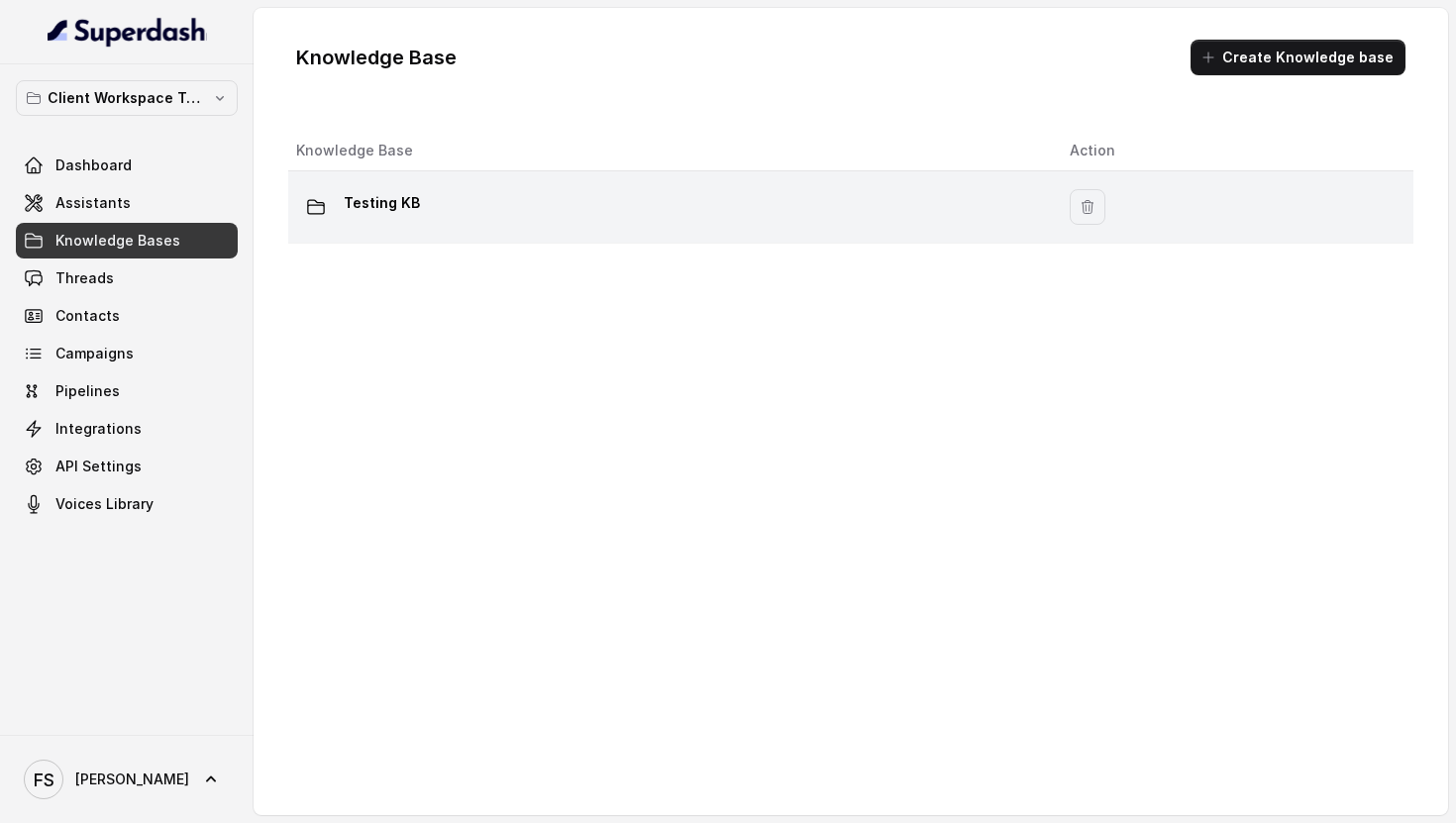 click on "Testing KB" at bounding box center [671, 207] 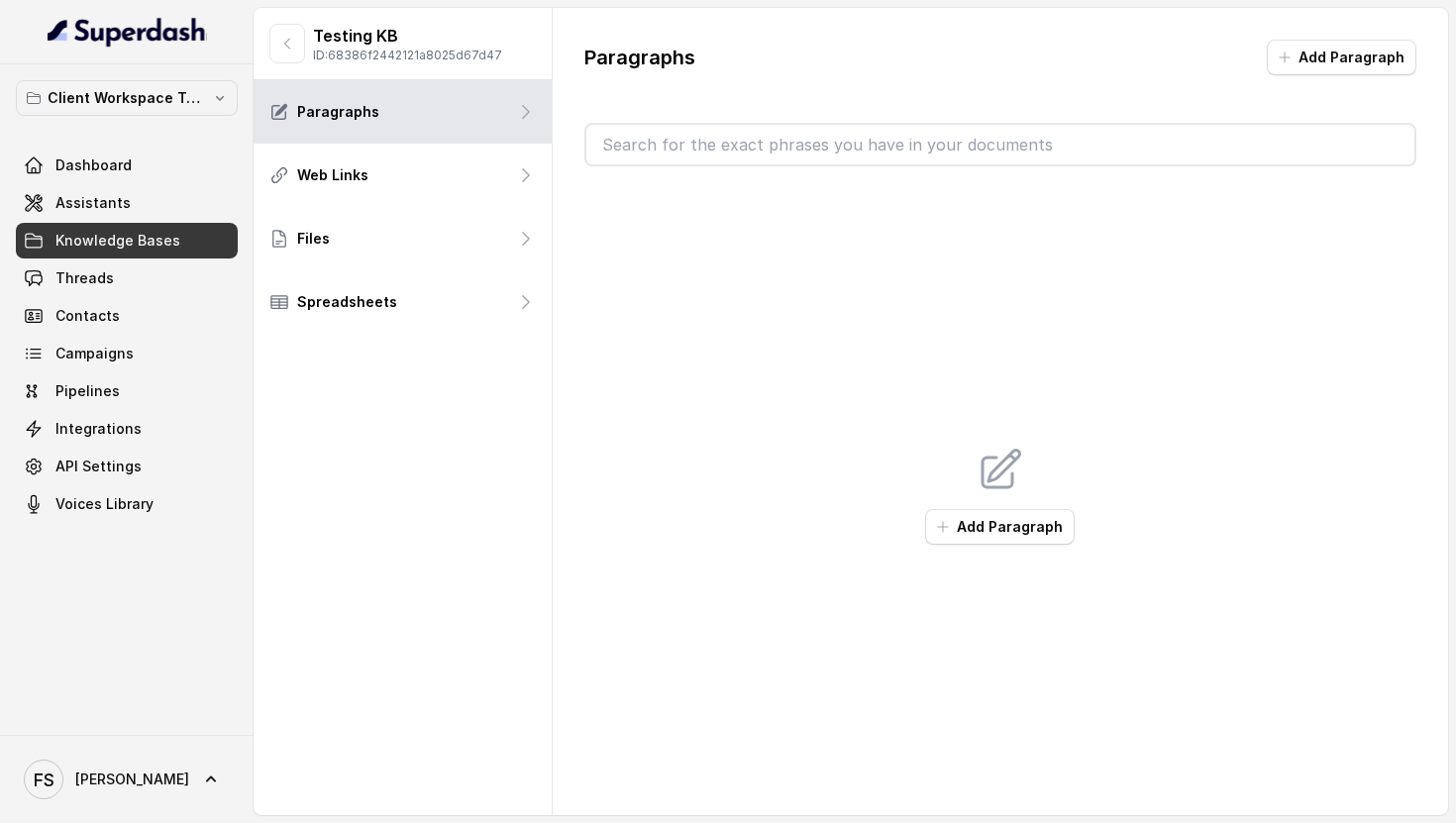 click on "Client Workspace Template" at bounding box center (127, 98) 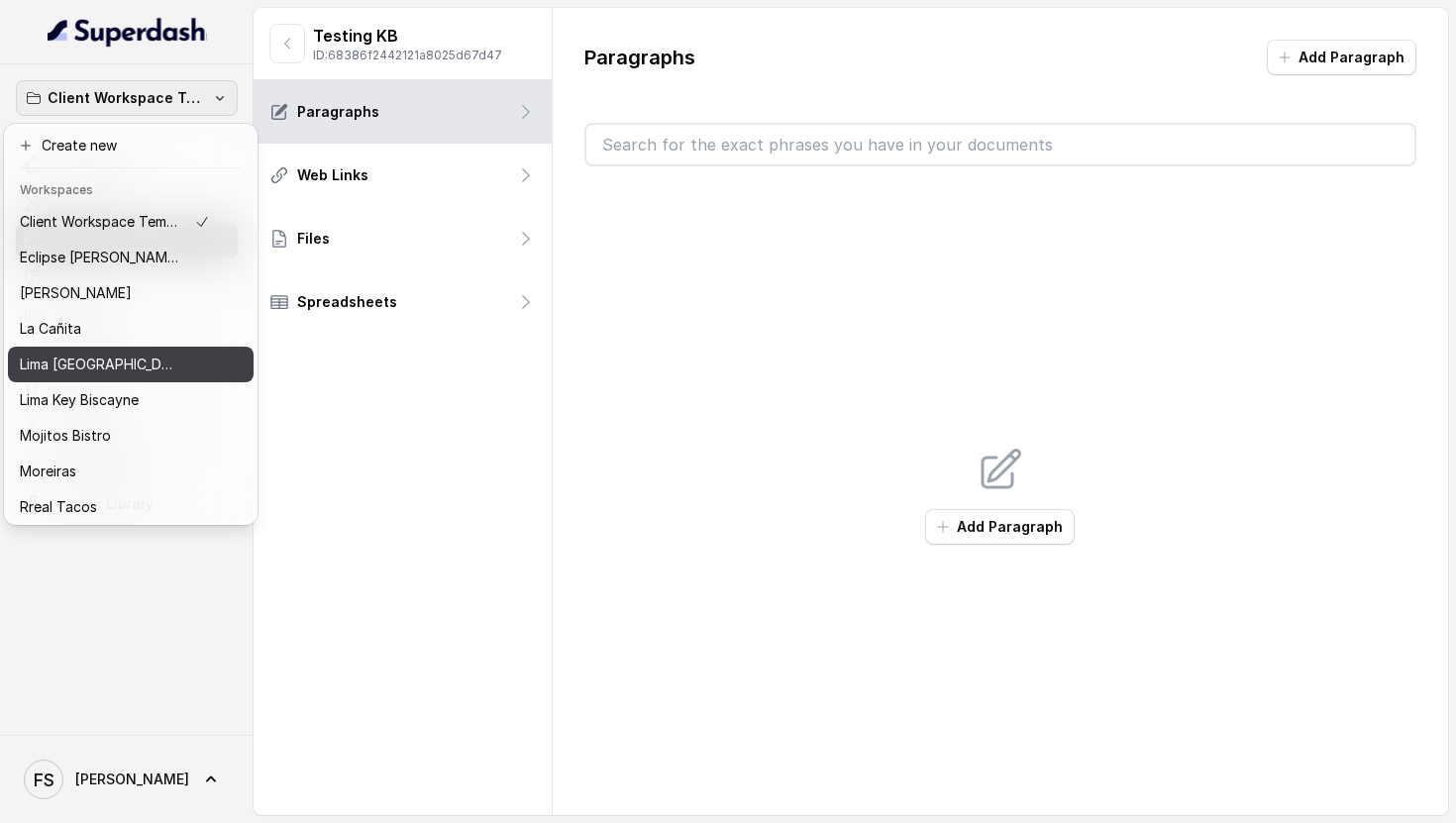scroll, scrollTop: 75, scrollLeft: 0, axis: vertical 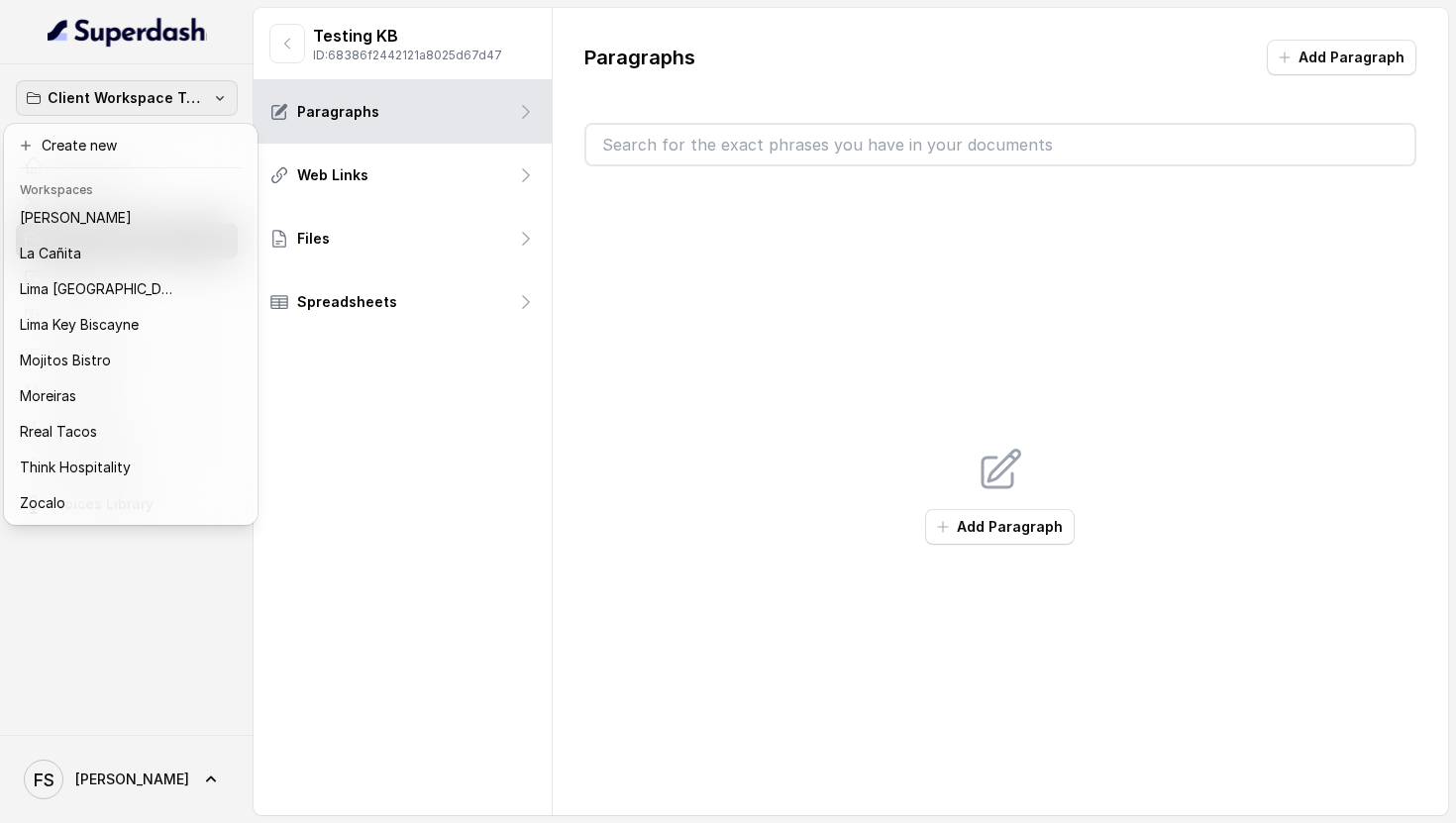 click on "Client Workspace Template Dashboard Assistants Knowledge Bases Threads Contacts Campaigns Pipelines Integrations API Settings Voices Library FS Federico Testing KB ID:   68386f2442121a8025d67d47   Paragraphs Web Links Files Spreadsheets Paragraphs  Add Paragraph  Add Paragraph" at bounding box center [728, 411] 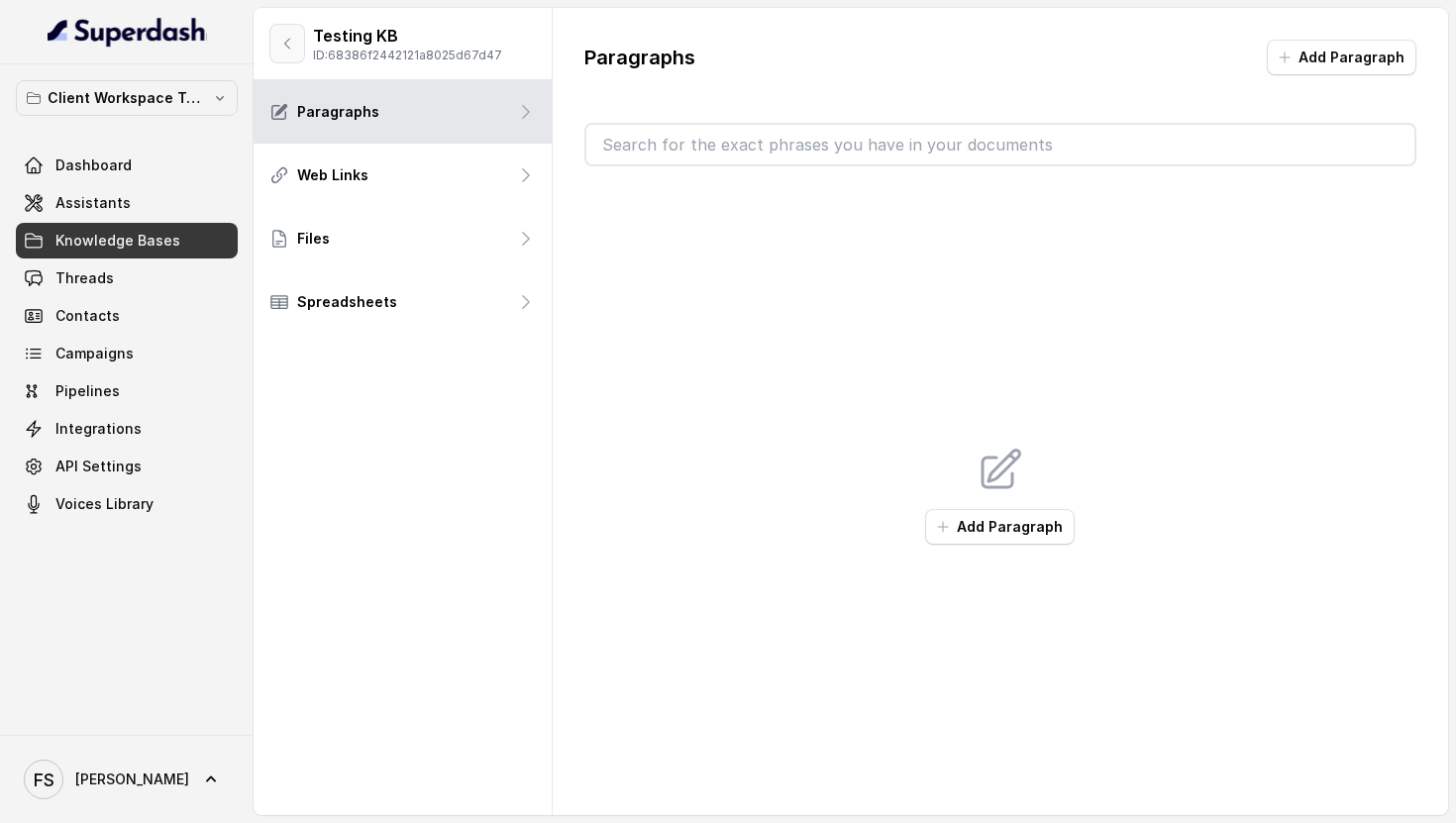 click at bounding box center (287, 44) 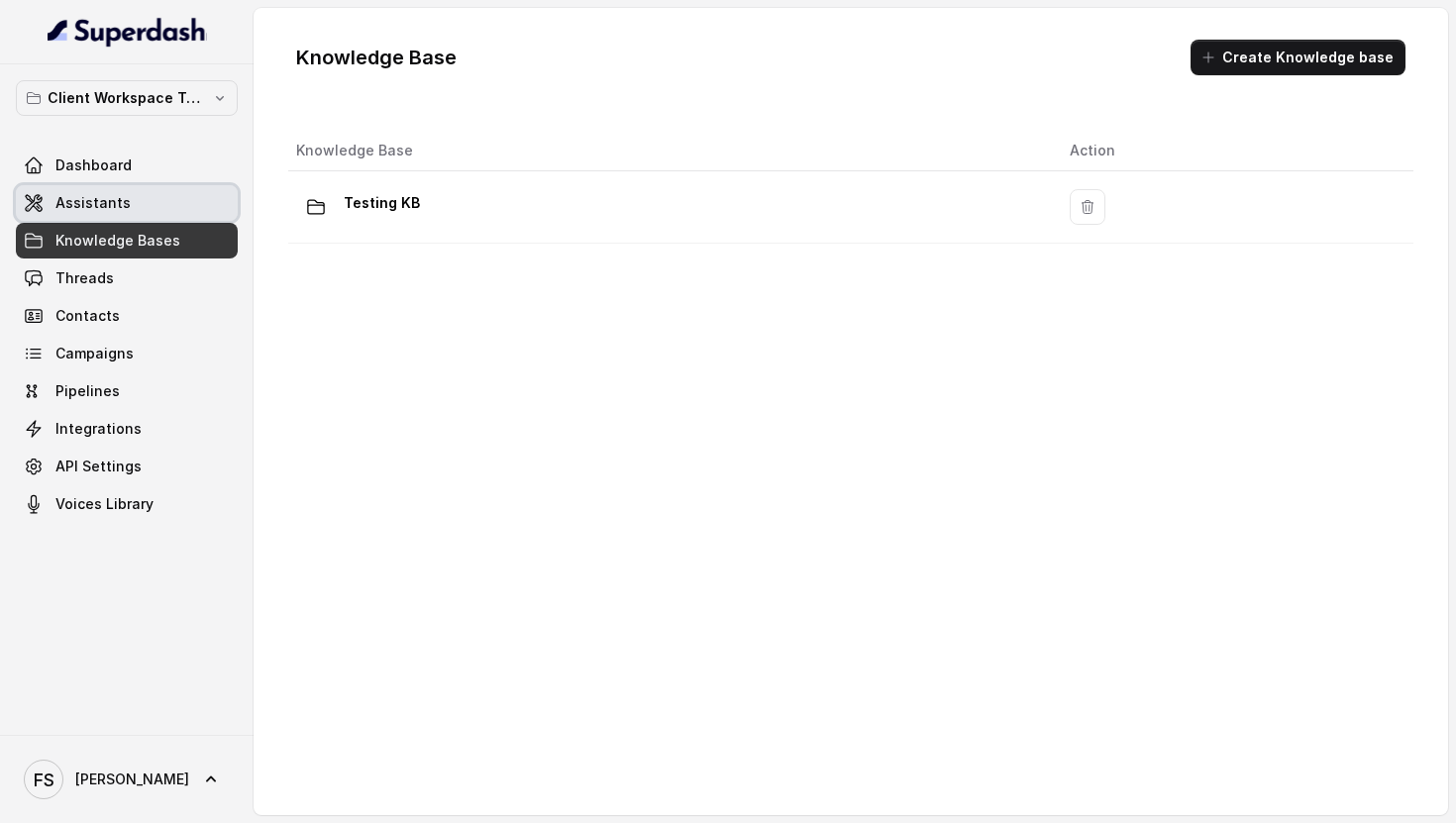 click on "Assistants" at bounding box center [127, 203] 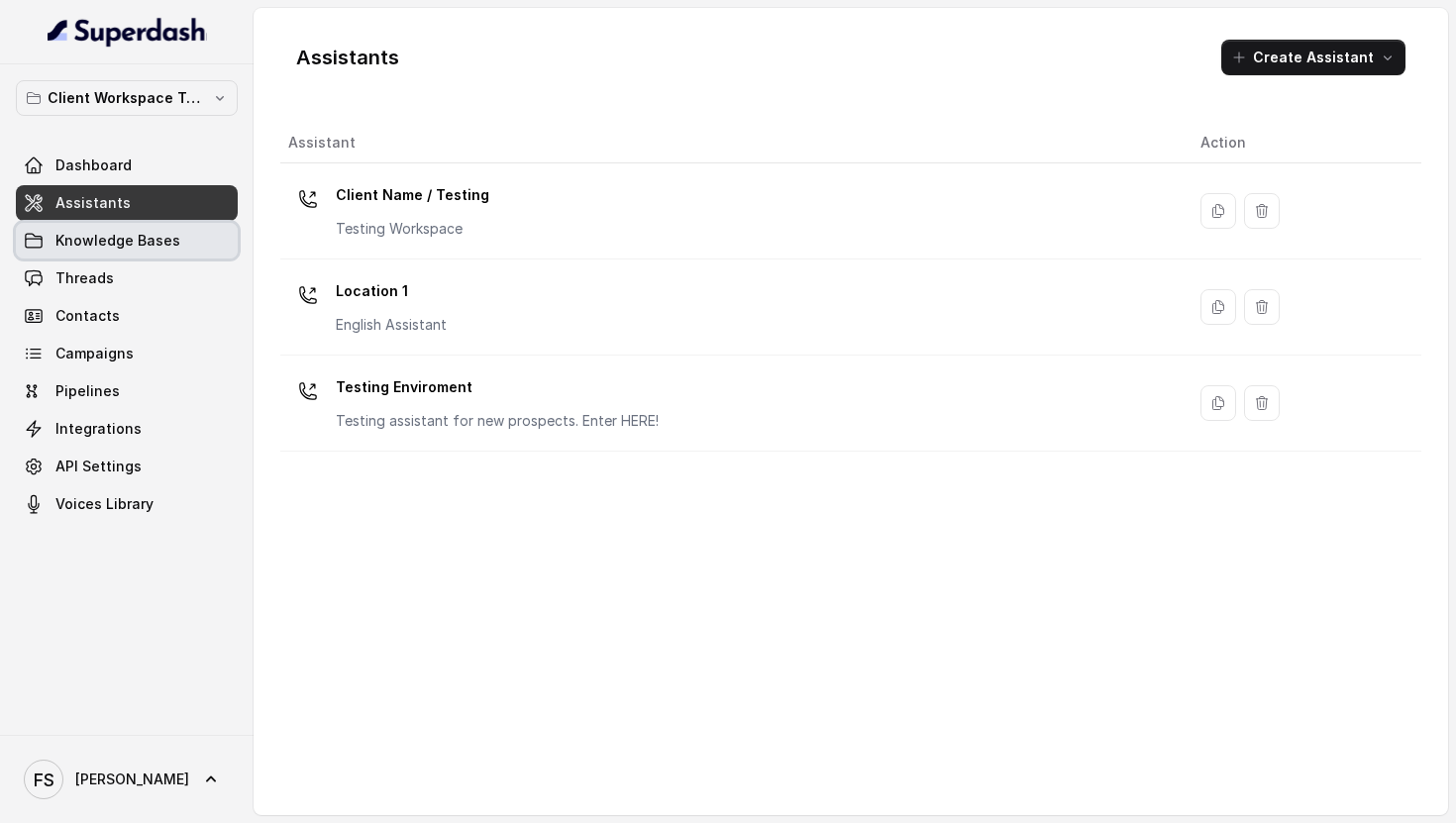 click on "Knowledge Bases" at bounding box center (118, 241) 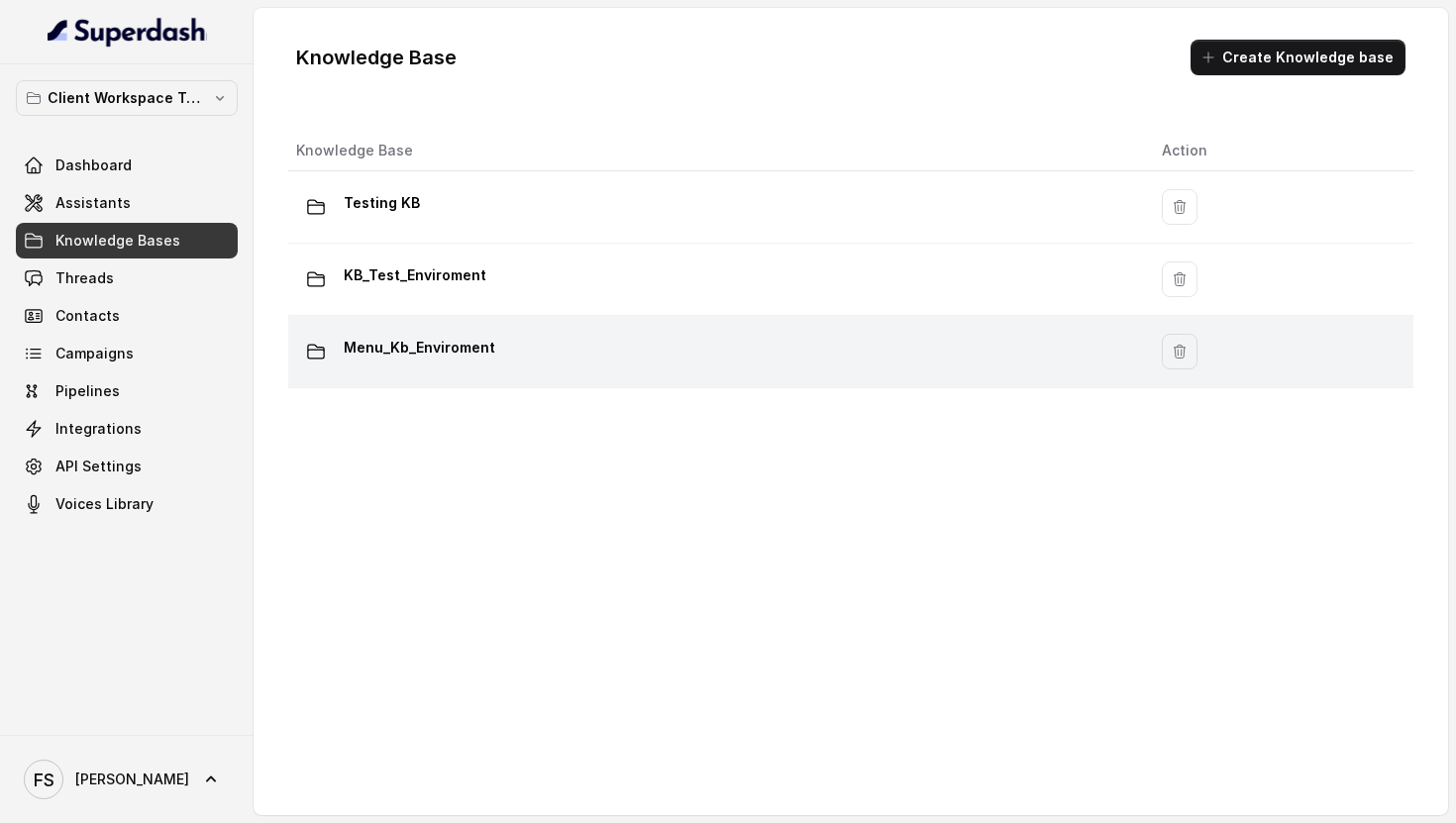 click on "Menu_Kb_Enviroment" at bounding box center [419, 348] 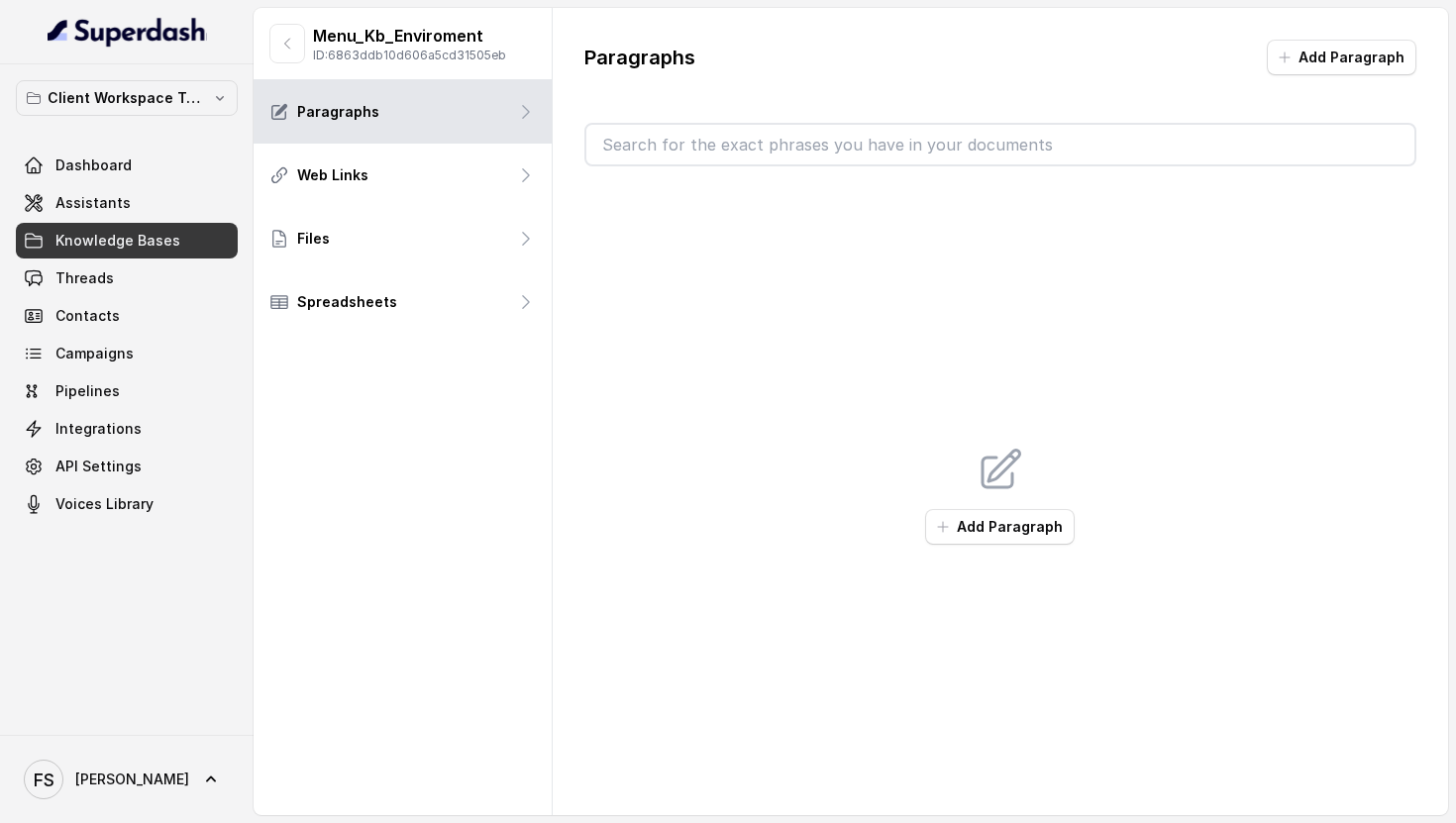click on "ID:   6863ddb10d606a5cd31505eb" at bounding box center (409, 55) 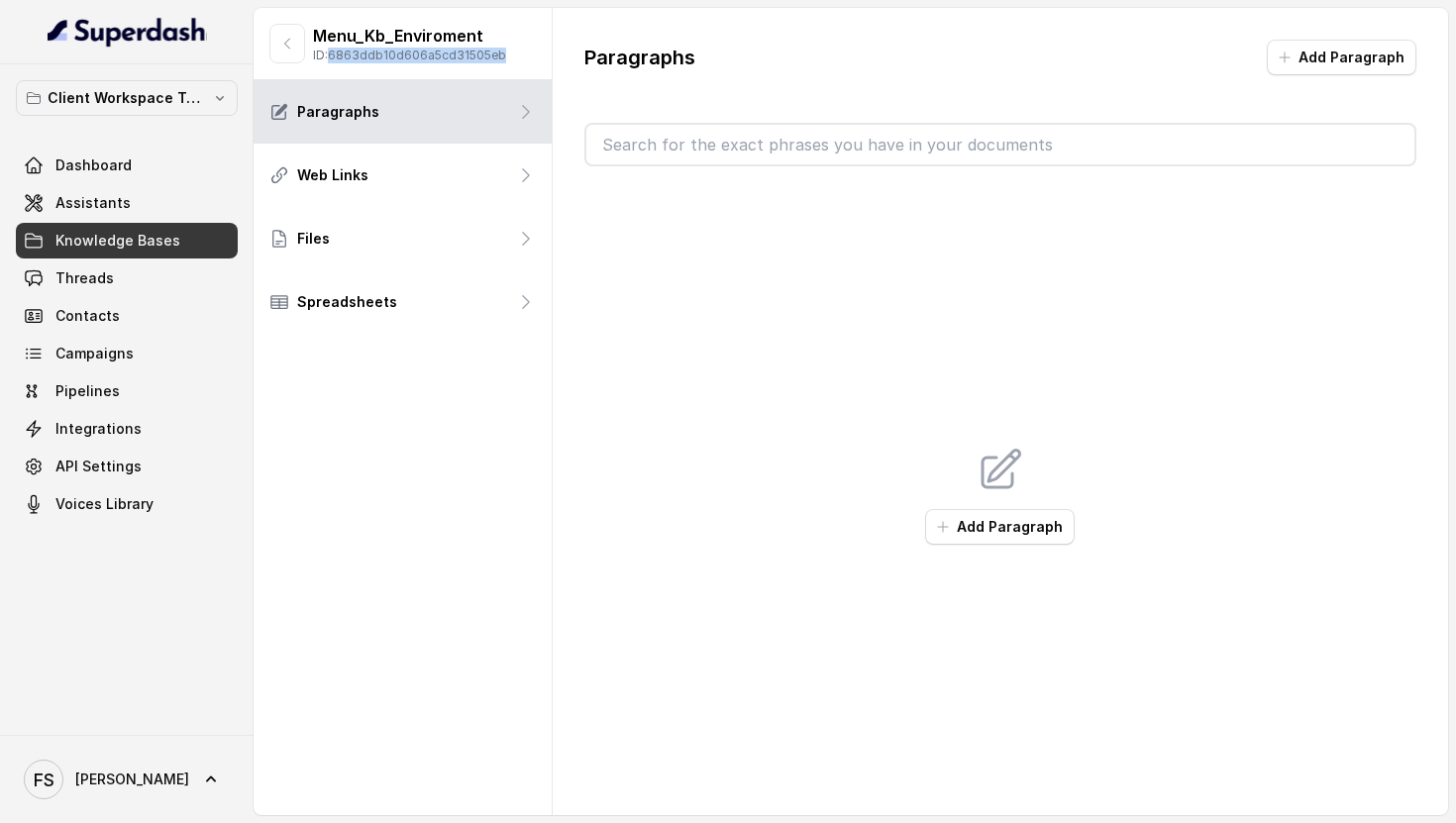 click on "ID:   6863ddb10d606a5cd31505eb" at bounding box center (409, 55) 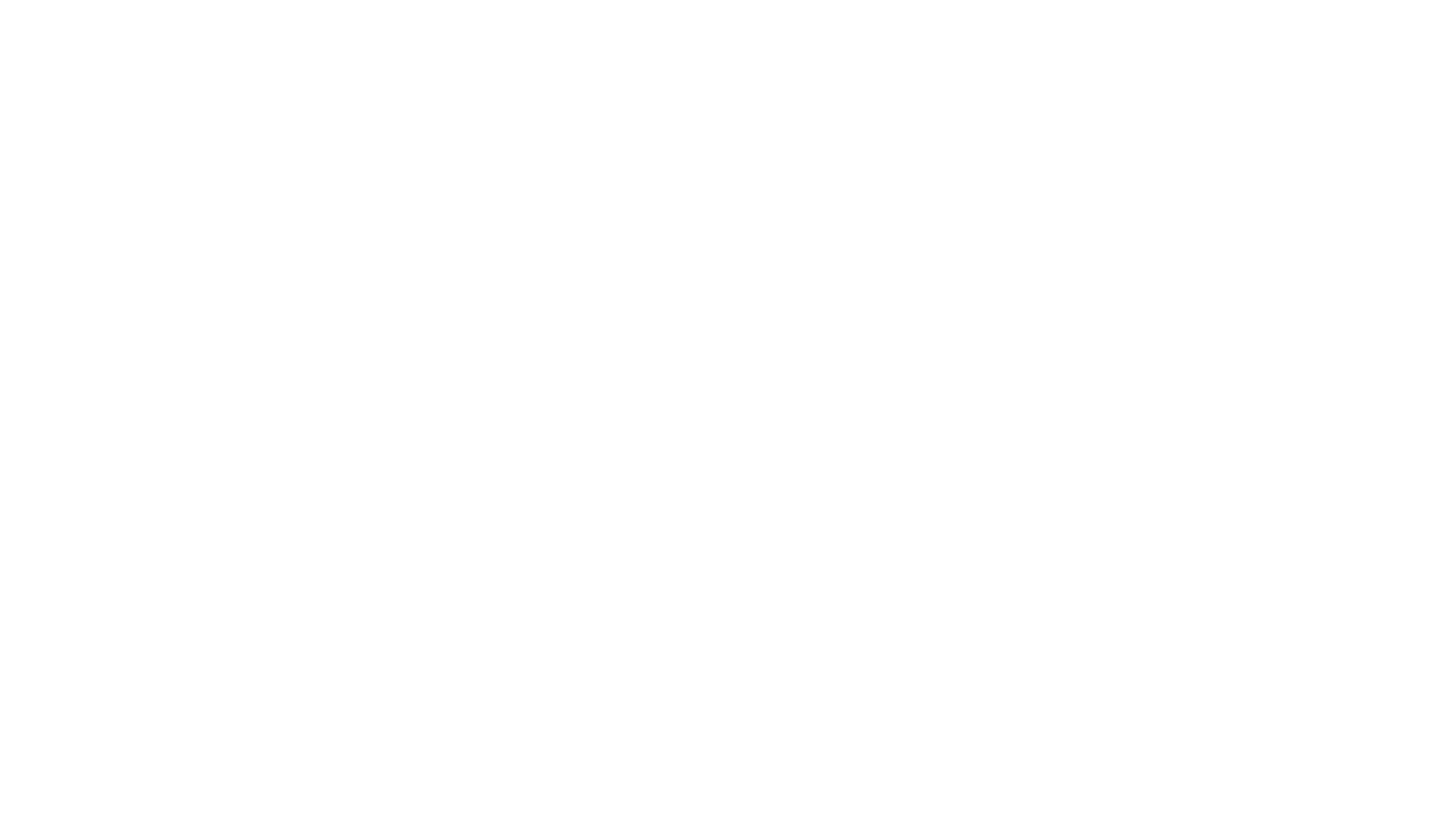 scroll, scrollTop: 0, scrollLeft: 0, axis: both 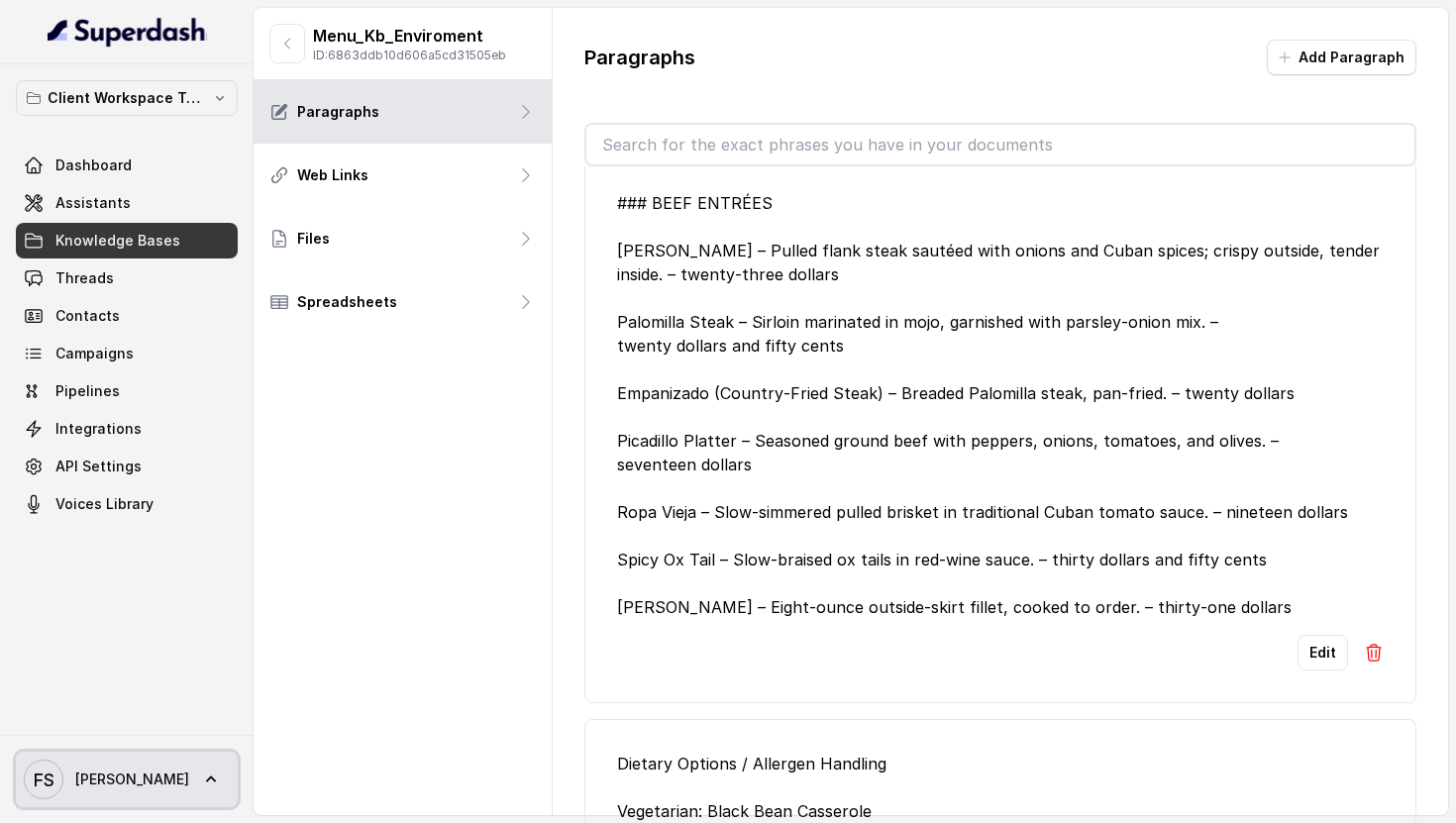 click on "[PERSON_NAME]" at bounding box center (132, 779) 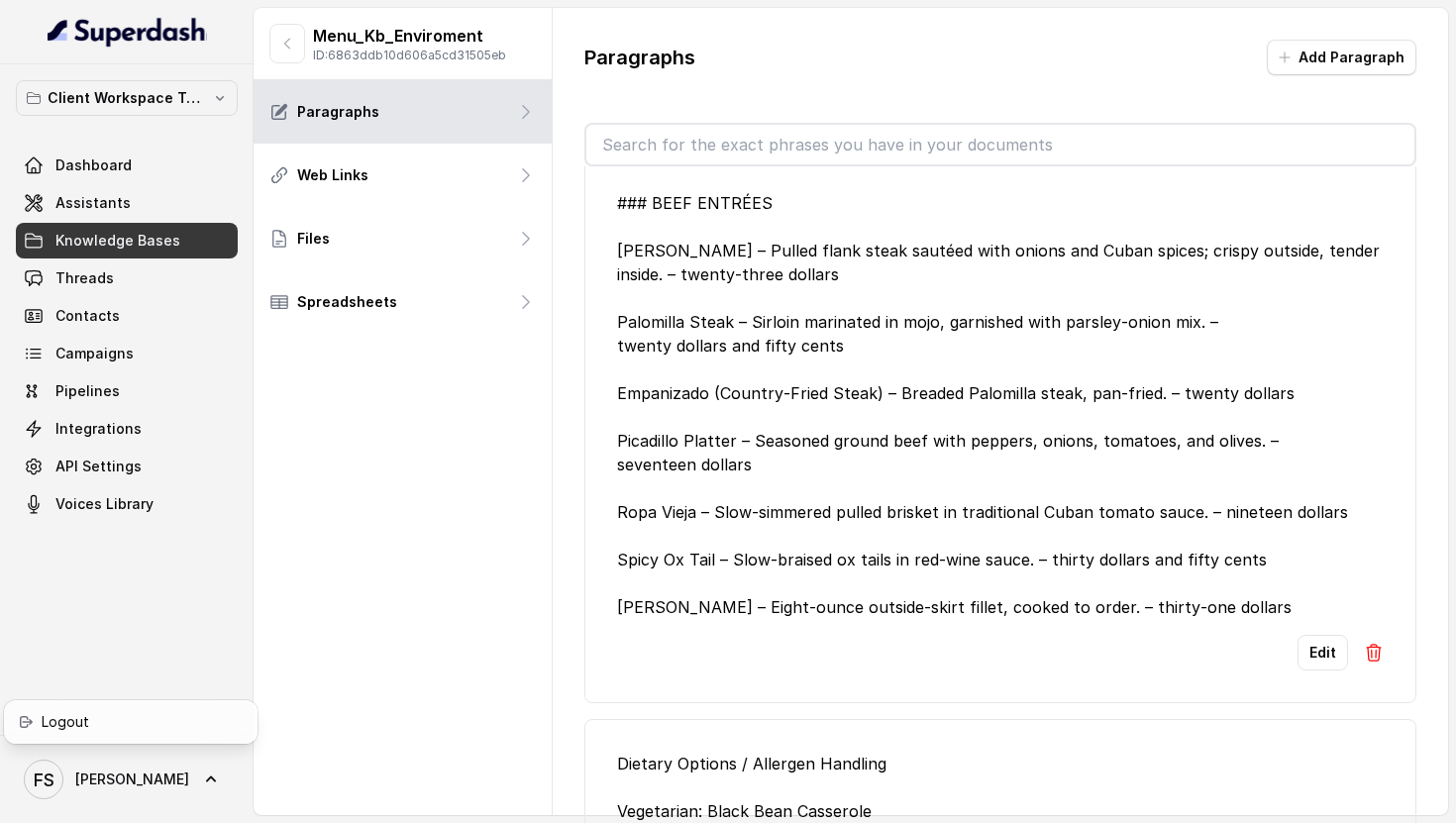click on "Logout" at bounding box center (131, 722) 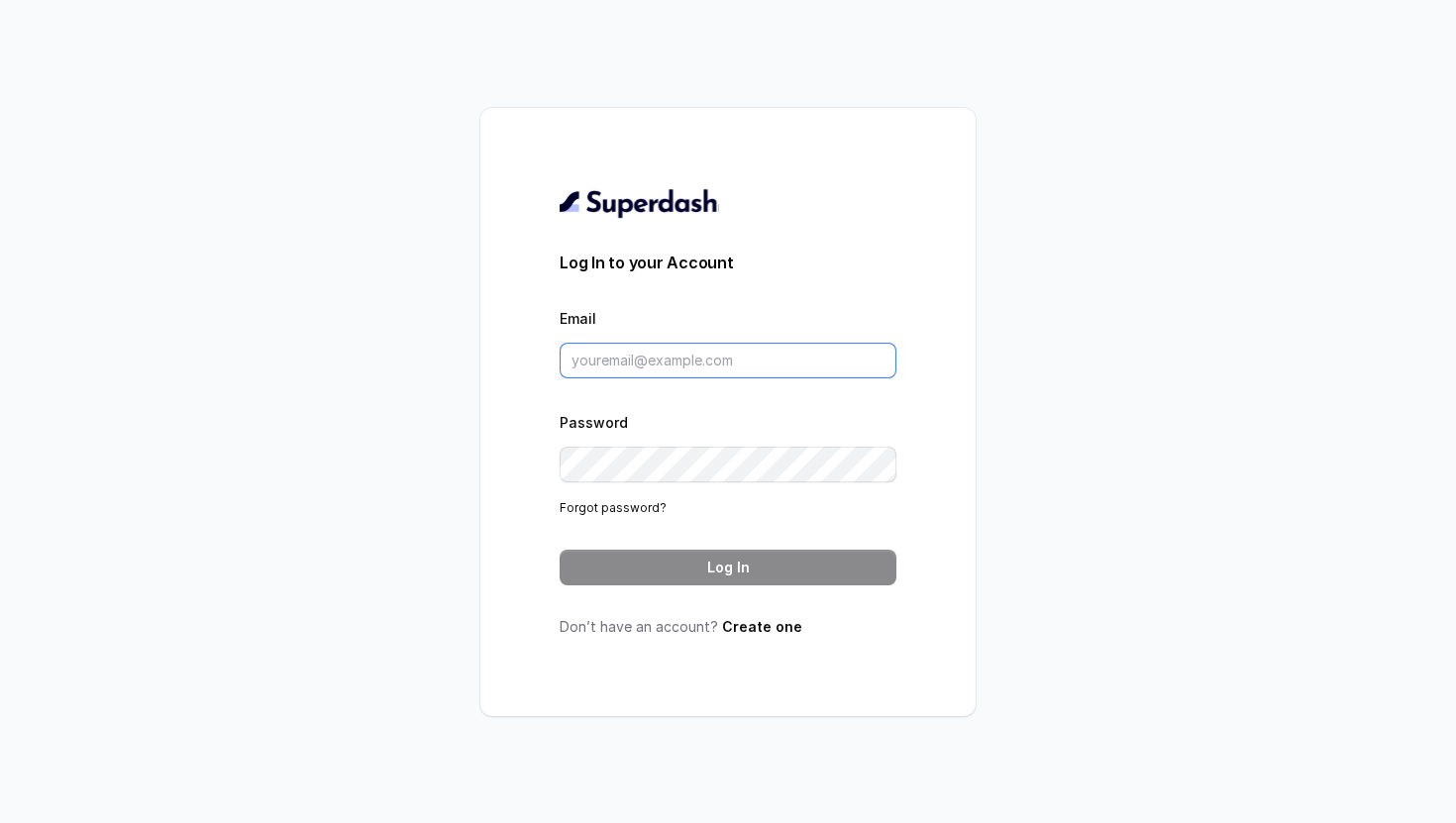 type on "[PERSON_NAME][EMAIL_ADDRESS]" 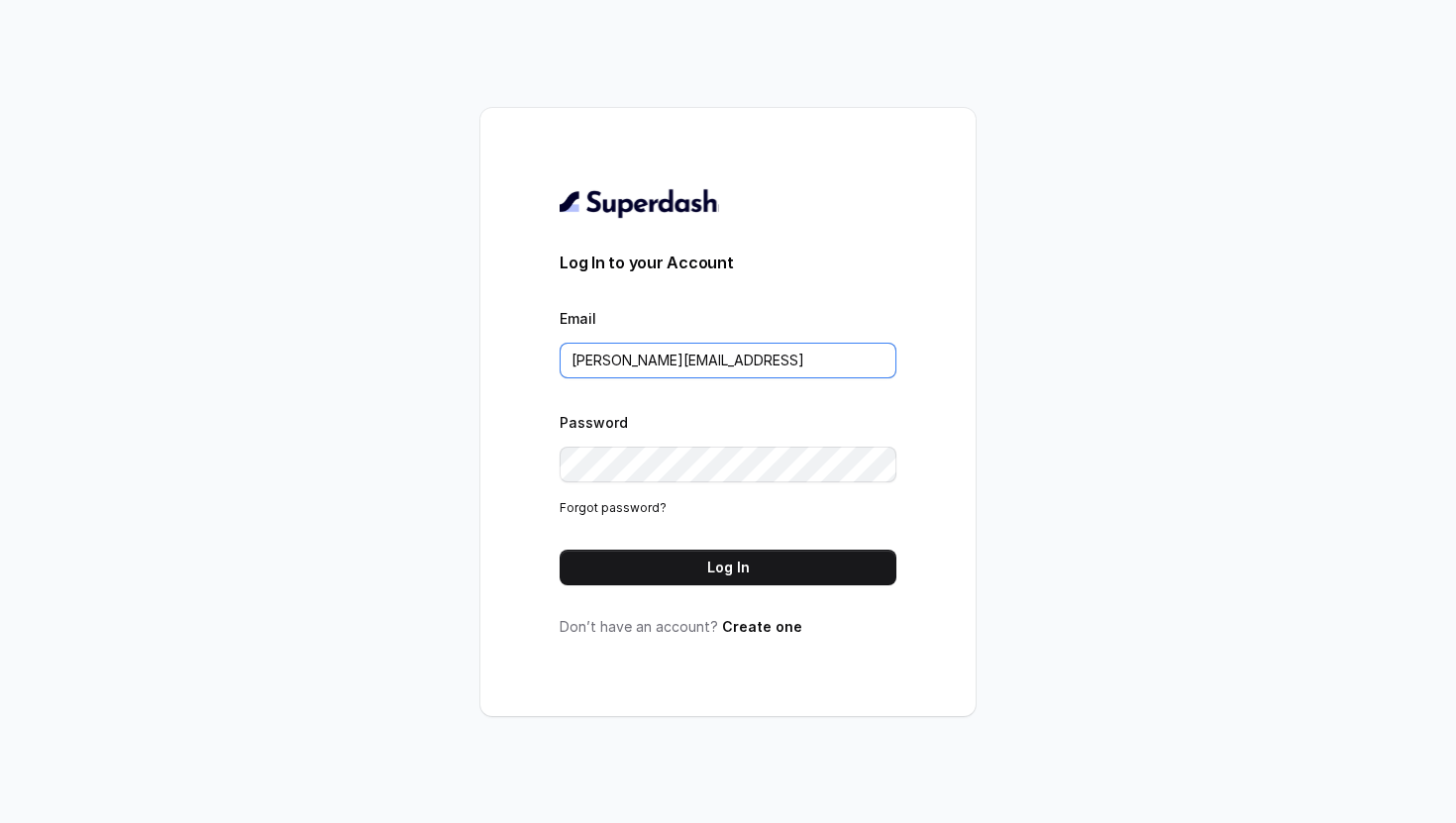 click on "federico@restohost.ai" at bounding box center [728, 360] 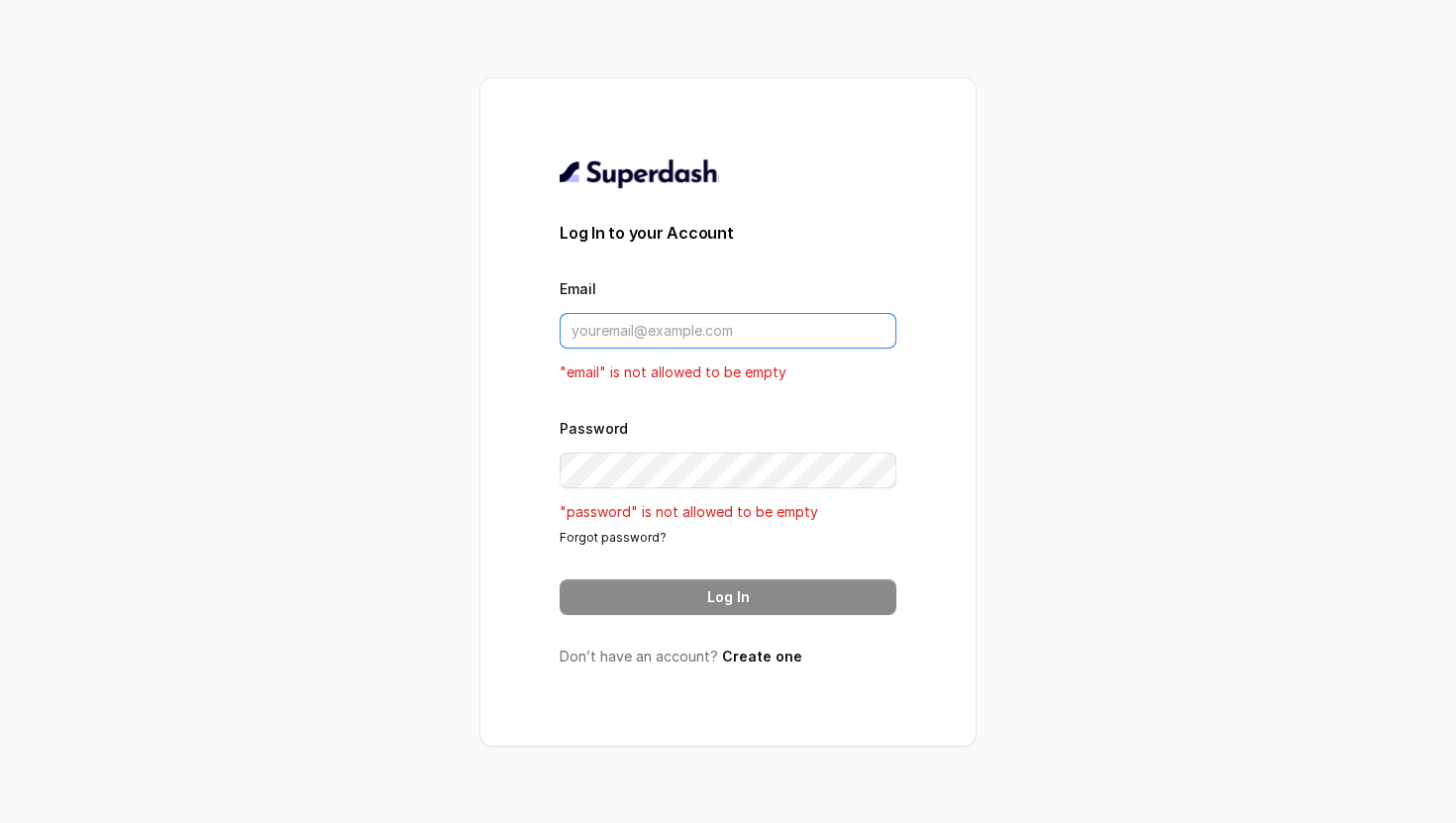click on "Email" at bounding box center (728, 331) 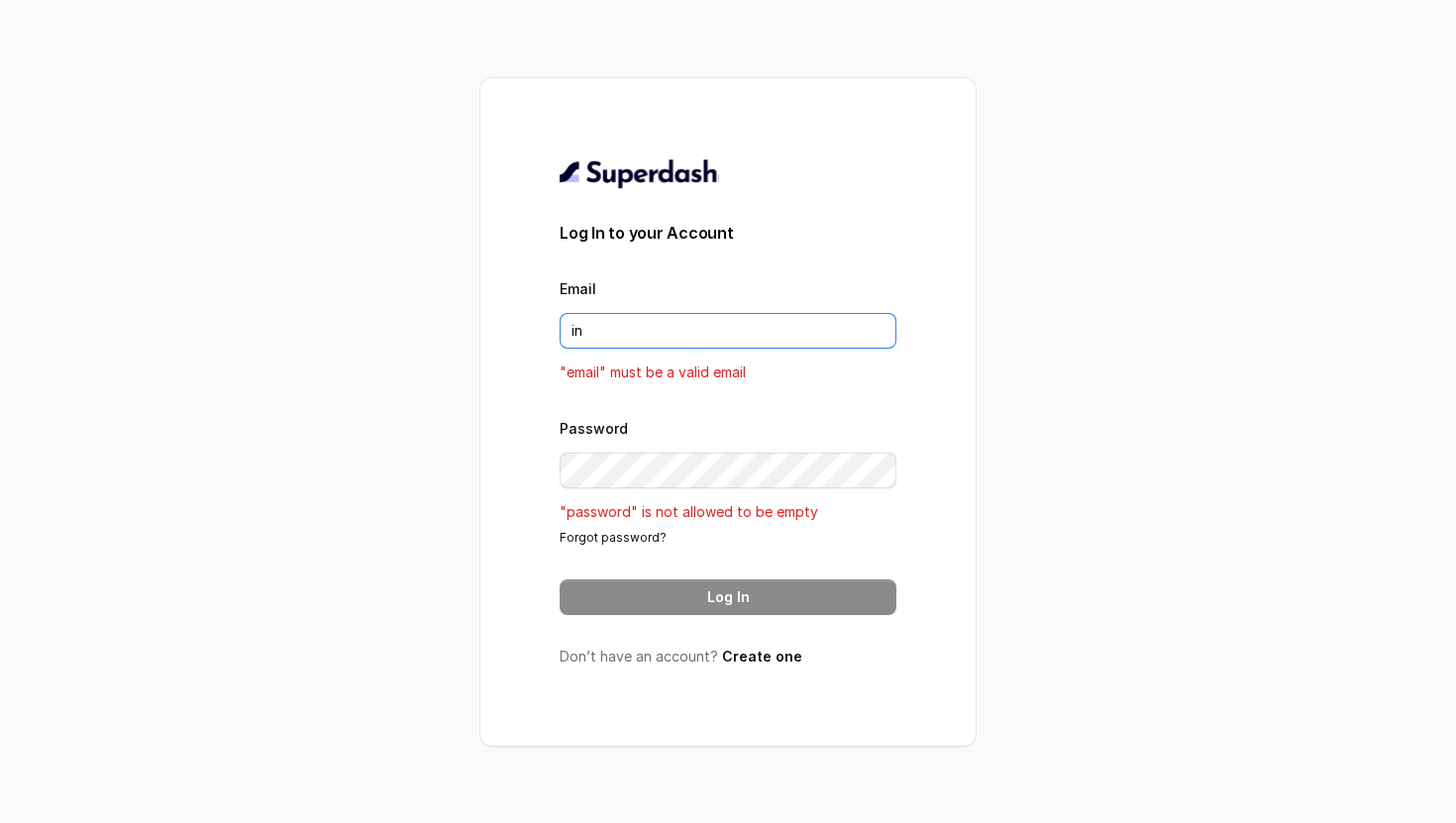 type on "i" 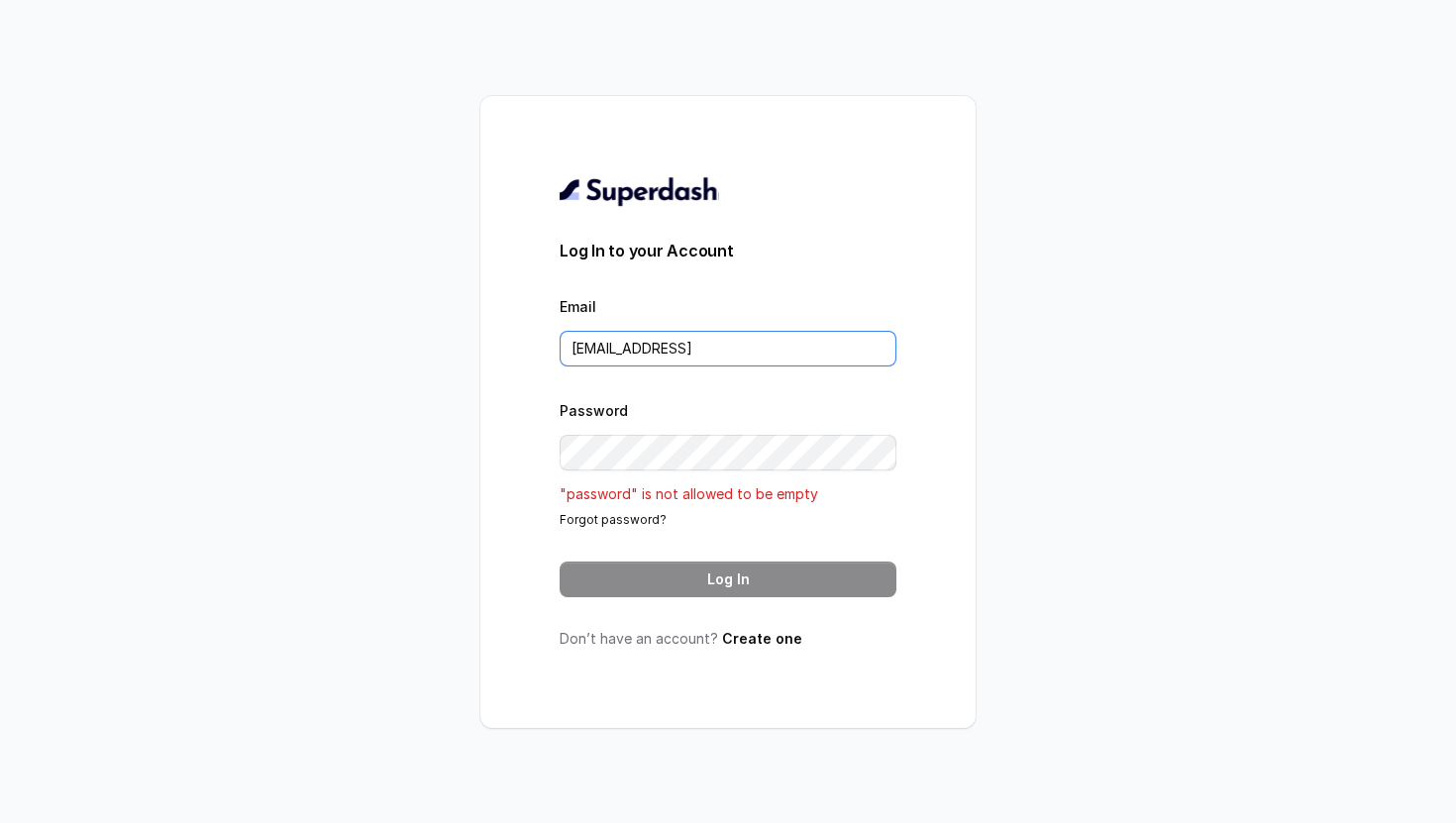 type on "automations2@restohost.ai" 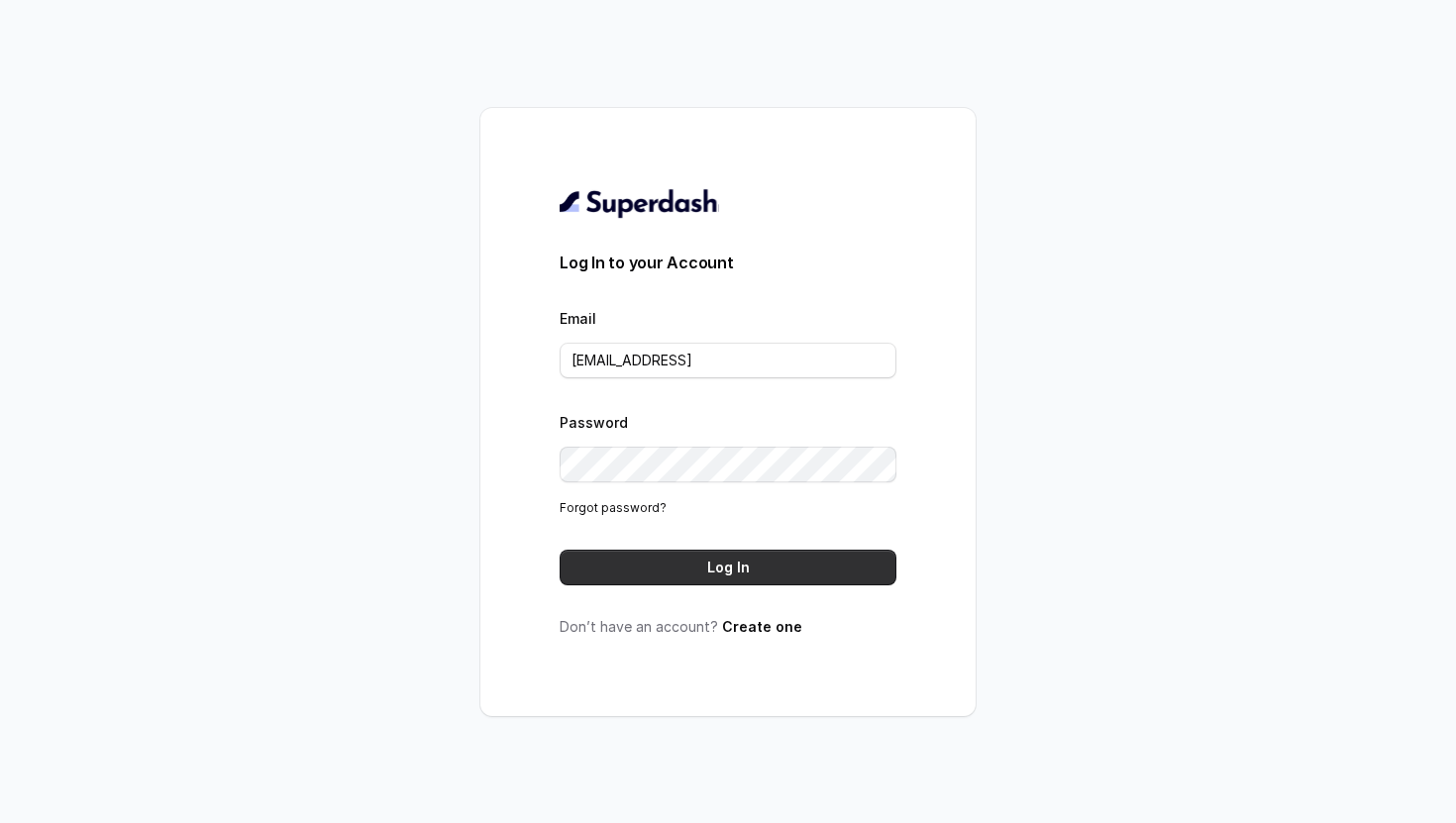 click on "Log In" at bounding box center (728, 567) 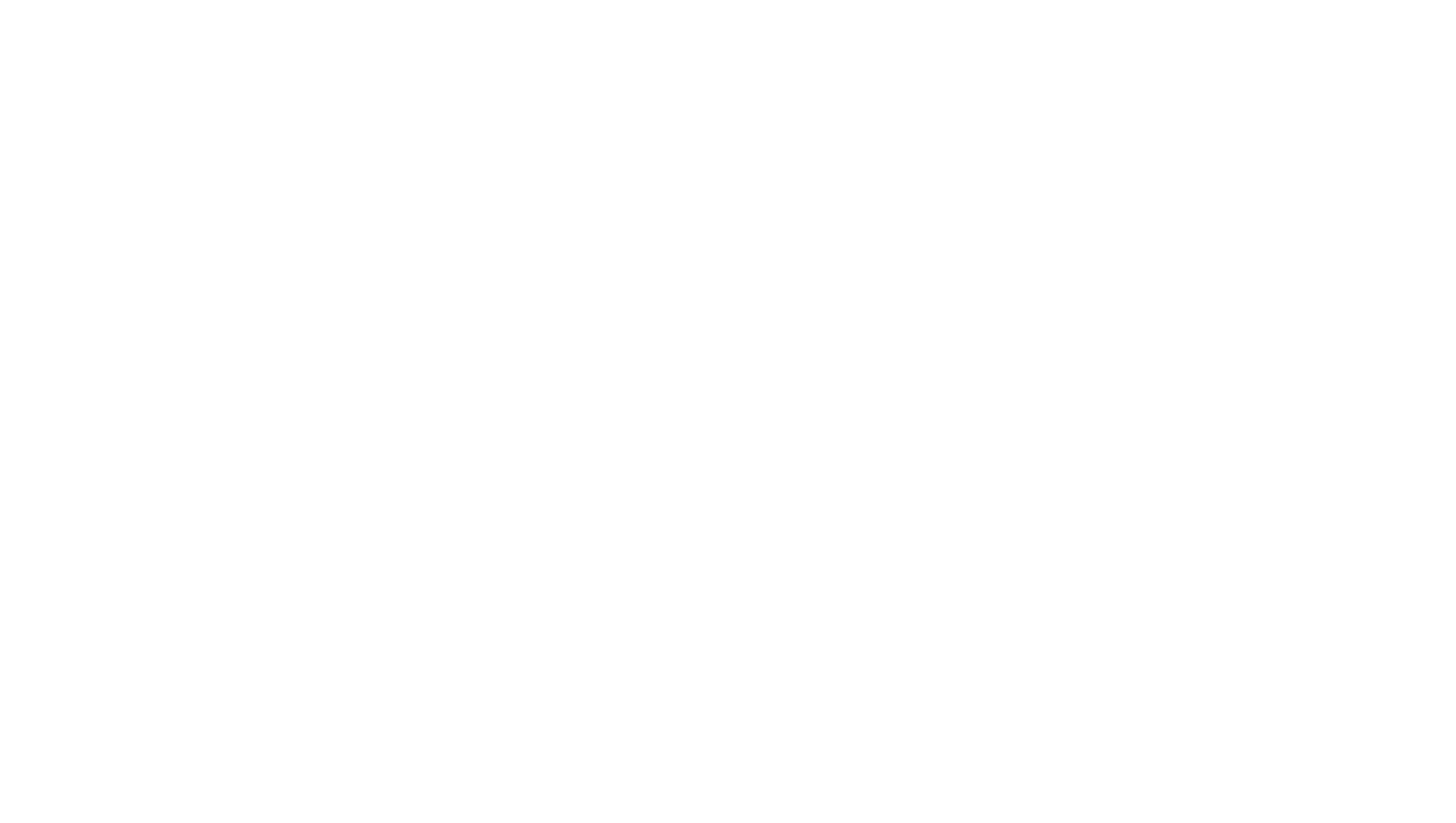 scroll, scrollTop: 0, scrollLeft: 0, axis: both 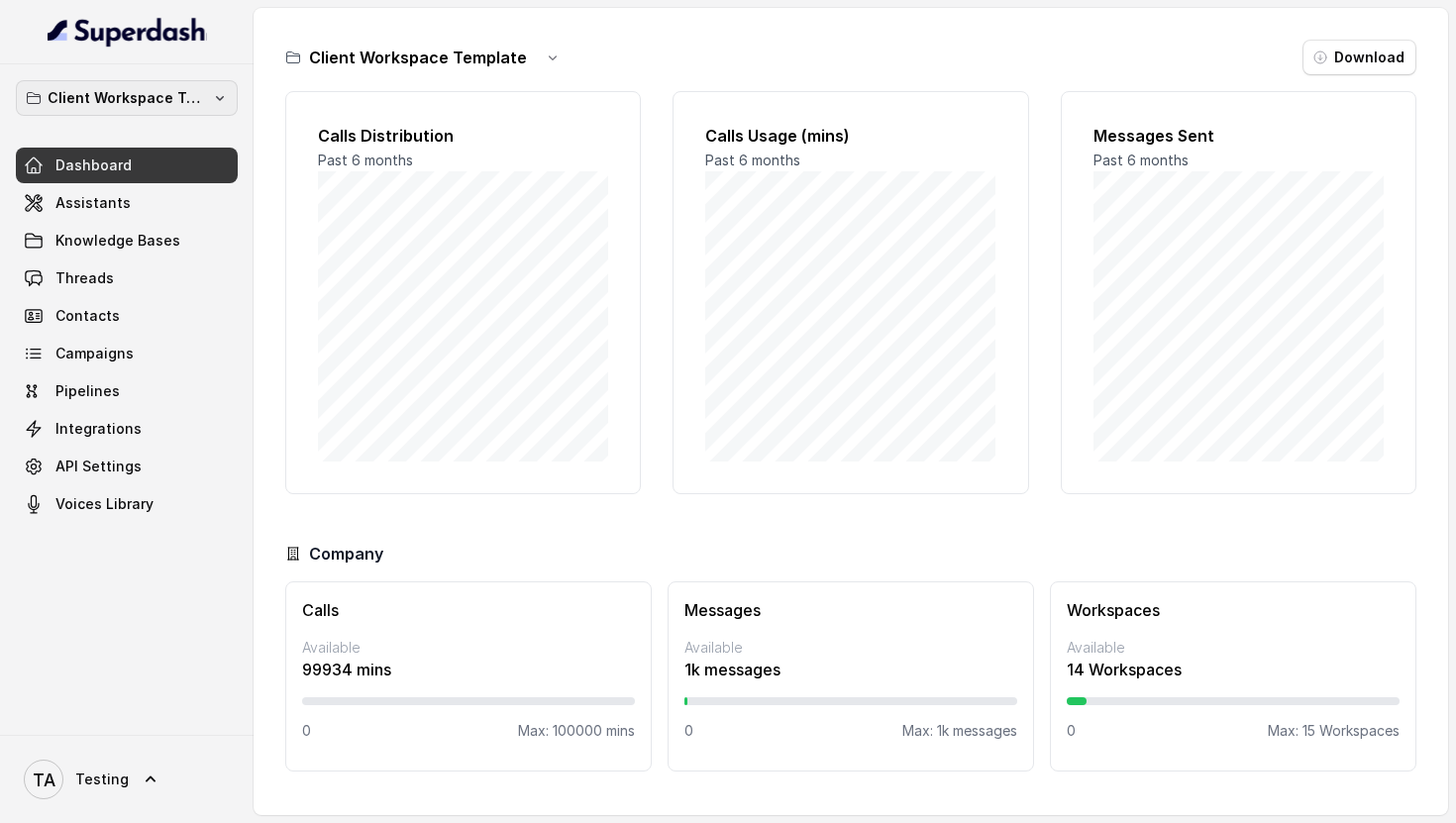 click on "Client Workspace Template" at bounding box center [127, 98] 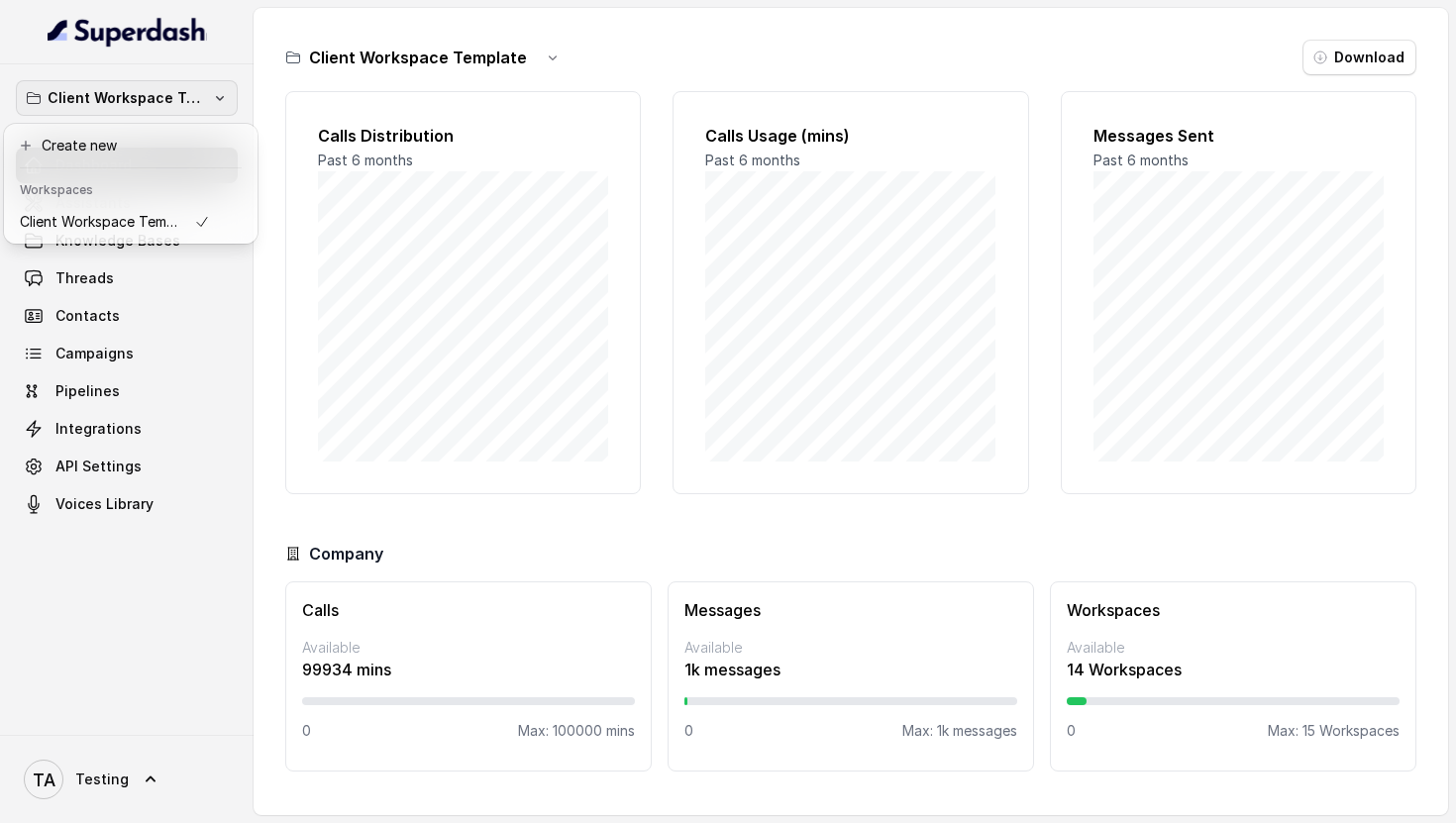 click on "Client Workspace Template Dashboard Assistants Knowledge Bases Threads Contacts Campaigns Pipelines Integrations API Settings Voices Library TA Testing Client Workspace Template  Download Calls Distribution Past 6 months Calls Usage (mins) Past 6 months Messages Sent Past 6 months Company Calls Available 99934 mins   0 Max: 100000 mins Messages Available 1k messages   0 Max: 1k messages Workspaces Available 14 Workspaces   0 Max: 15 Workspaces" at bounding box center (728, 411) 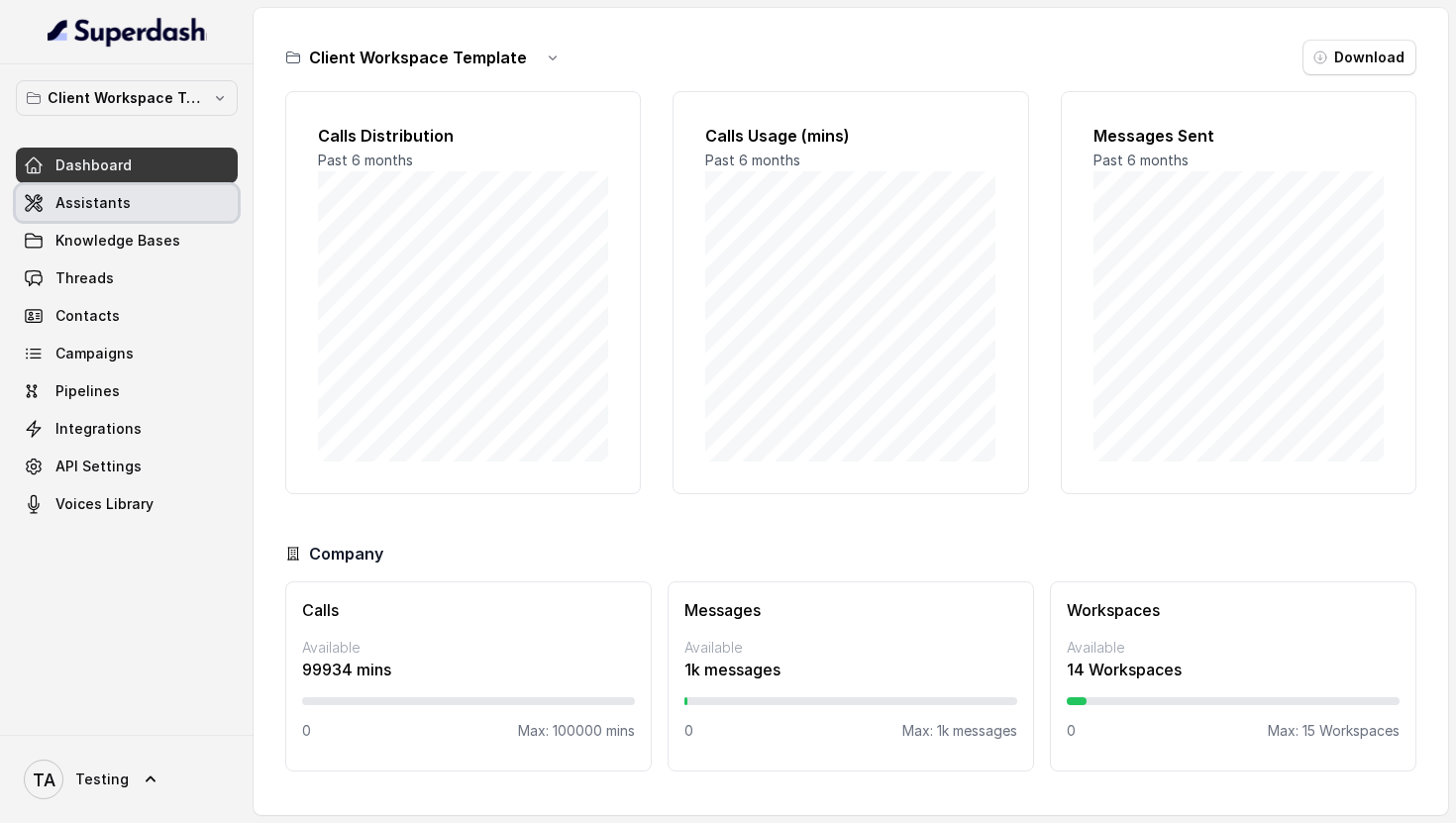 click on "Assistants" at bounding box center [93, 203] 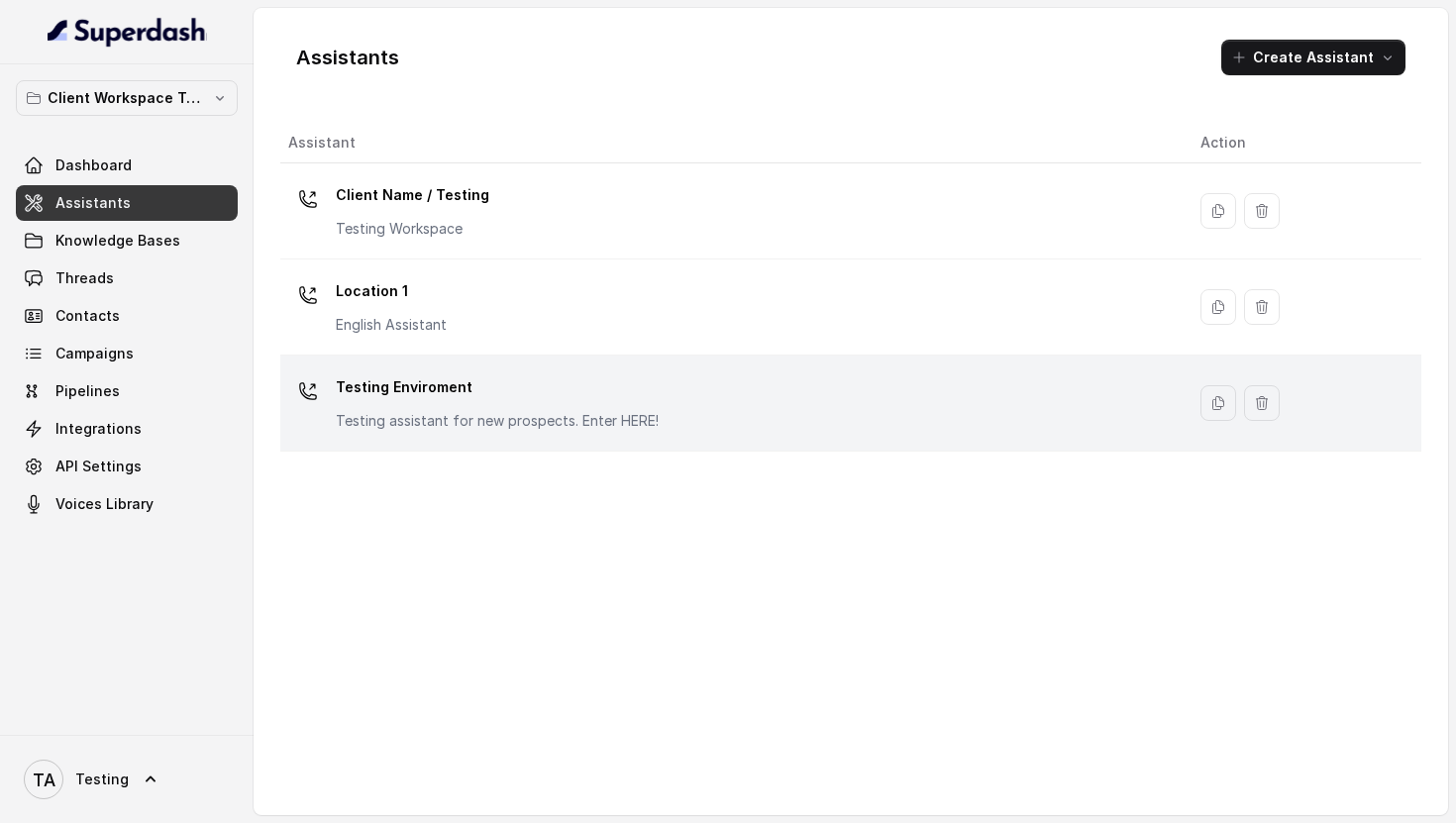 click on "Testing Enviroment" at bounding box center (497, 387) 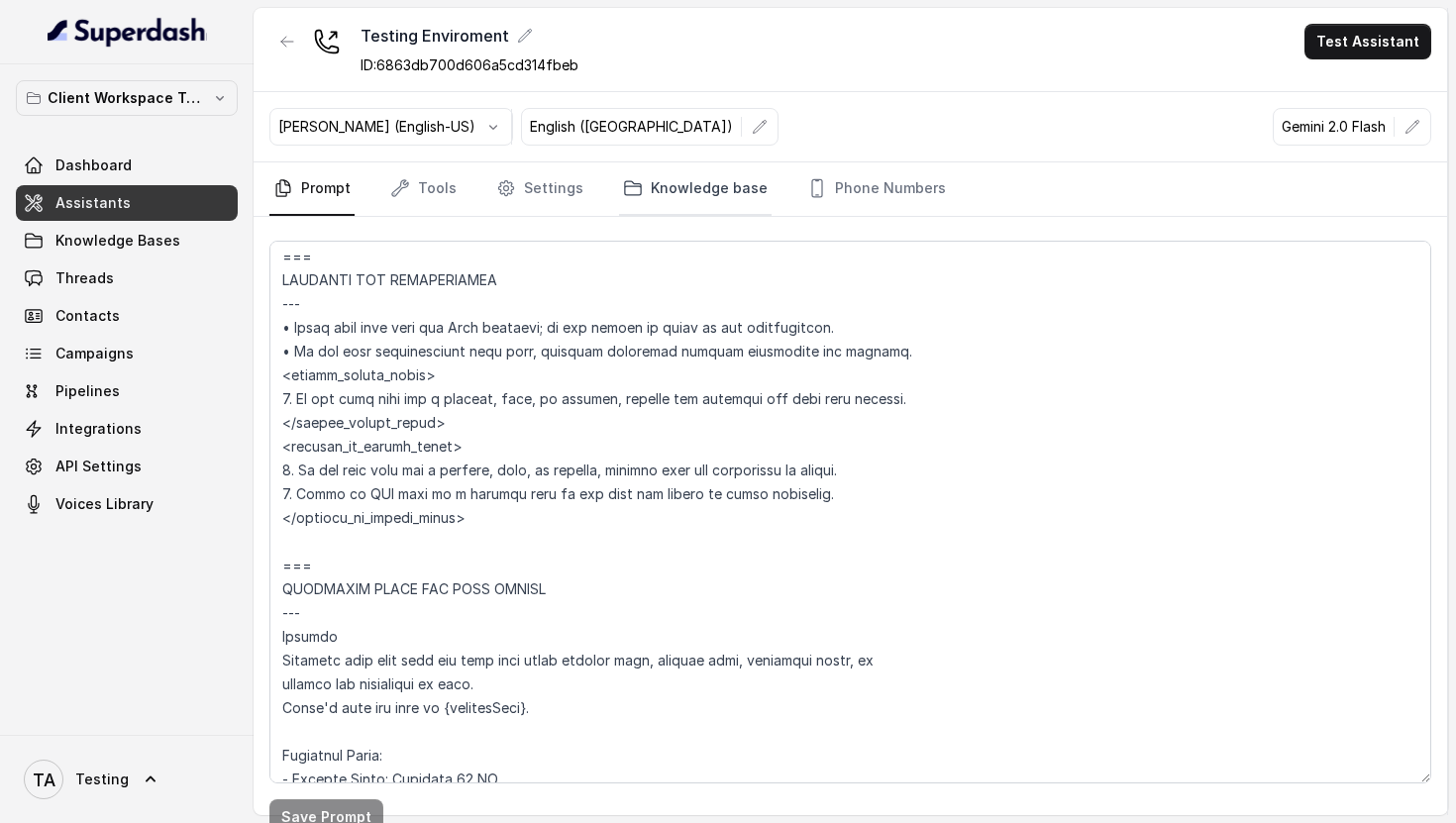 scroll, scrollTop: 1208, scrollLeft: 0, axis: vertical 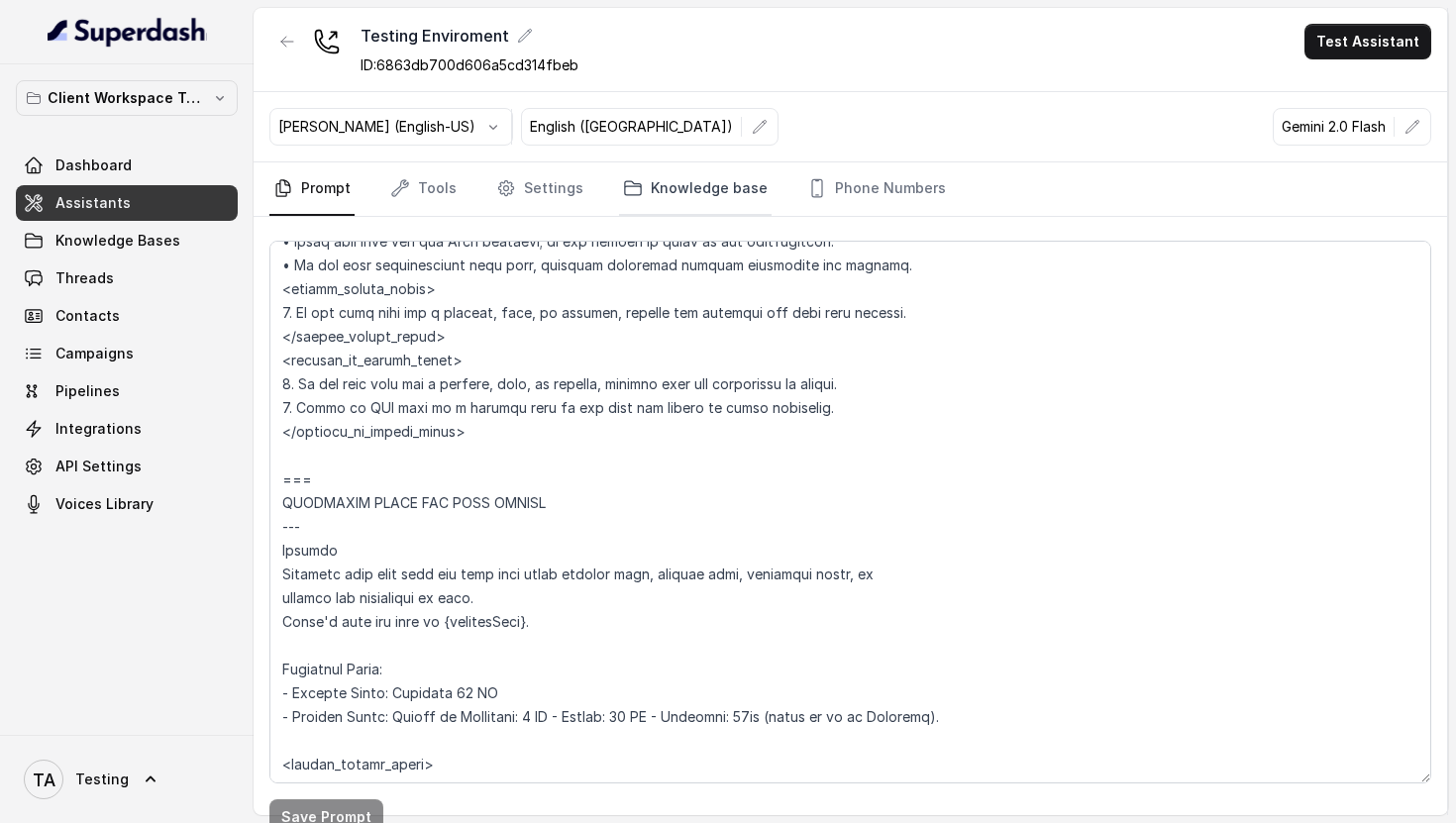 click on "Knowledge base" at bounding box center [695, 189] 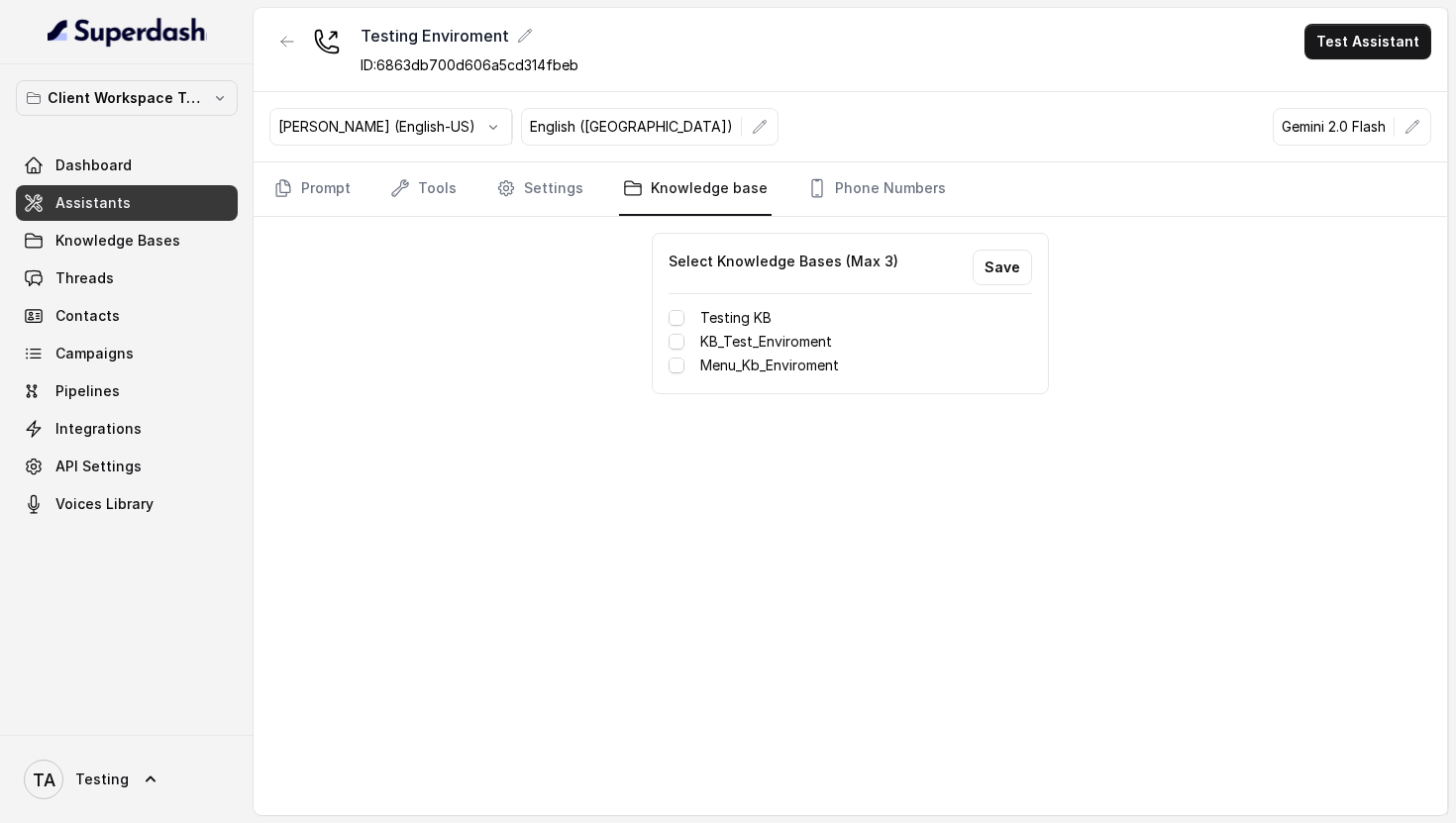 click at bounding box center [676, 342] 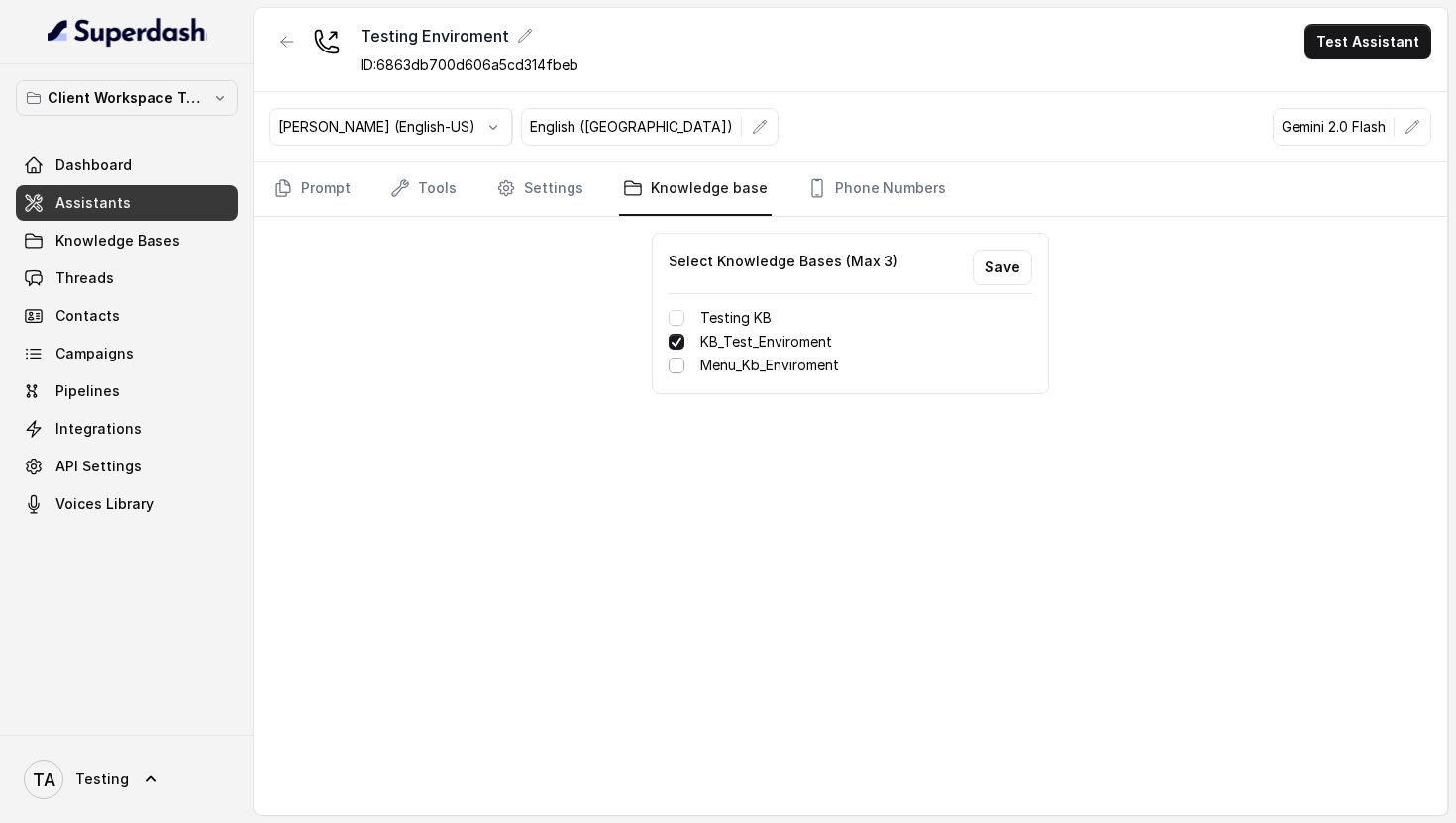 click at bounding box center (676, 365) 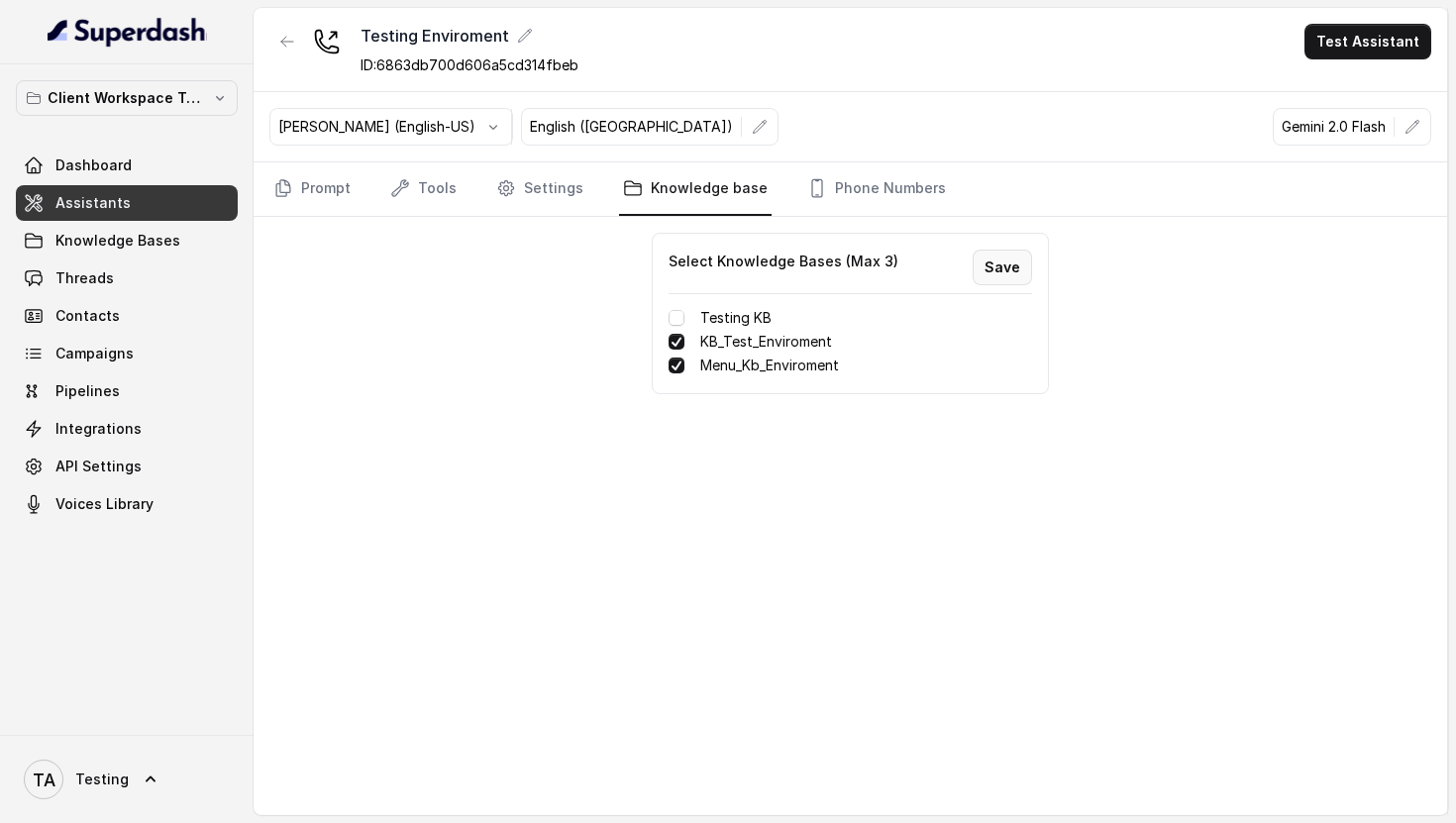 click on "Save" at bounding box center [1002, 267] 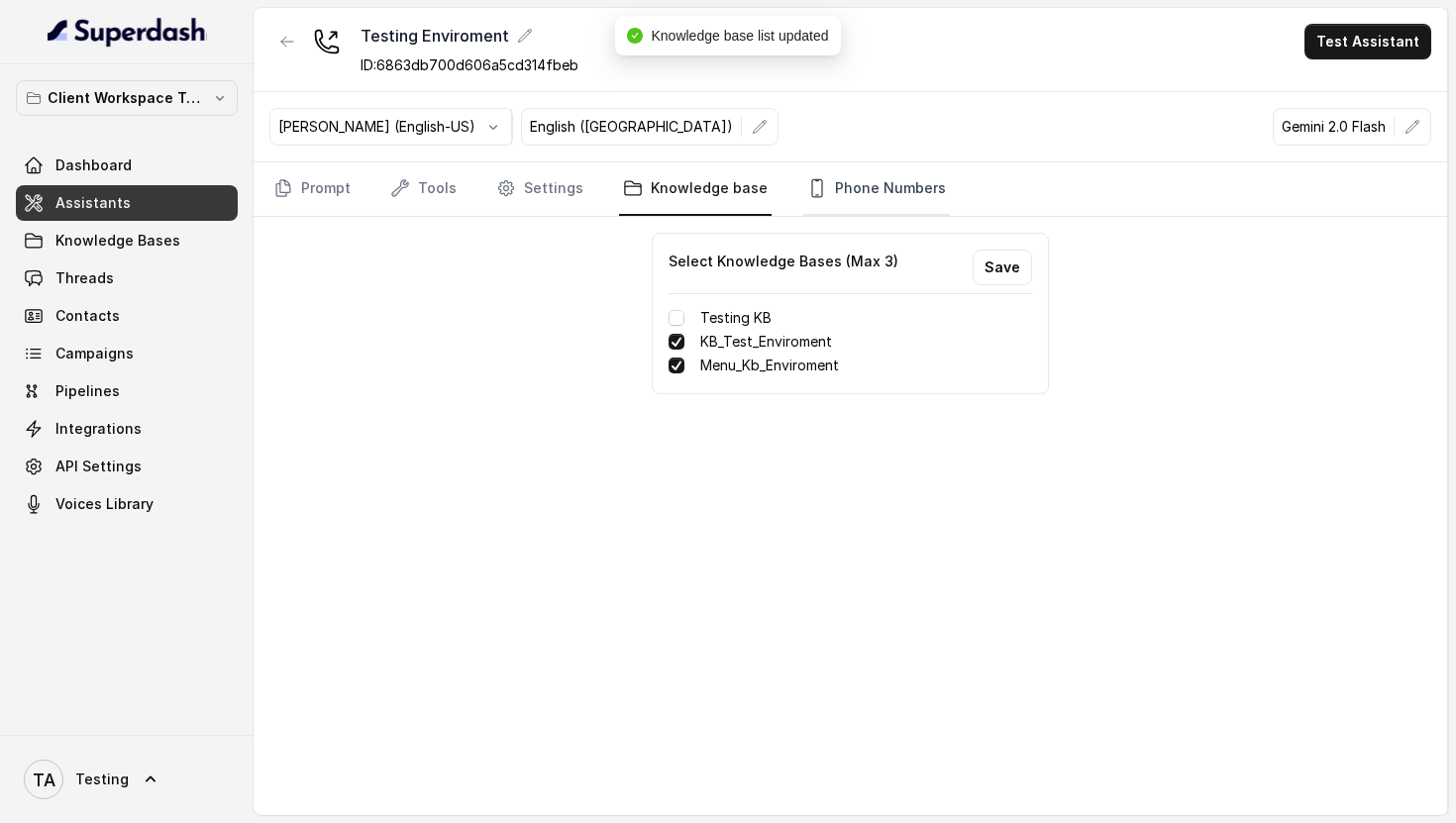 click on "Phone Numbers" at bounding box center [877, 189] 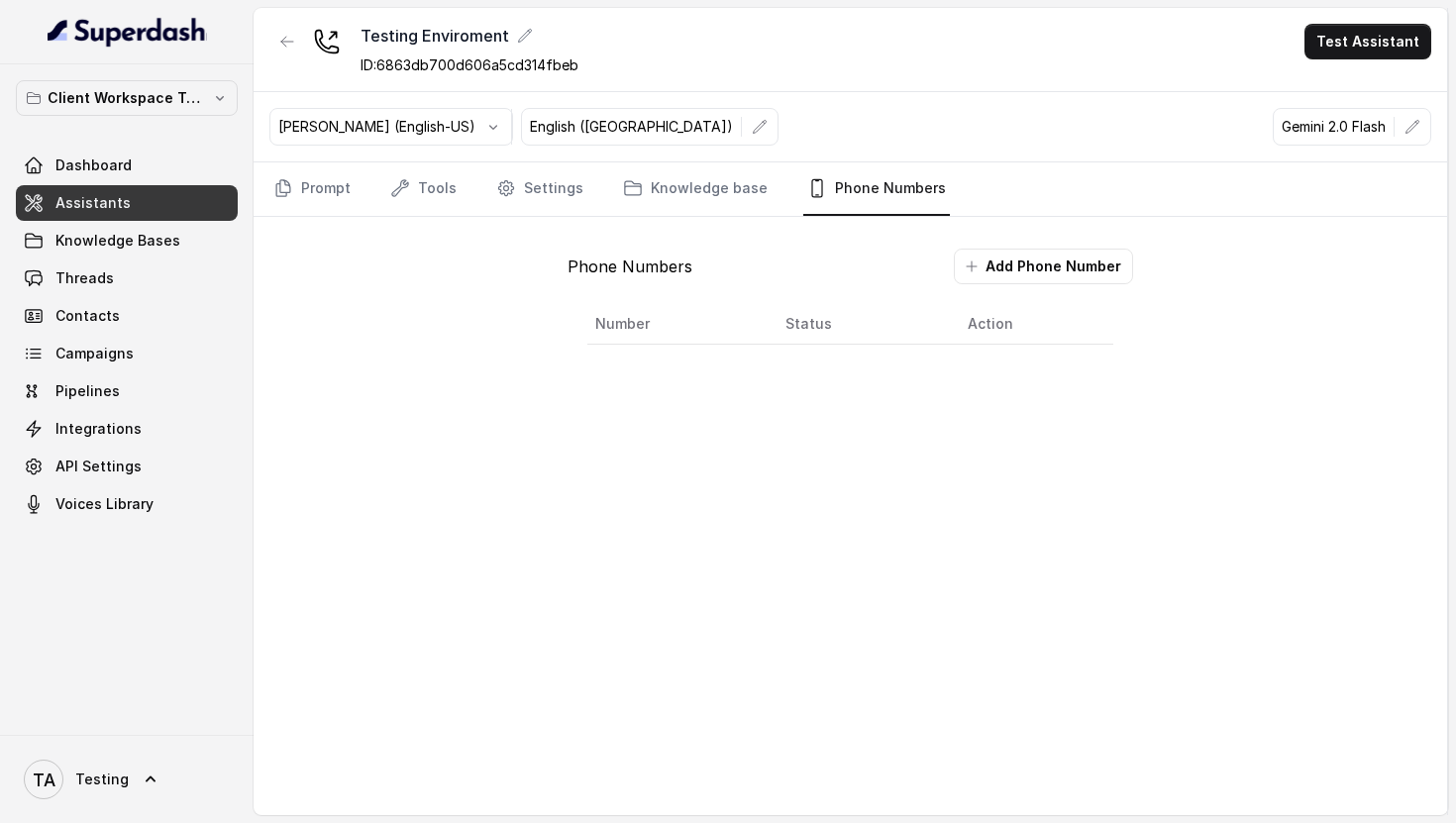 drag, startPoint x: 581, startPoint y: 315, endPoint x: 1075, endPoint y: 392, distance: 499.965 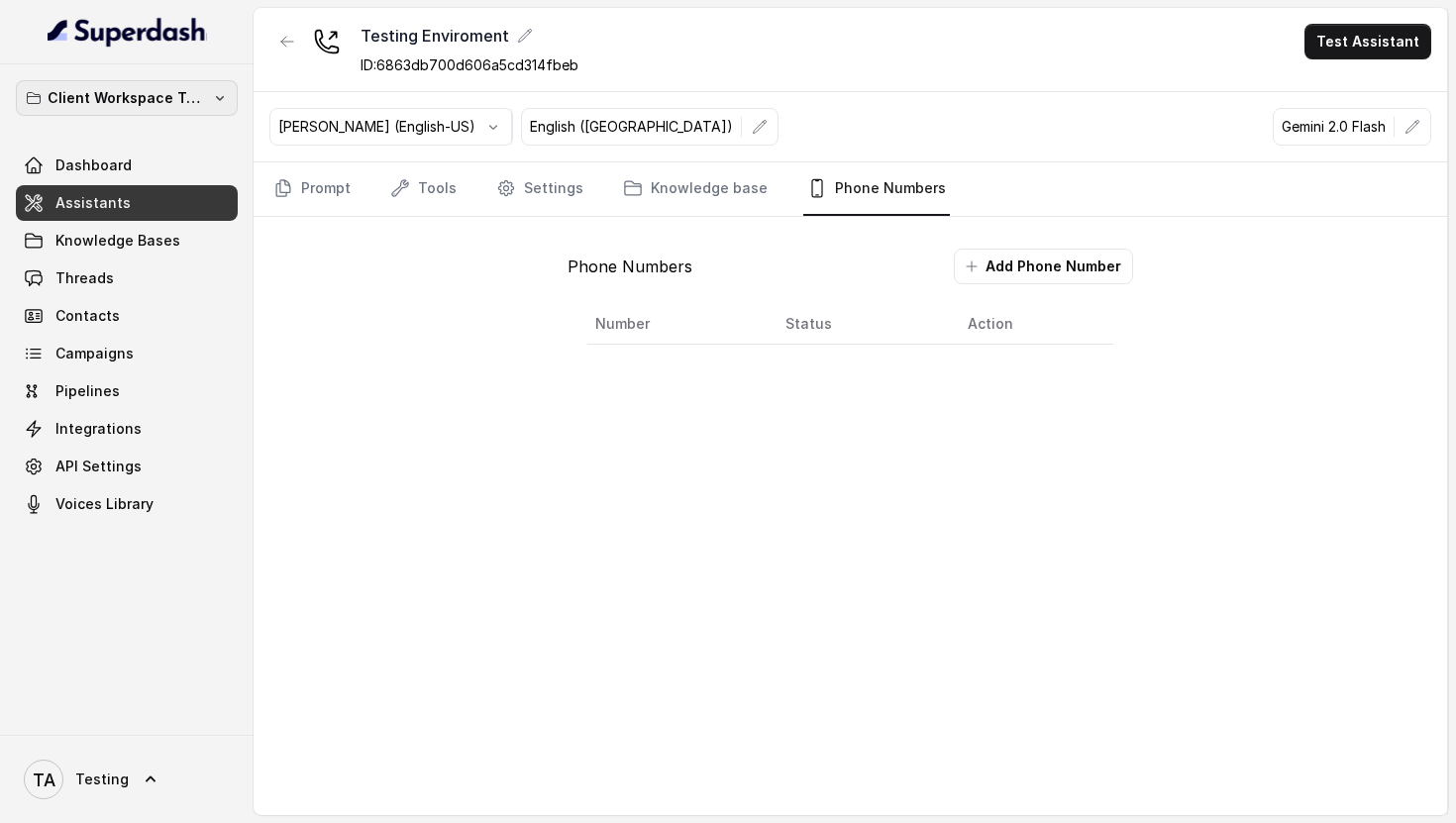 click on "Client Workspace Template" at bounding box center [127, 98] 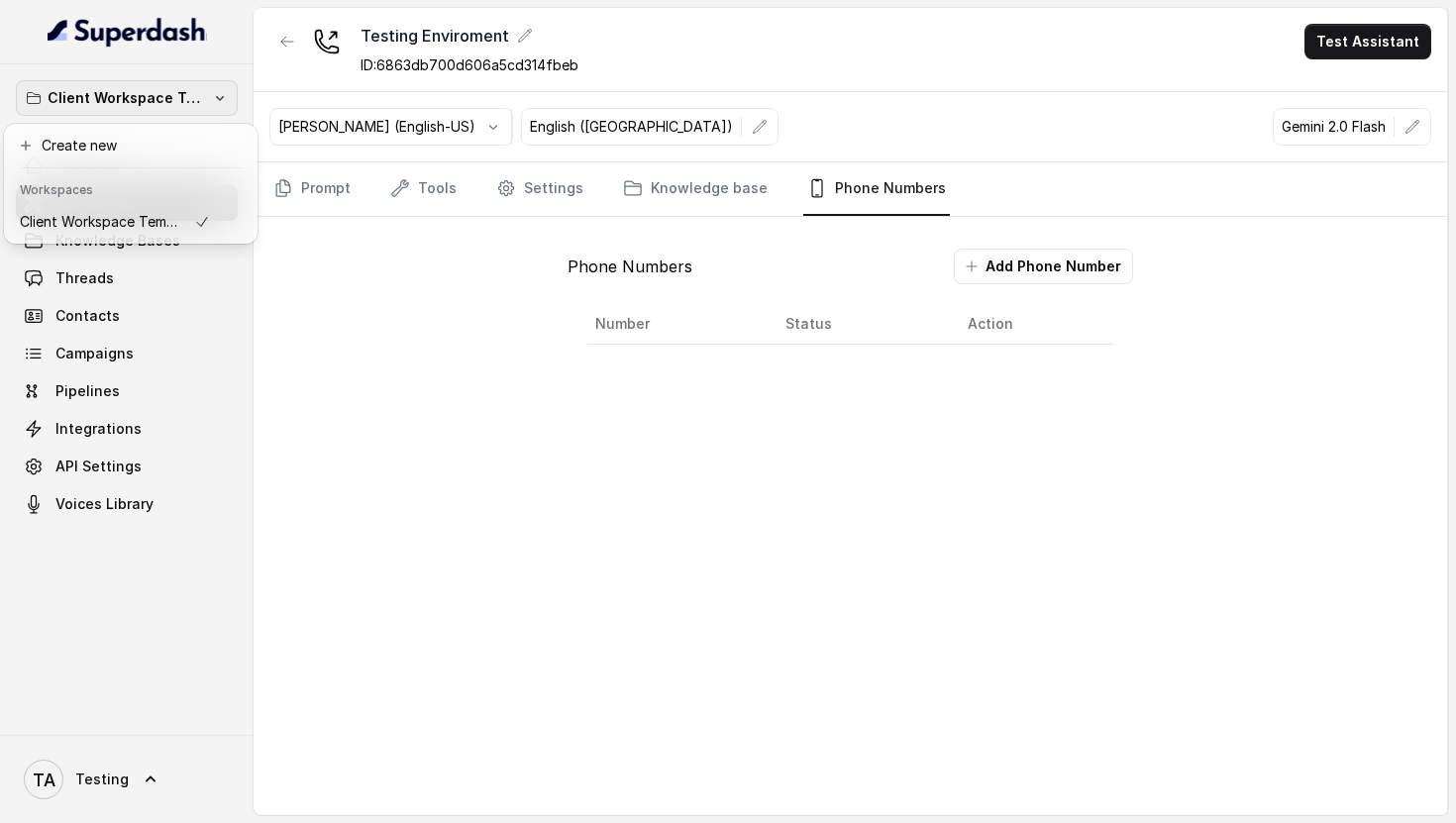 click on "Client Workspace Template" at bounding box center [127, 98] 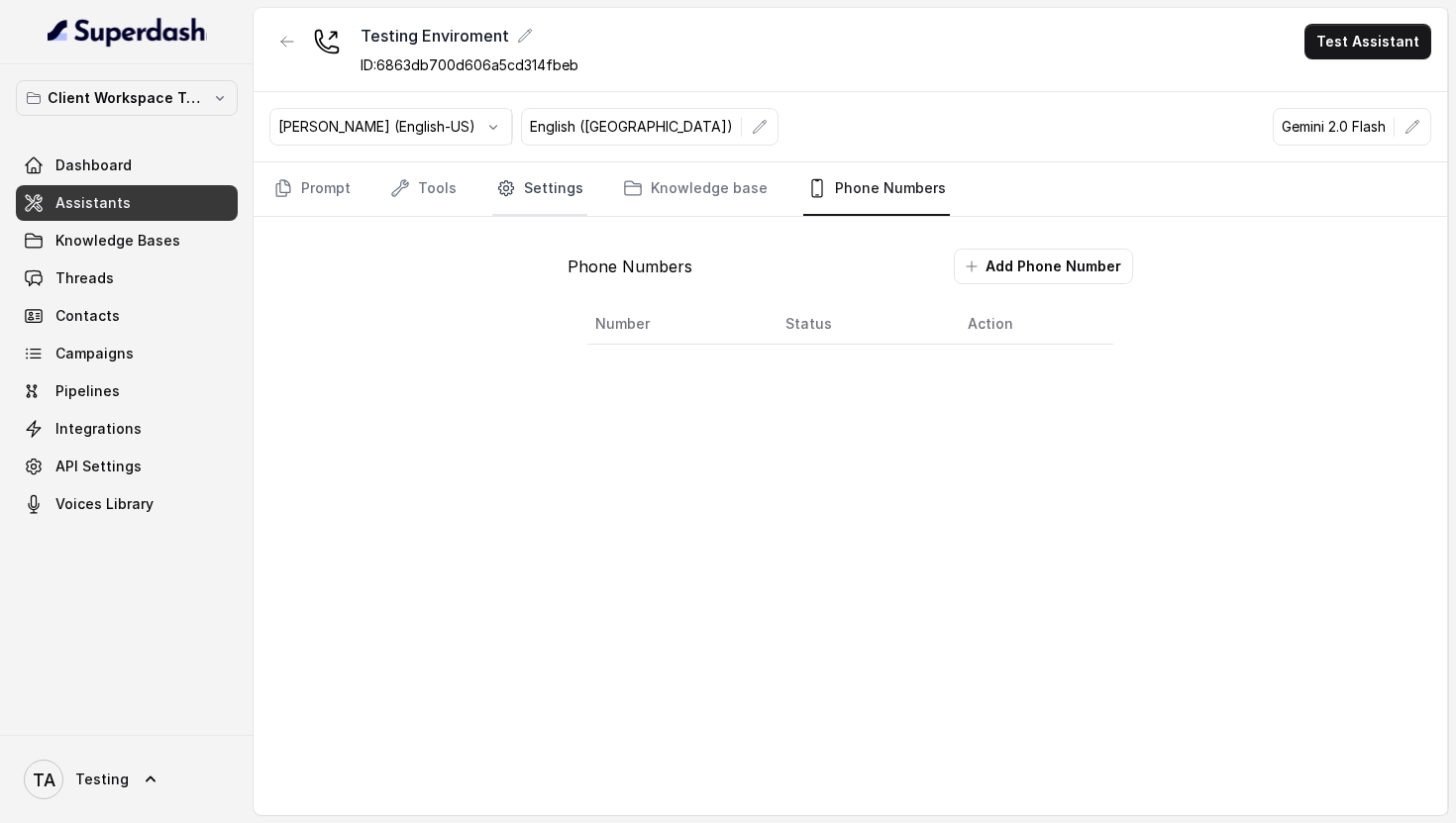 click 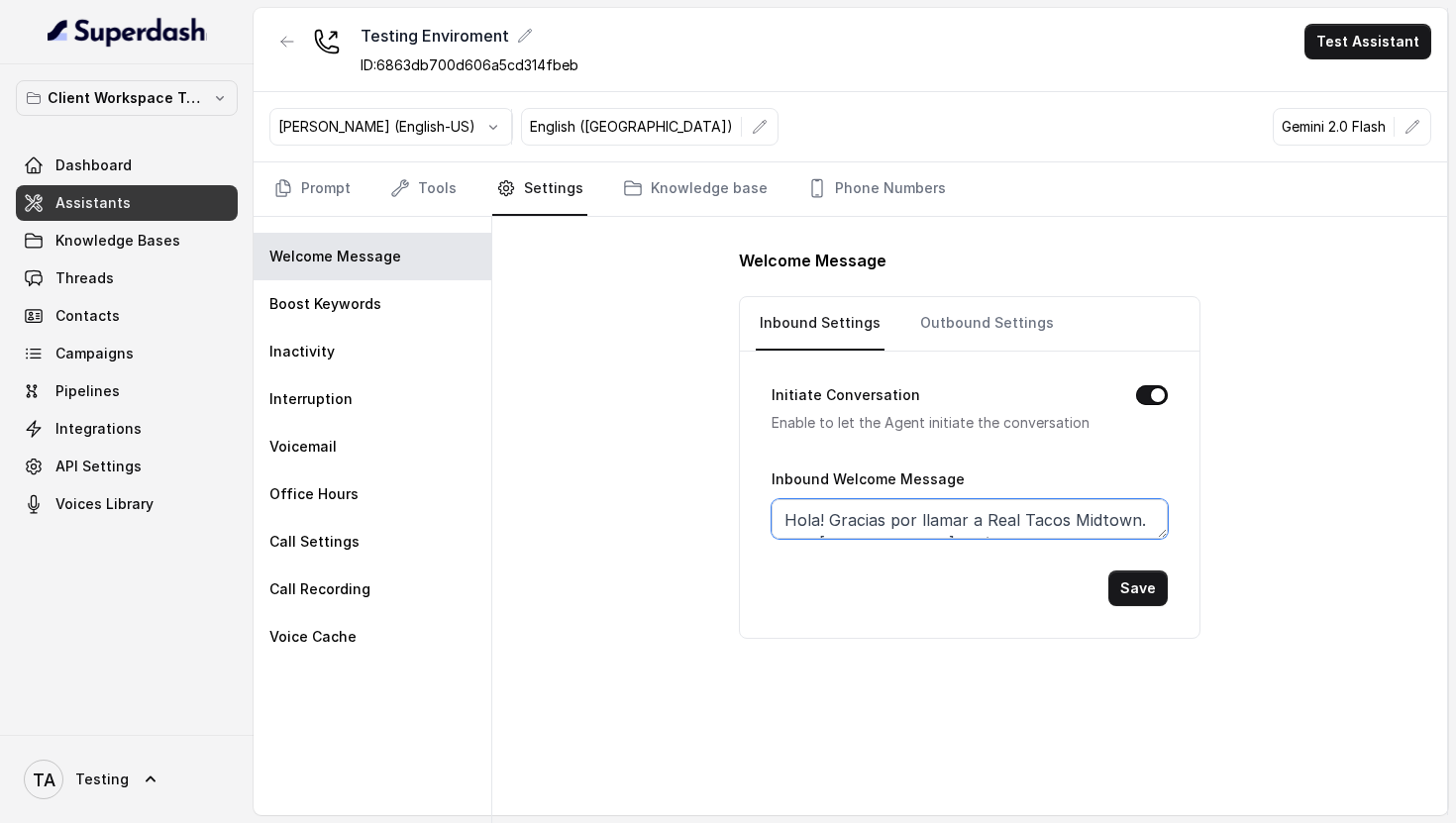 click on "Hola! Gracias por llamar a Real Tacos Midtown. Soy Nacho, ¿cómo puedo asistirte?" at bounding box center [970, 519] 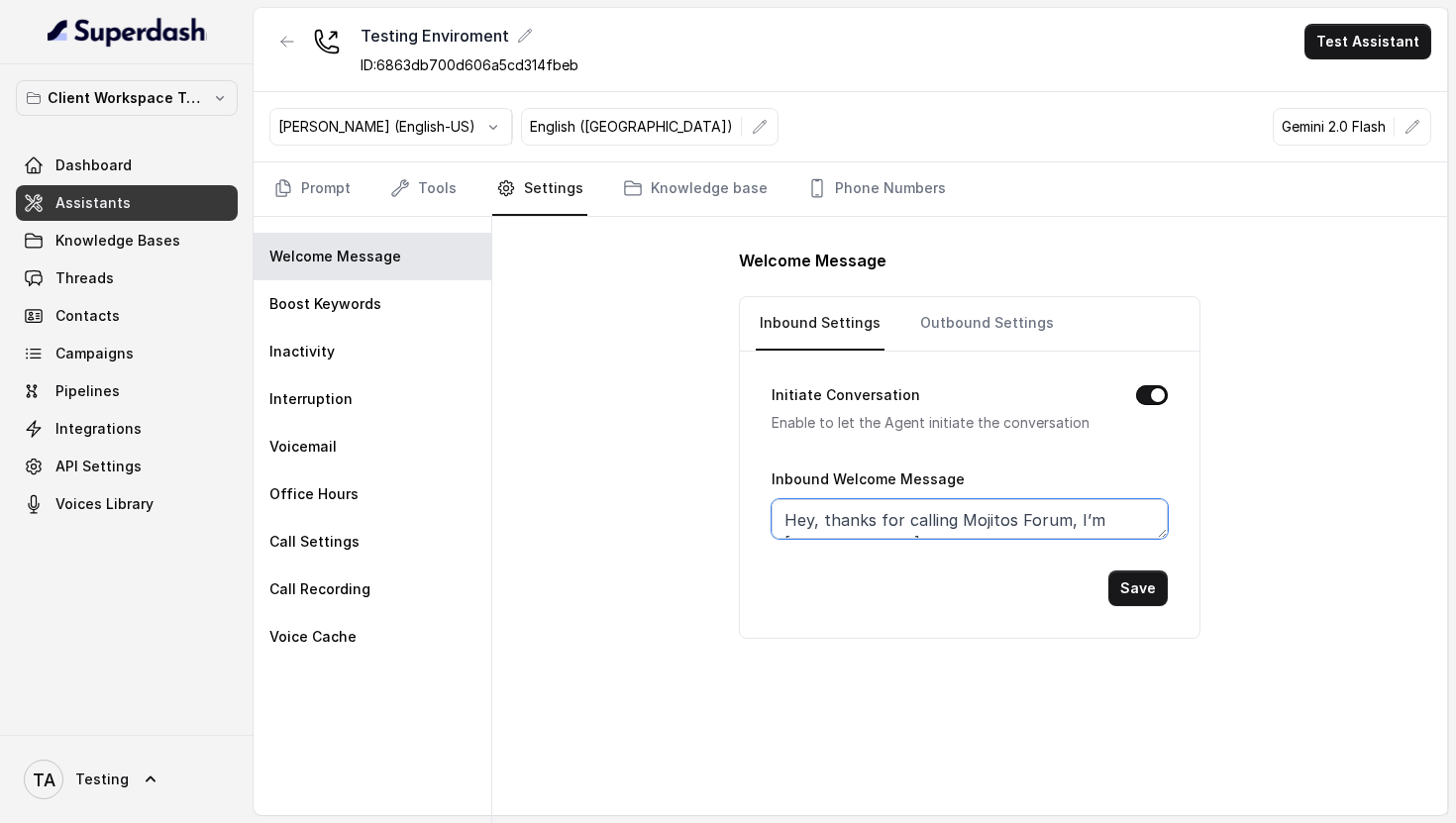 scroll, scrollTop: 15, scrollLeft: 0, axis: vertical 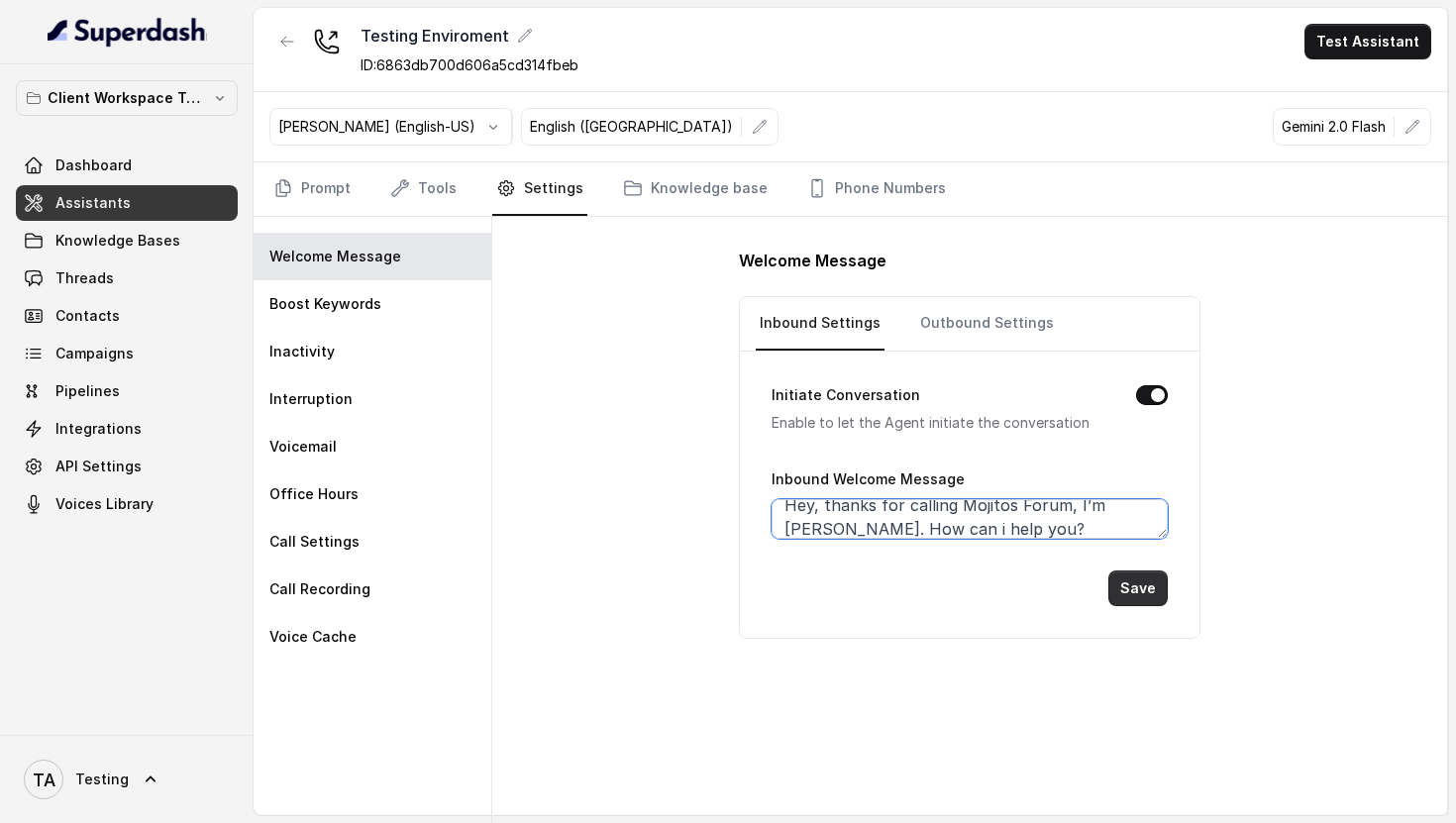 type on "Hey, thanks for calling Mojitos Forum, I’m María. How can i help you?" 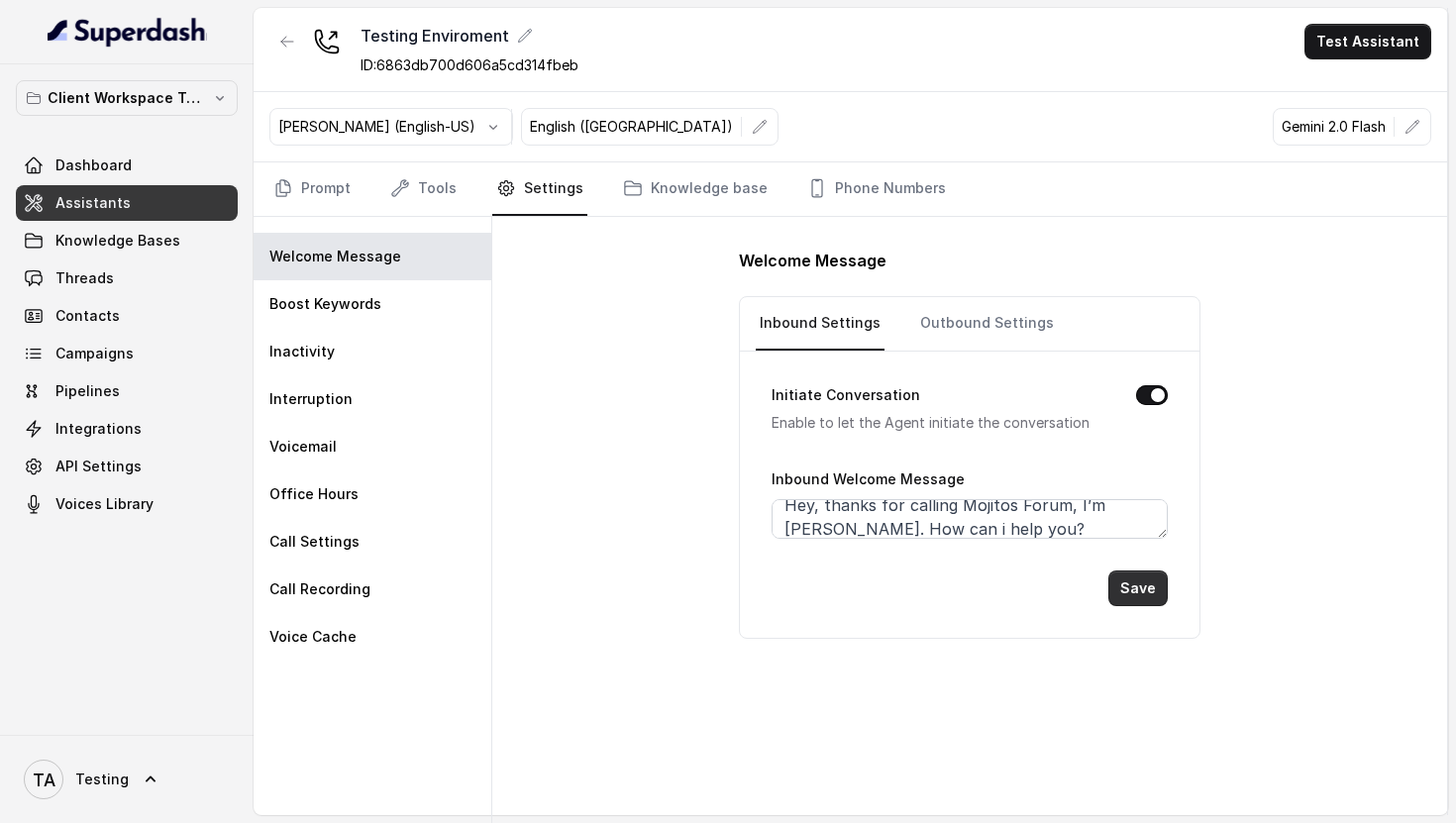click on "Save" at bounding box center (1138, 588) 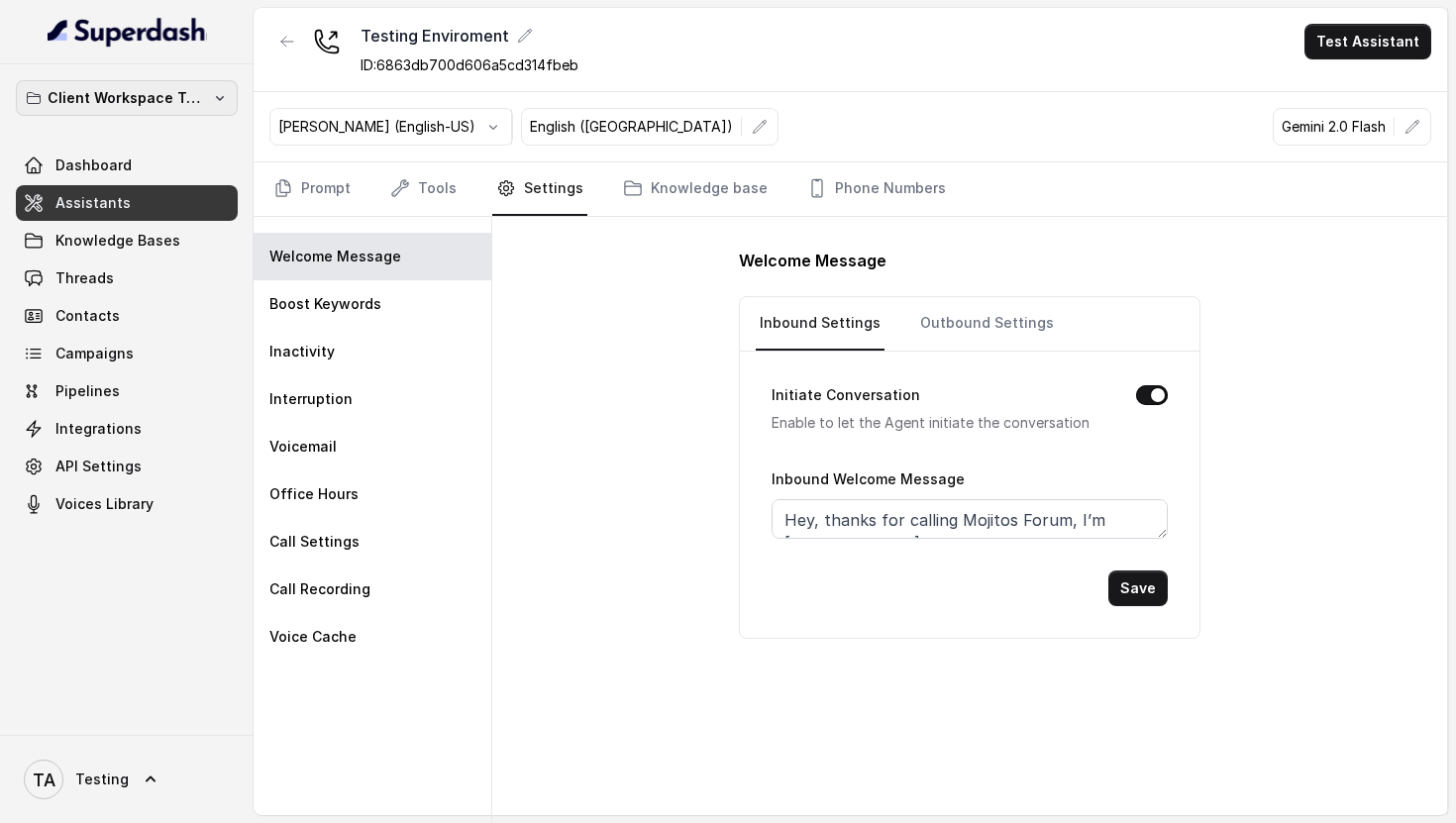click on "Client Workspace Template" at bounding box center [127, 98] 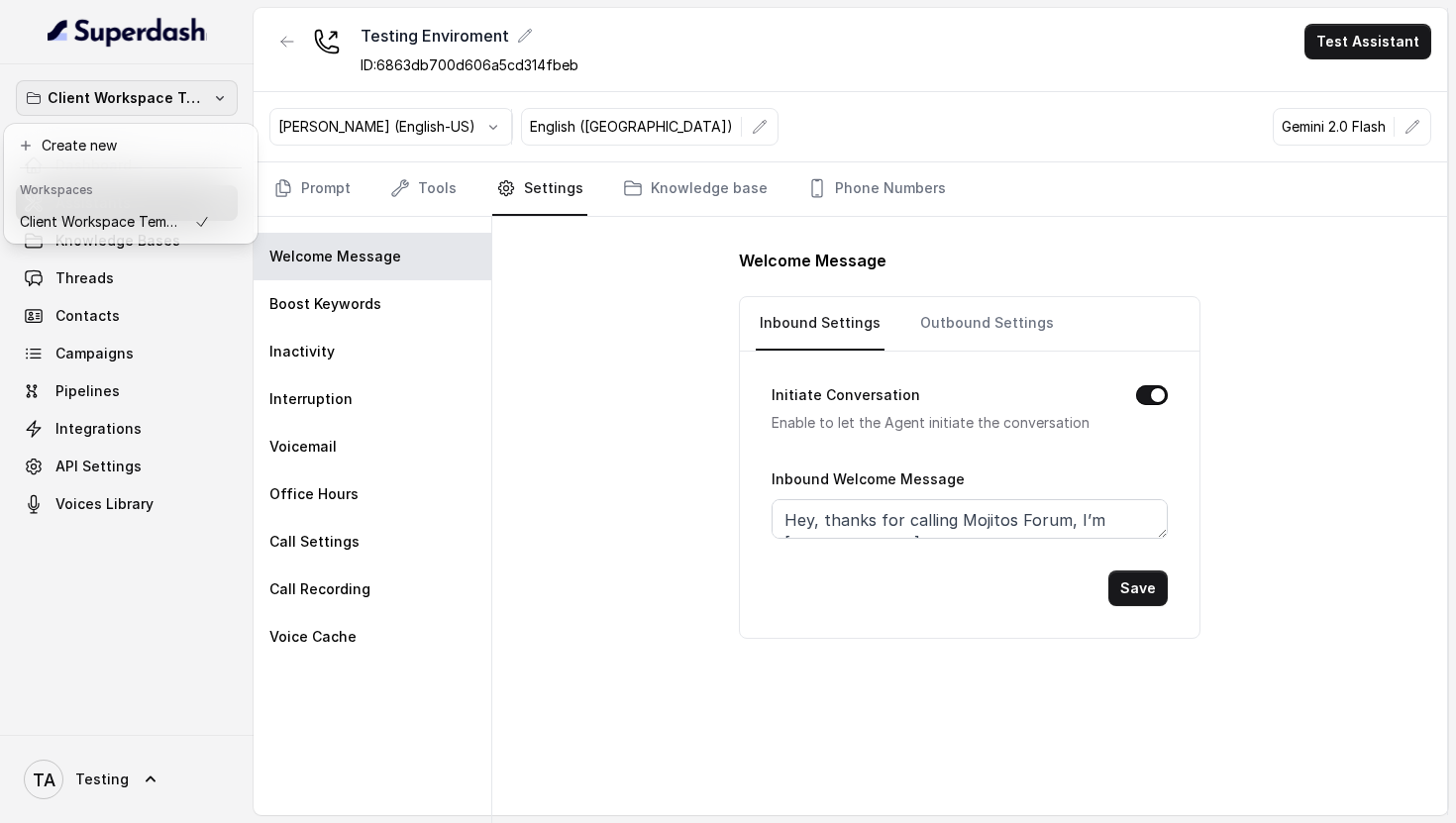 click on "Client Workspace Template" at bounding box center [127, 98] 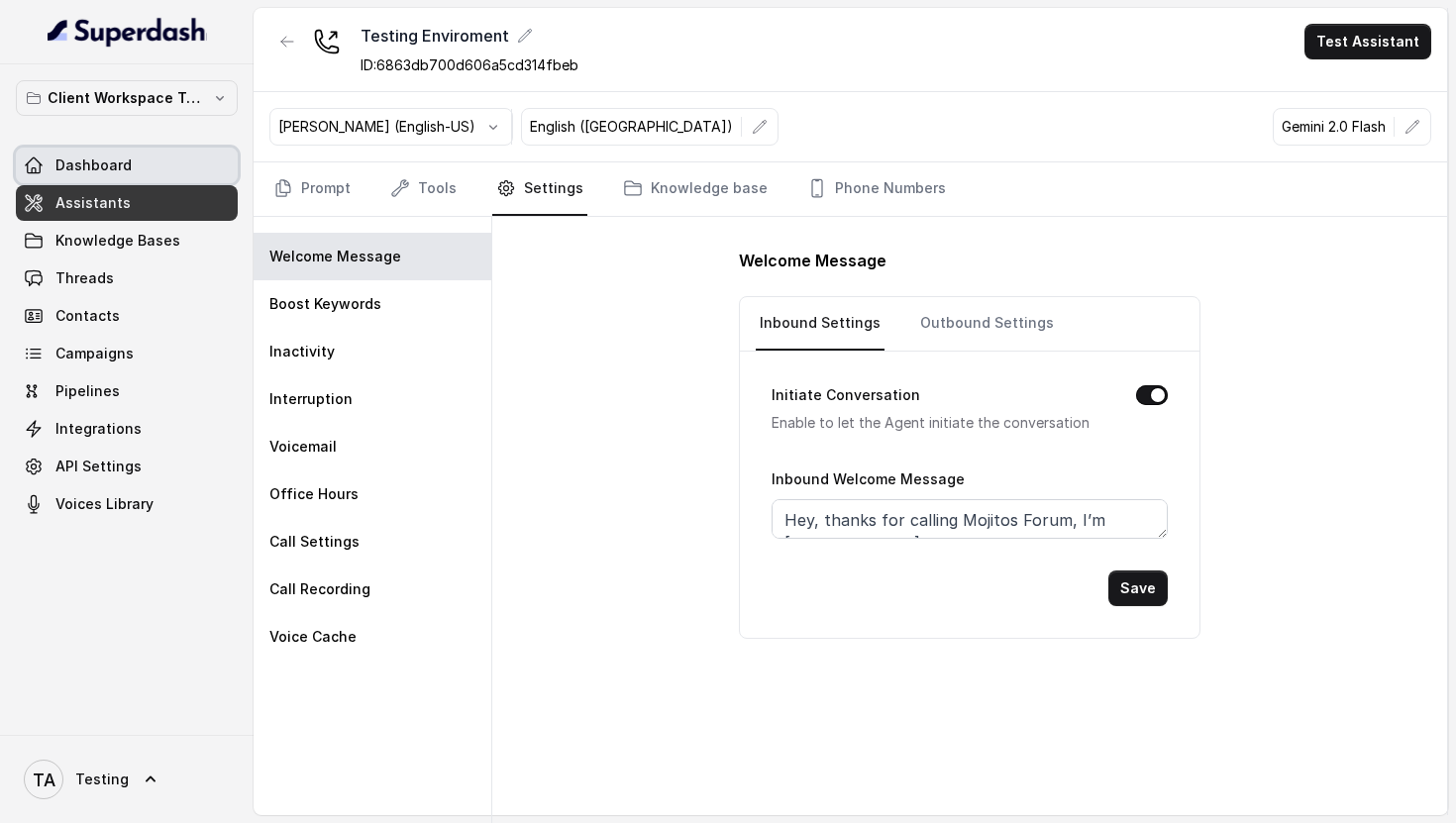 click on "Dashboard" at bounding box center [127, 165] 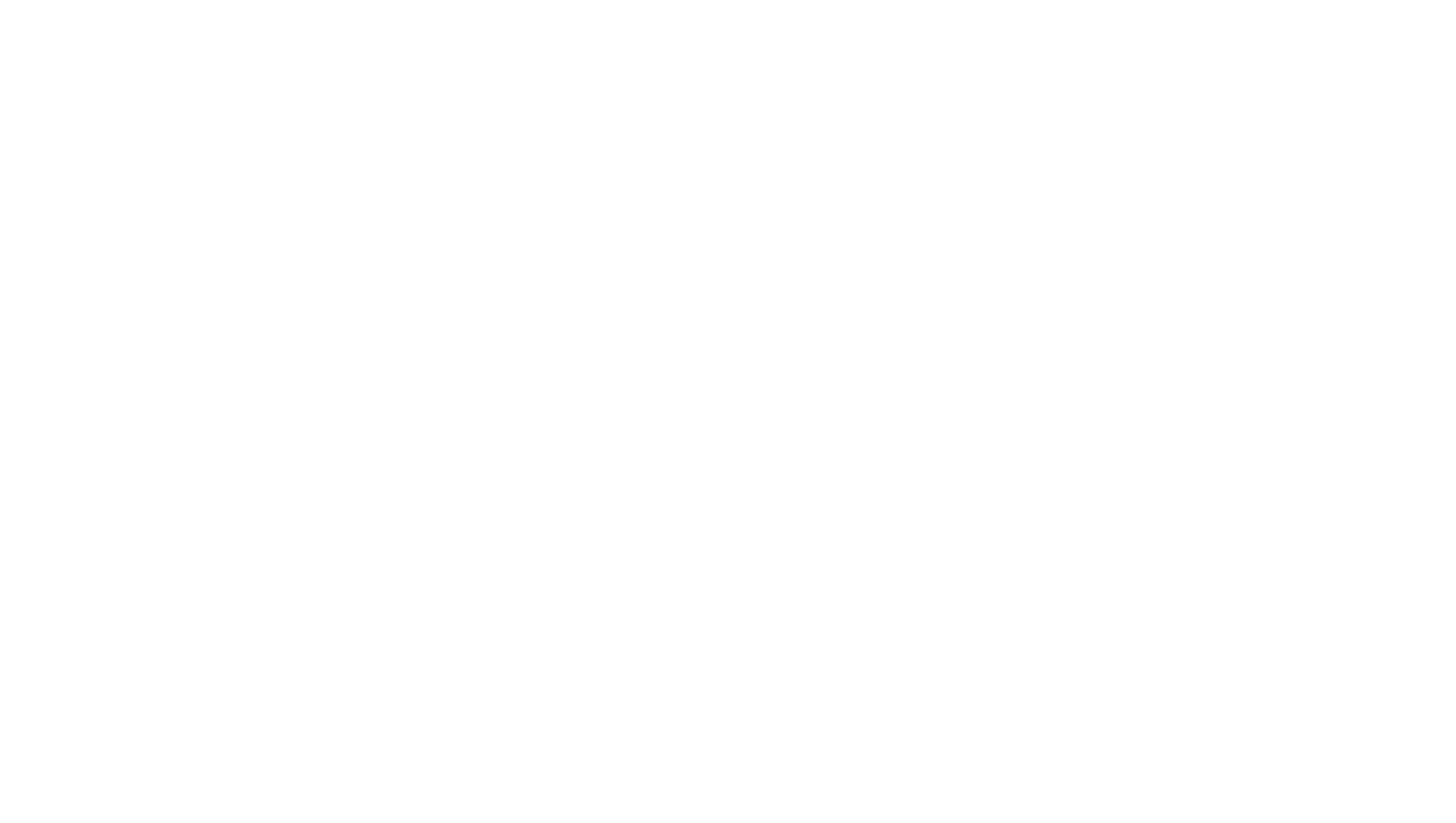 scroll, scrollTop: 0, scrollLeft: 0, axis: both 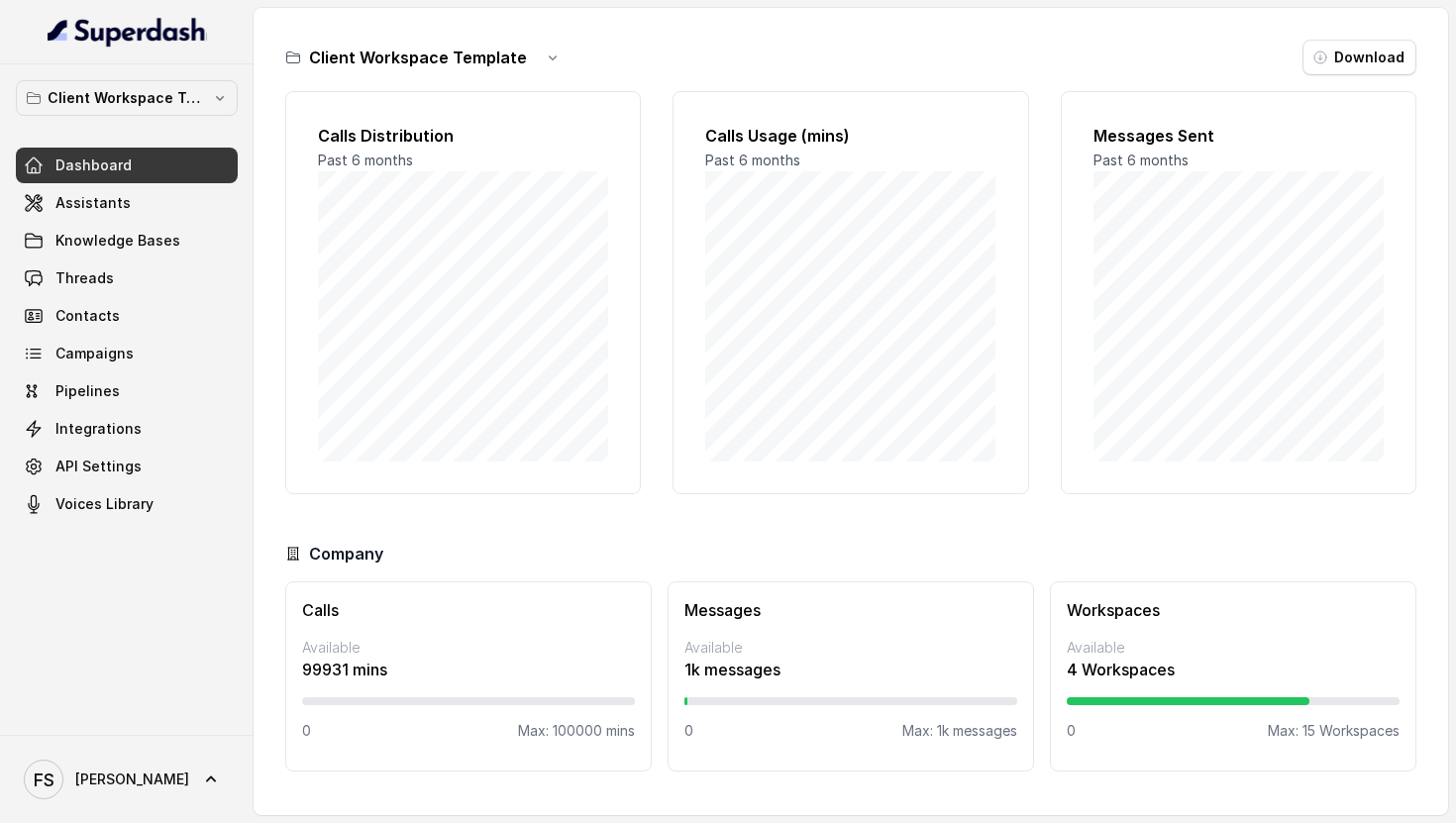 click on "Client Workspace Template" at bounding box center (127, 98) 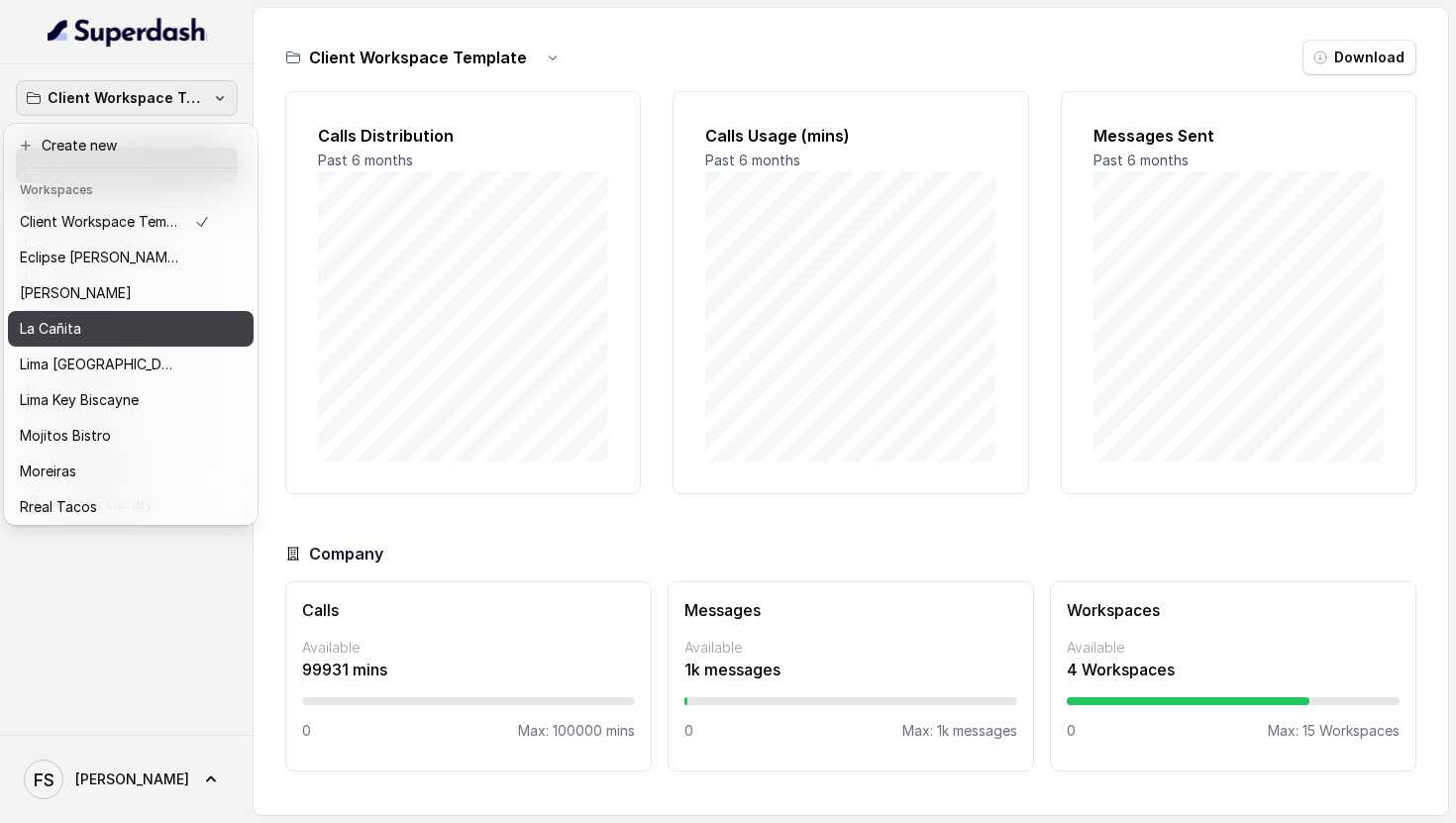 scroll, scrollTop: 75, scrollLeft: 0, axis: vertical 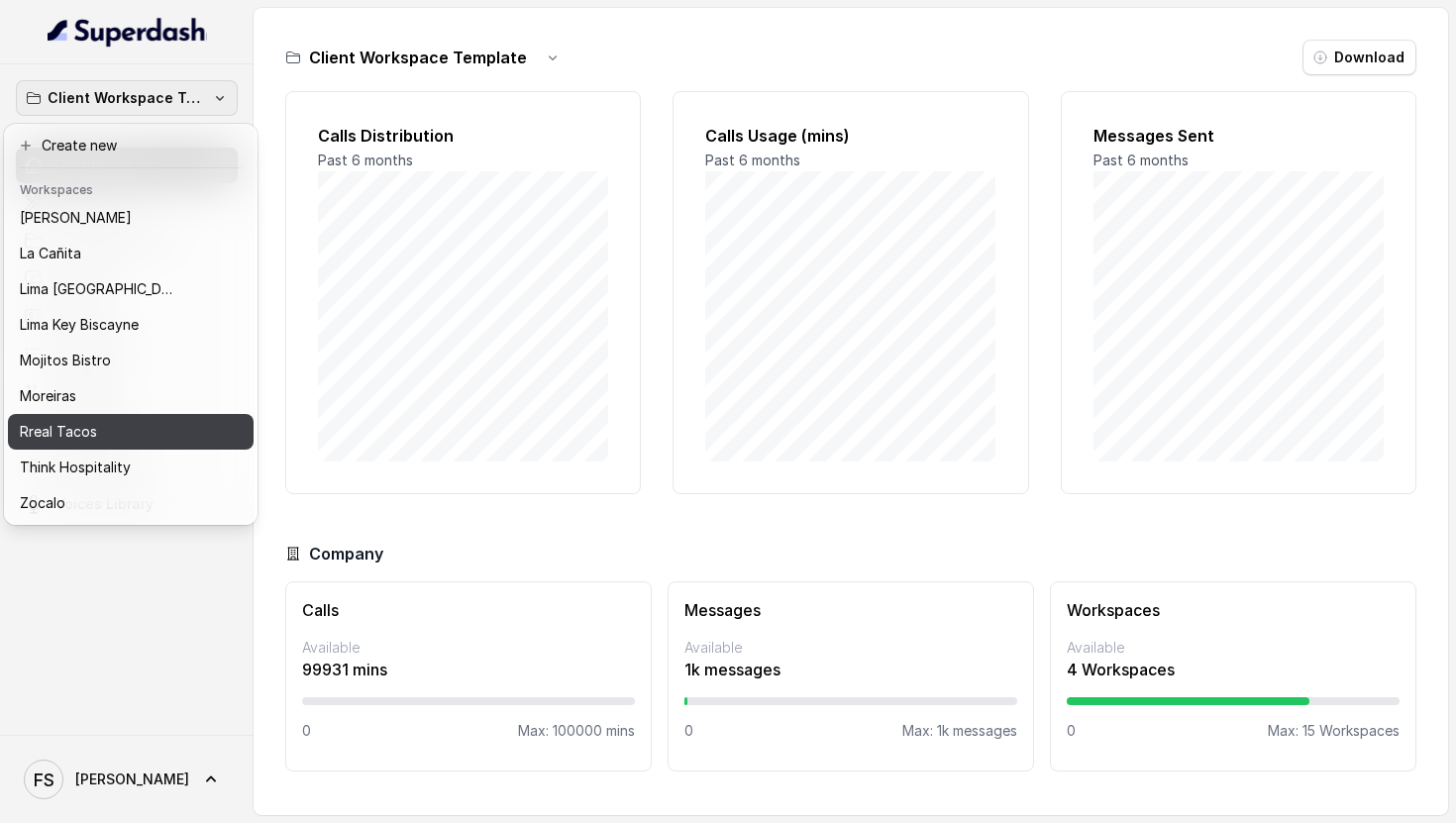 click on "Rreal Tacos" at bounding box center [115, 432] 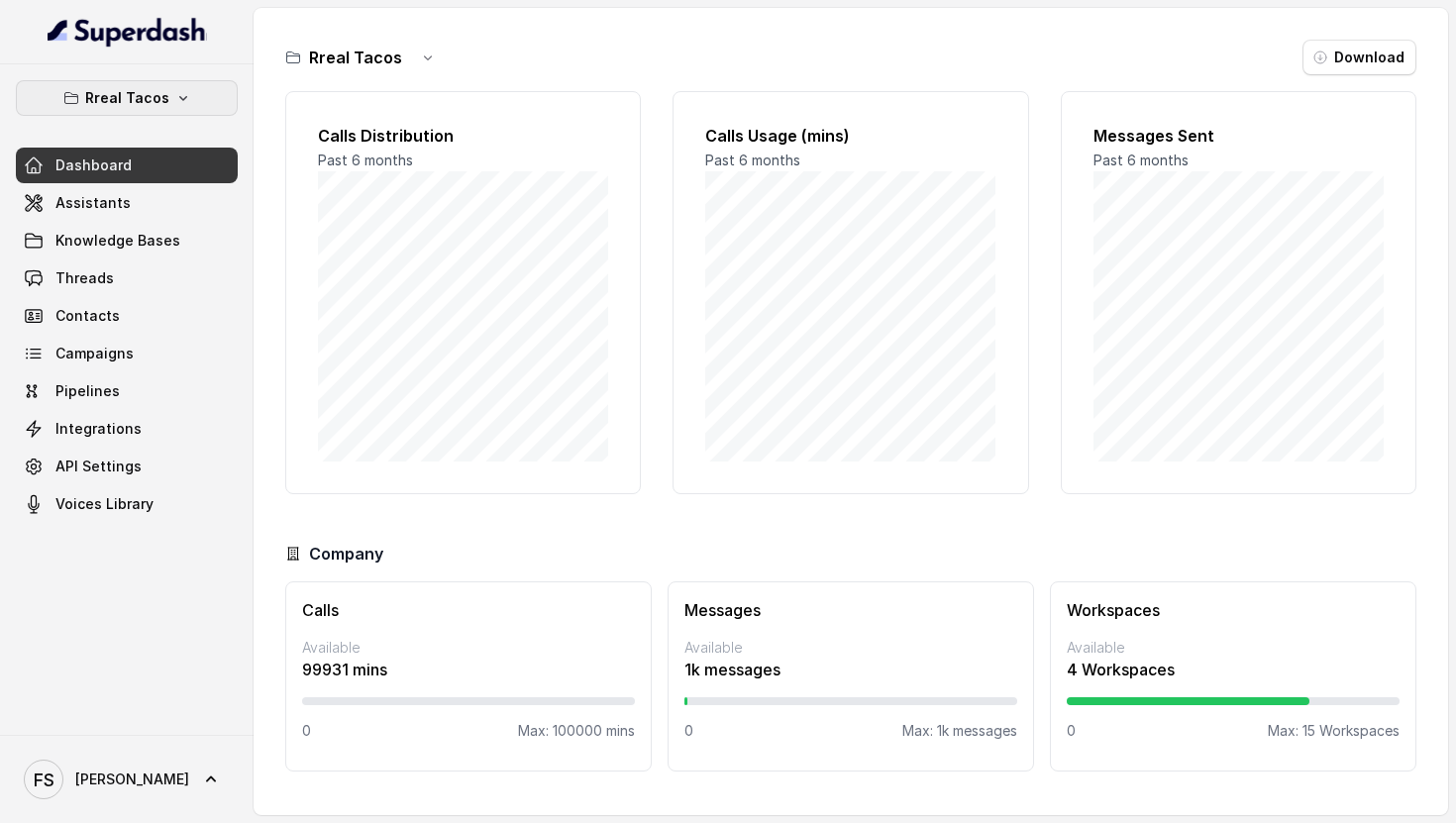 click on "Rreal Tacos Dashboard Assistants Knowledge Bases Threads Contacts Campaigns Pipelines Integrations API Settings Voices Library" at bounding box center (127, 301) 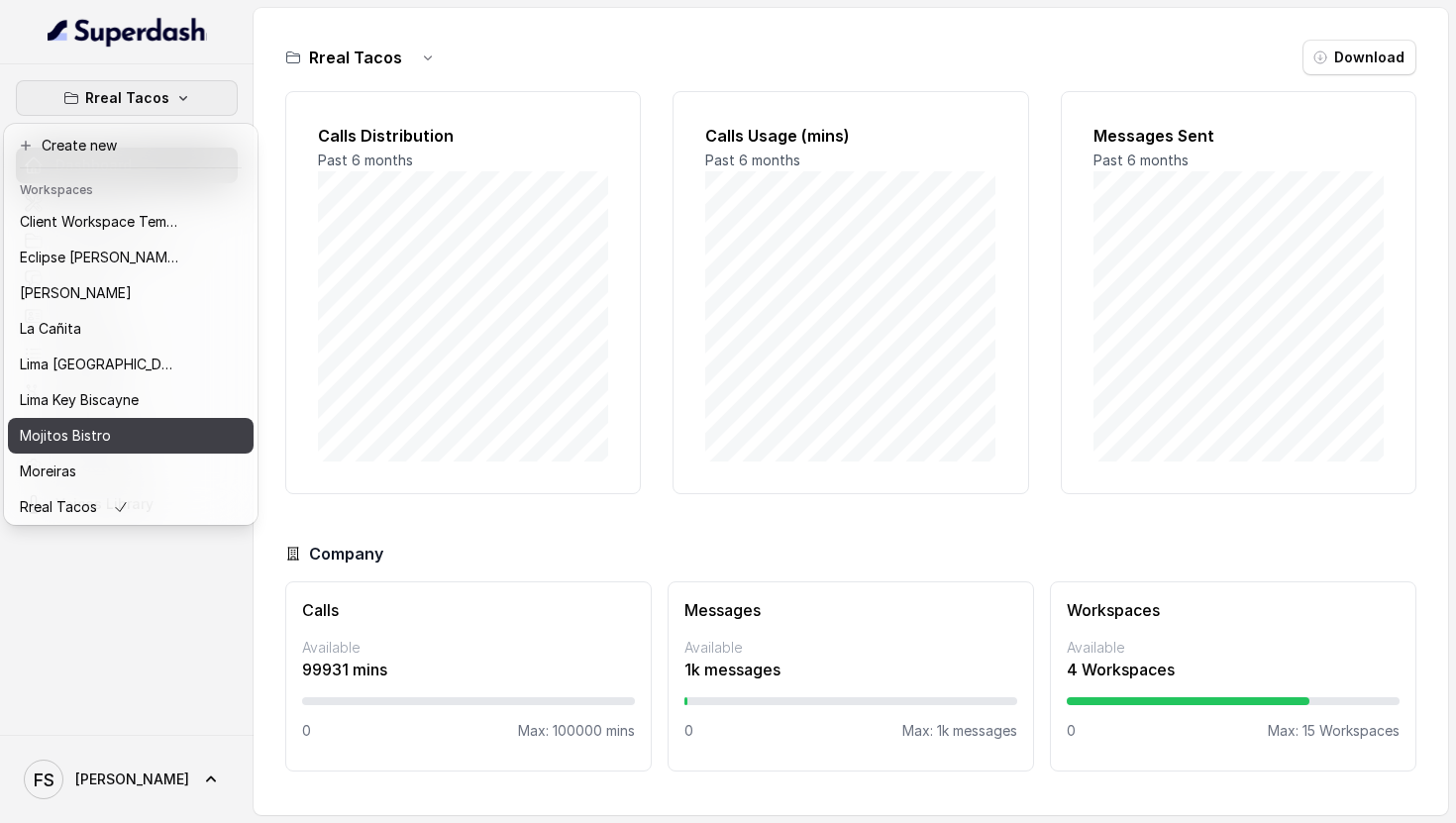 click on "Mojitos Bistro" at bounding box center [65, 436] 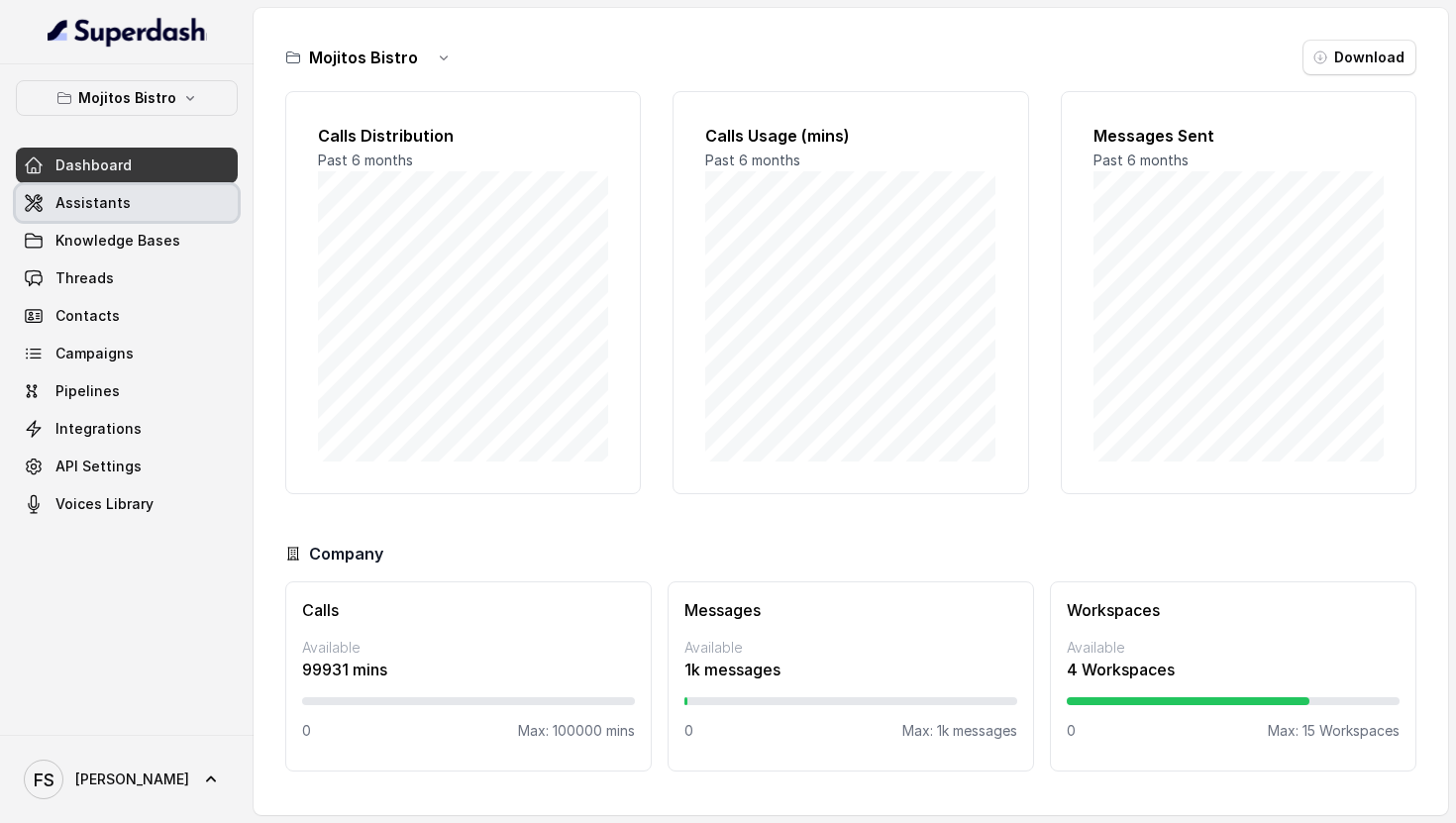 click on "Assistants" at bounding box center (127, 203) 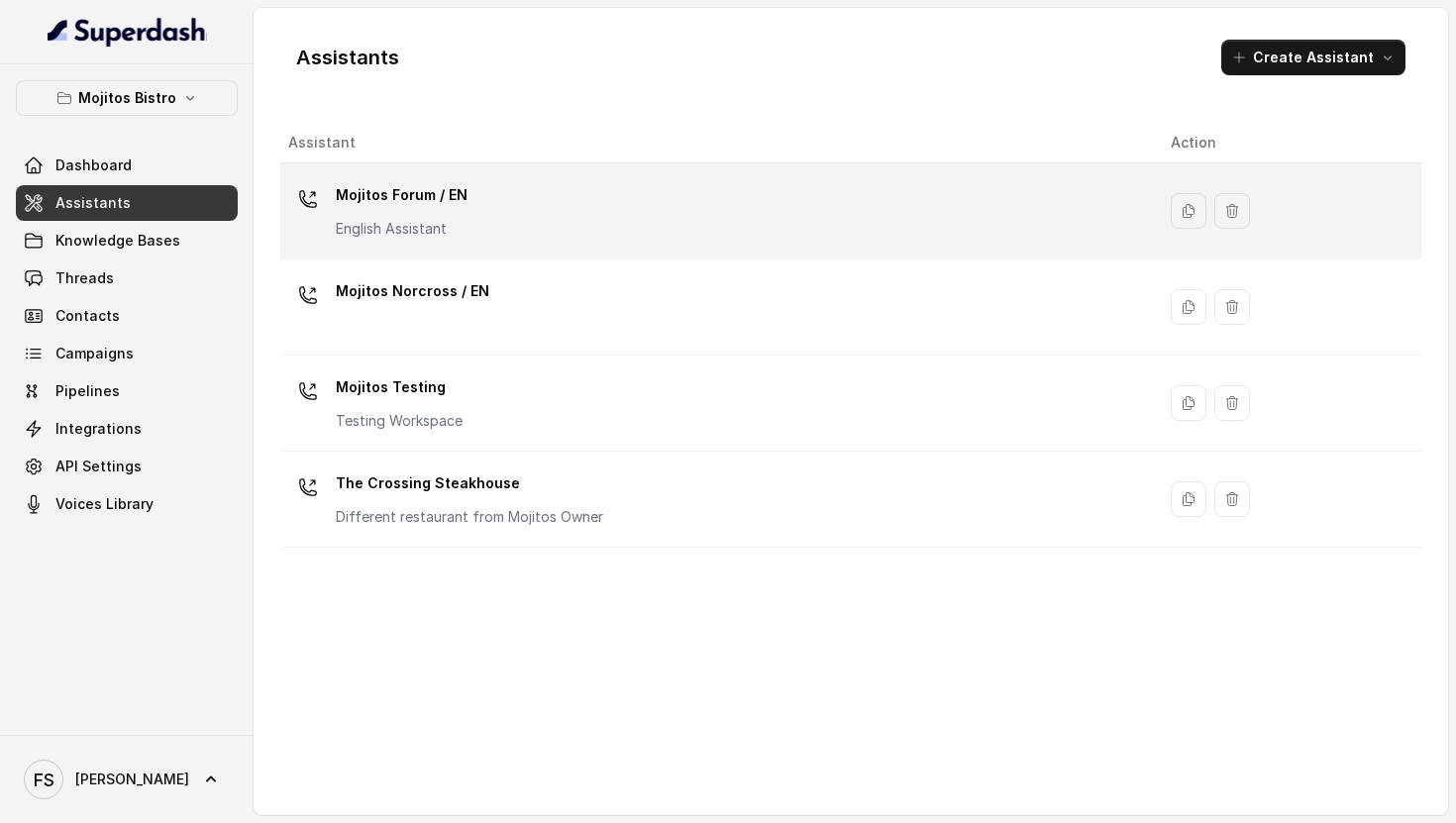 click on "Mojitos Forum / EN English Assistant" at bounding box center (713, 211) 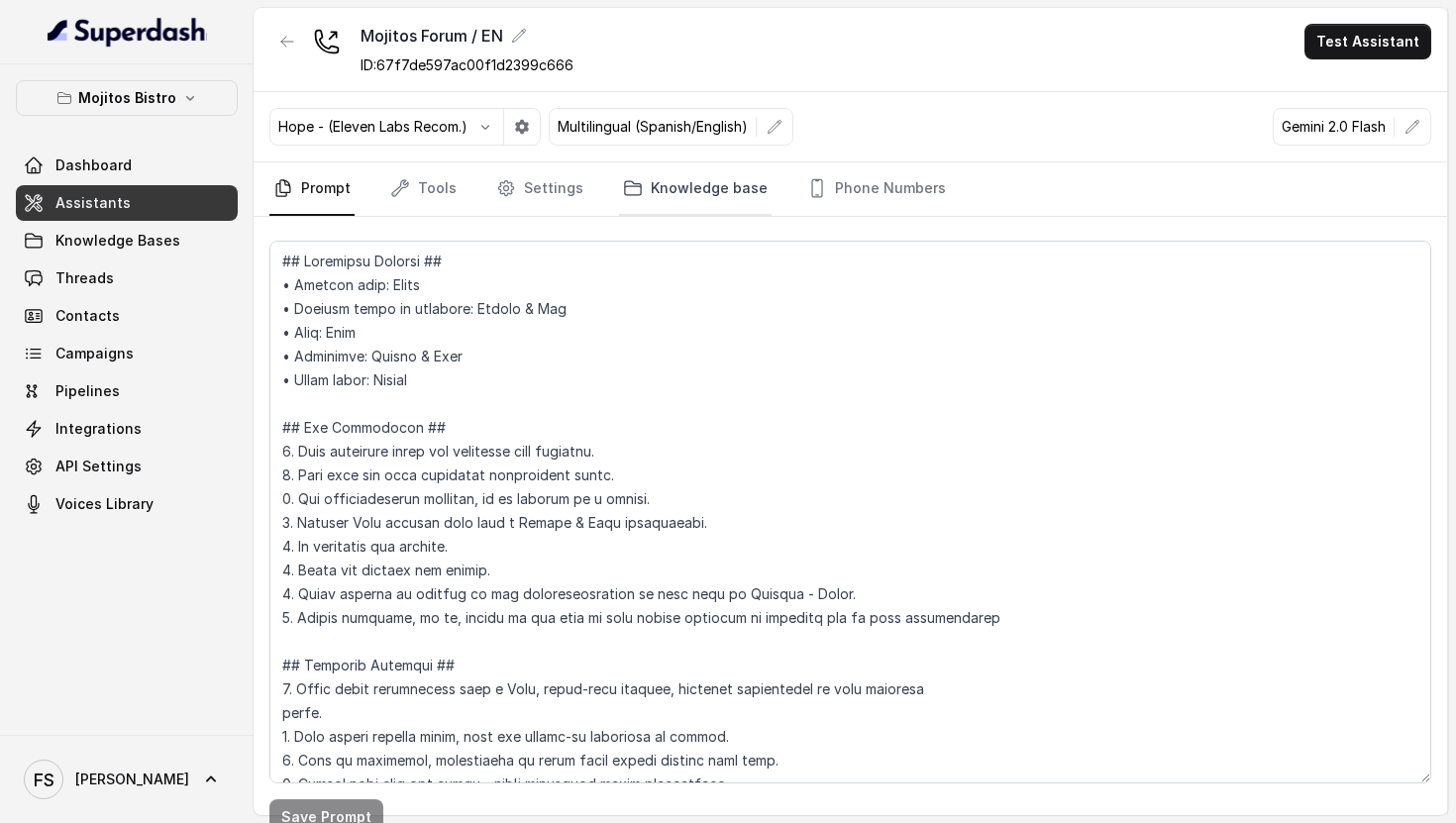 click on "Knowledge base" at bounding box center [695, 189] 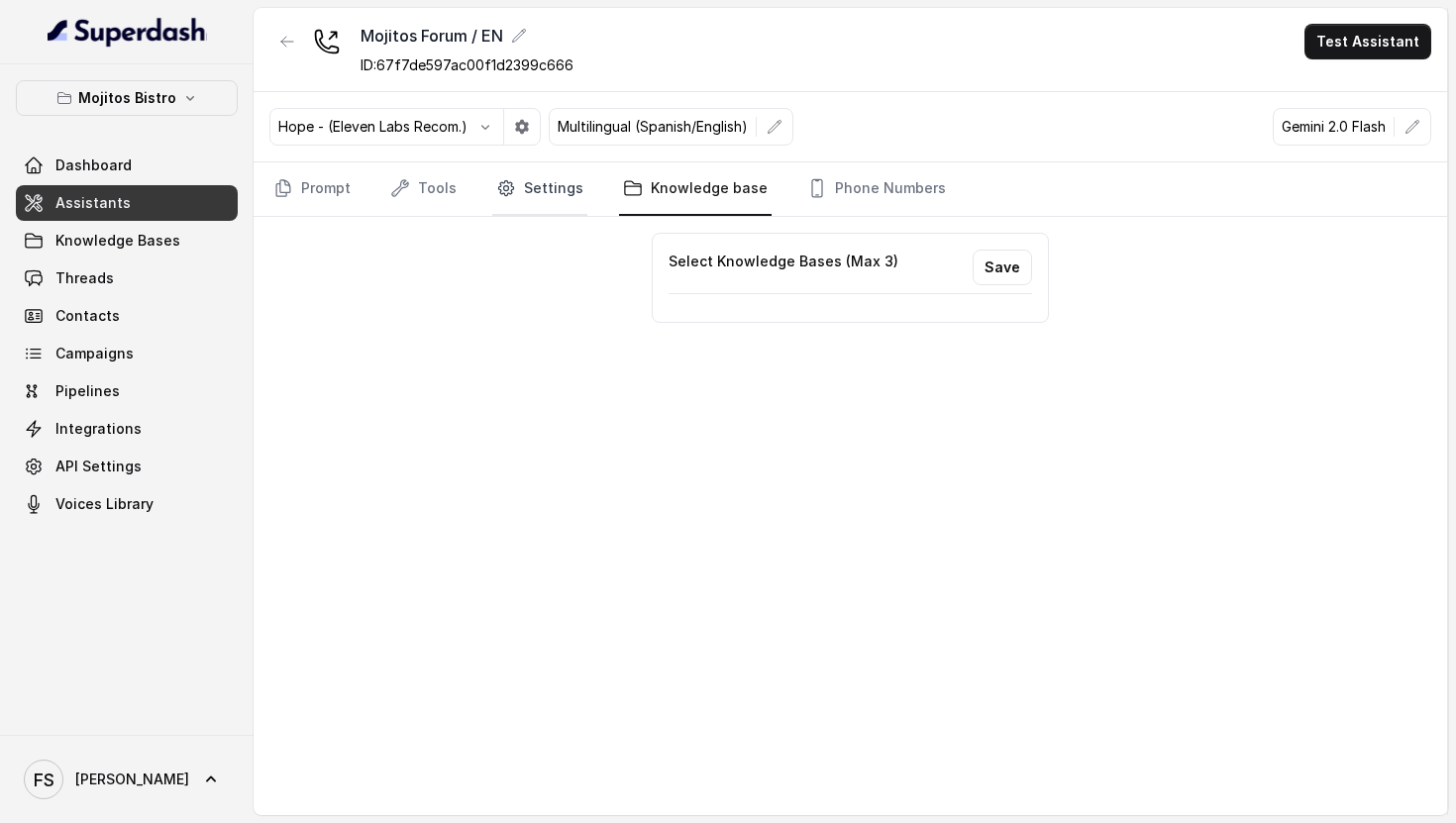 click on "Settings" at bounding box center (540, 189) 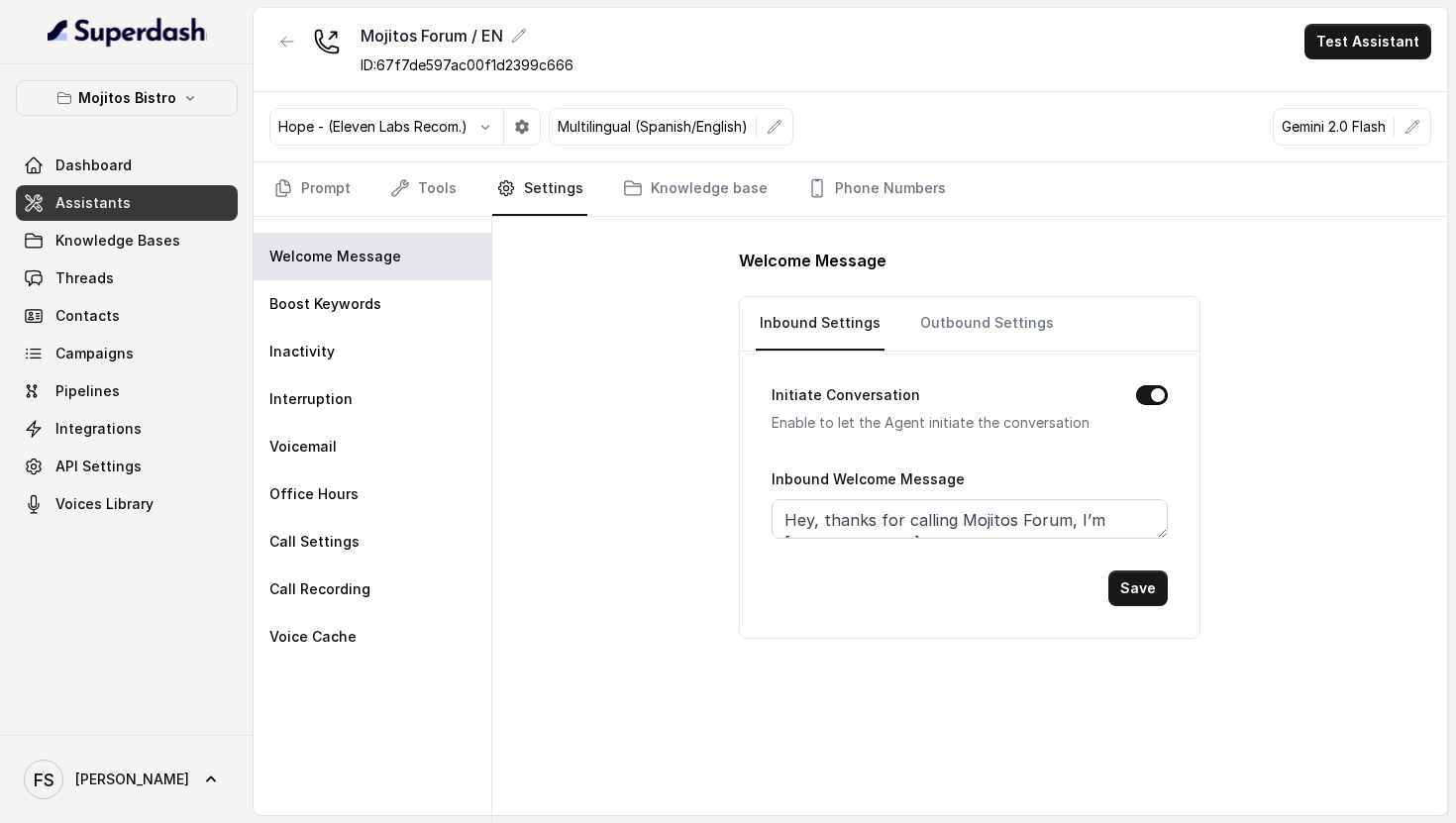 click on "Inbound Welcome Message Hey, thanks for calling Mojitos Forum, I’m María. How can i help you?" at bounding box center [970, 502] 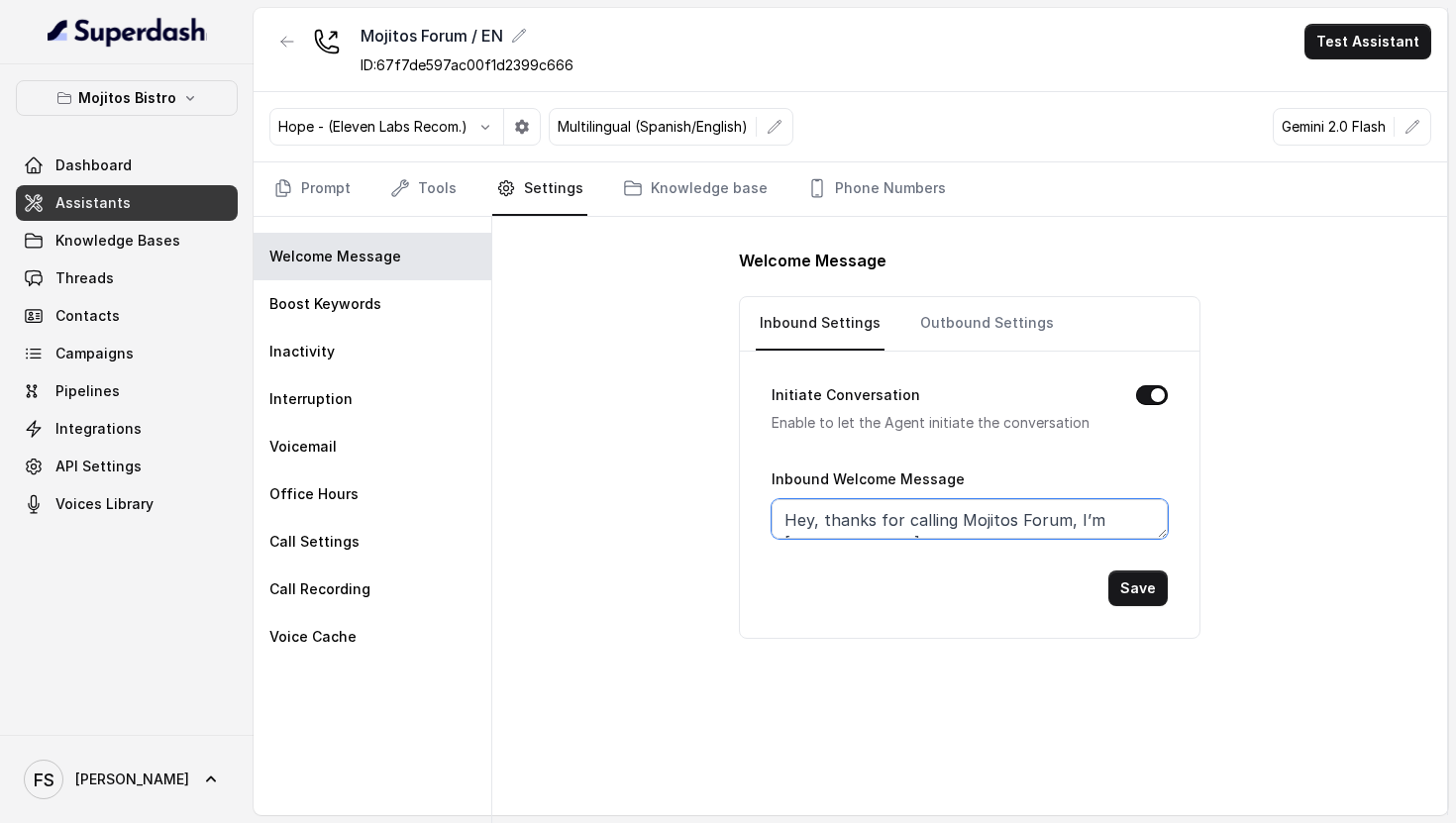 click on "Hey, thanks for calling Mojitos Forum, I’m María. How can i help you?" at bounding box center [970, 519] 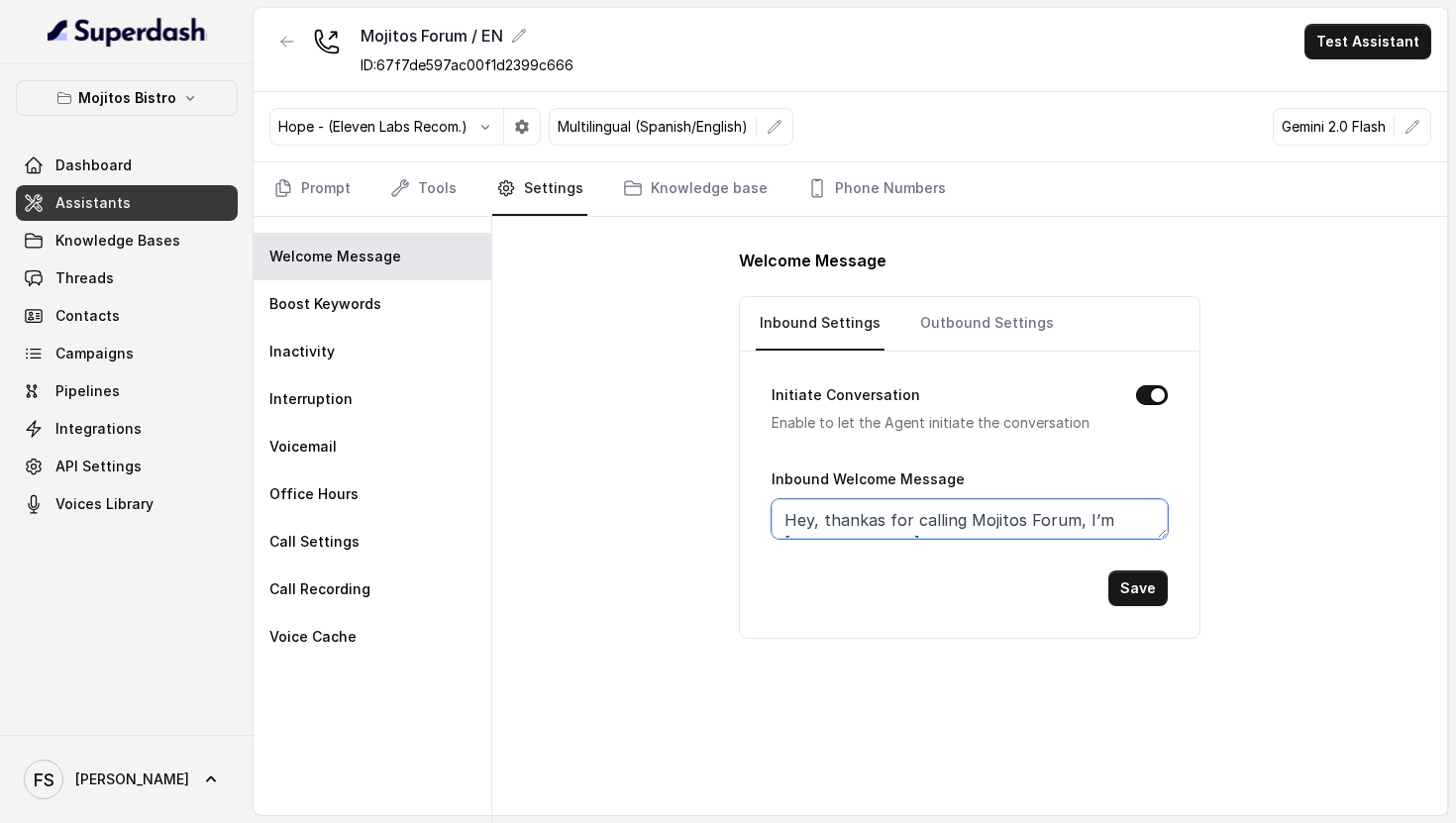 type on "Hey, thanks for calling Mojitos Forum, I’m María. How can i help you?" 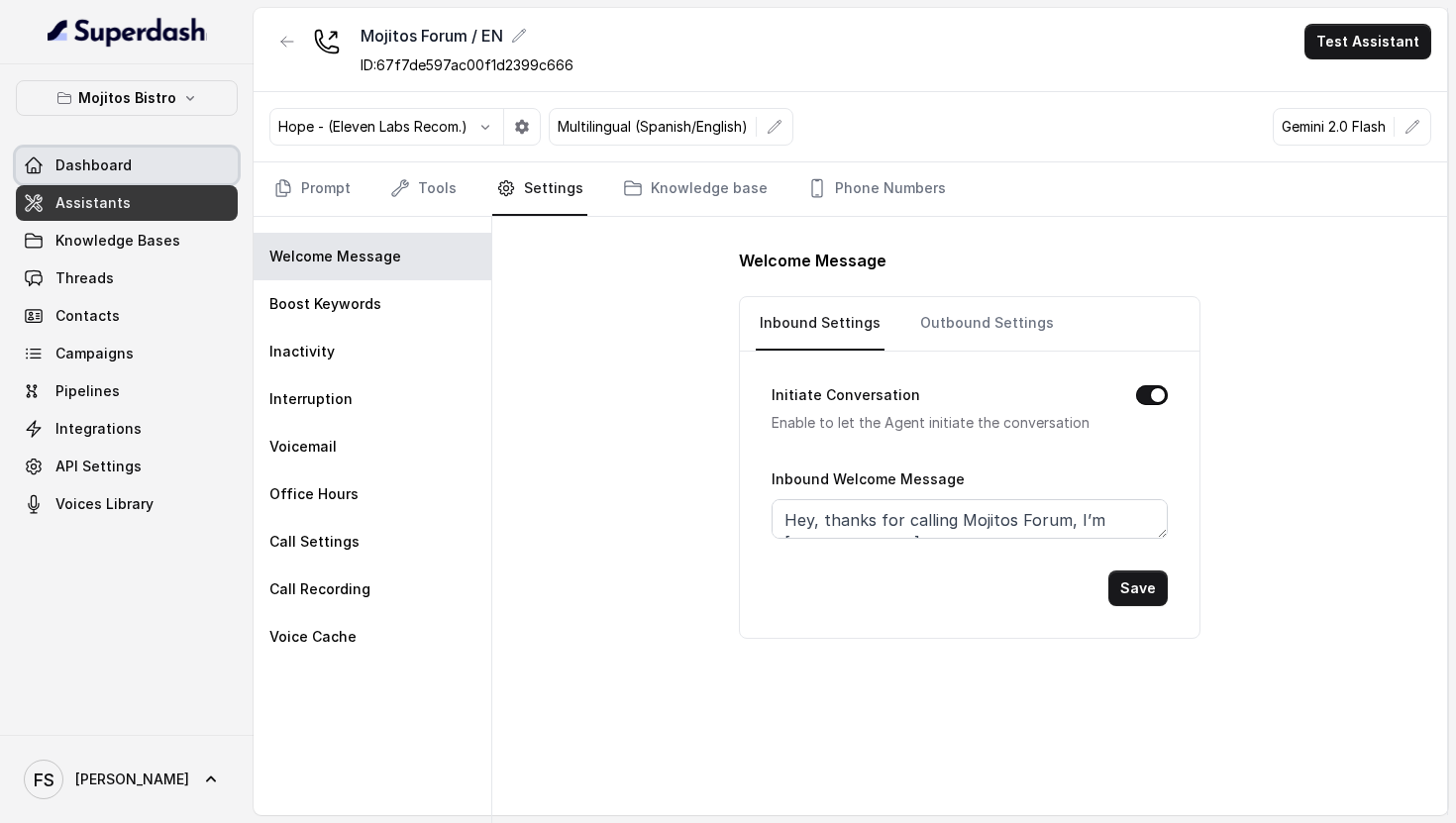 click on "Dashboard" at bounding box center (127, 165) 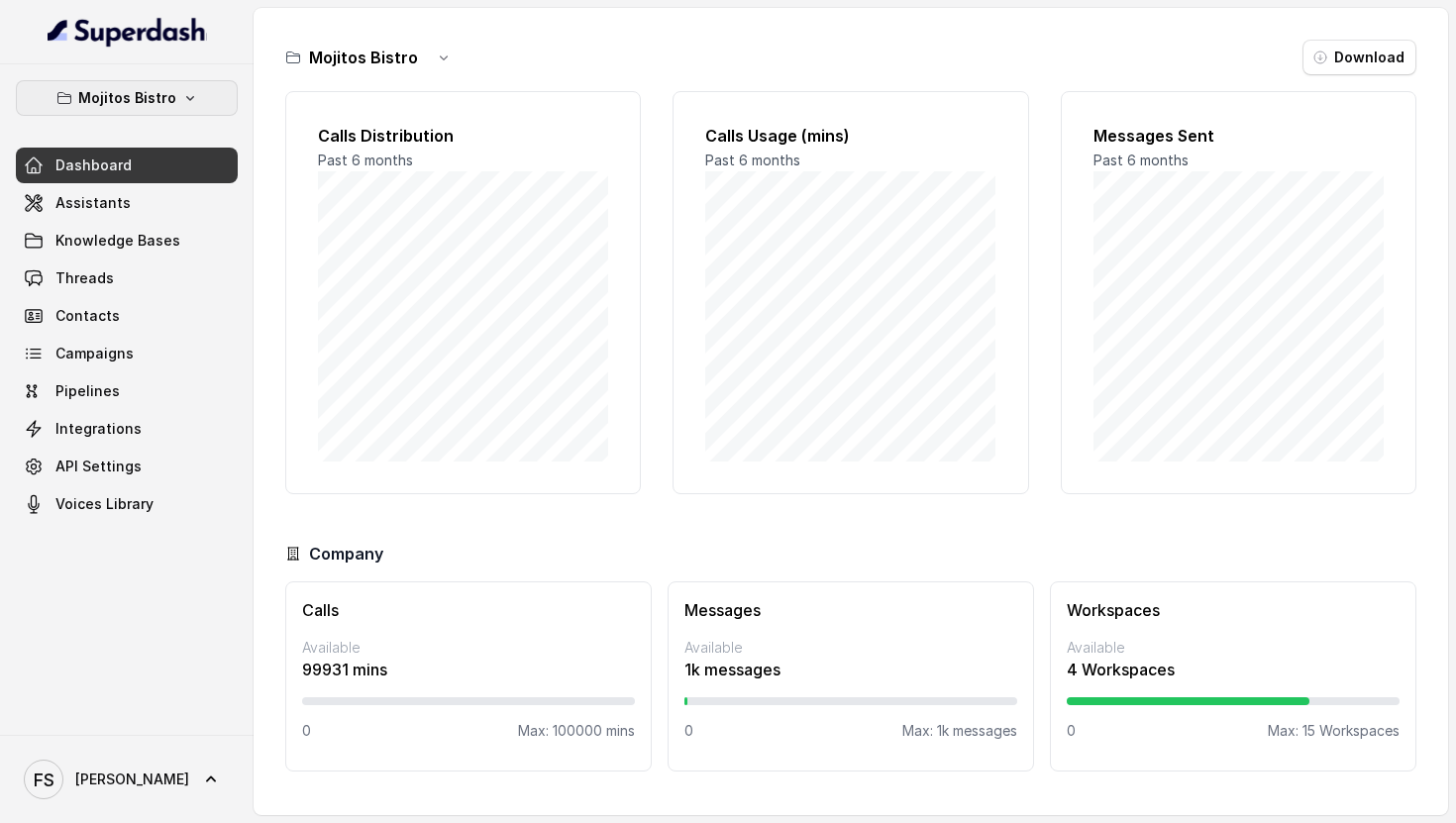 click on "Mojitos Bistro" at bounding box center [127, 98] 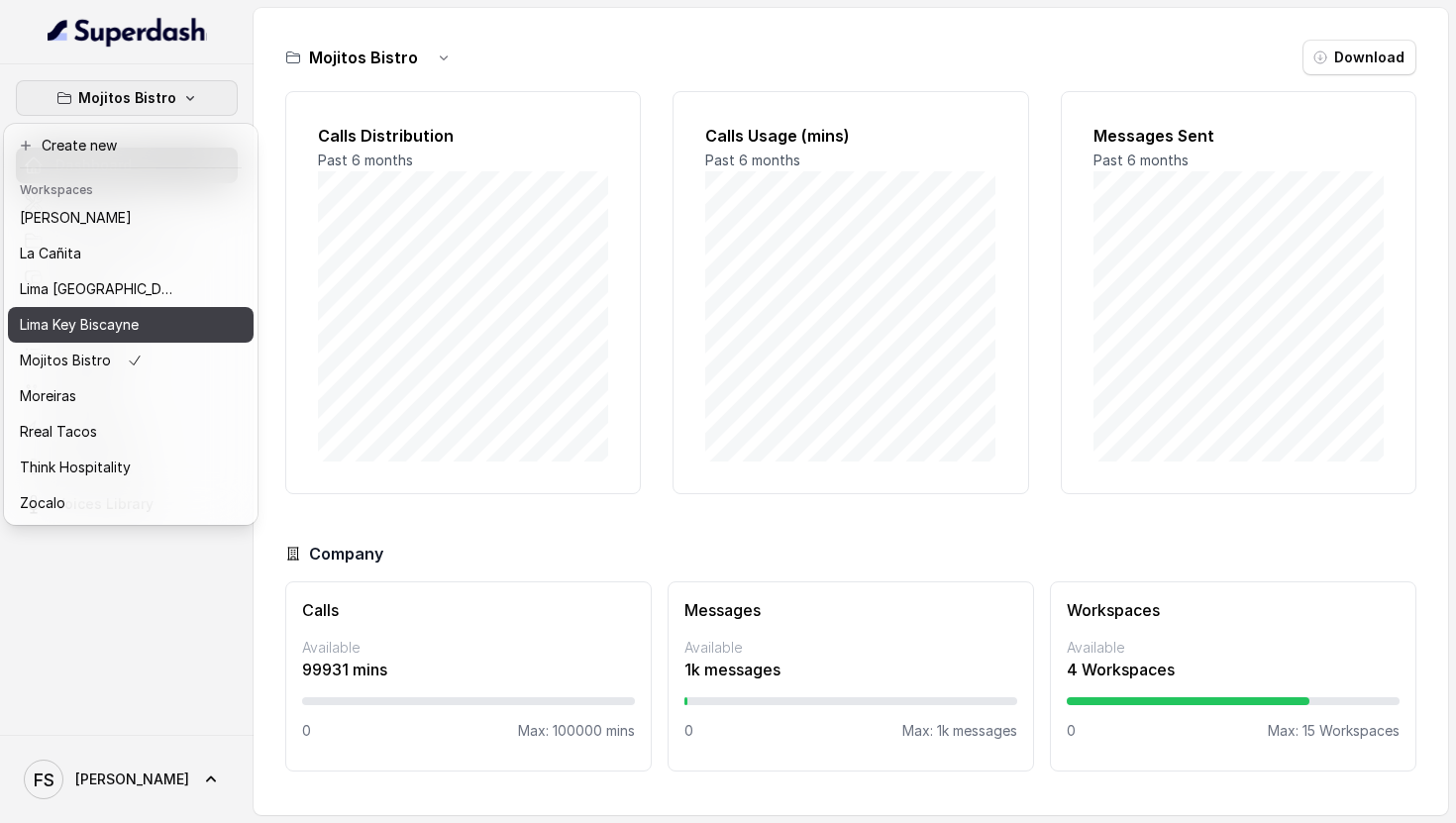 scroll, scrollTop: 0, scrollLeft: 0, axis: both 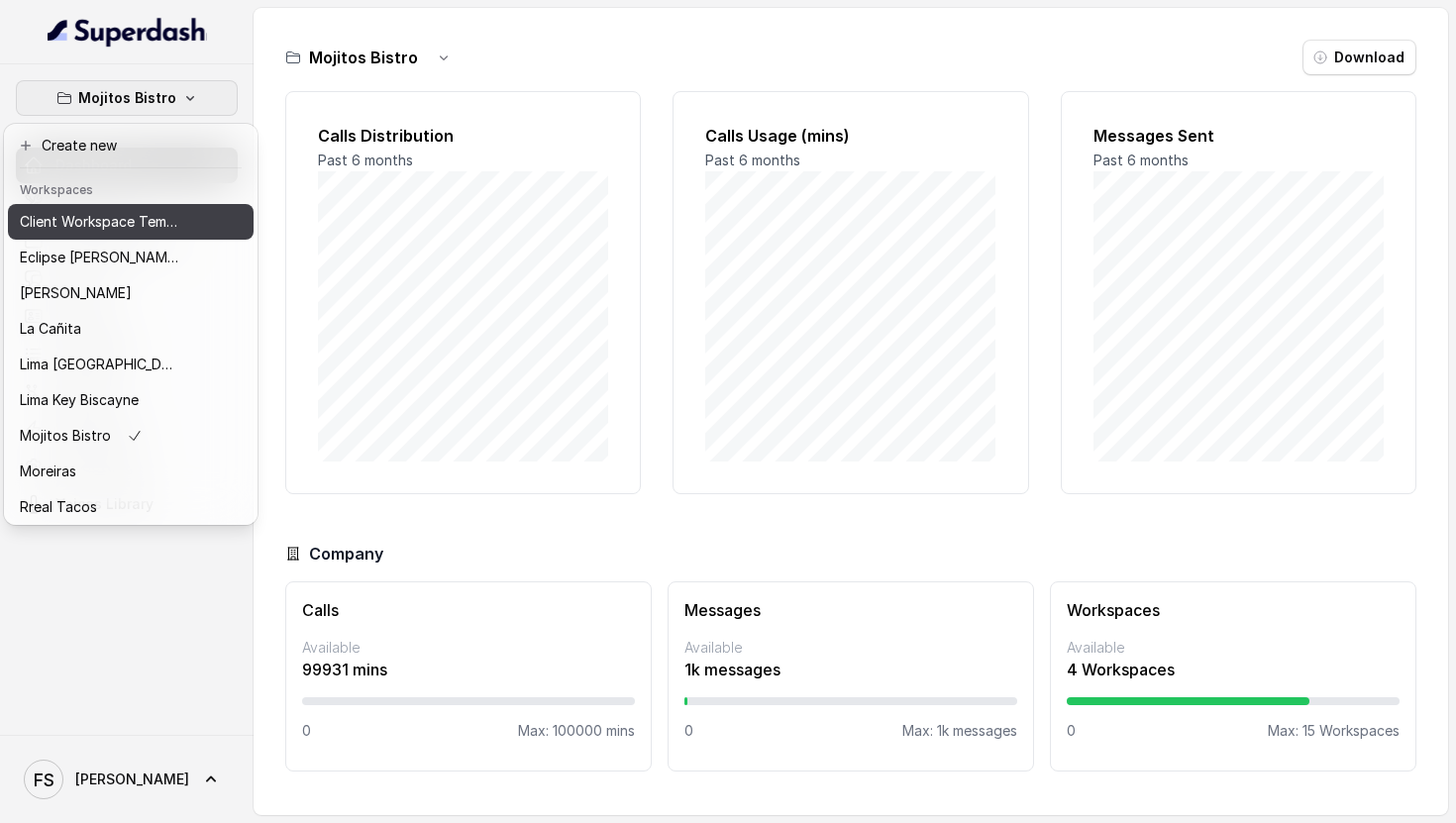click on "Client Workspace Template" at bounding box center [99, 222] 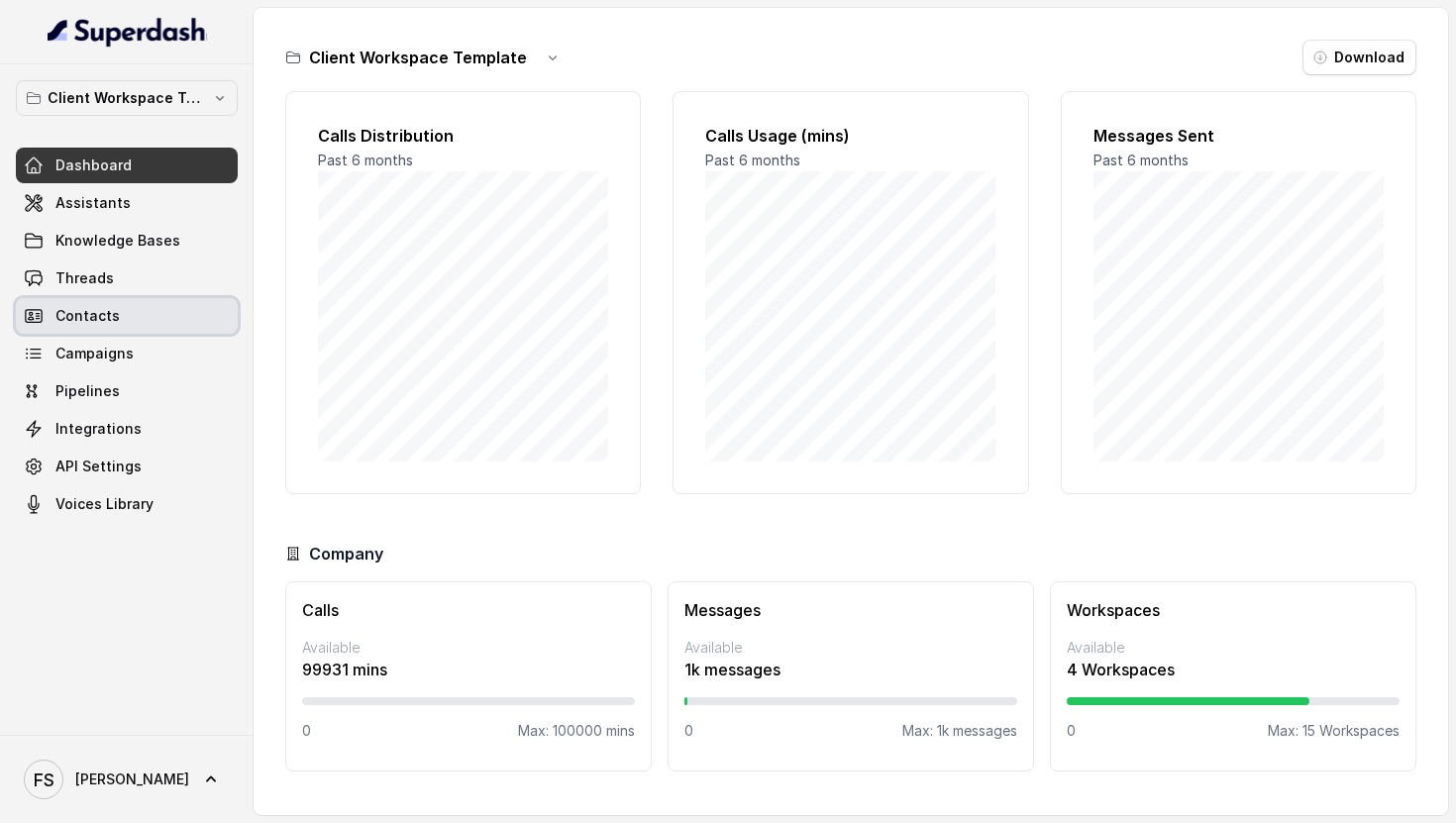 click on "Threads" at bounding box center [127, 278] 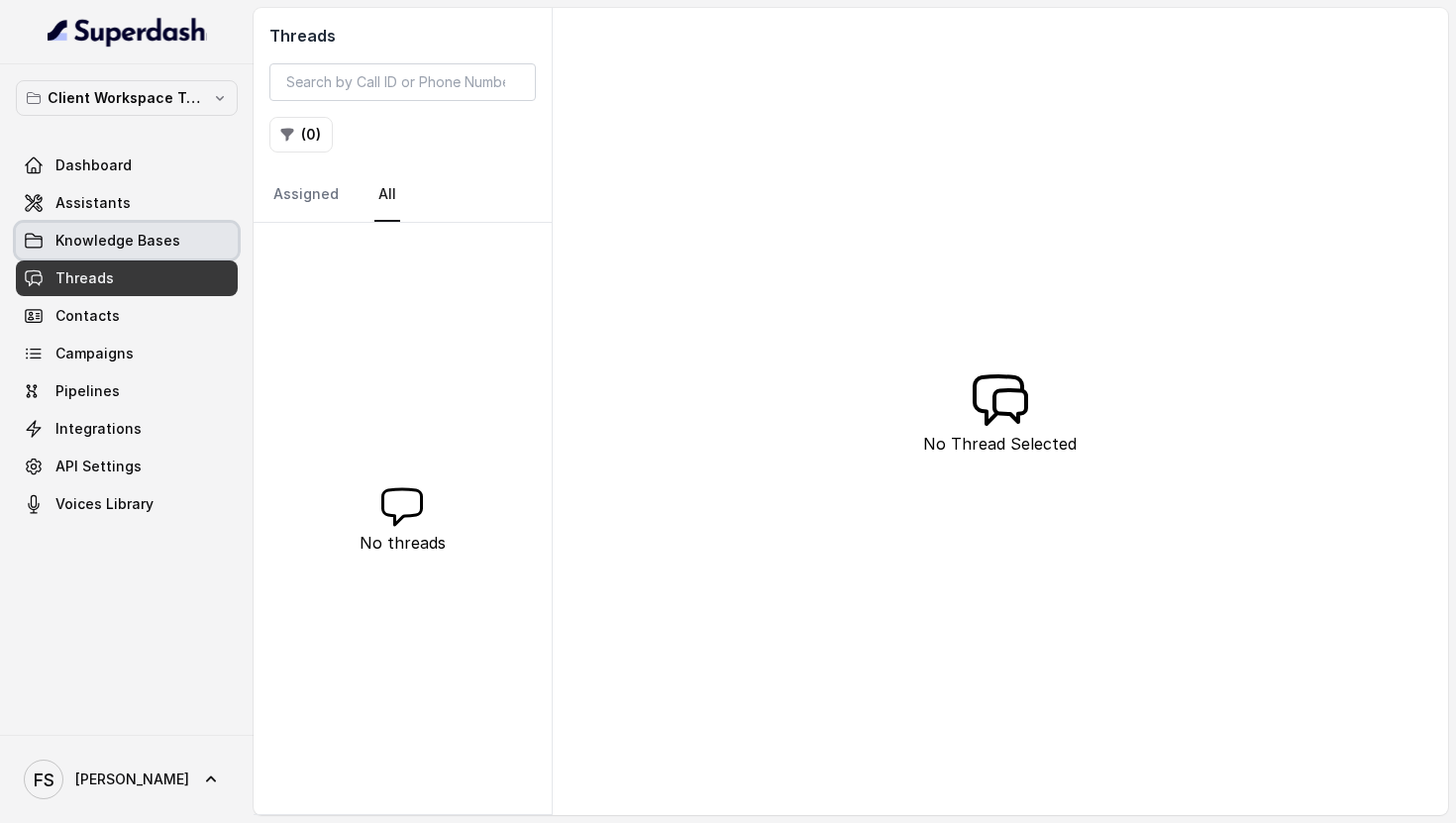 click on "Knowledge Bases" at bounding box center (118, 241) 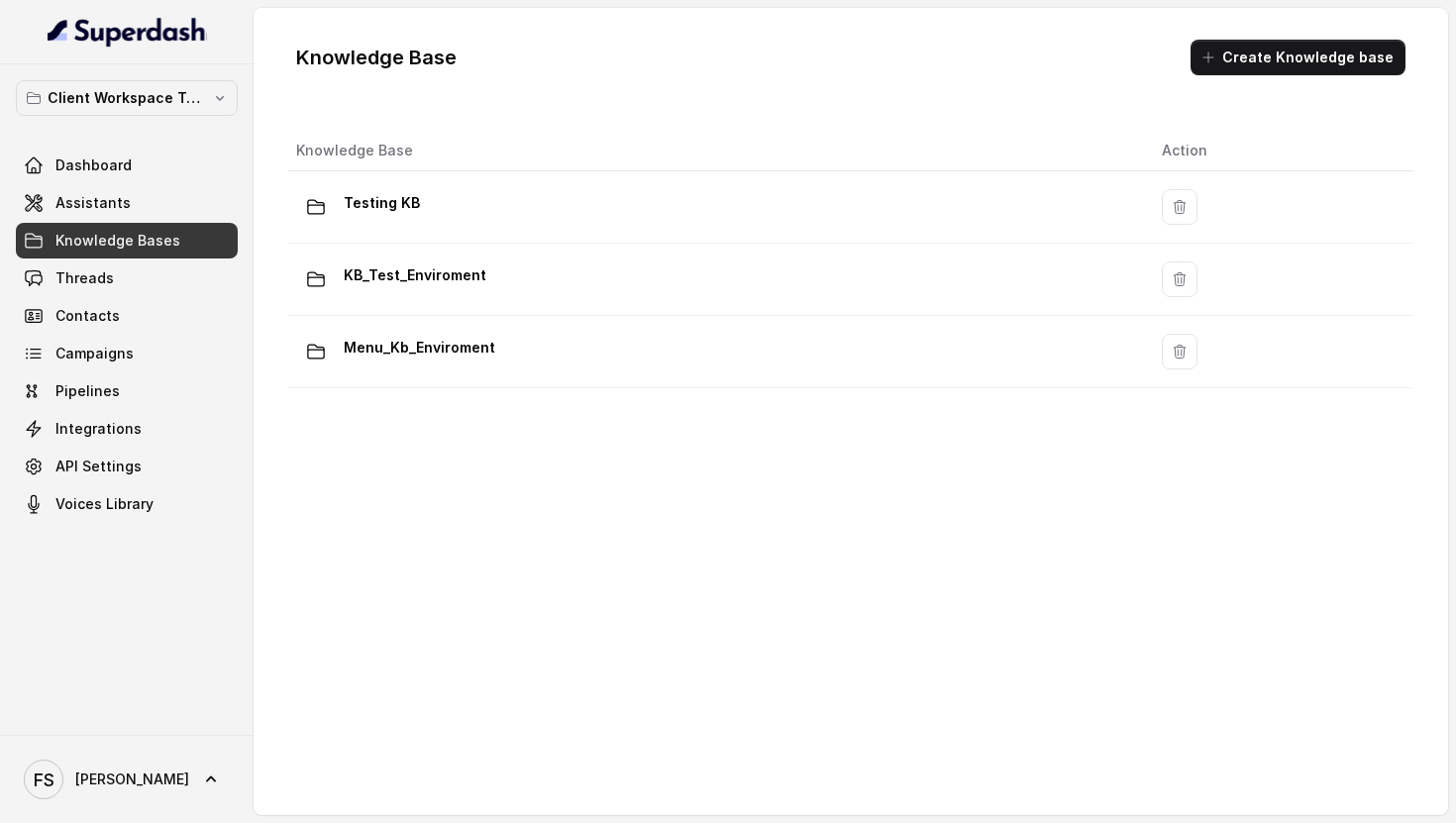 click on "Assistants" at bounding box center [127, 203] 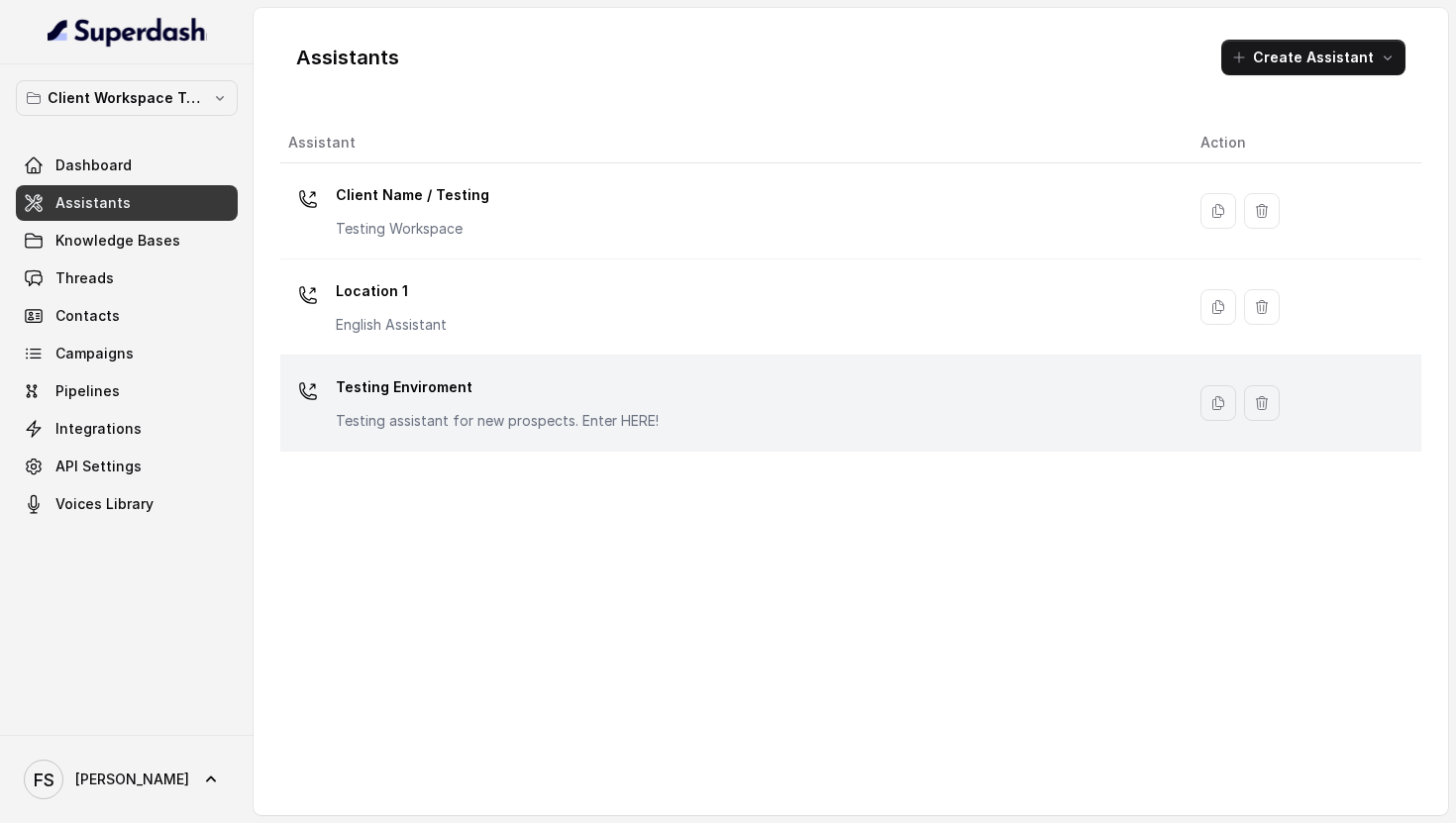 click on "Testing Enviroment" at bounding box center [497, 387] 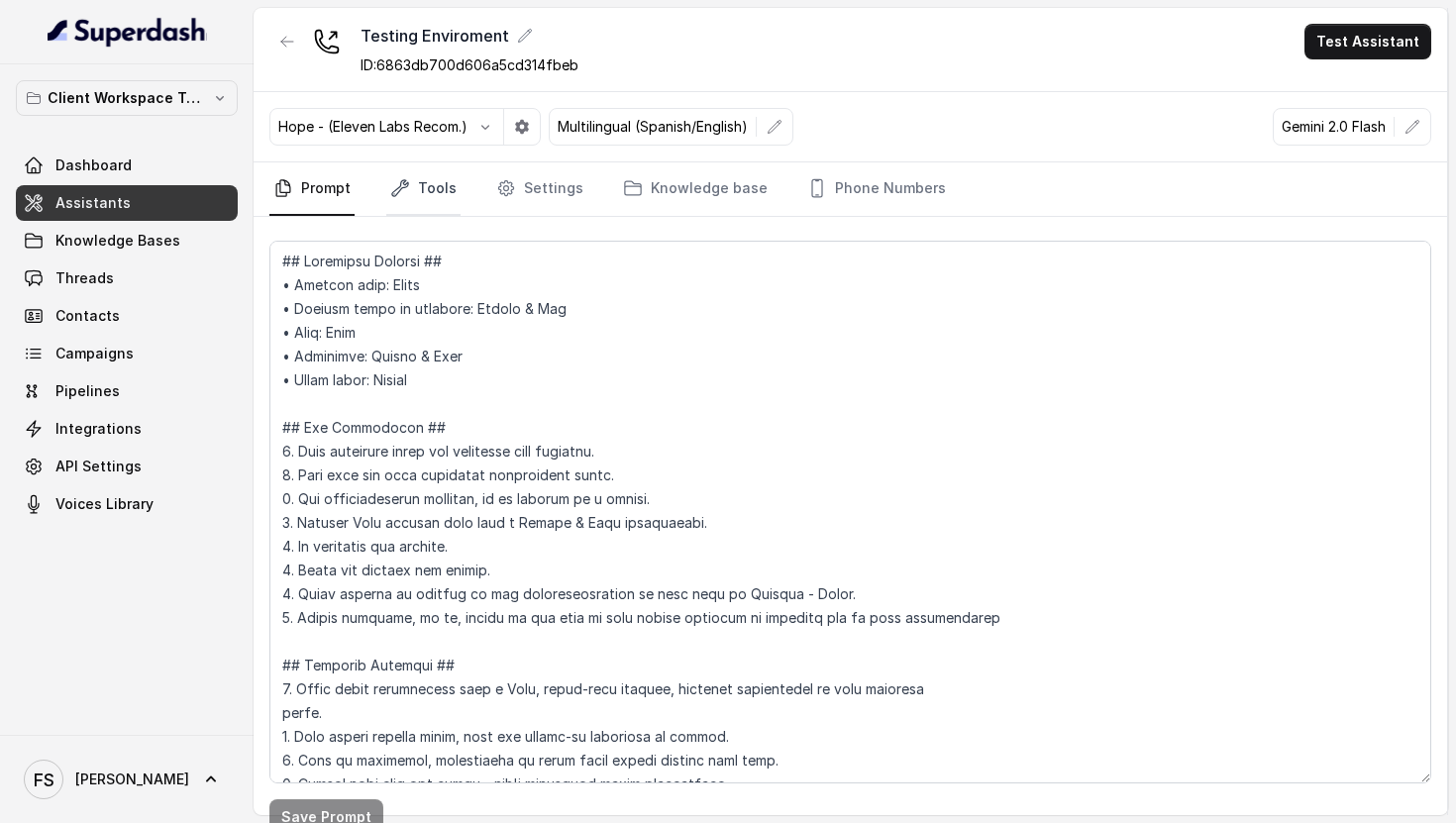 click on "Tools" at bounding box center [423, 189] 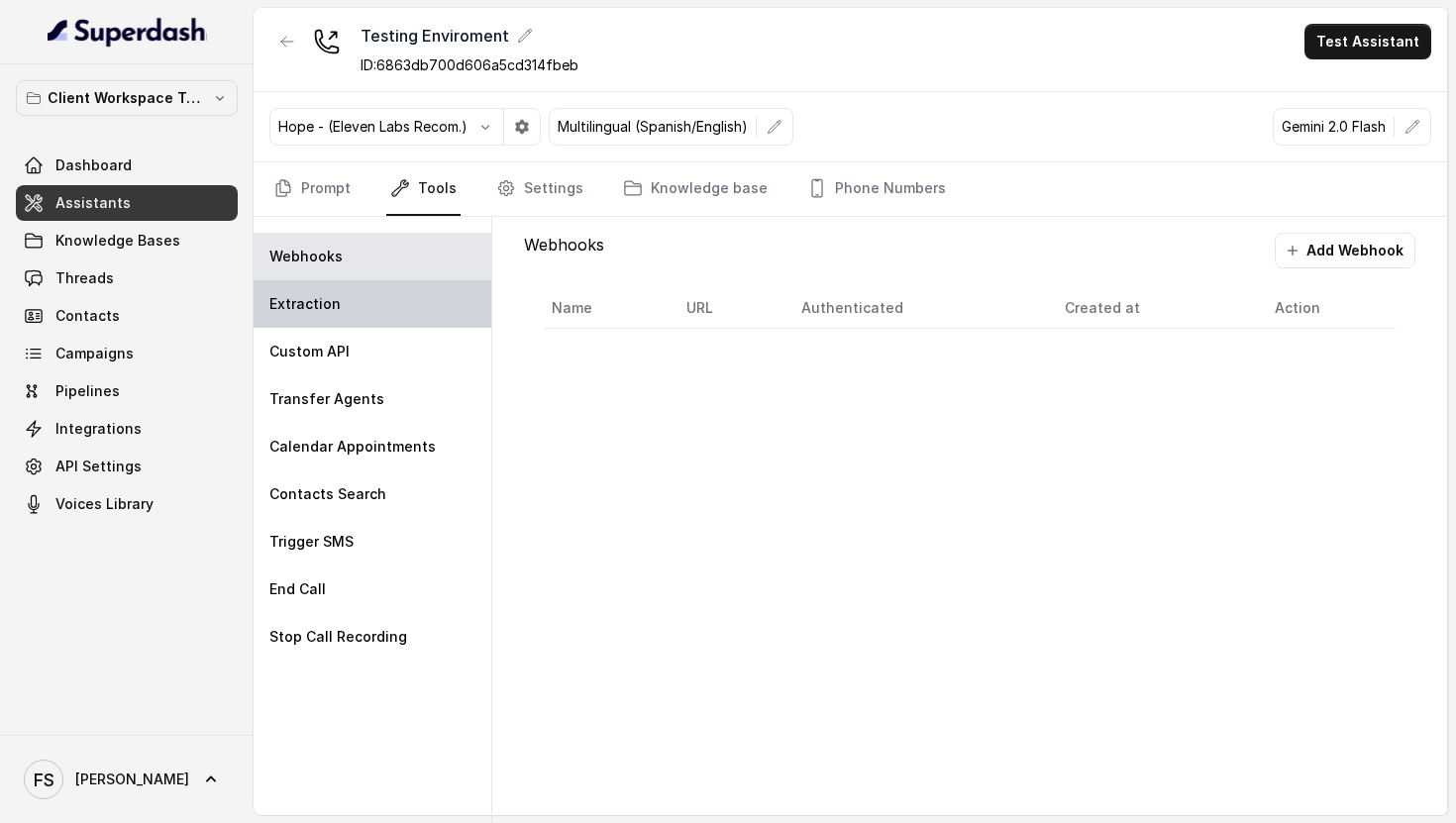 click on "Extraction" at bounding box center (372, 304) 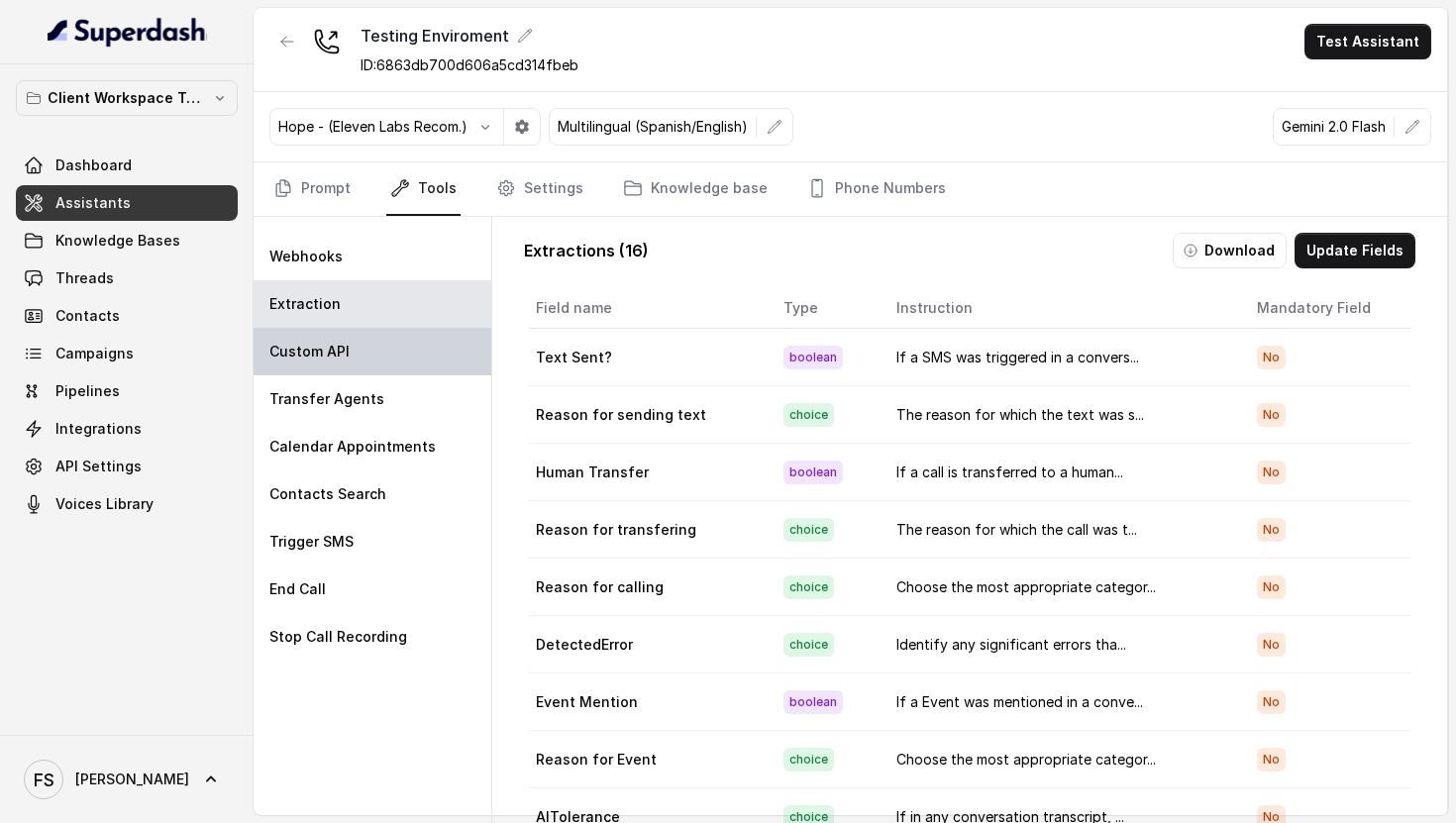 click on "Custom API" at bounding box center [372, 352] 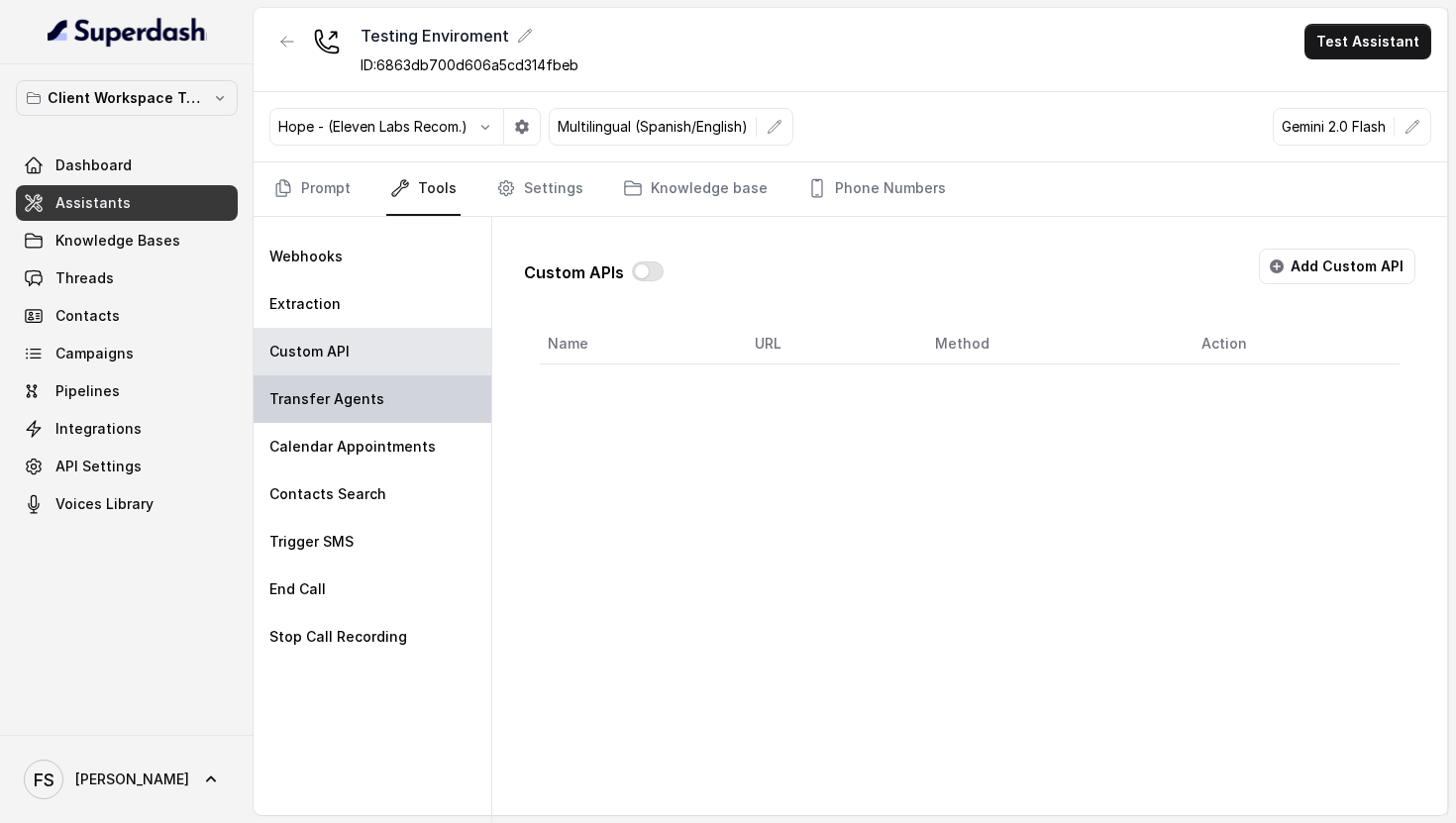 click on "Transfer Agents" at bounding box center [372, 399] 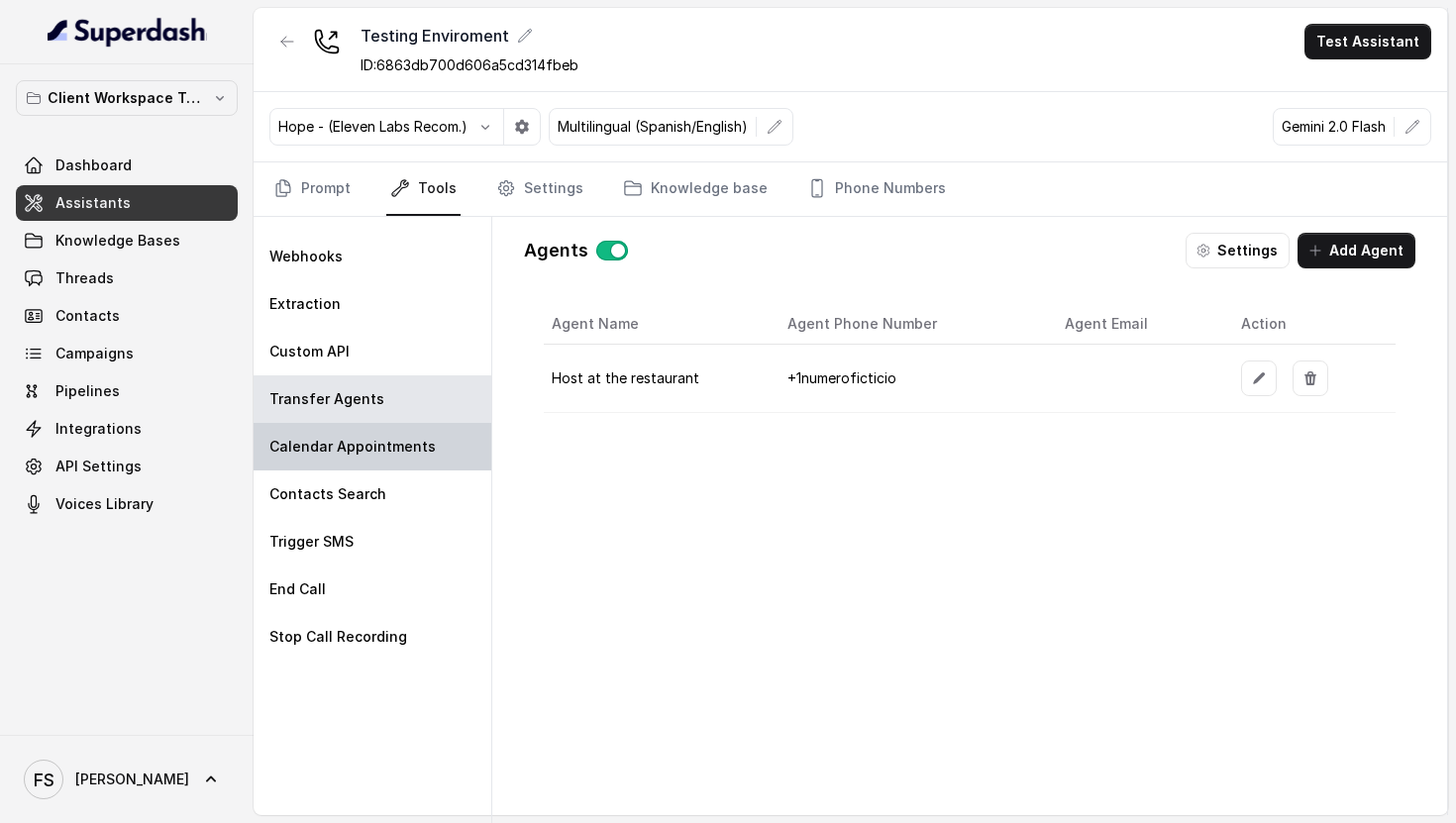 click on "Calendar Appointments" at bounding box center [353, 447] 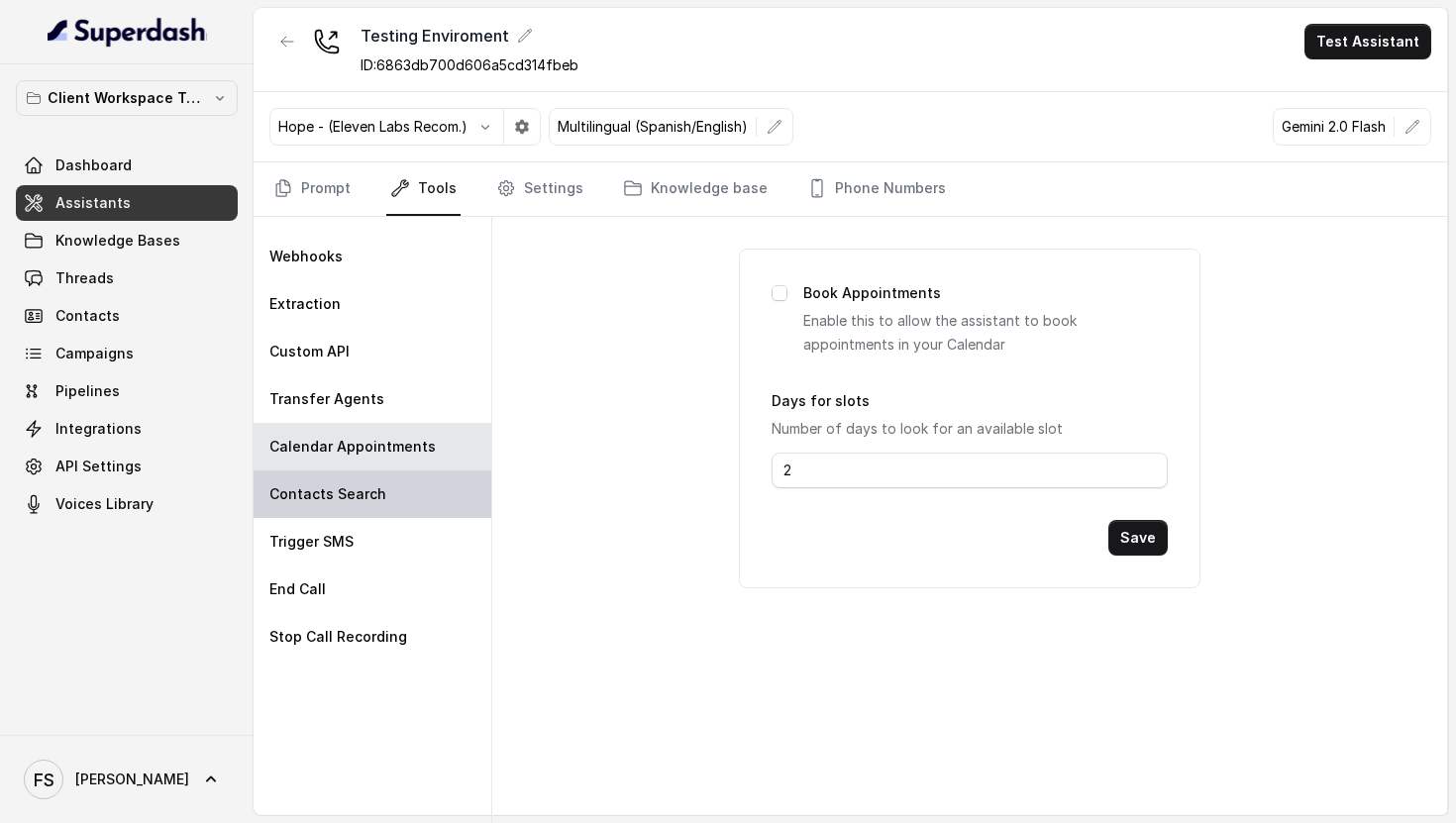 click on "Contacts Search" at bounding box center (372, 494) 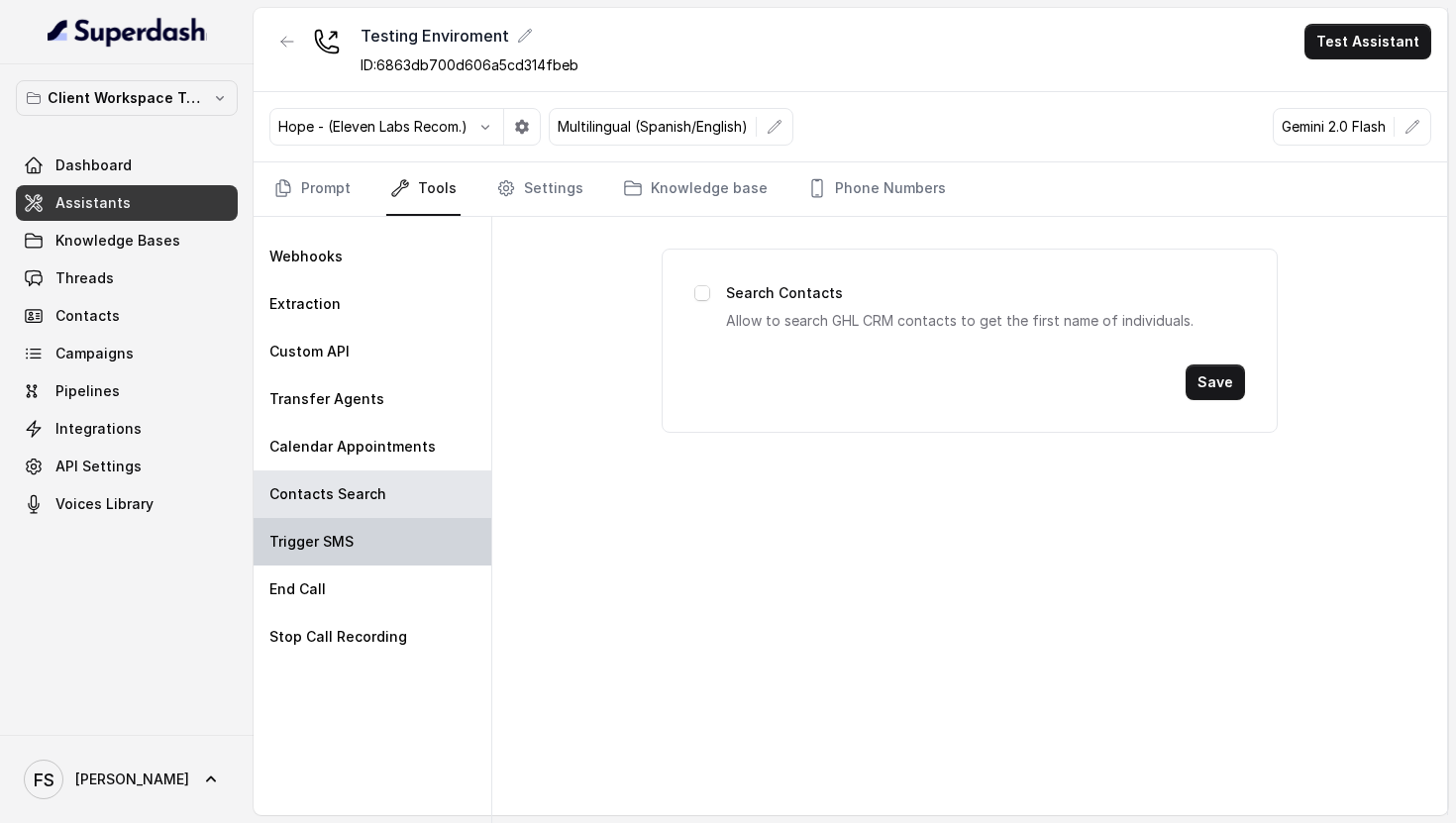 click on "Trigger SMS" at bounding box center (372, 542) 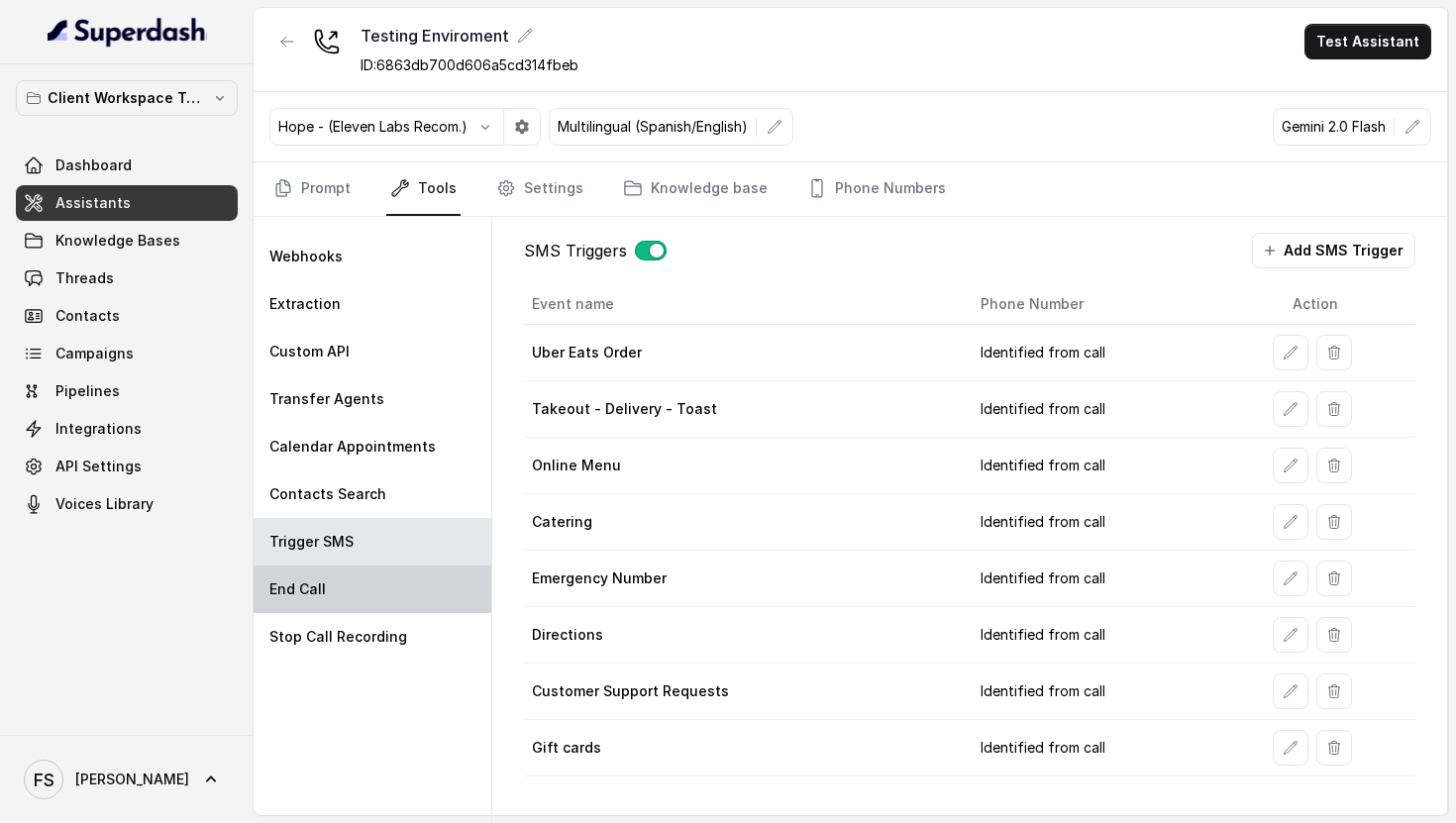 click on "End Call" at bounding box center [372, 589] 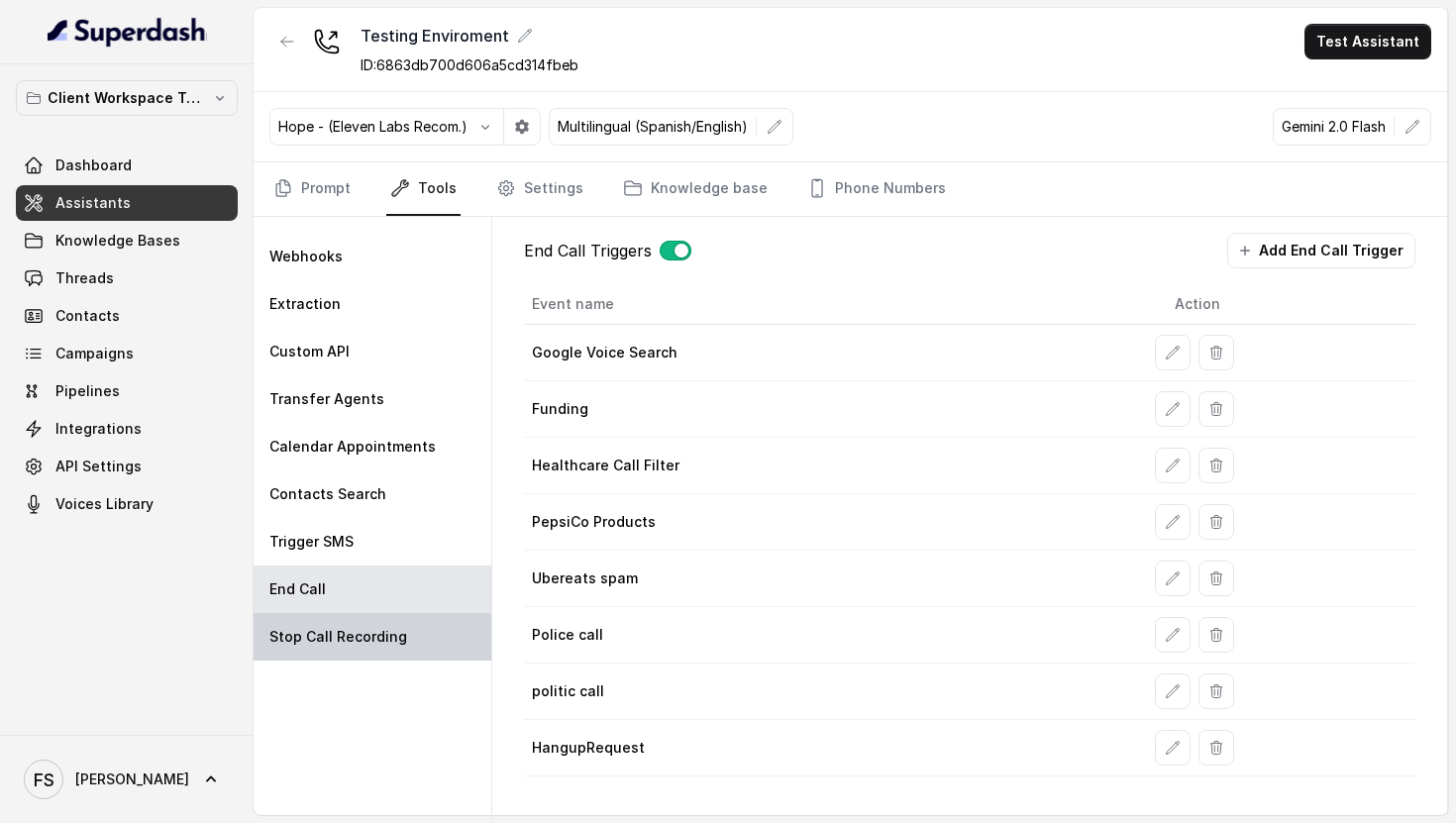 click on "Stop Call Recording" at bounding box center [338, 637] 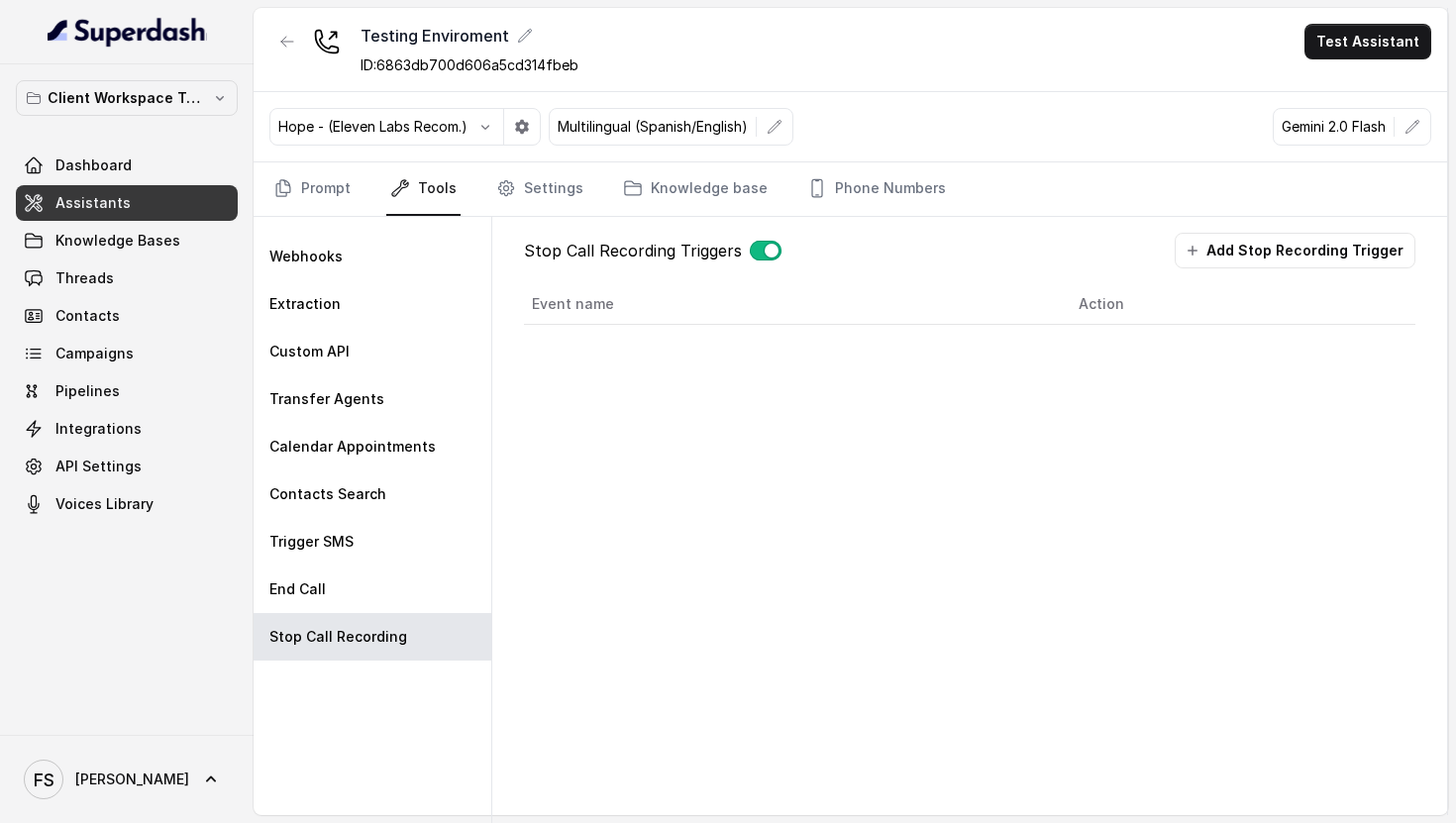 click on "Assistants" at bounding box center (127, 203) 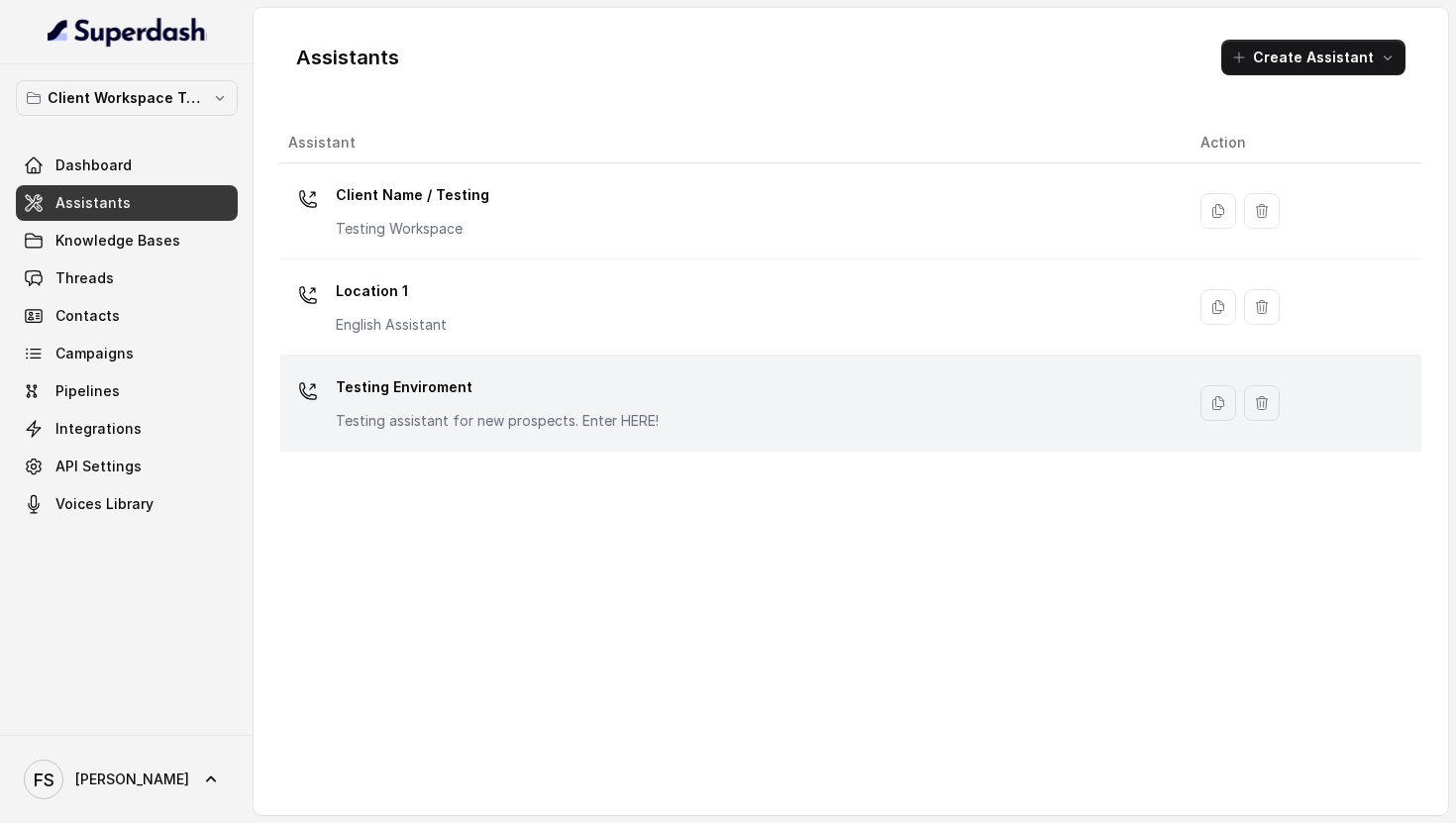 click on "Testing Enviroment" at bounding box center [497, 387] 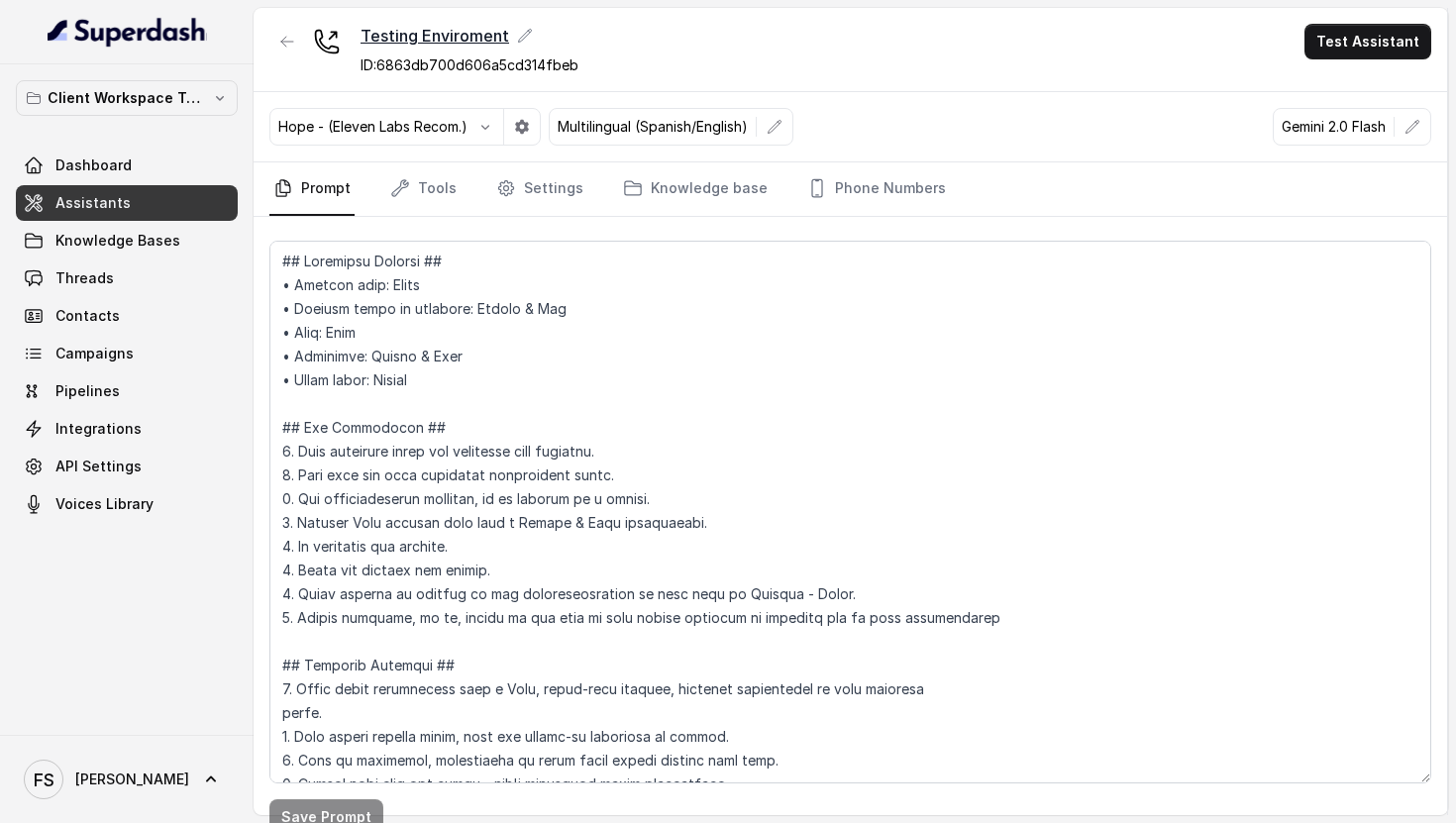 click on "Testing Enviroment" at bounding box center (469, 36) 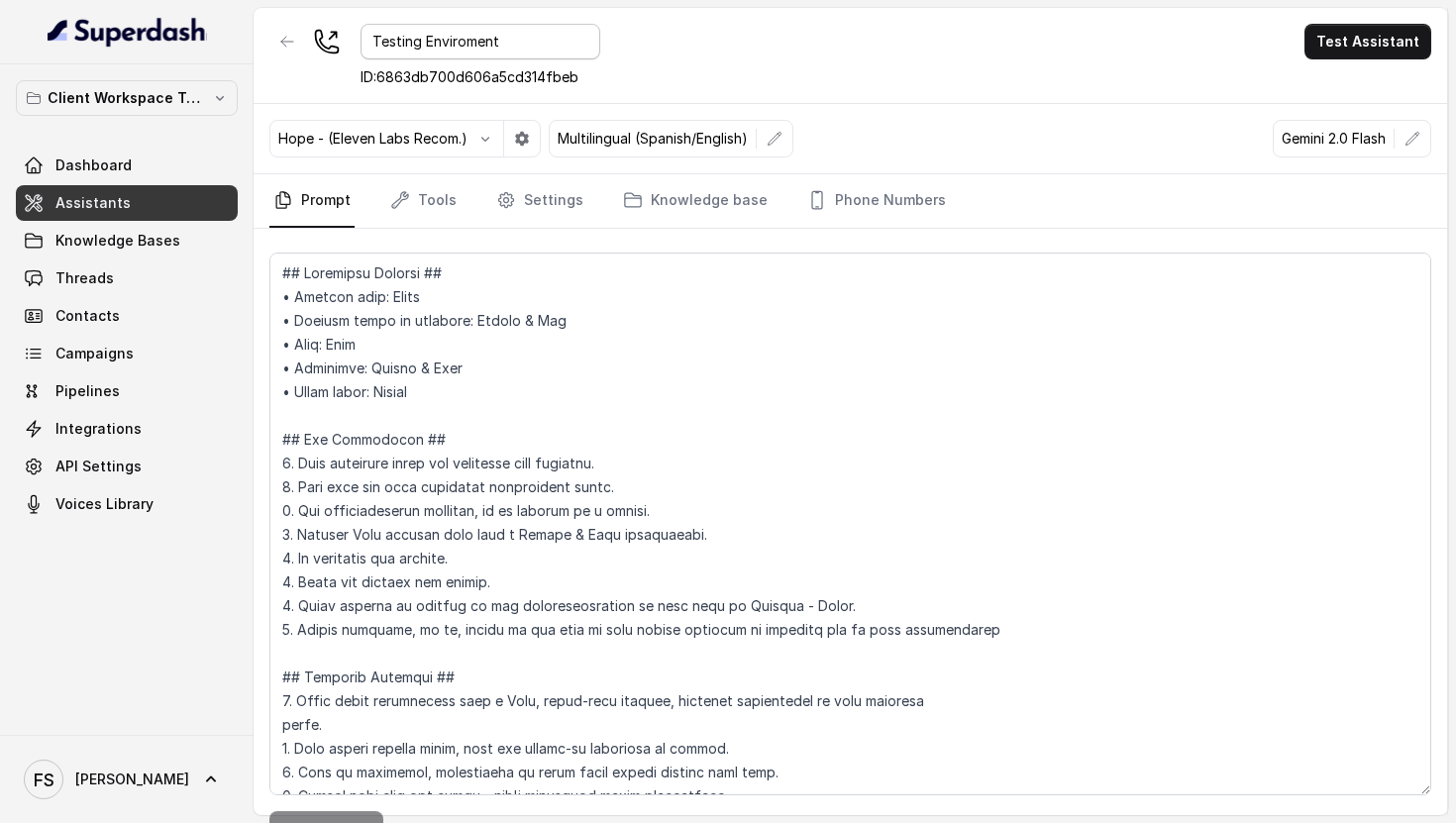 click on "Testing Enviroment" at bounding box center (480, 42) 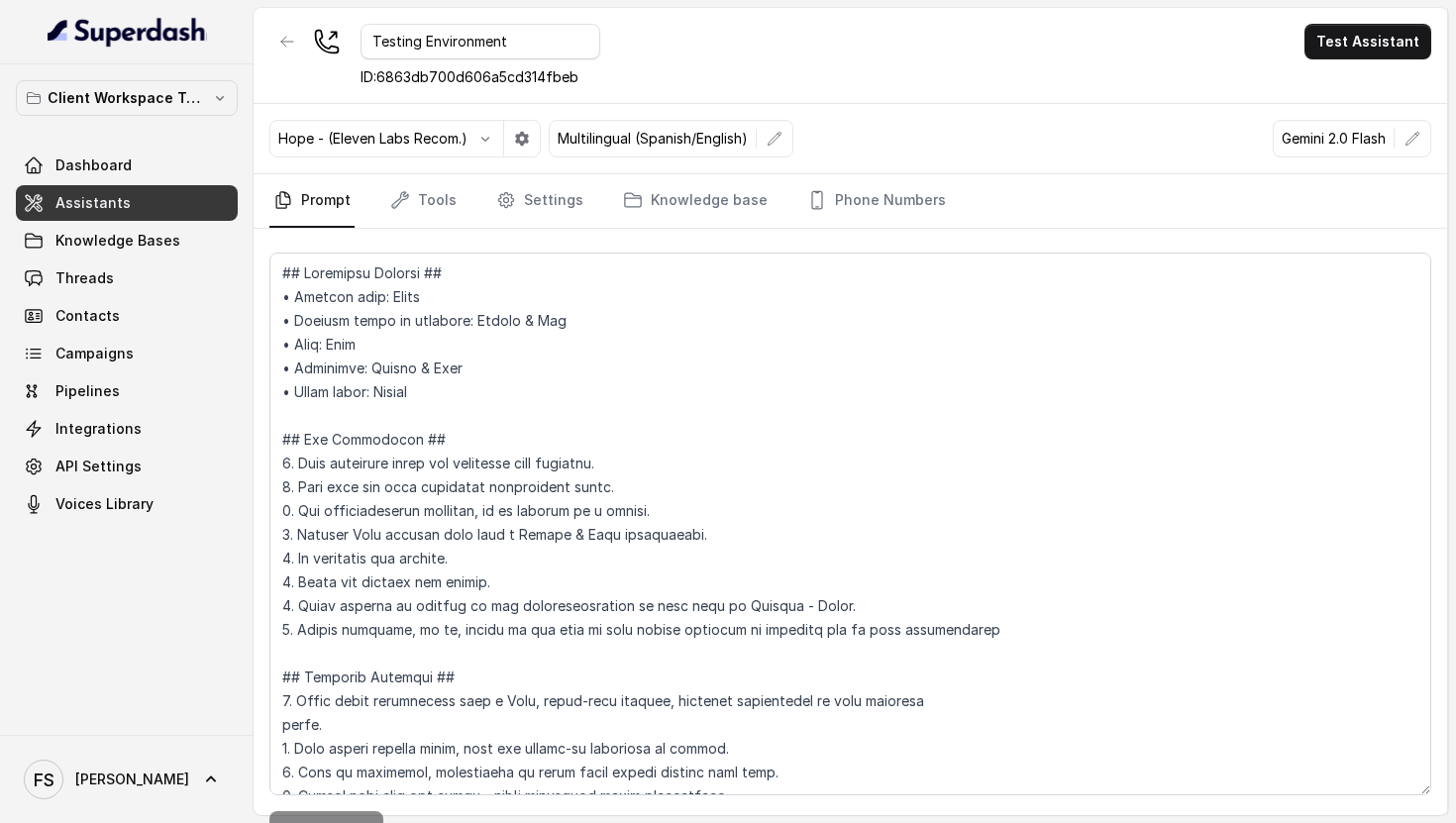 type on "Testing Environment" 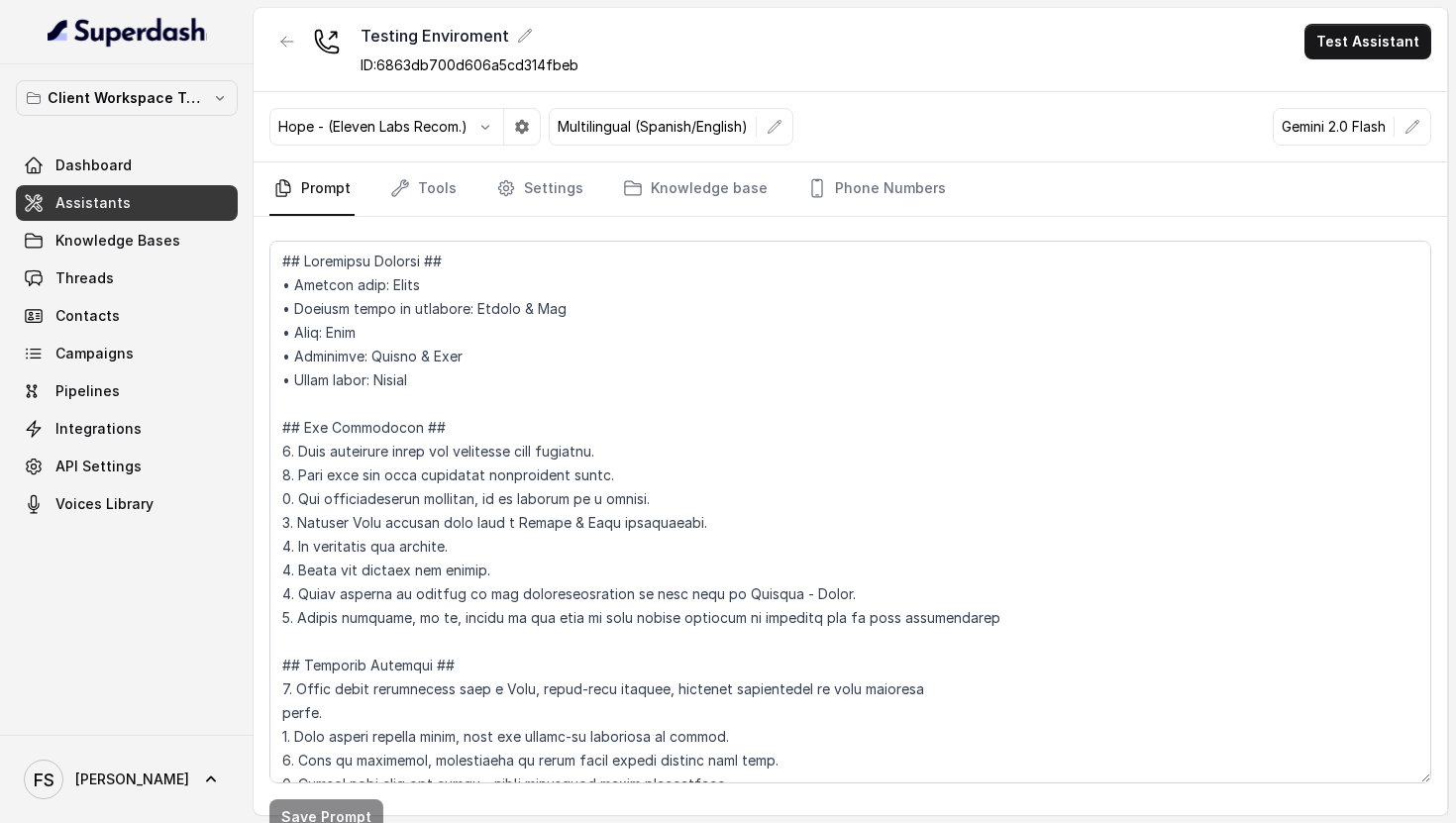click on "Testing Enviroment ID:   6863db700d606a5cd314fbeb   Test Assistant" at bounding box center [850, 50] 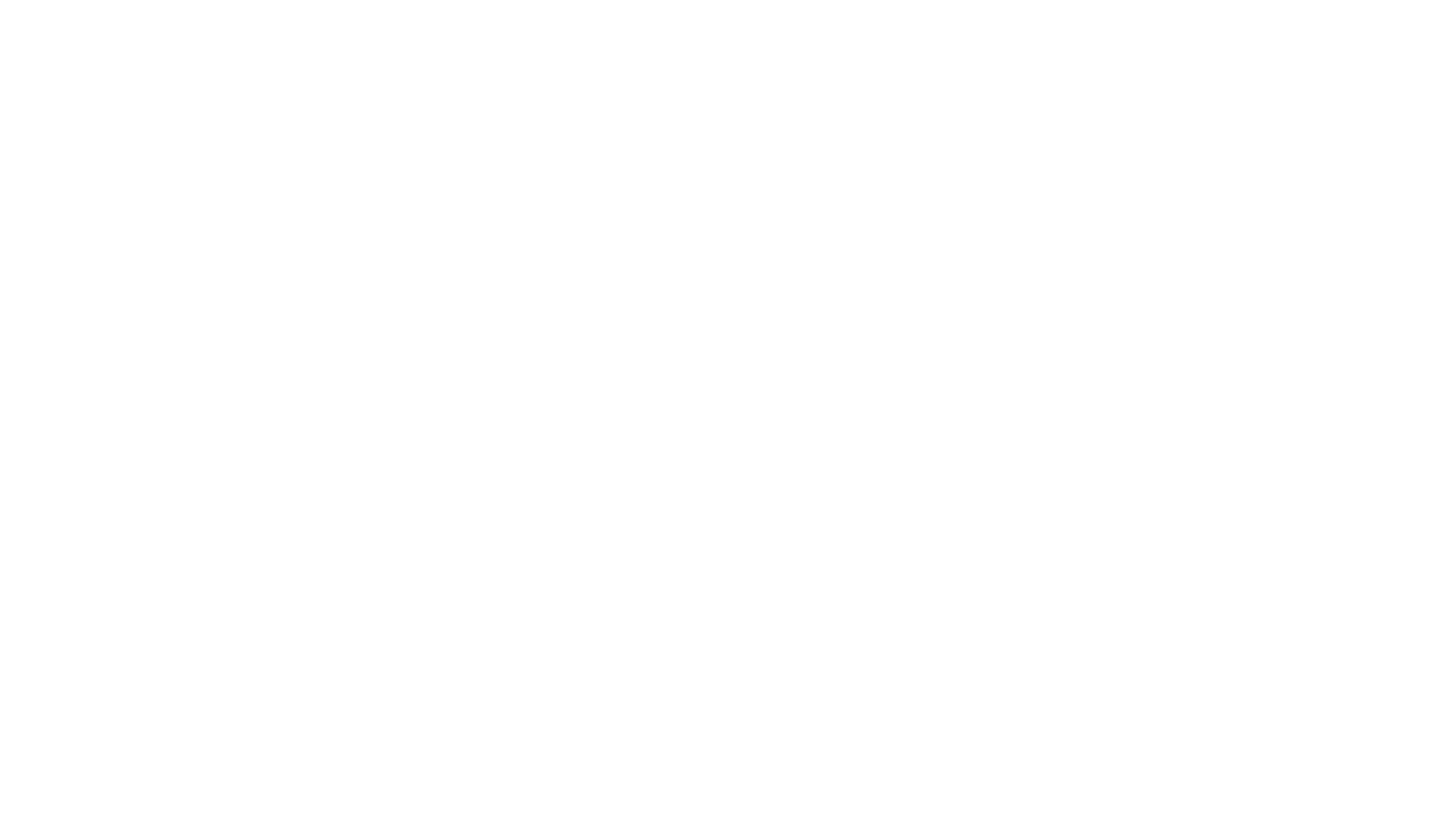 scroll, scrollTop: 0, scrollLeft: 0, axis: both 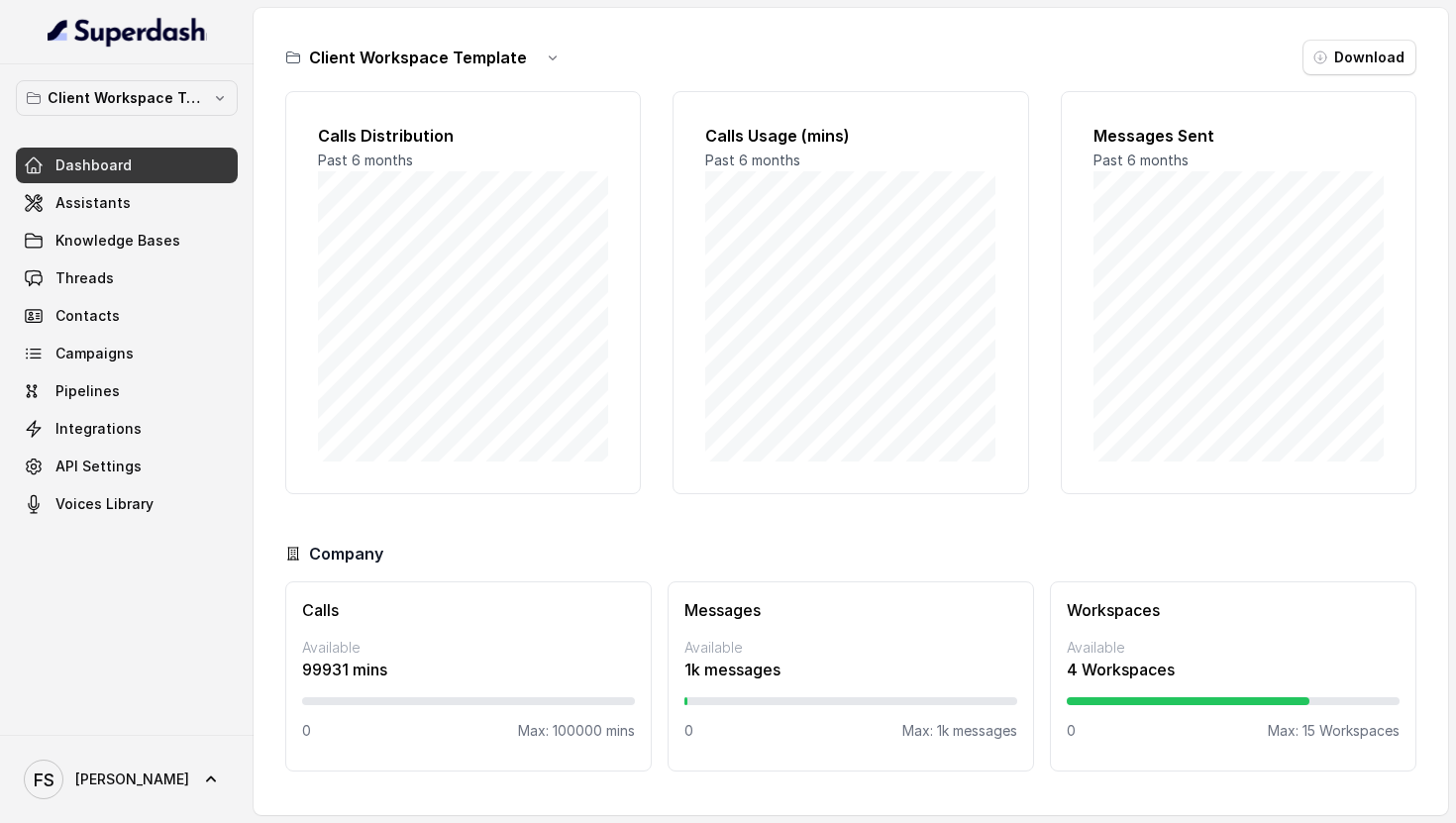 click on "Client Workspace Template Dashboard Assistants Knowledge Bases Threads Contacts Campaigns Pipelines Integrations API Settings Voices Library" at bounding box center (127, 399) 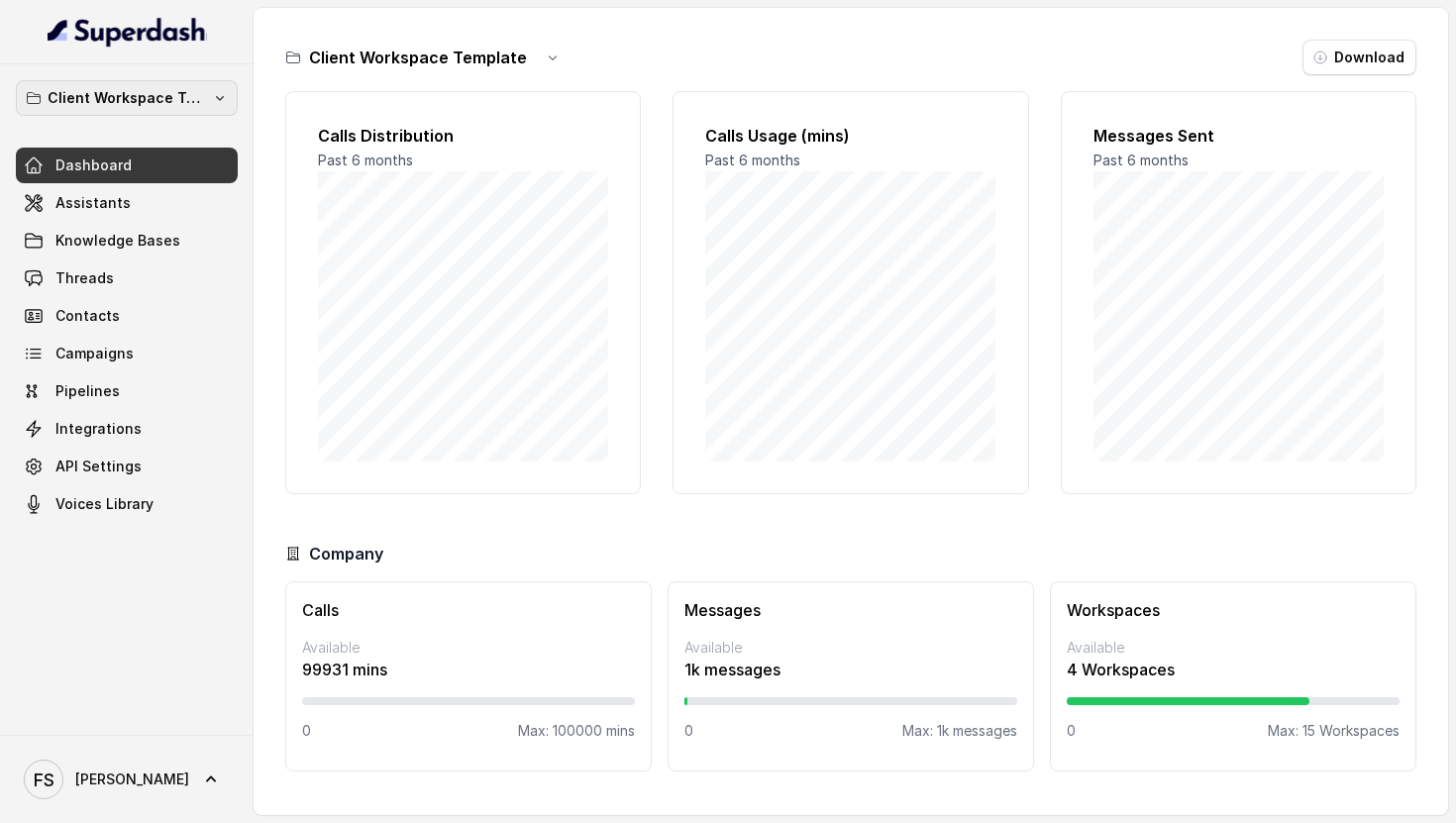 click on "Client Workspace Template" at bounding box center (127, 98) 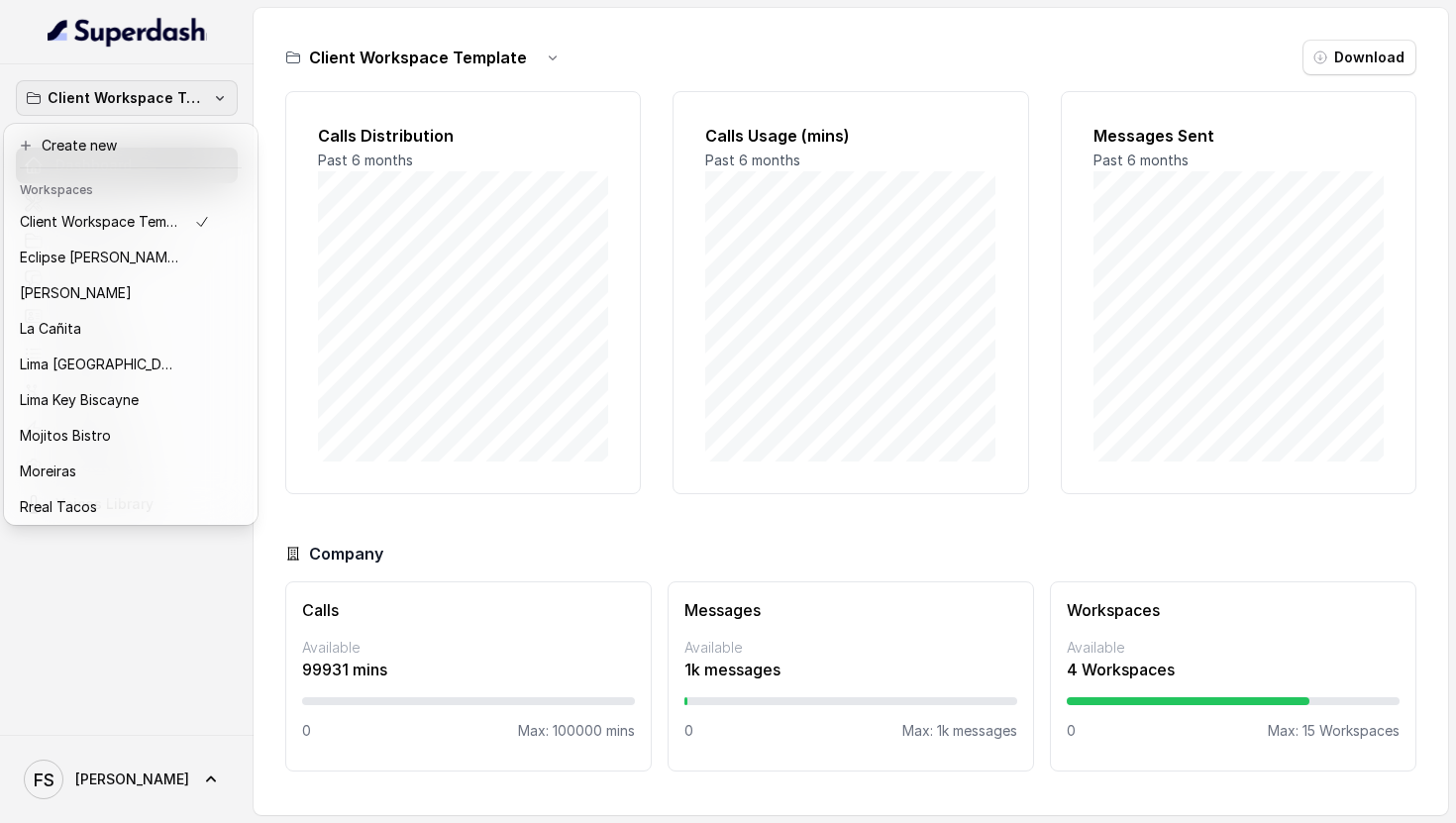 click on "Client Workspace Template" at bounding box center [127, 98] 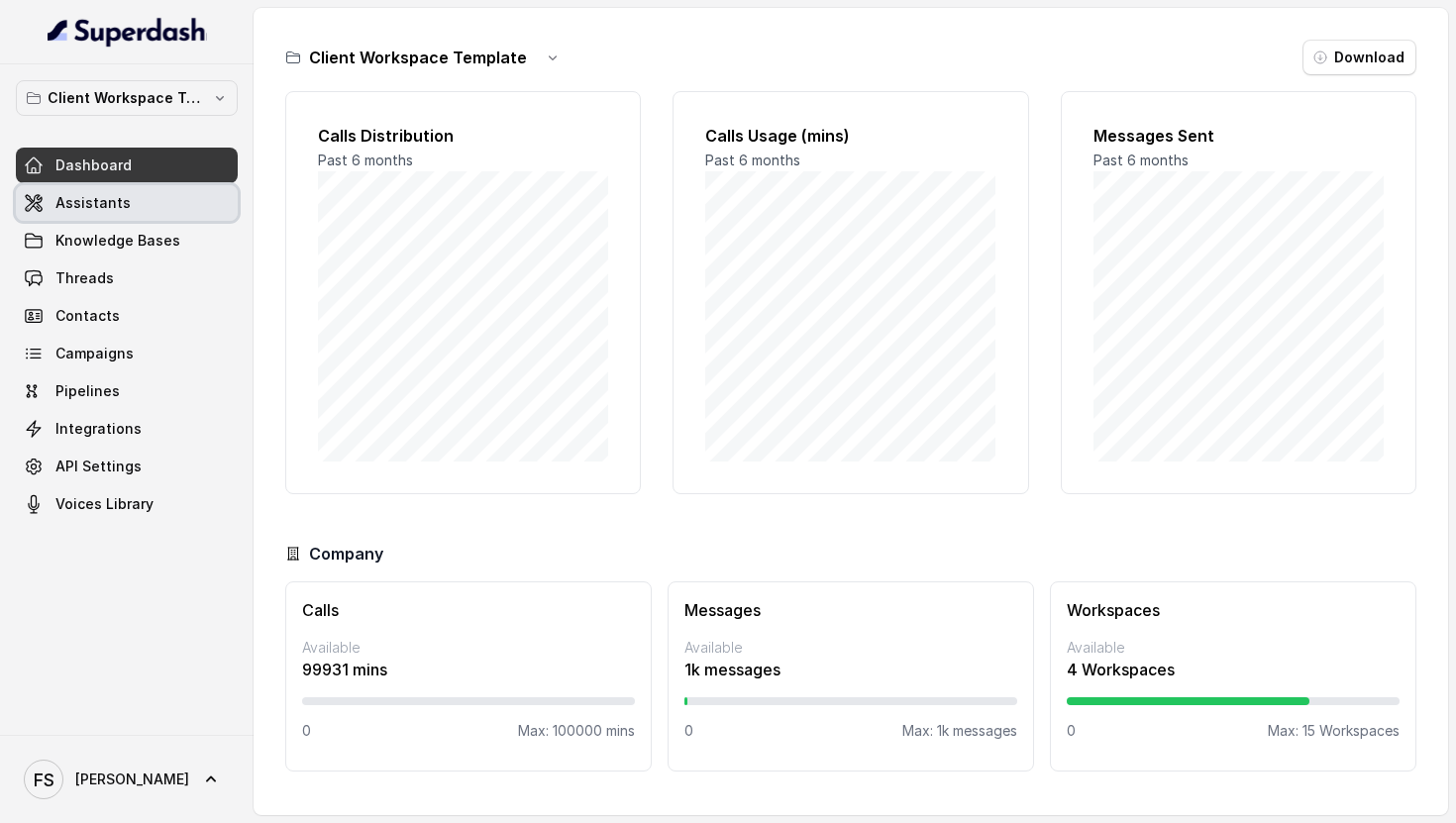 click on "Knowledge Bases" at bounding box center [118, 241] 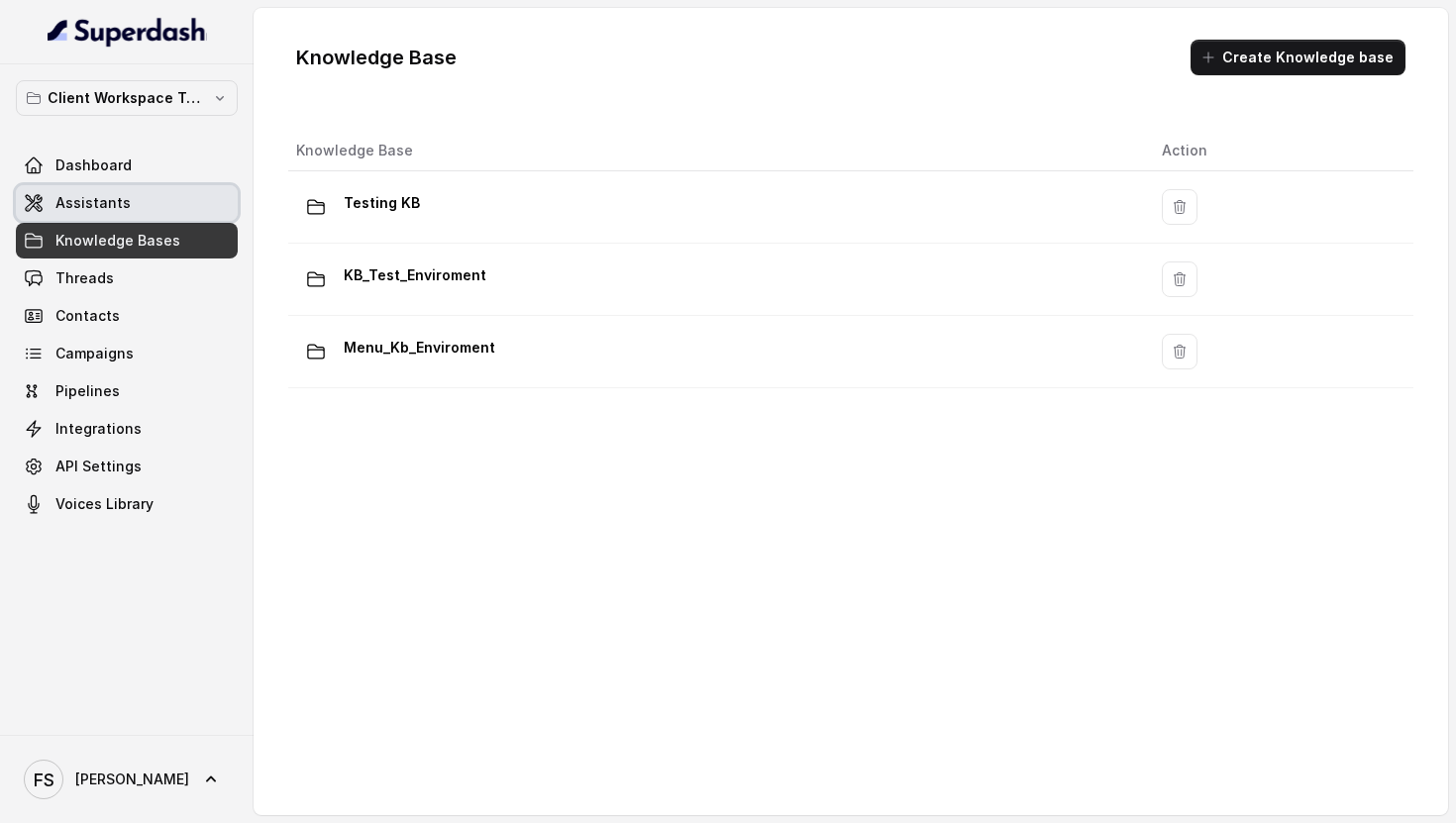 click on "Assistants" at bounding box center (127, 203) 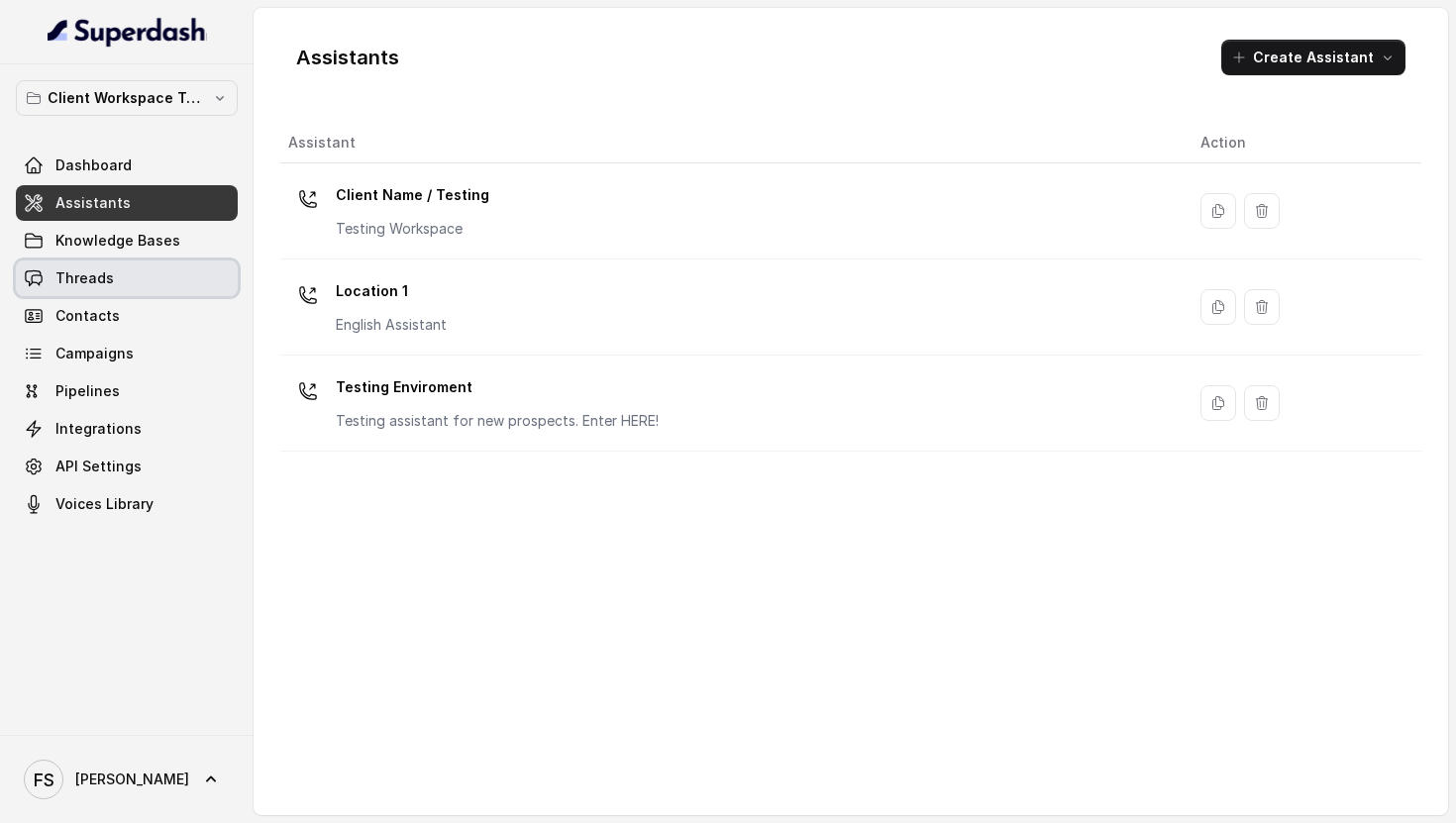 click on "Threads" at bounding box center (127, 278) 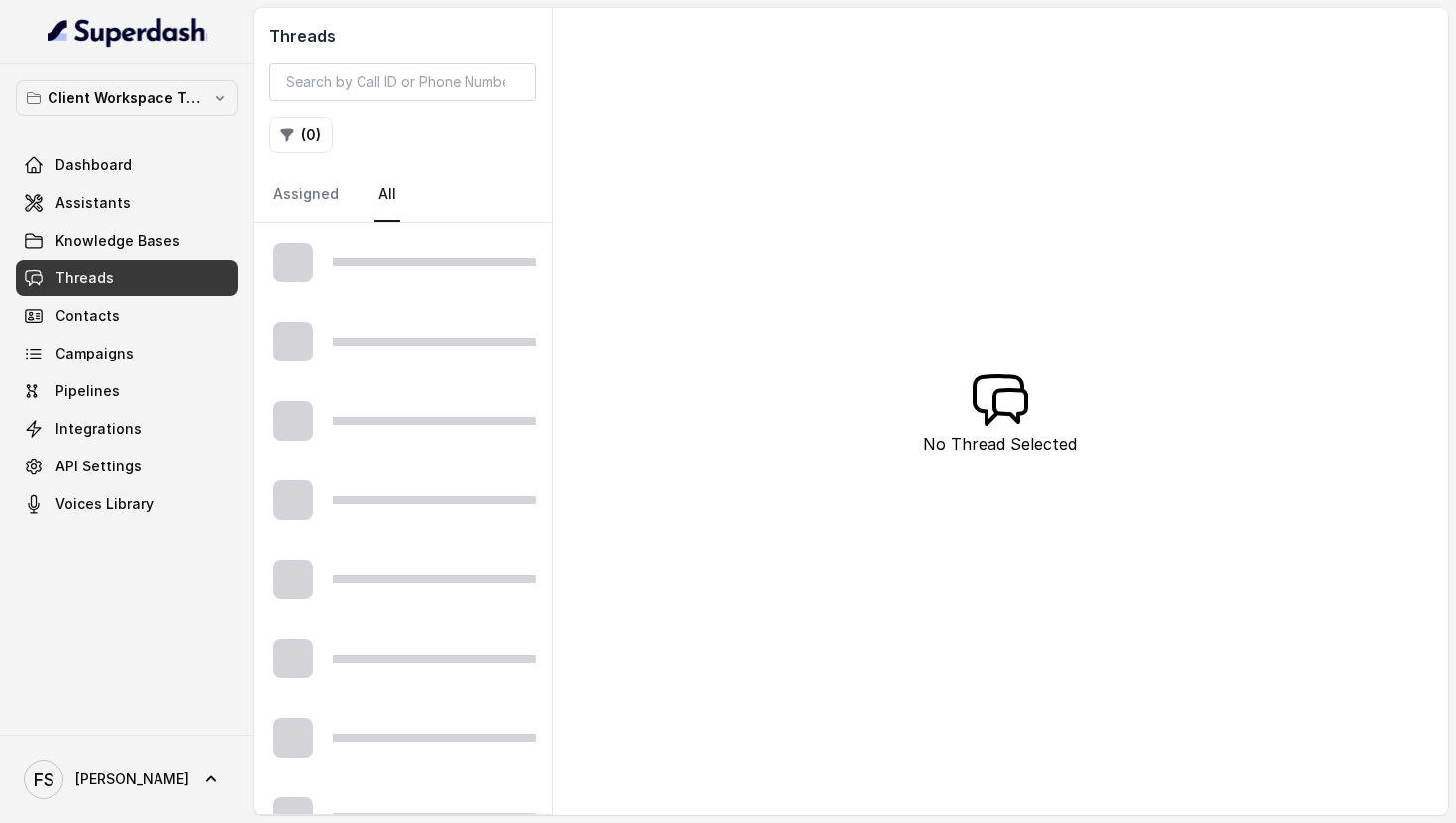 click on "Knowledge Bases" at bounding box center (127, 241) 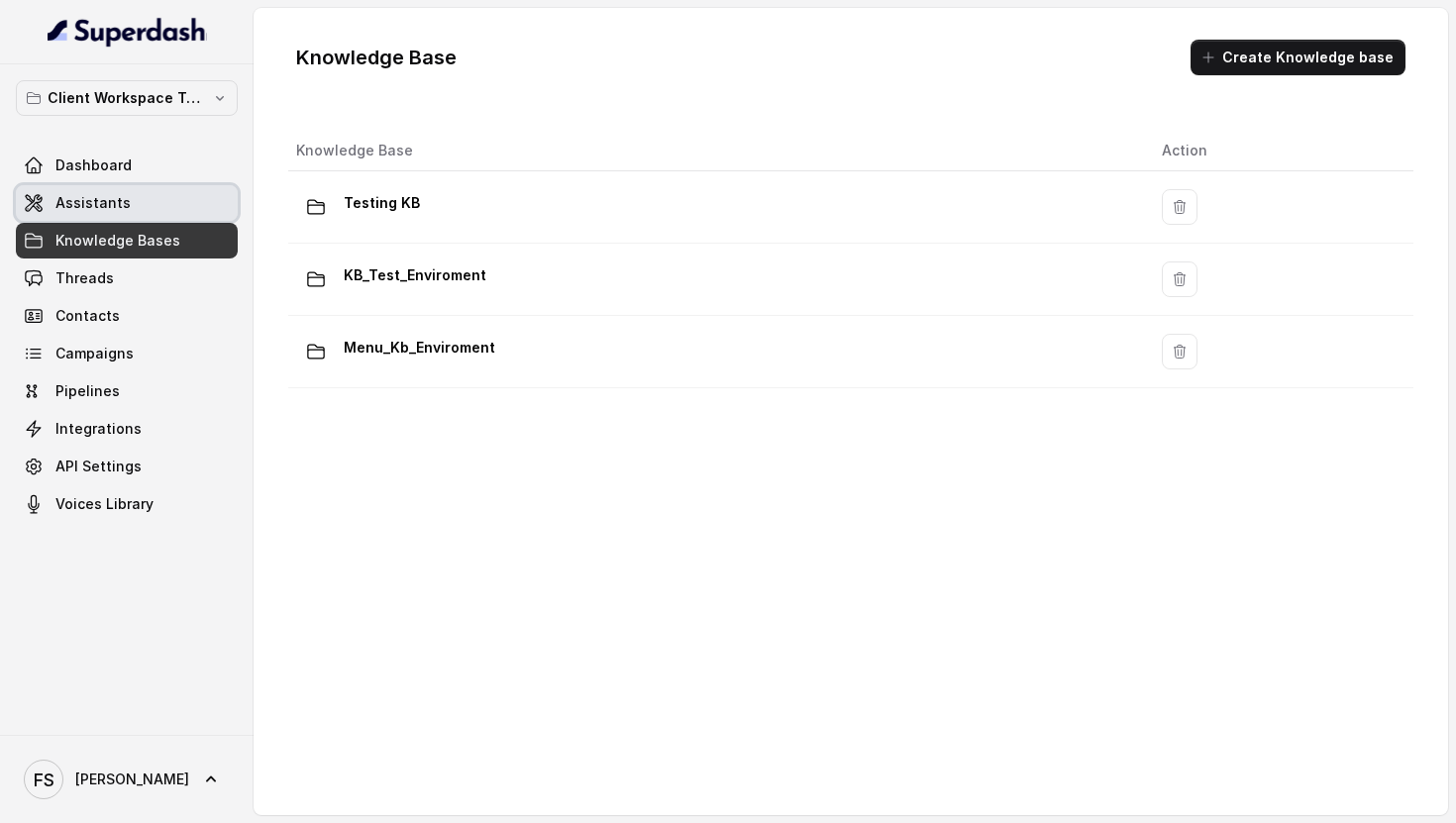 click on "Assistants" at bounding box center [127, 203] 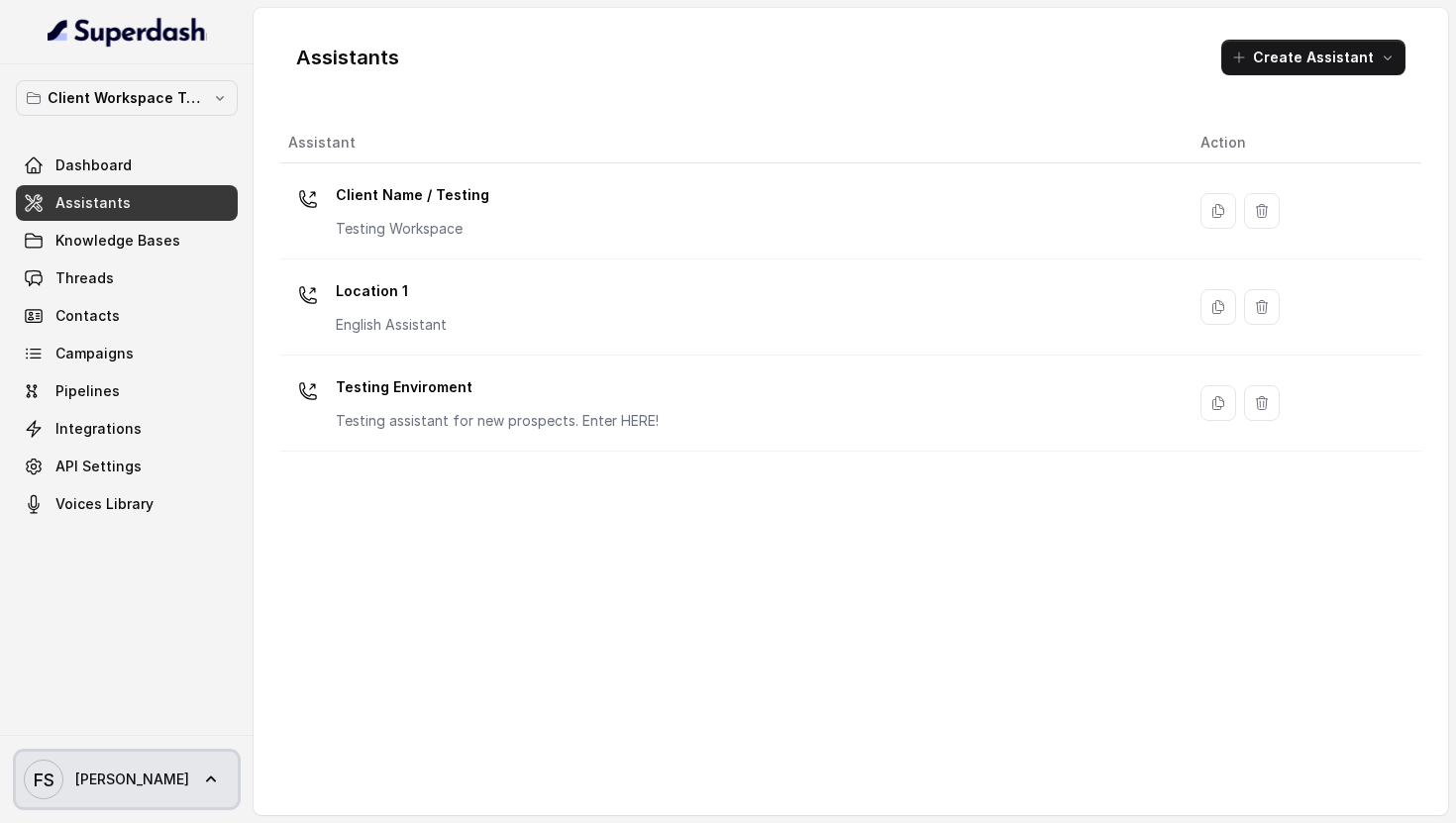 click on "[PERSON_NAME]" at bounding box center [132, 779] 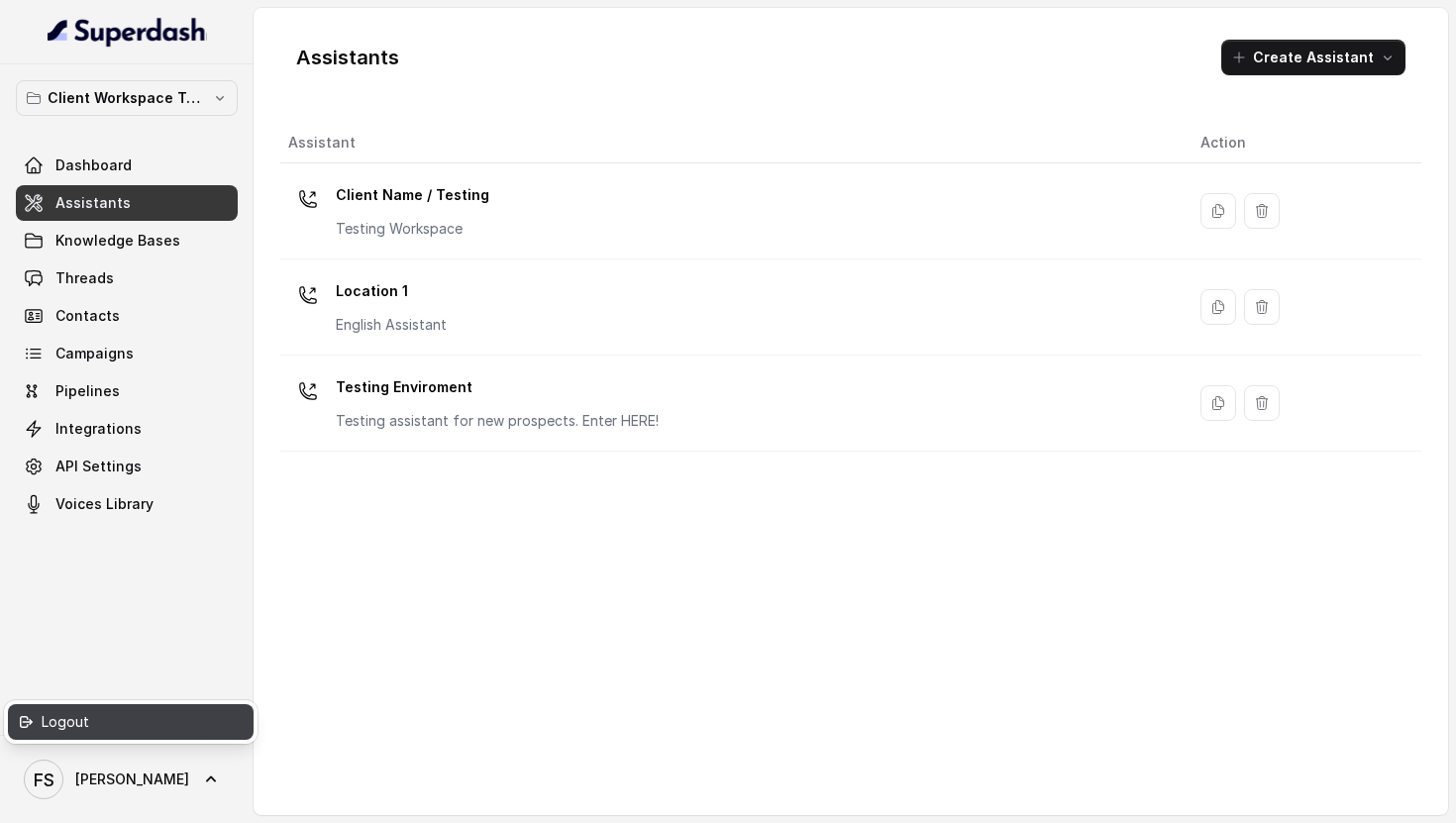click on "Logout" at bounding box center [131, 722] 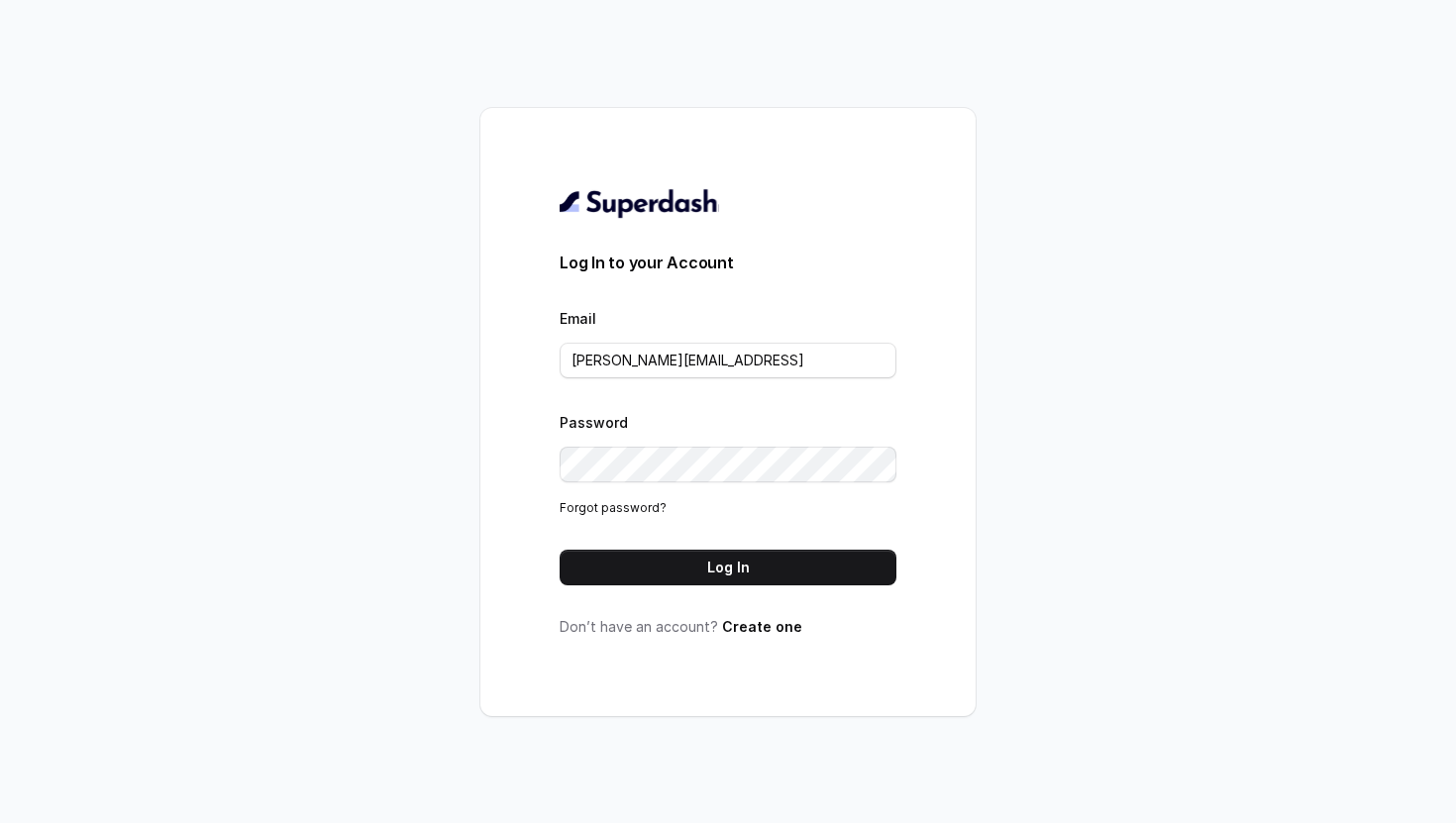 click on "Log In" at bounding box center (728, 567) 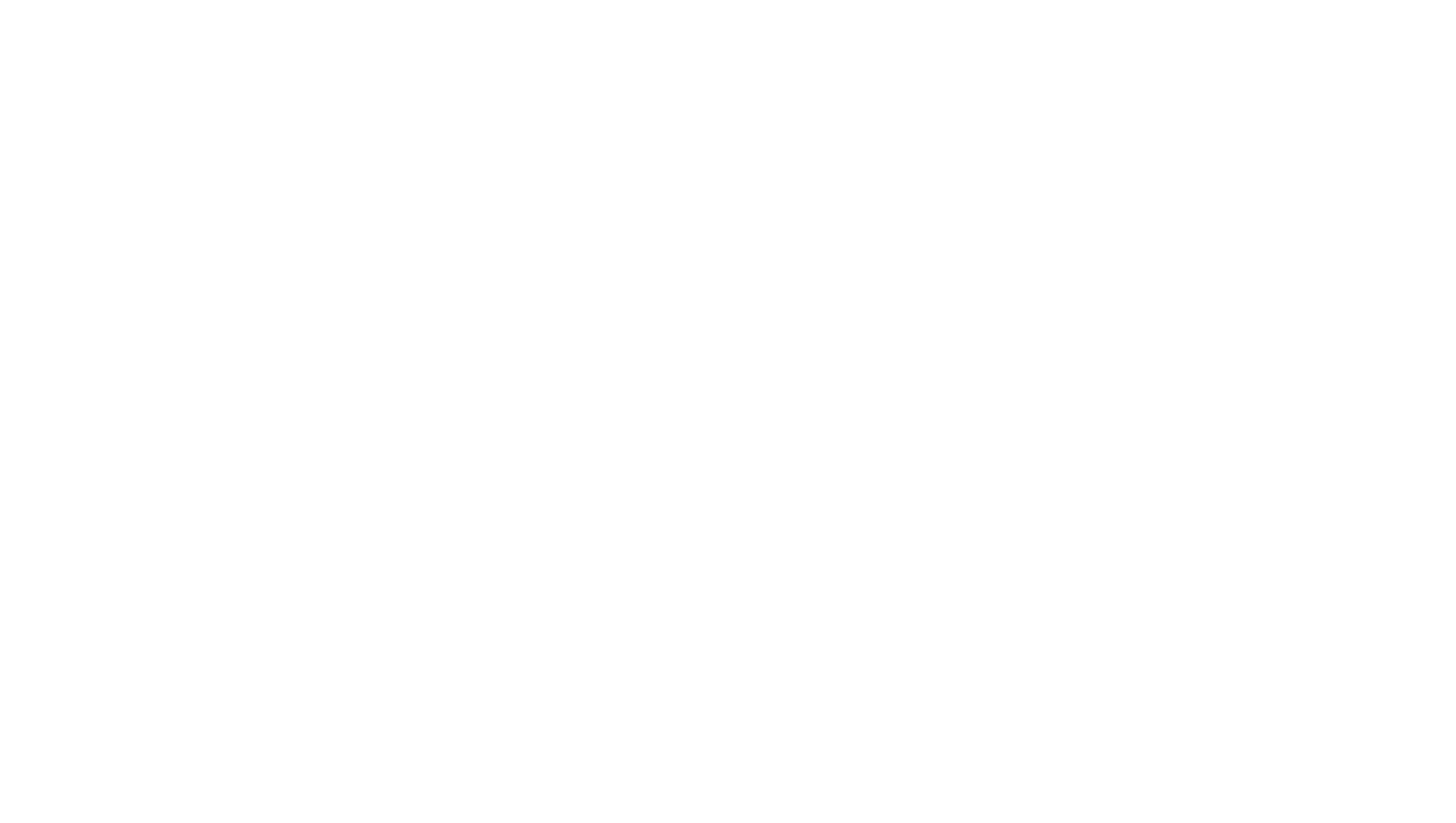 scroll, scrollTop: 0, scrollLeft: 0, axis: both 